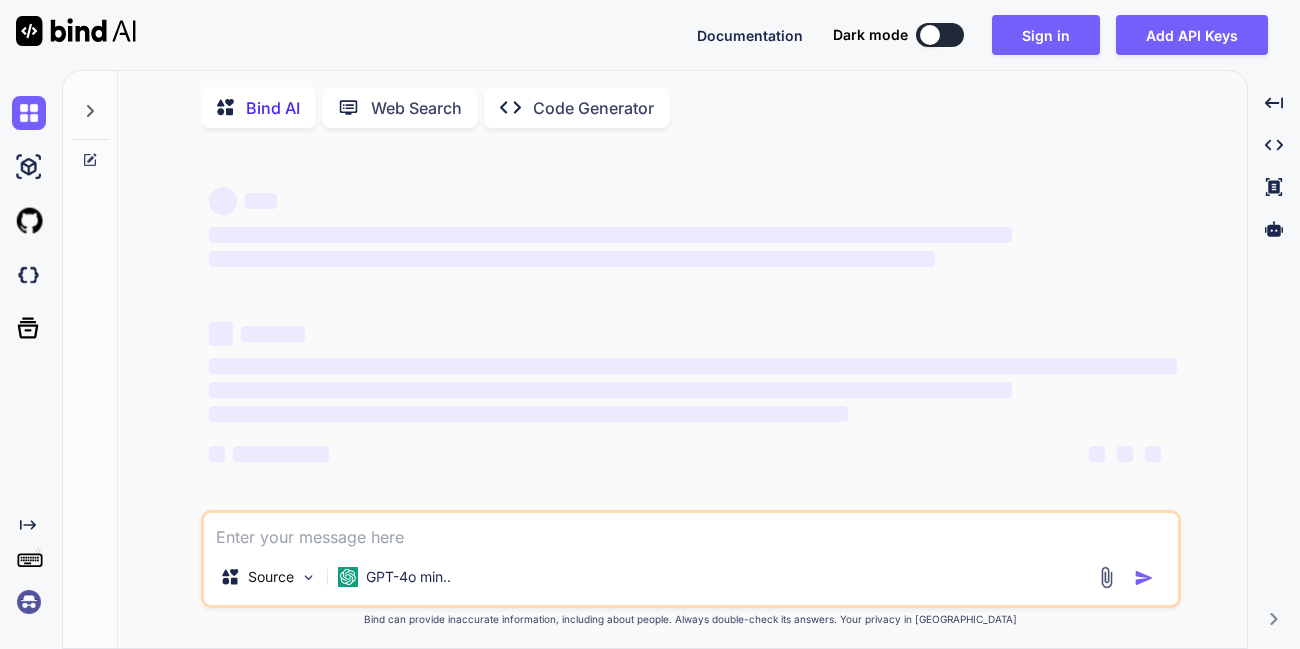 scroll, scrollTop: 0, scrollLeft: 0, axis: both 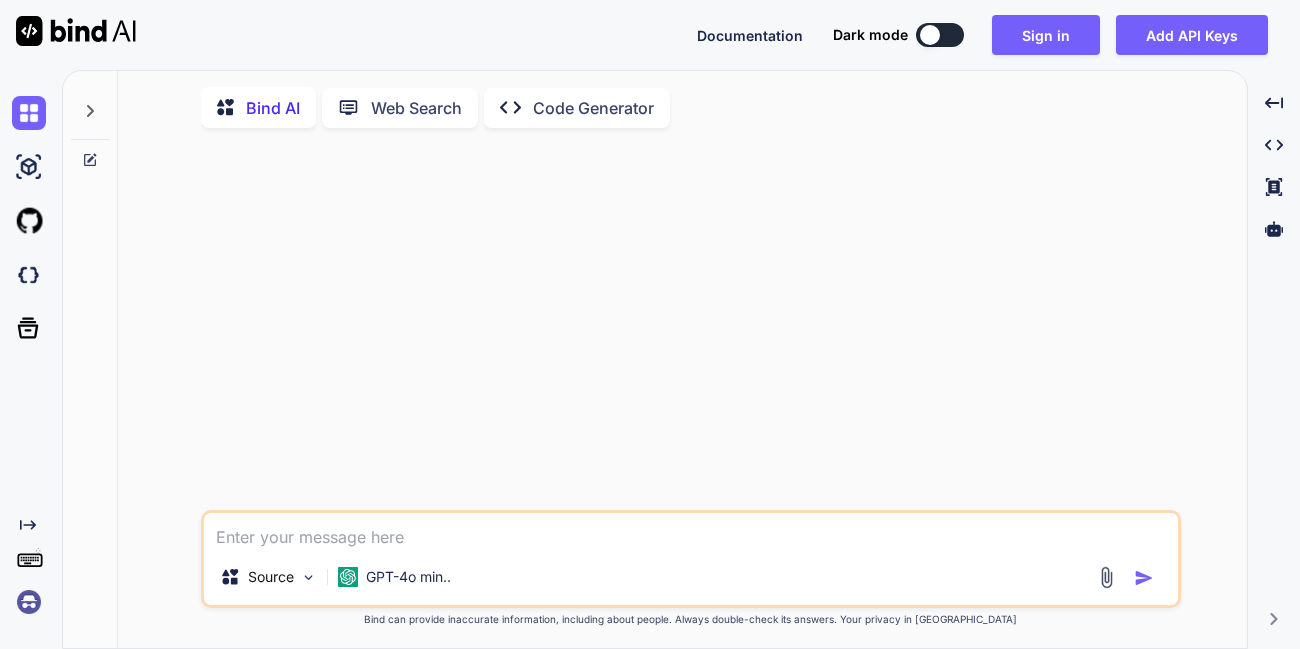 click at bounding box center (940, 35) 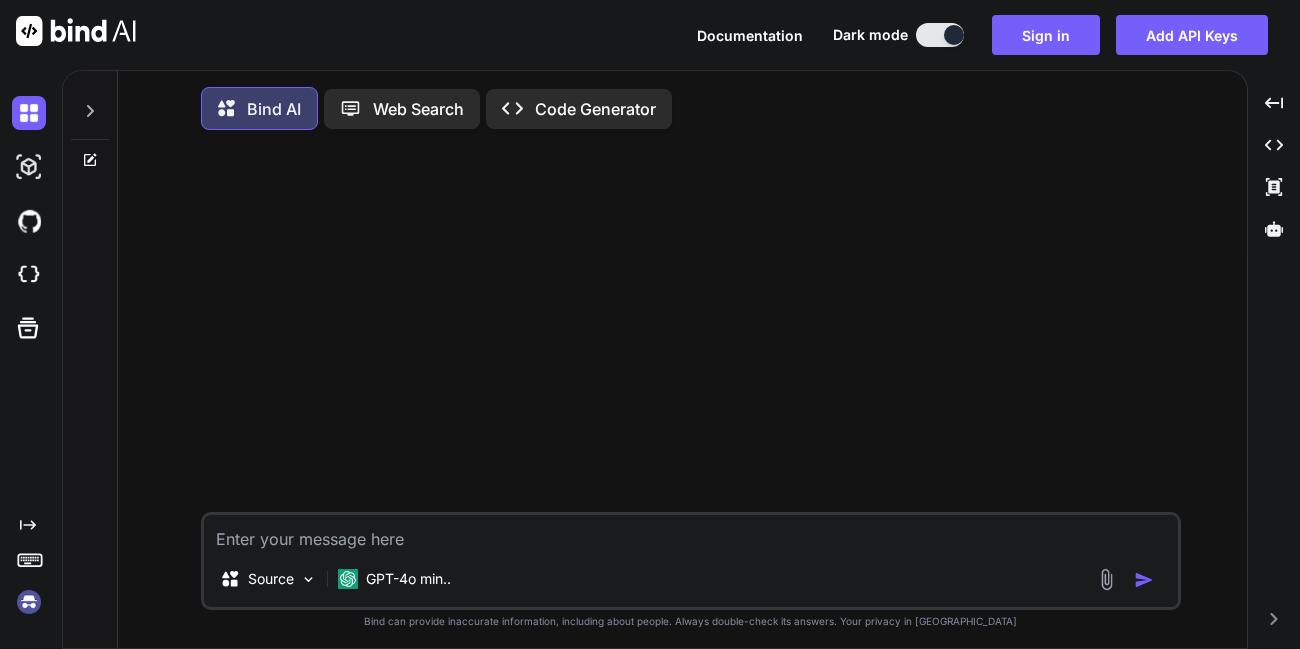 click at bounding box center (693, 329) 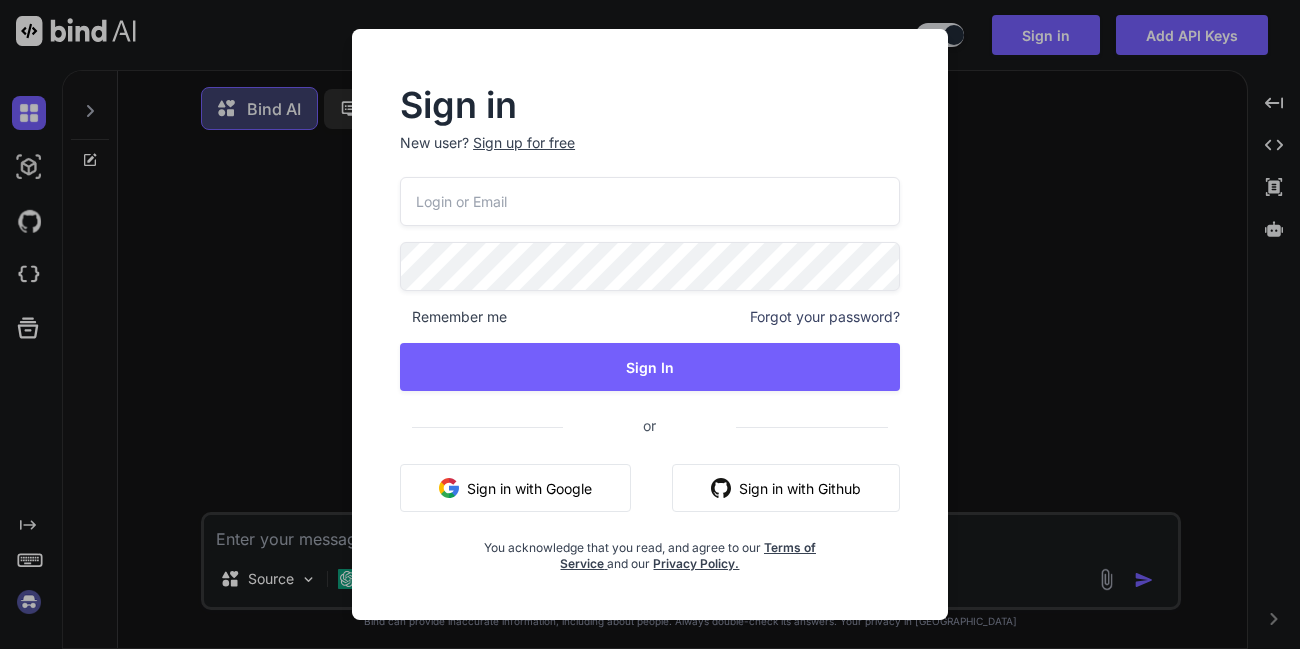 click on "Sign in New user?   Sign up for free Remember me Forgot your password? Sign In   or Sign in with Google Sign in with Github You acknowledge that you read, and agree to our   Terms of Service     and our   Privacy Policy." at bounding box center (650, 324) 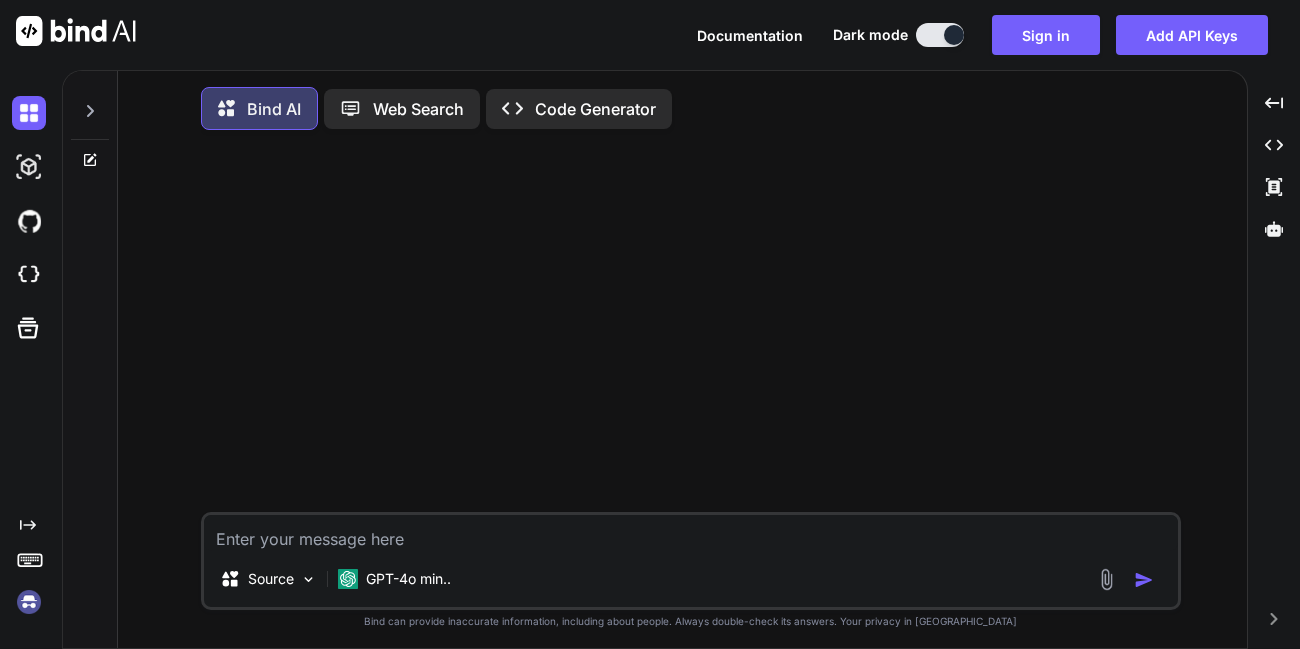 click at bounding box center (29, 602) 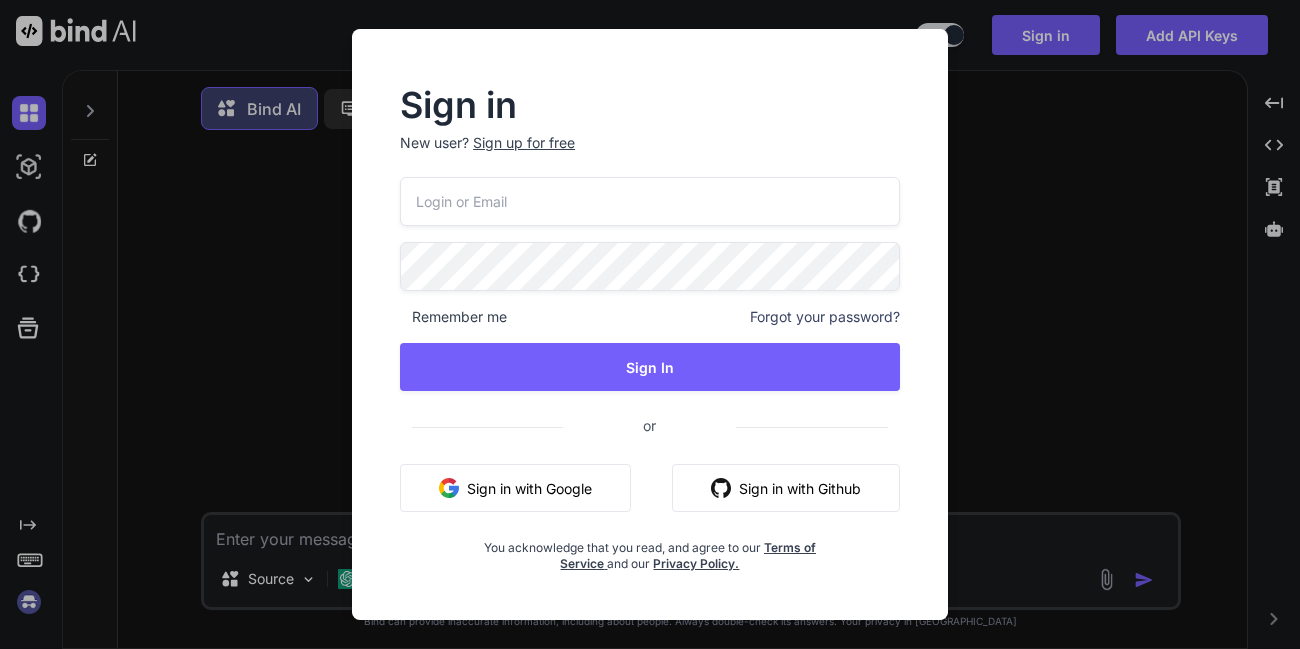 click at bounding box center (650, 201) 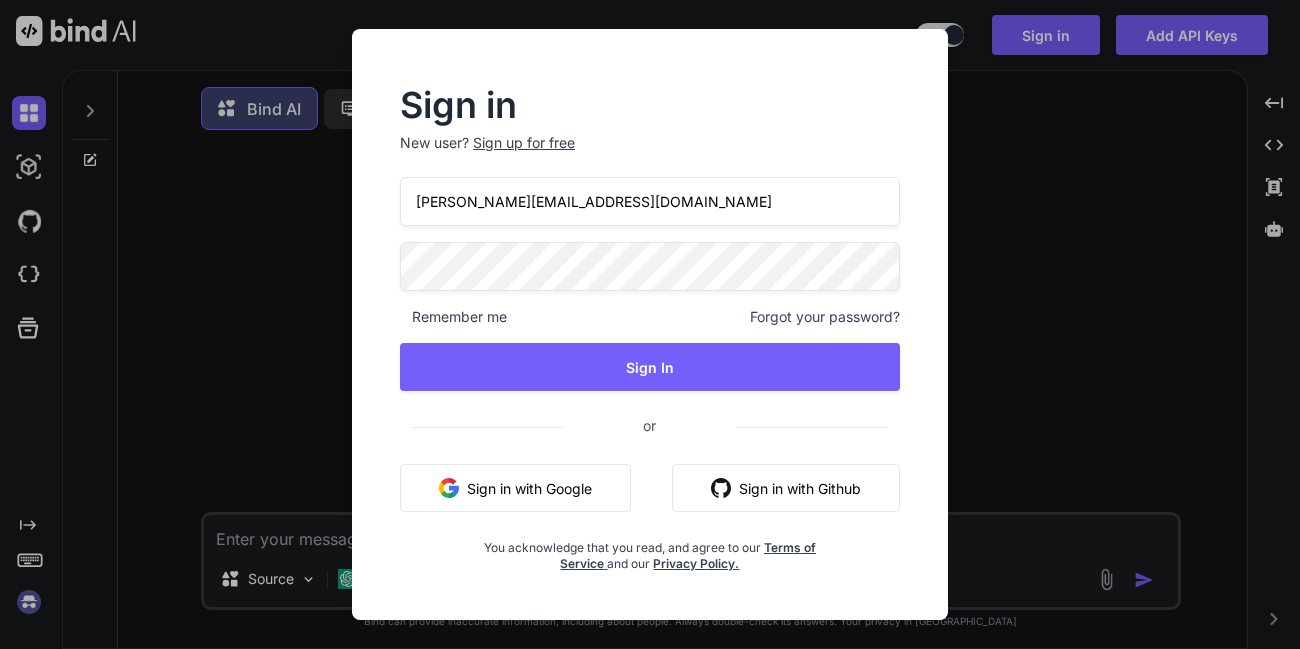 type on "amogh@getbind.co" 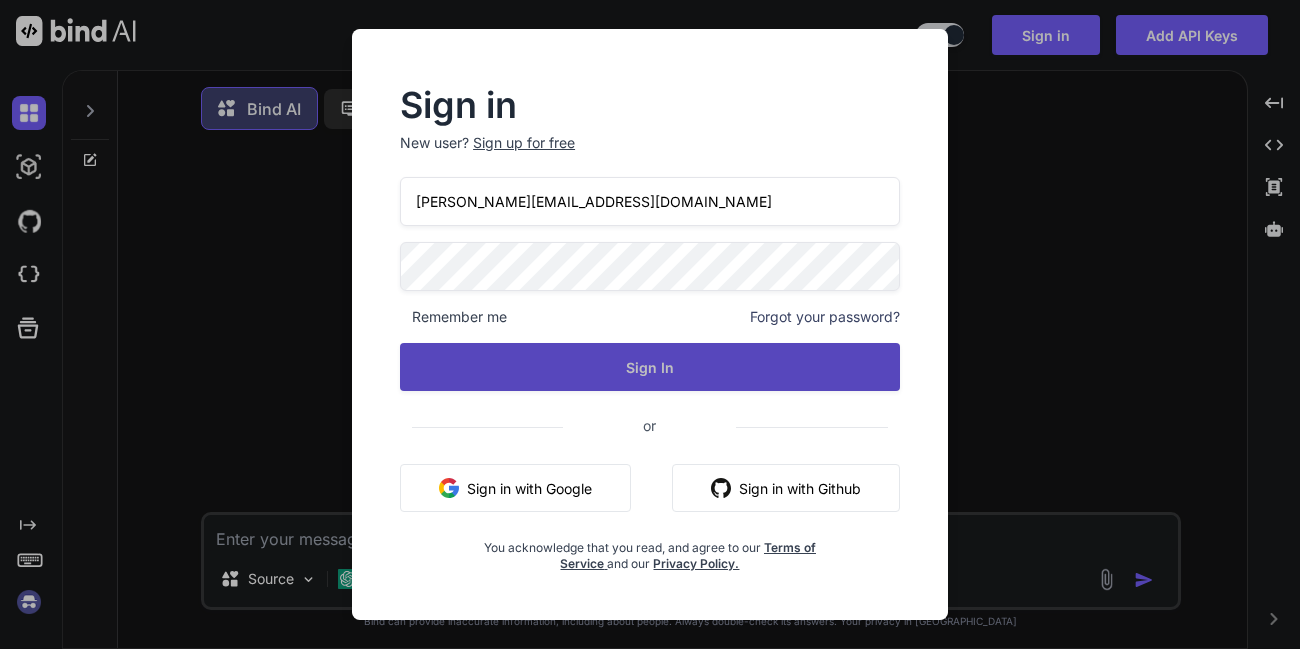 click on "Sign In" at bounding box center (650, 367) 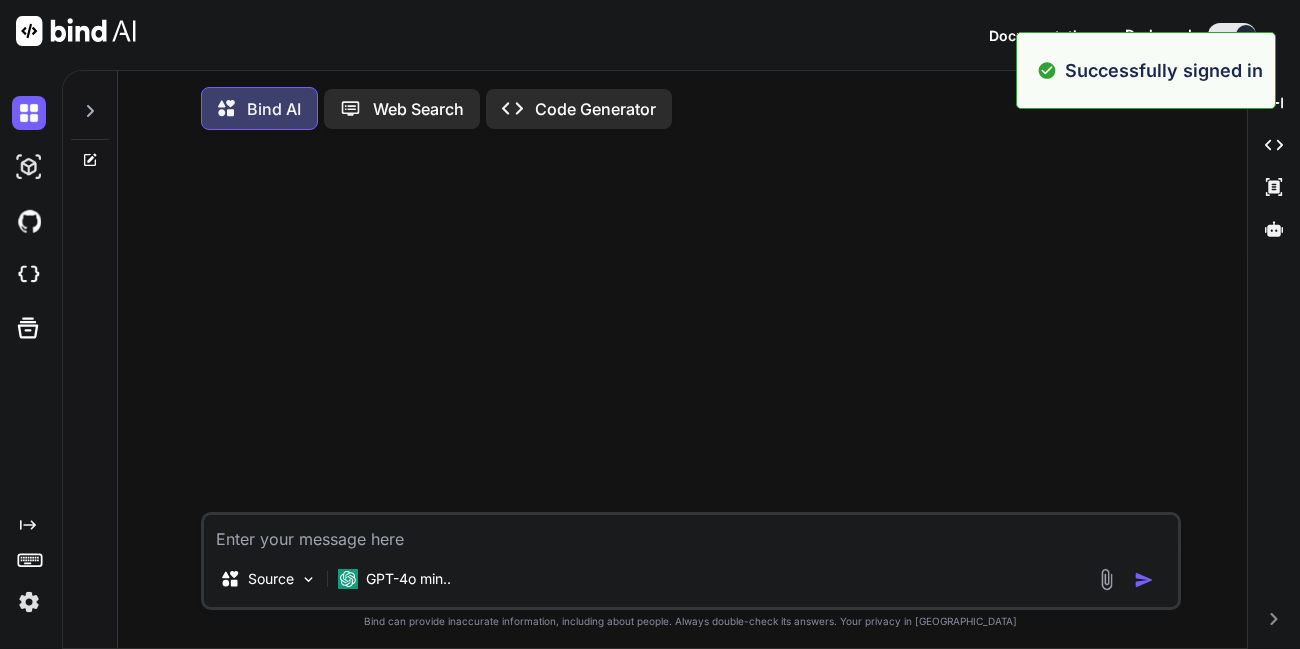 drag, startPoint x: 317, startPoint y: 378, endPoint x: 215, endPoint y: 390, distance: 102.70345 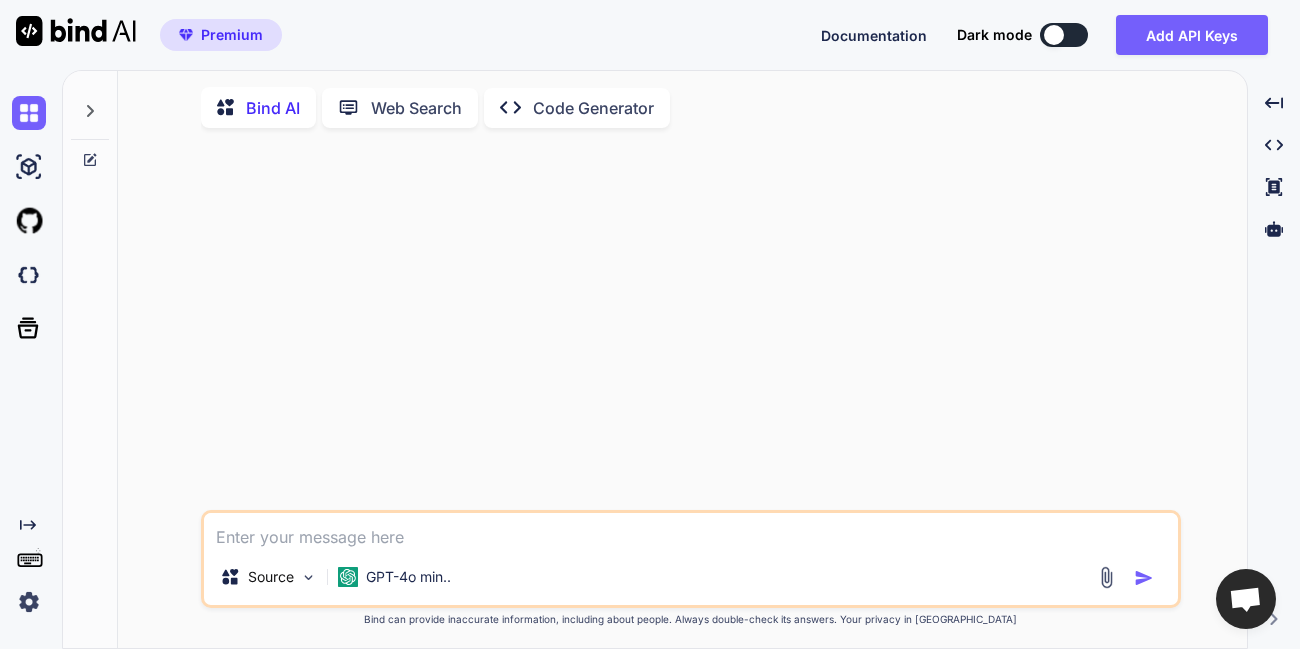 click at bounding box center [1054, 35] 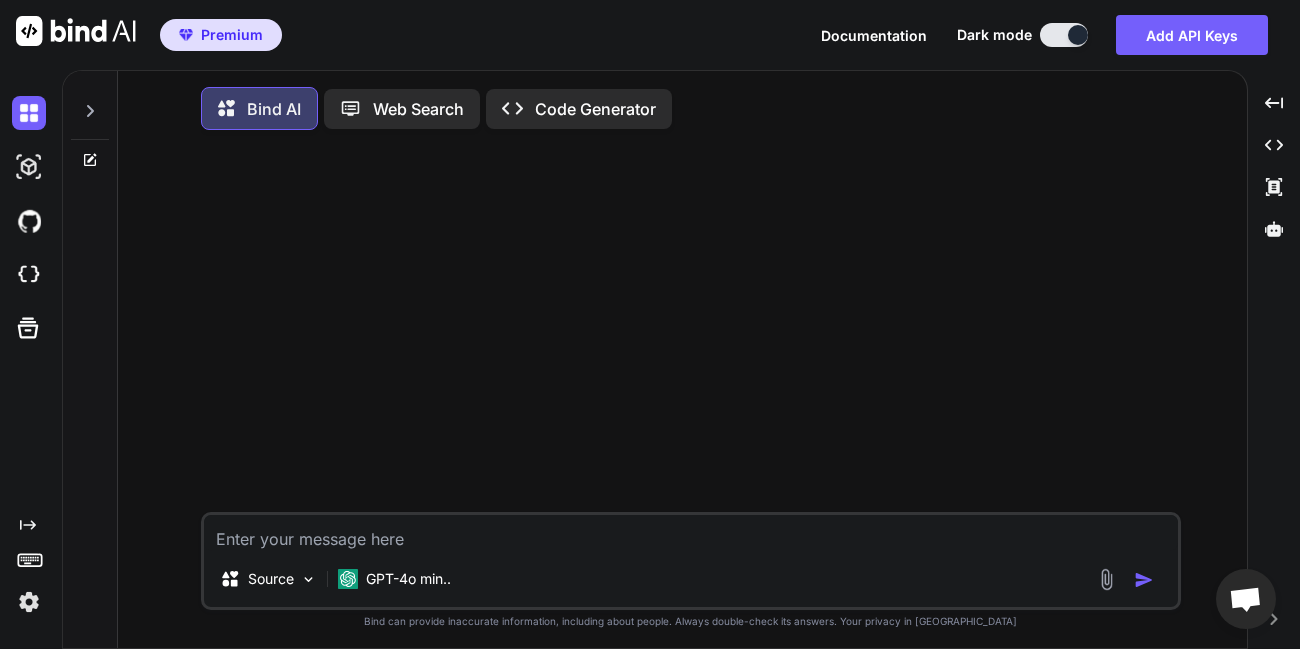 click at bounding box center [29, 602] 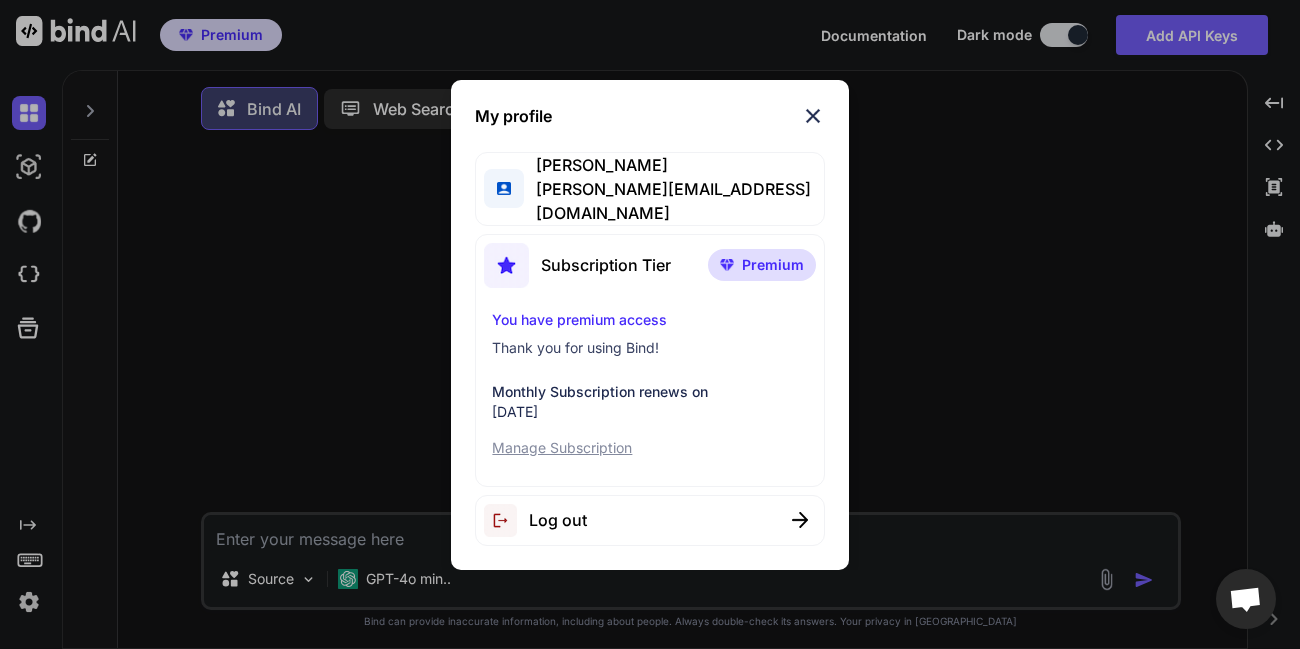 click on "My profile Amogh M amogh@getbind.co Subscription Tier Premium You have premium  access Thank you for using Bind! Monthly Subscription renews on August 10, 2025 Manage Subscription Log out" at bounding box center [650, 324] 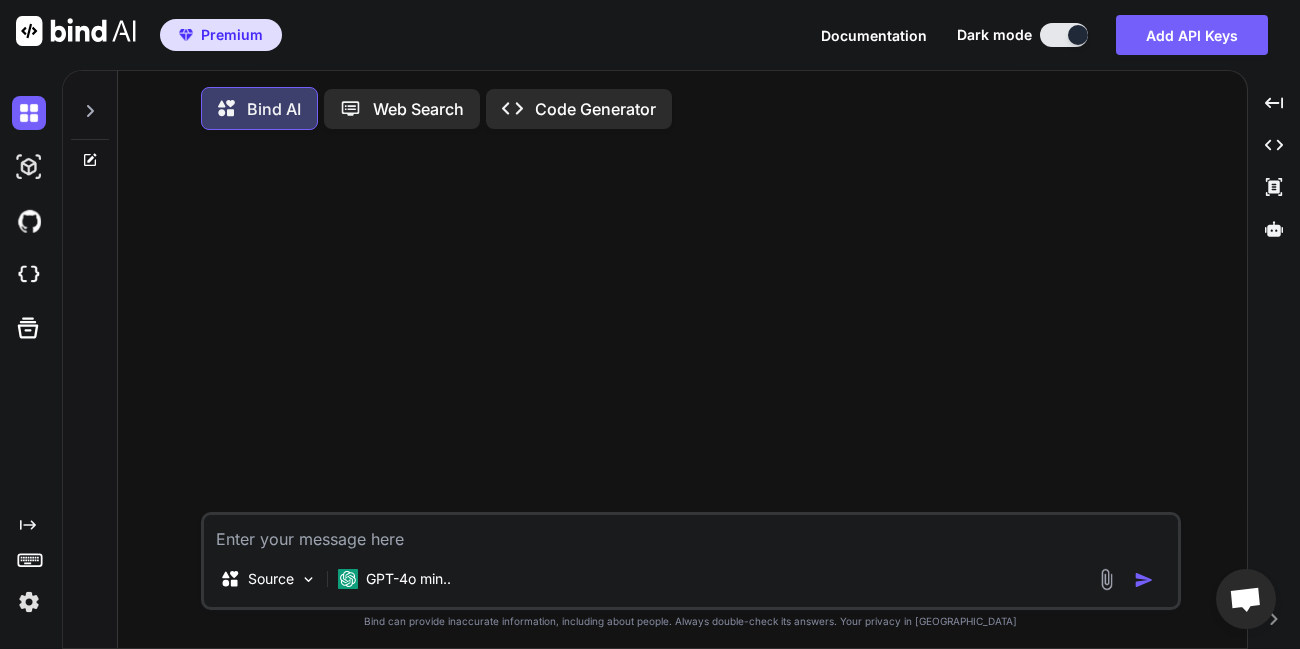 click at bounding box center [691, 533] 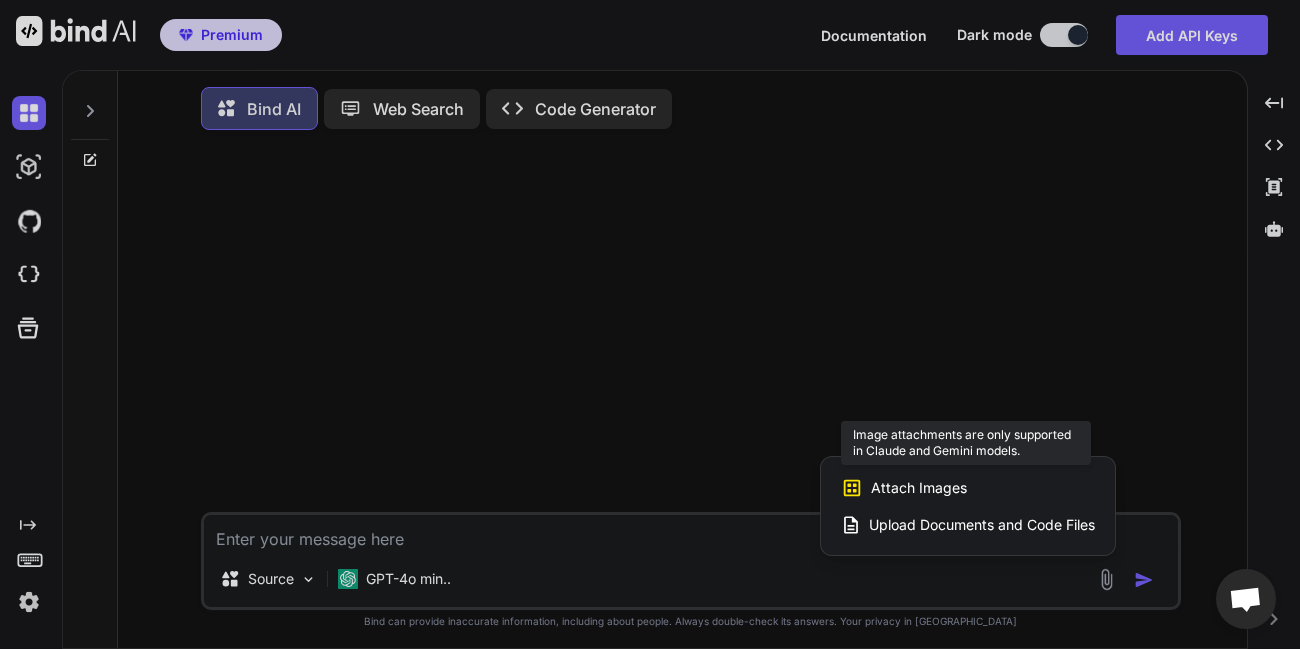 click on "Attach Images" at bounding box center (919, 488) 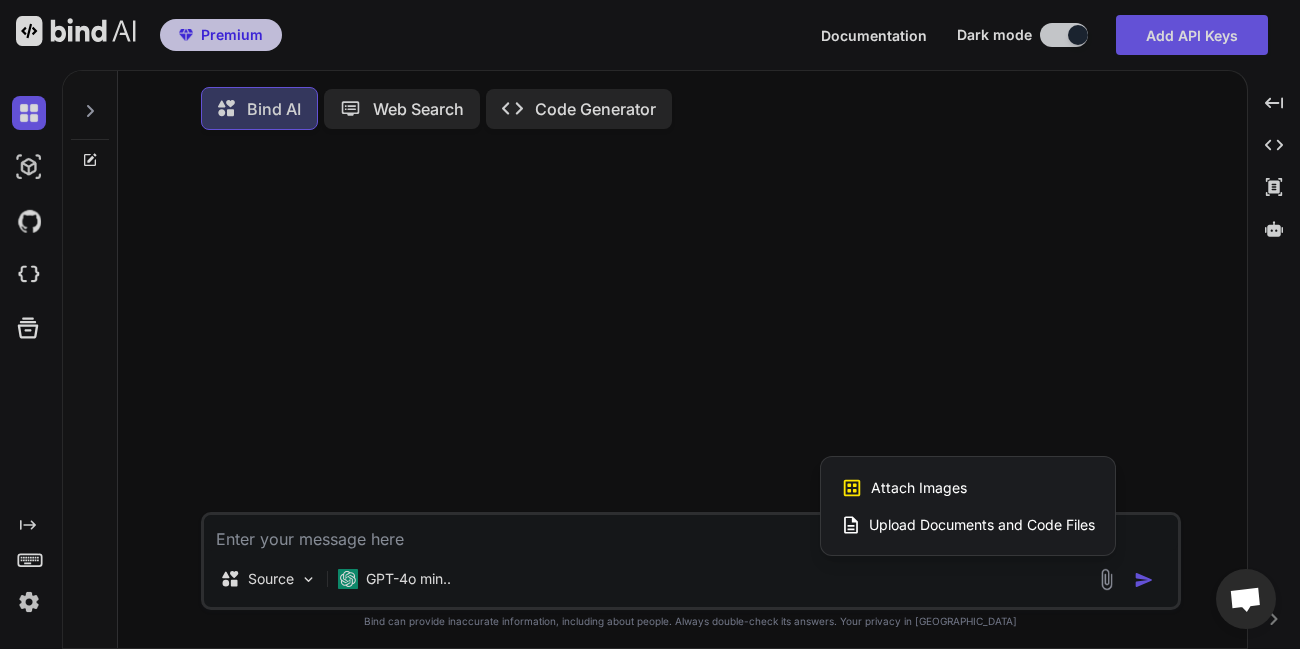 click at bounding box center [650, 324] 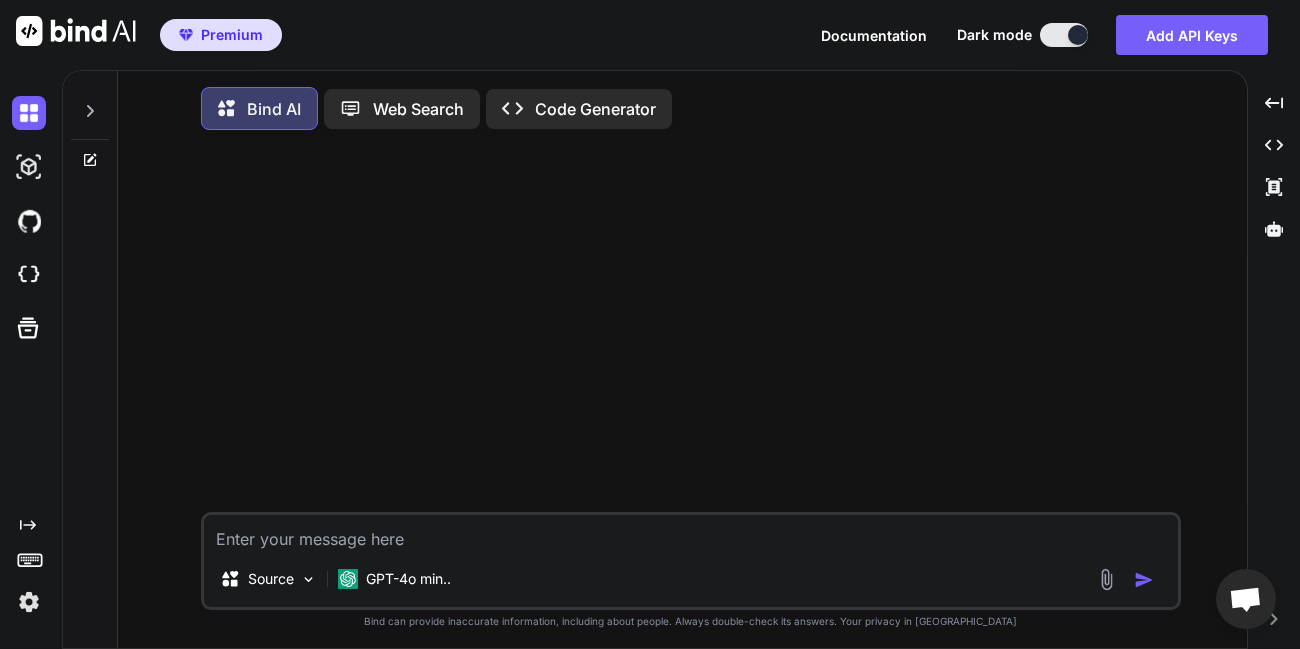 click on "GPT-4o min.." at bounding box center (408, 579) 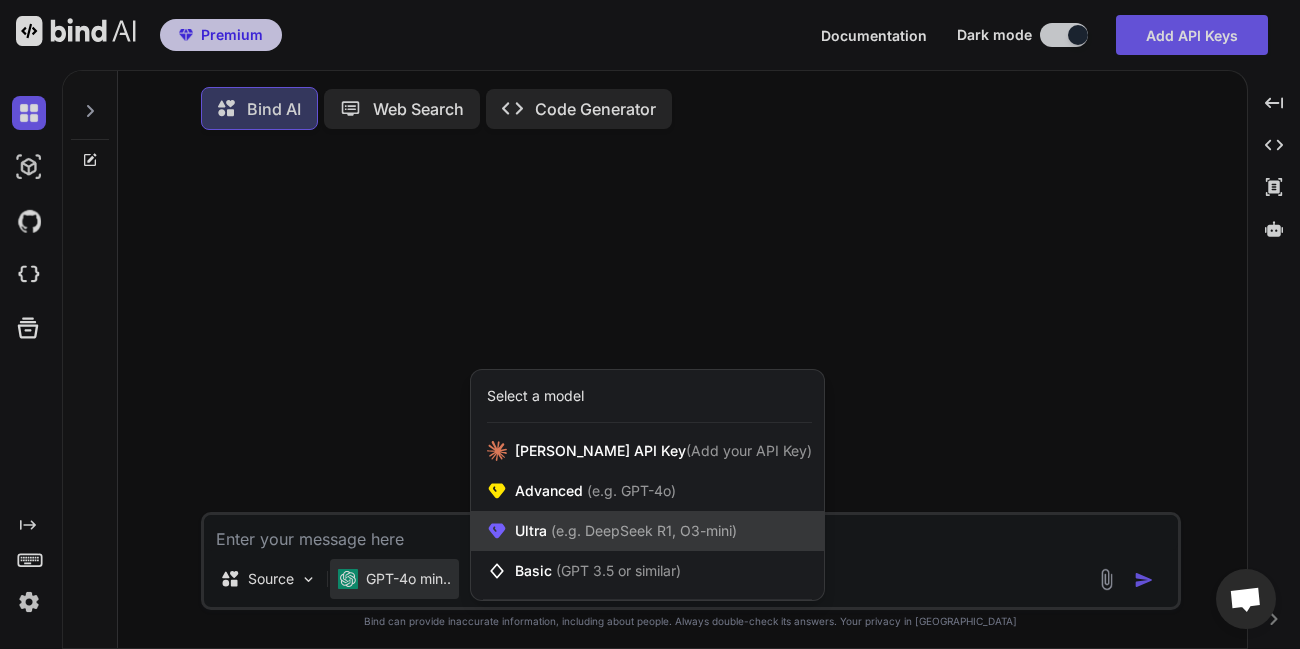 click on "(e.g. DeepSeek R1, O3-mini)" at bounding box center [642, 530] 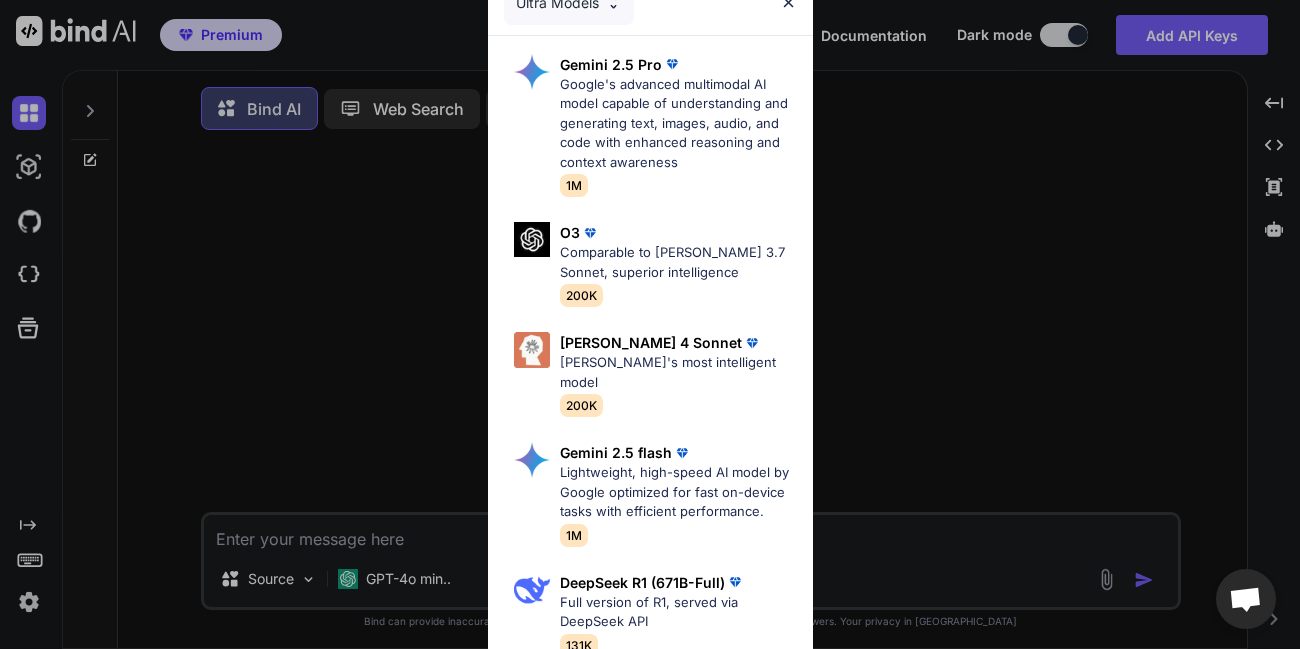 scroll, scrollTop: 0, scrollLeft: 0, axis: both 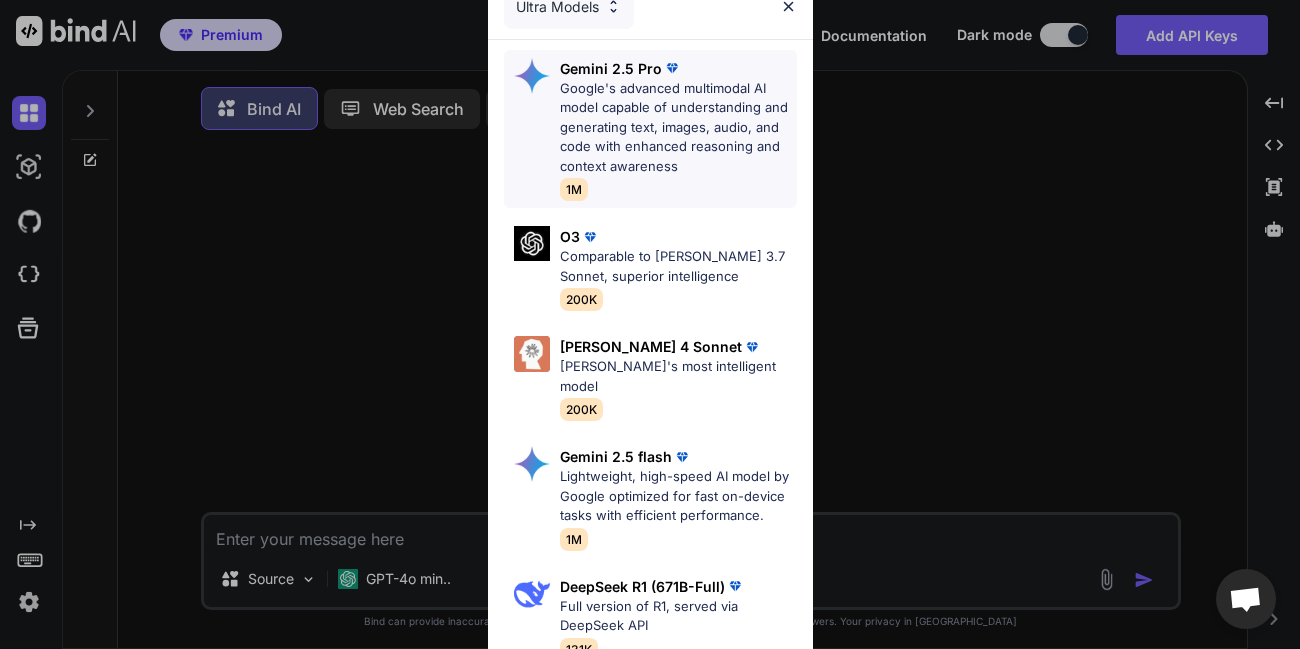 click on "Google's advanced multimodal AI model capable of understanding and generating text, images, audio, and code with enhanced reasoning and context awareness" at bounding box center [678, 128] 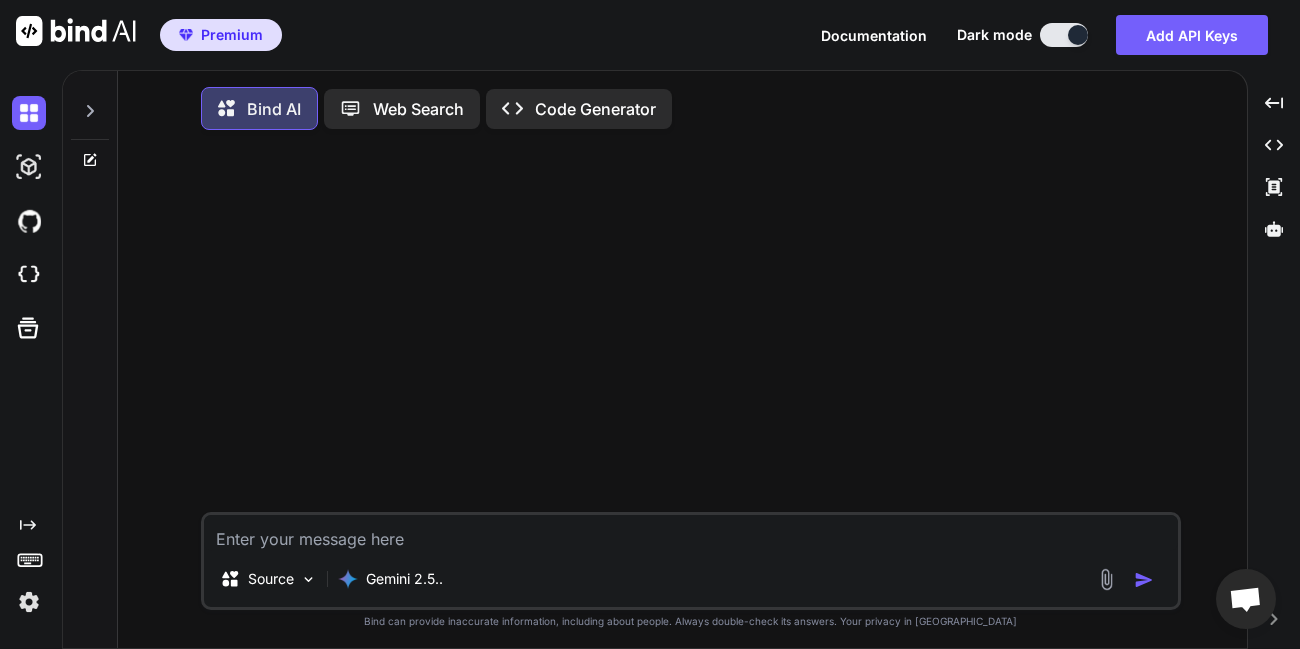 click at bounding box center (1106, 579) 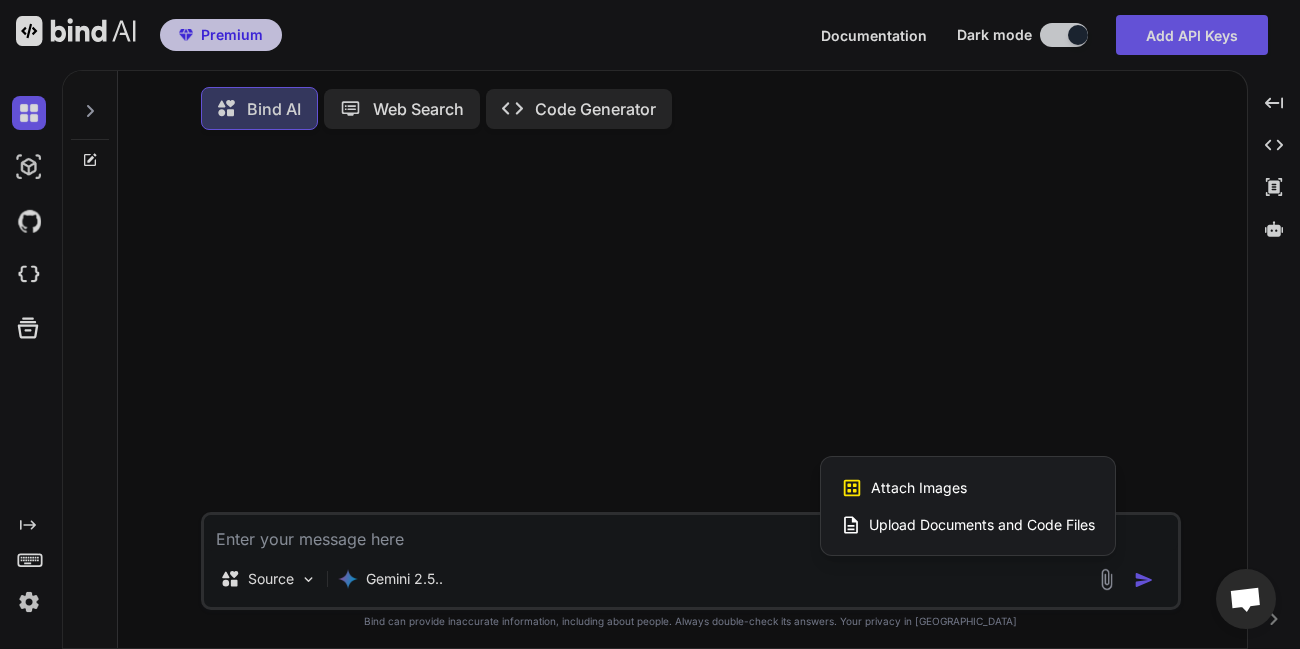 click on "Attach Images" at bounding box center [919, 488] 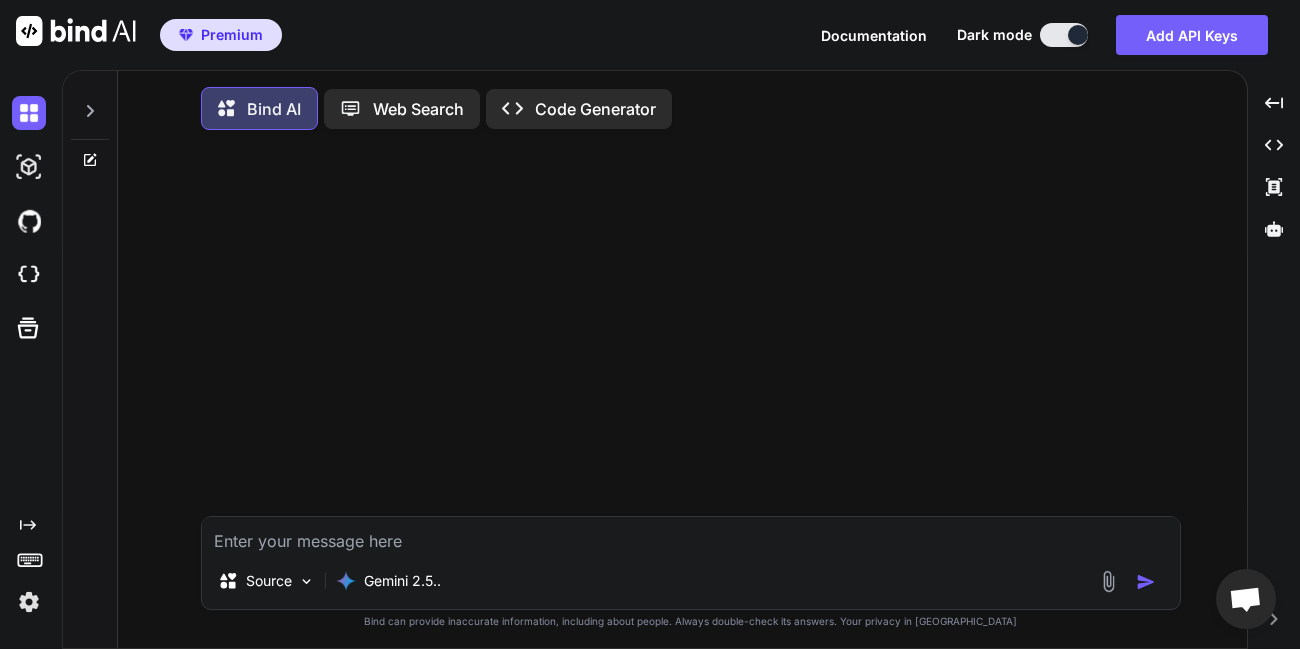 type on "C:\fakepath\Screenshot from 2025-07-21 12-59-07.png" 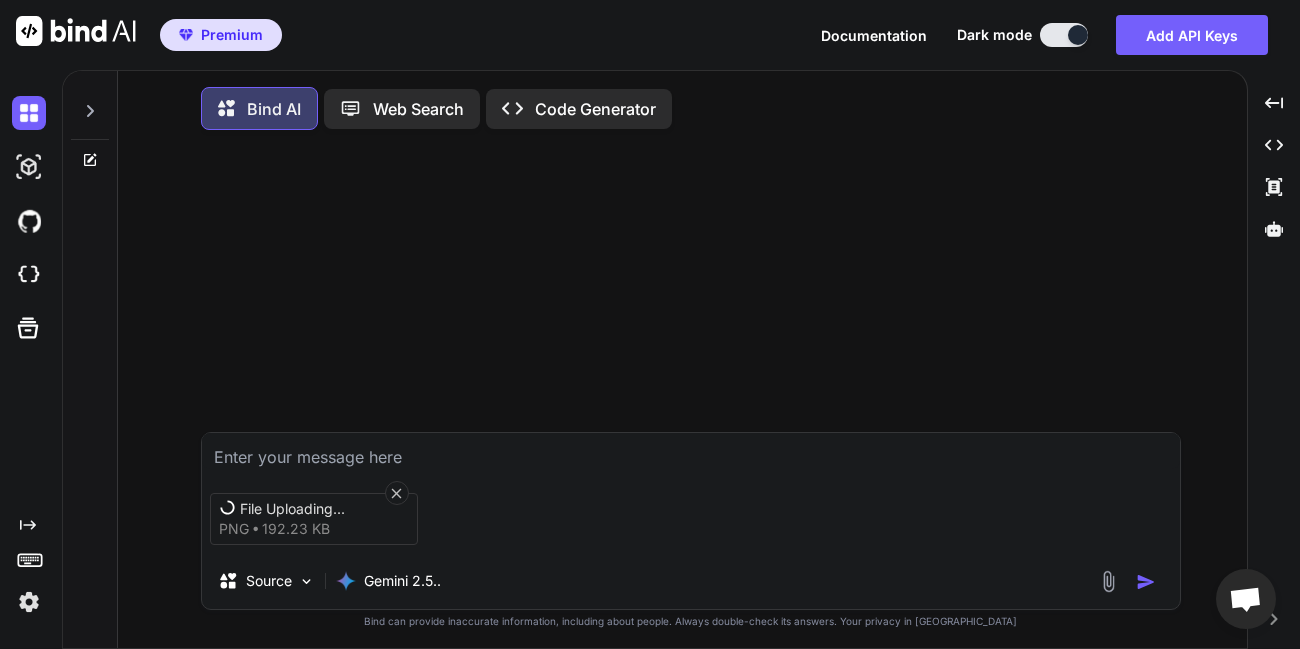 click on "File Uploading... png 192.23 KB Source   Gemini 2.5.." at bounding box center [691, 521] 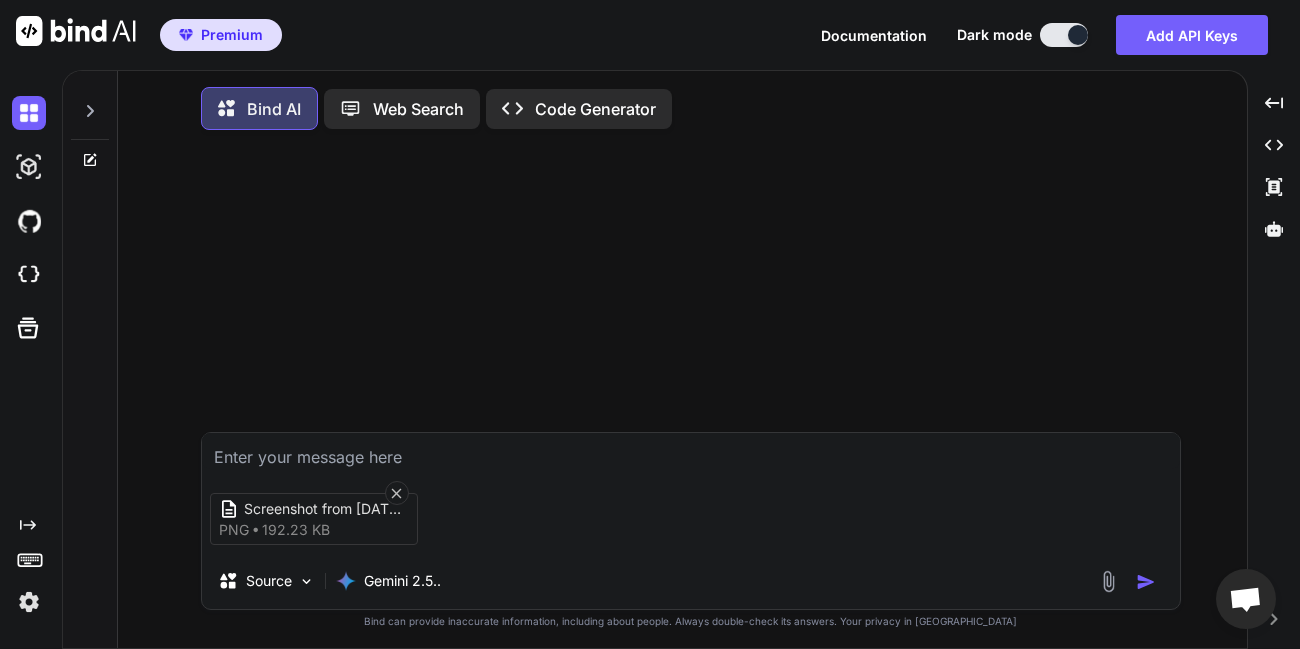 click at bounding box center (691, 451) 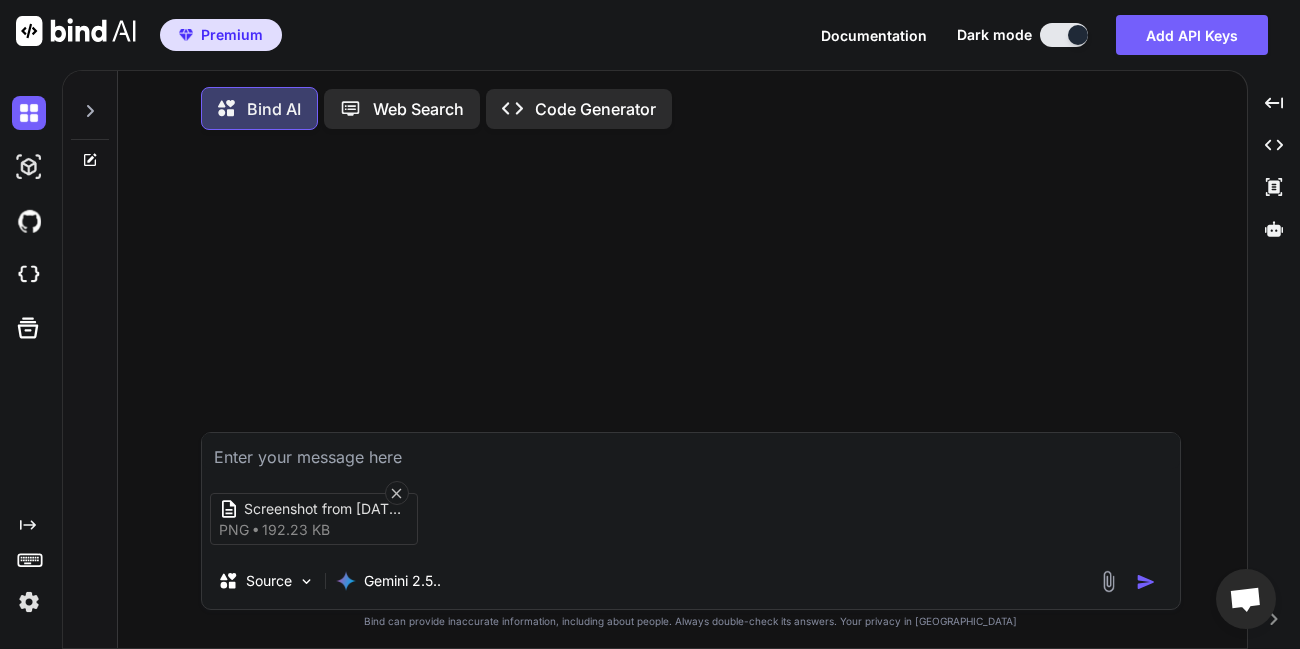 type on "W" 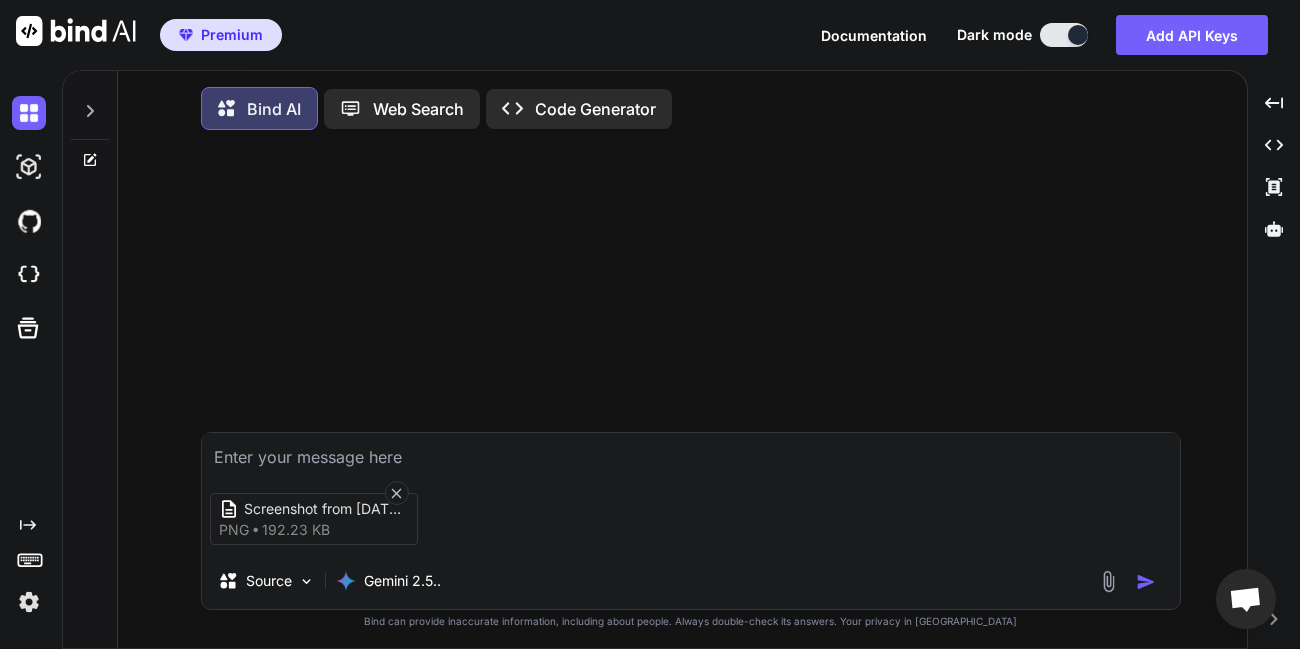 type on "x" 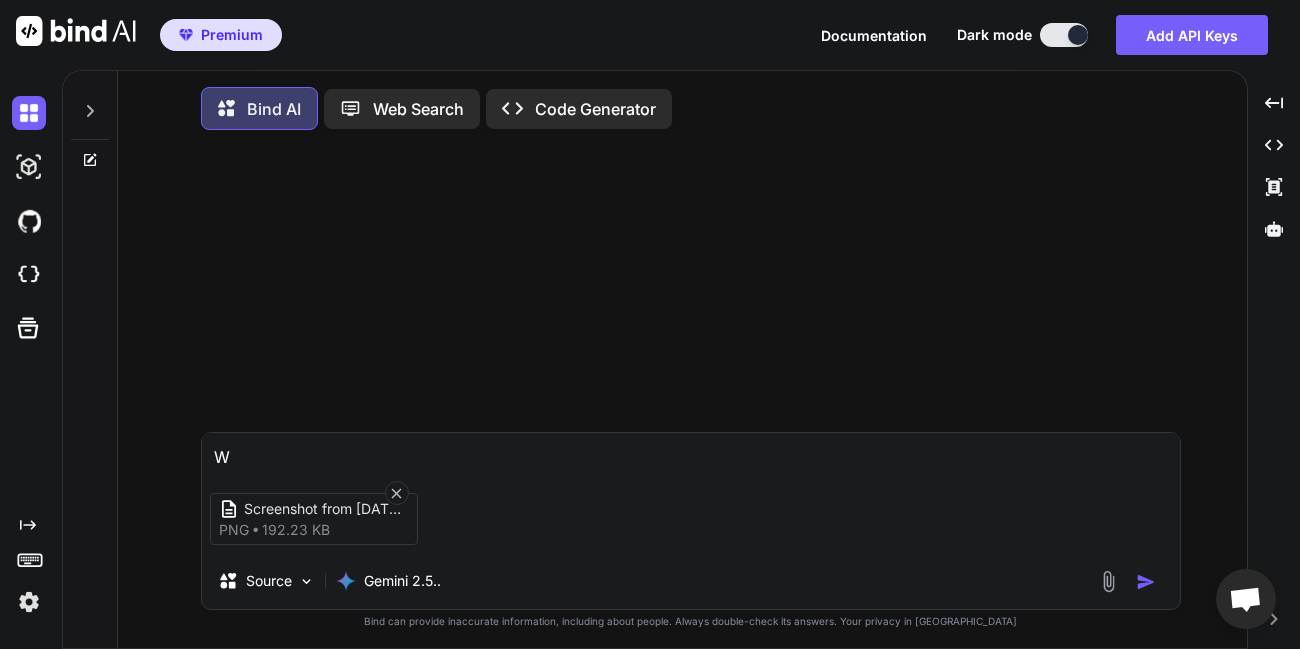 type on "Wh" 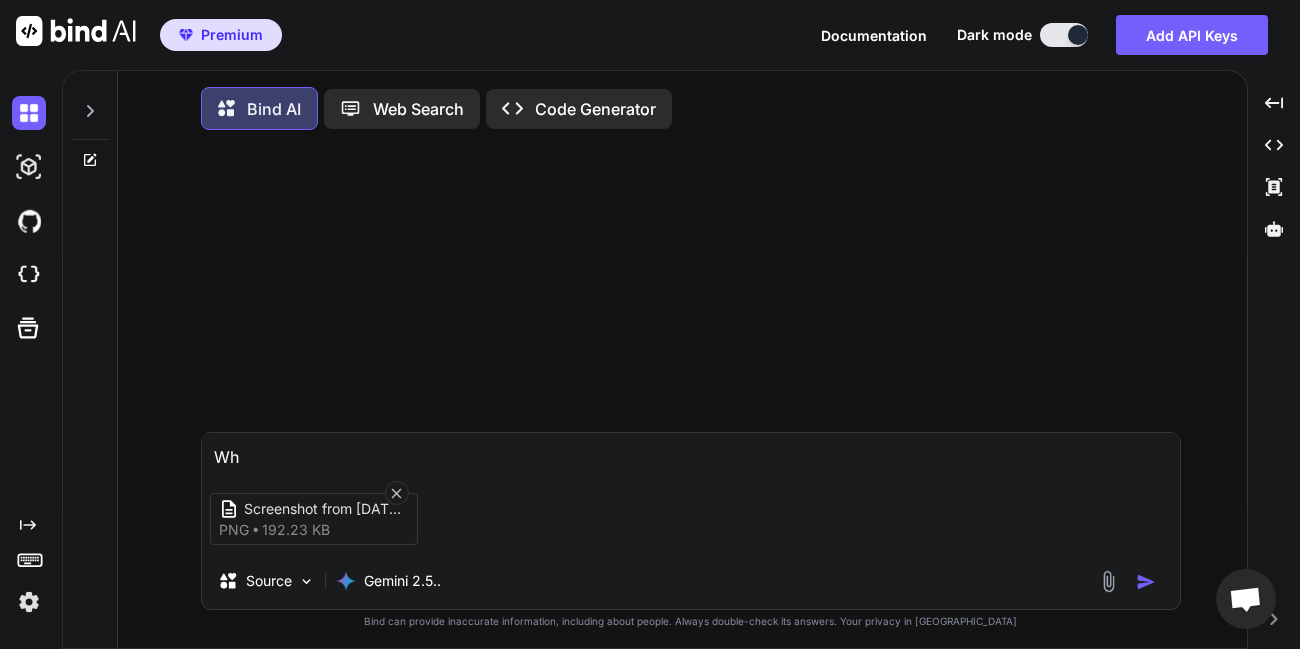 type on "Whi" 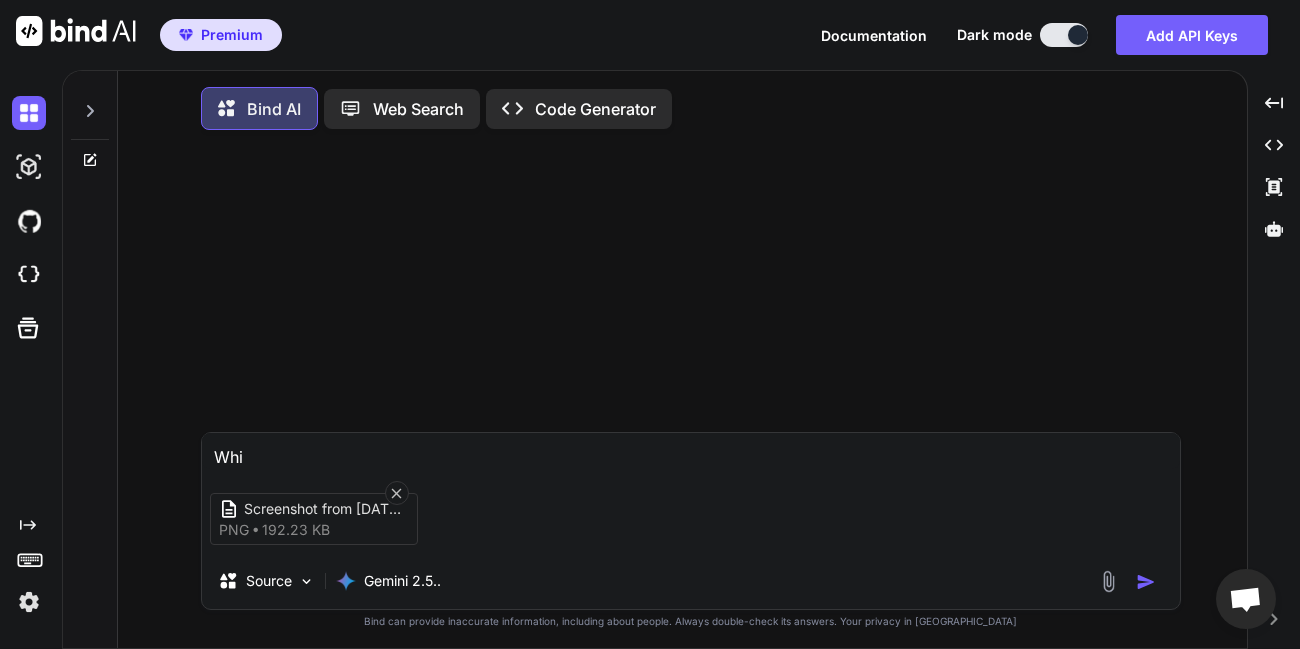 type on "Whic" 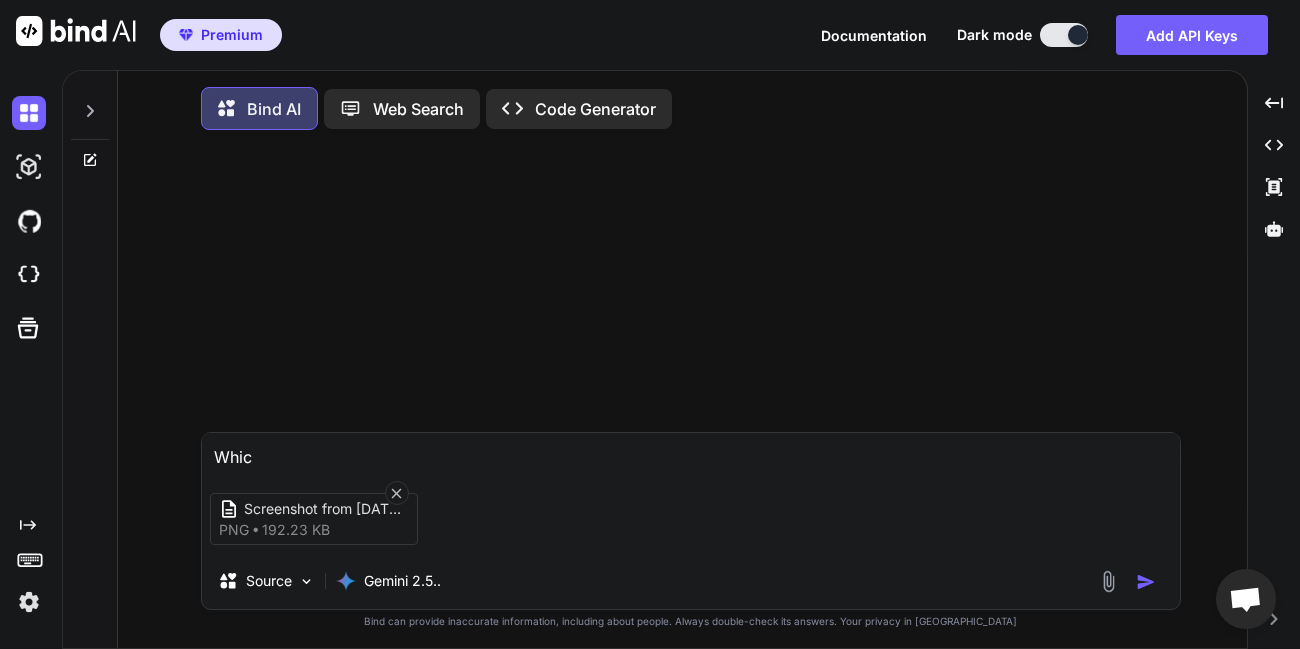 type on "Which" 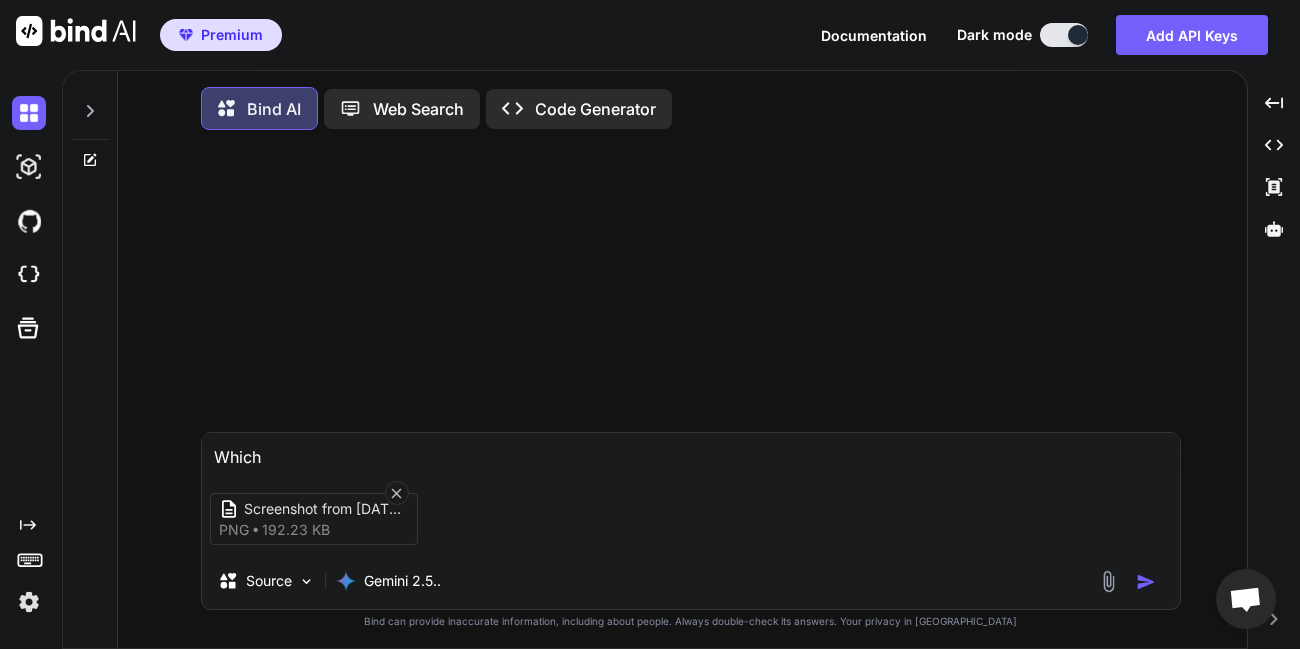 type on "x" 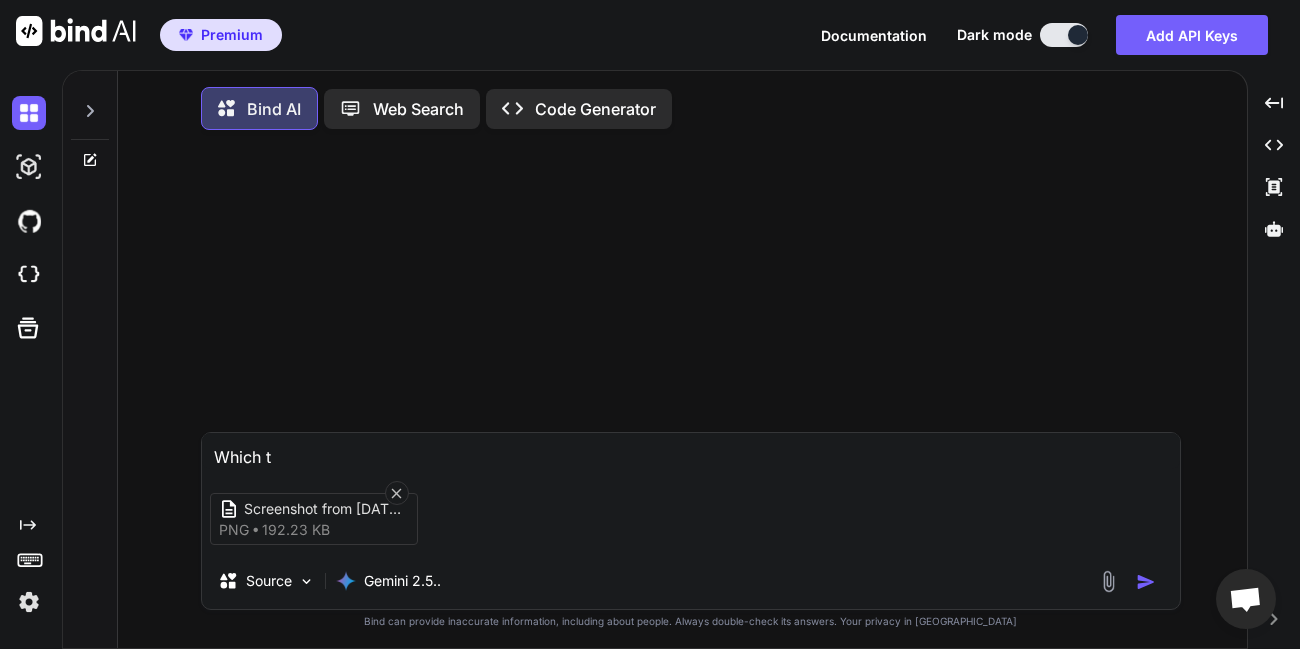 type on "Which tr" 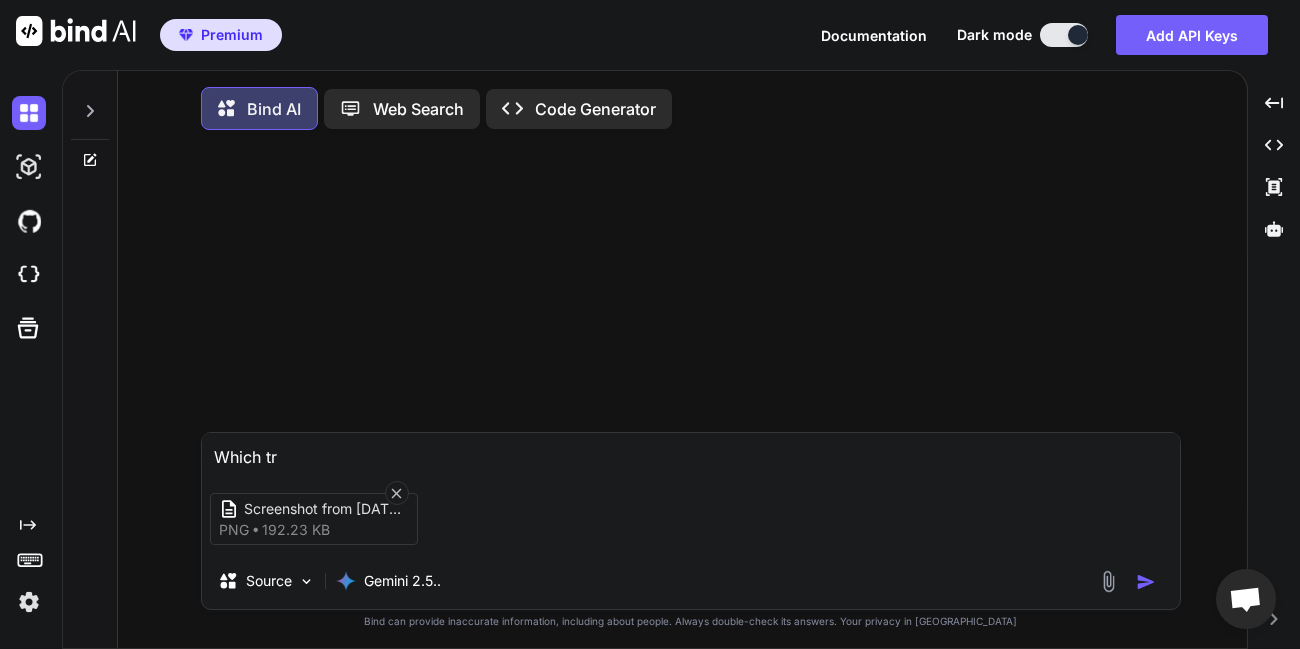 type on "Which tre" 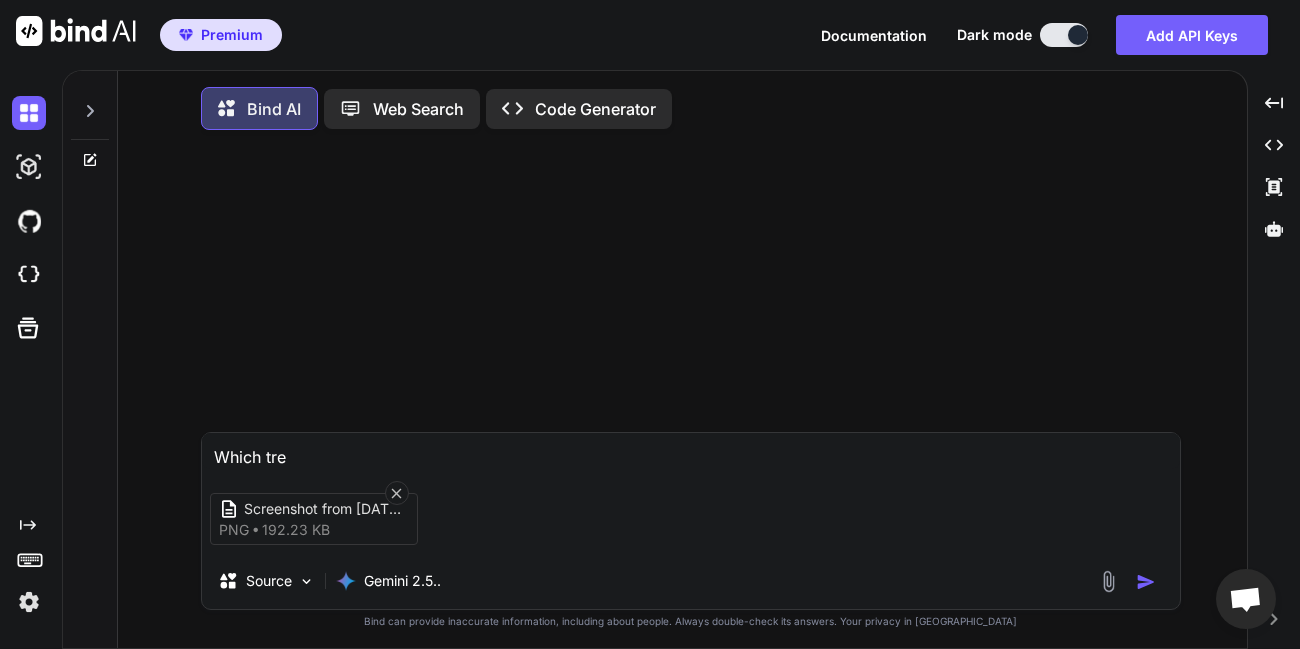 type on "Which tree" 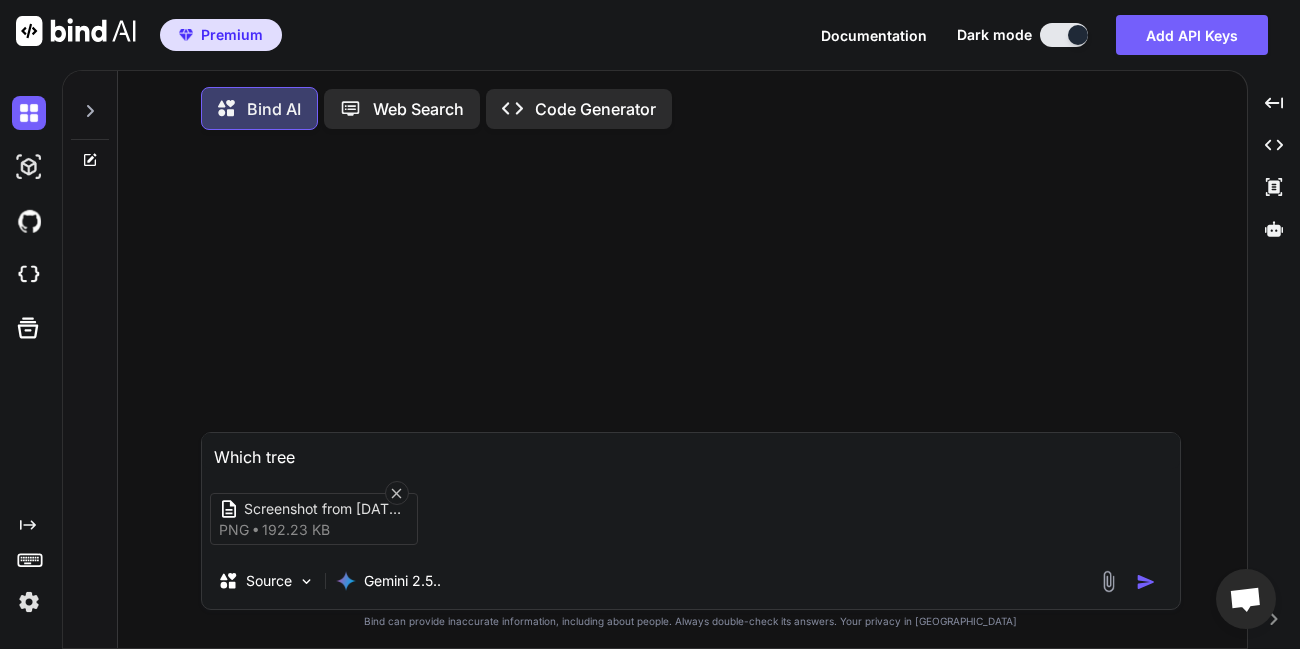type on "Which tree" 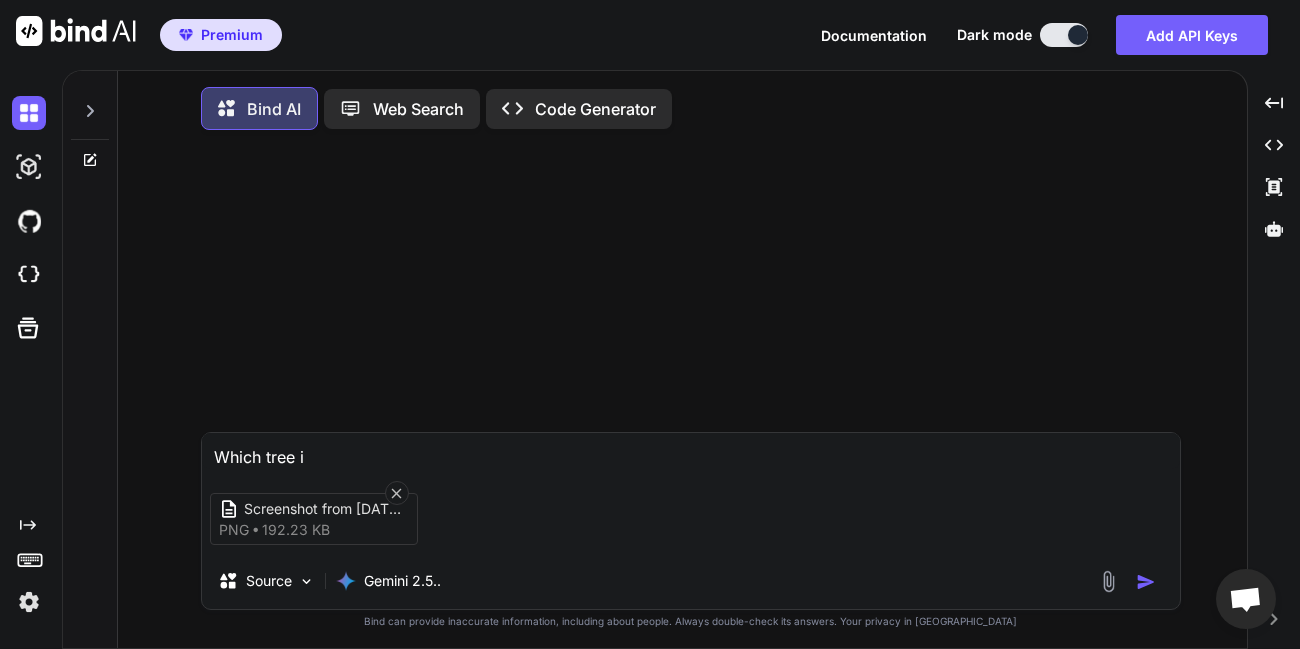 type on "Which tree in" 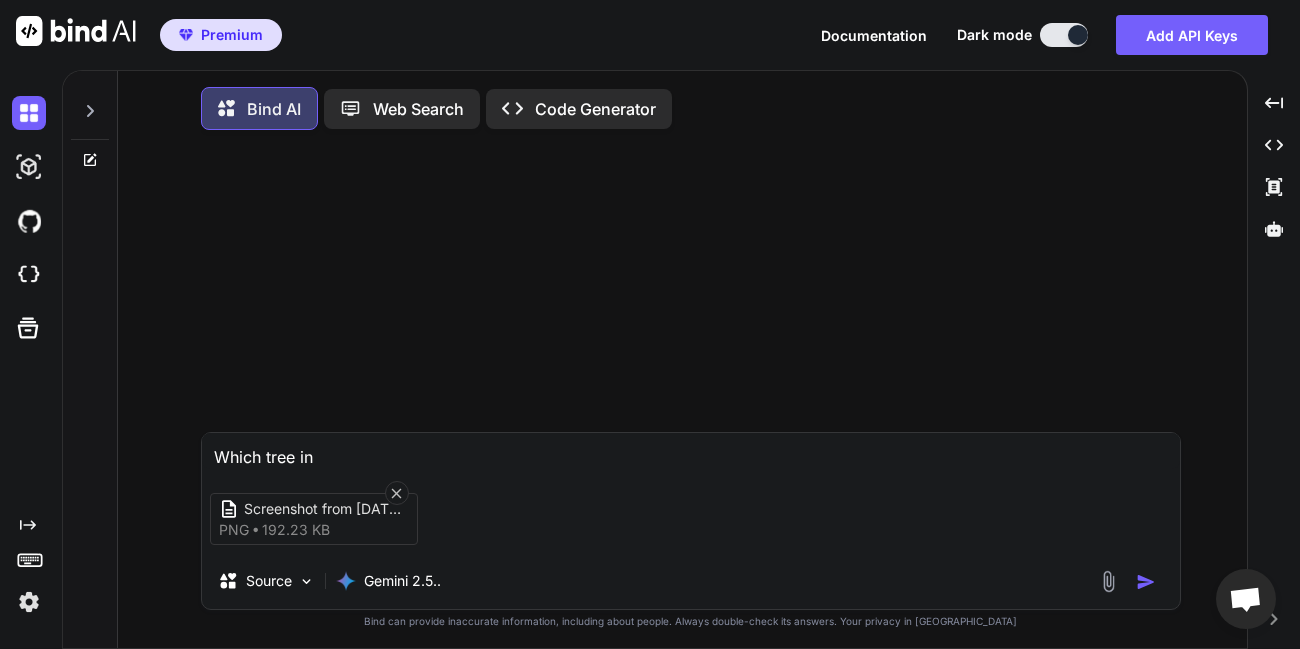 type on "Which tree in" 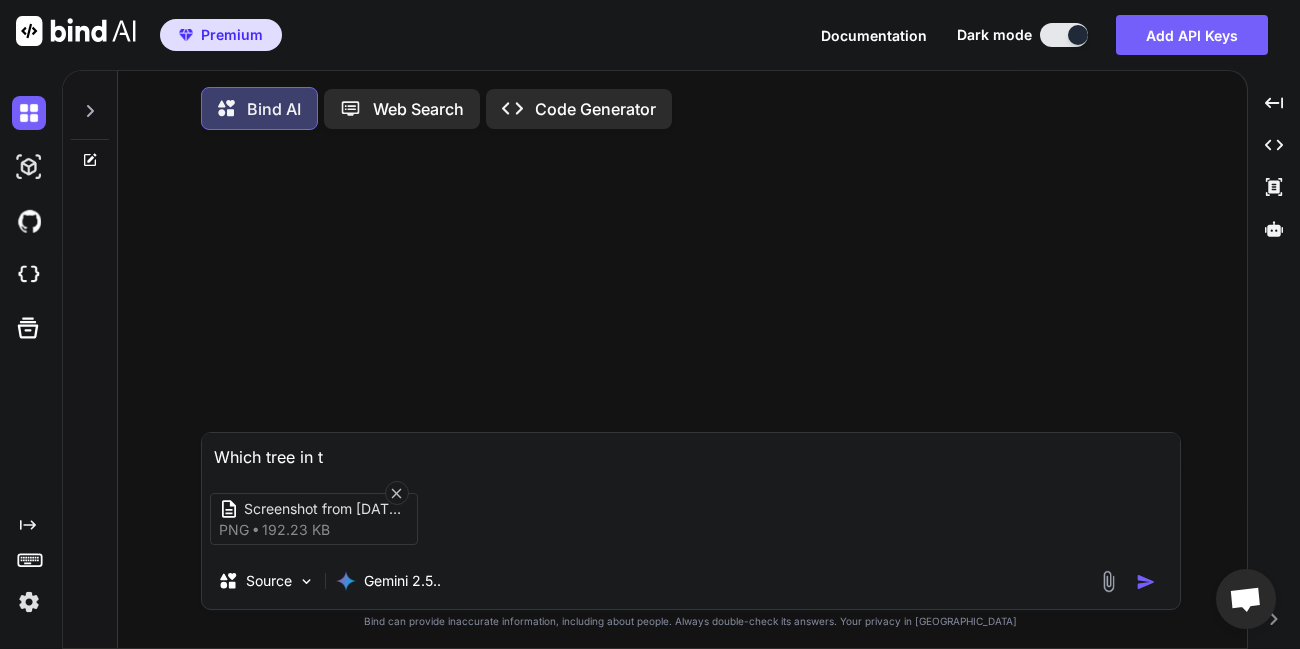 type on "Which tree in th" 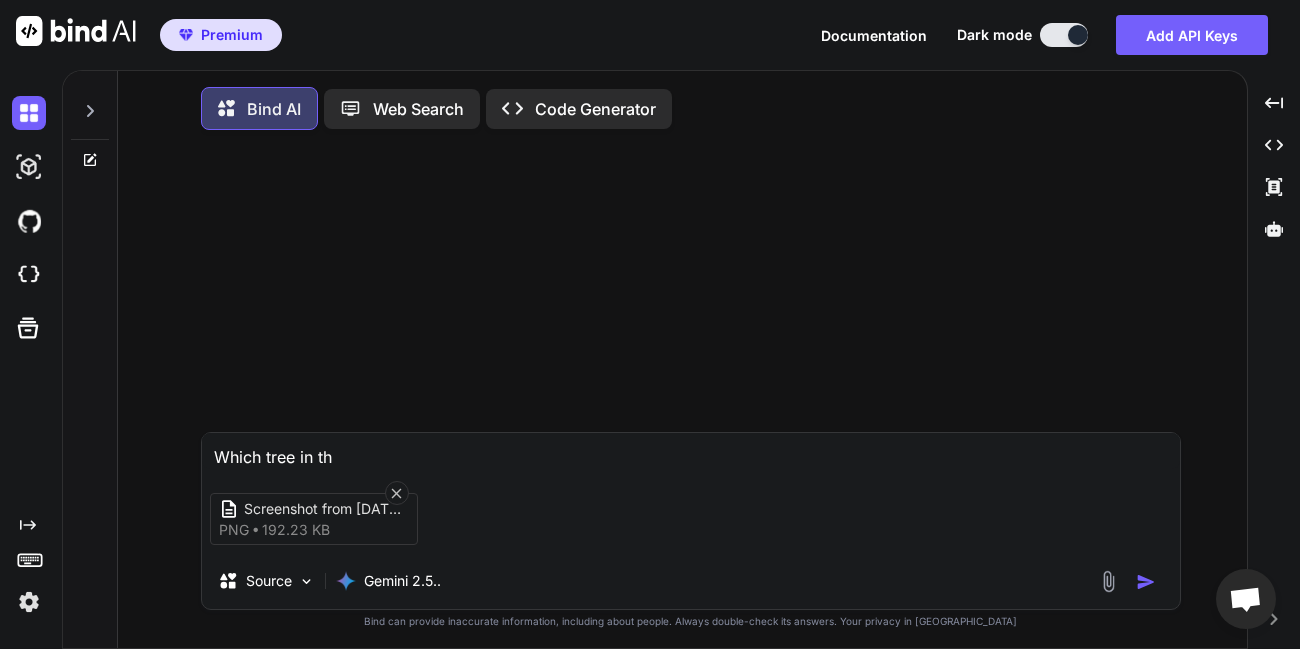 type on "x" 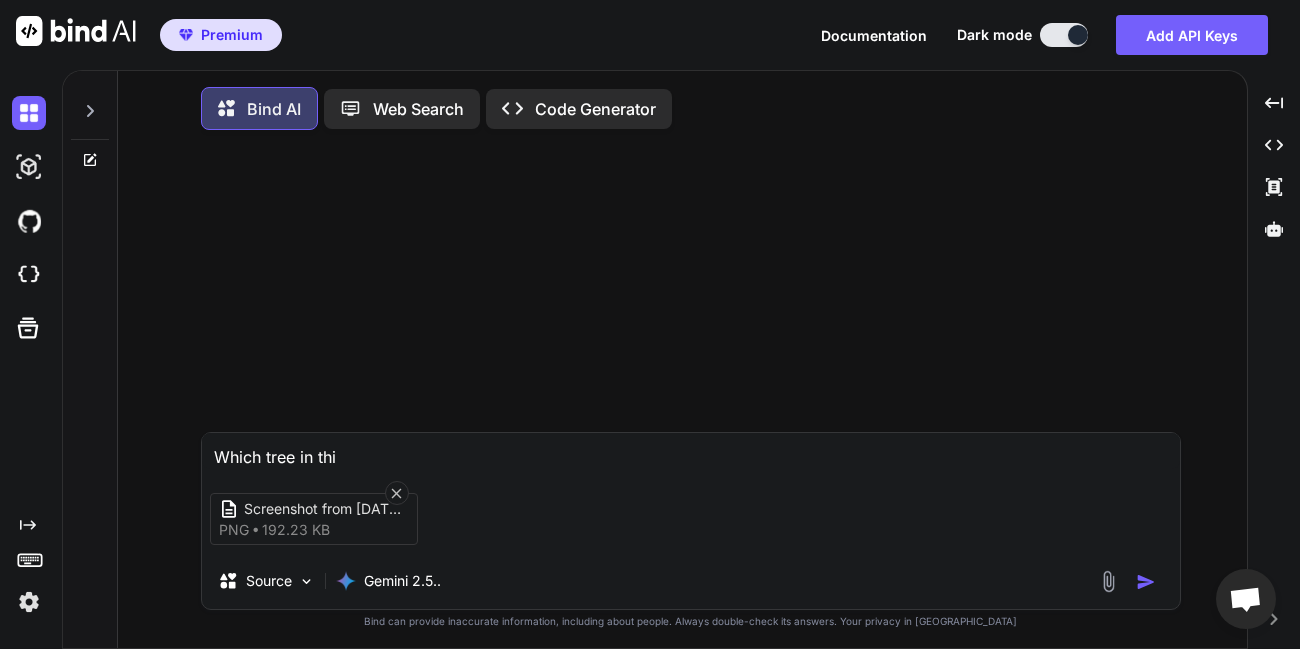 type on "x" 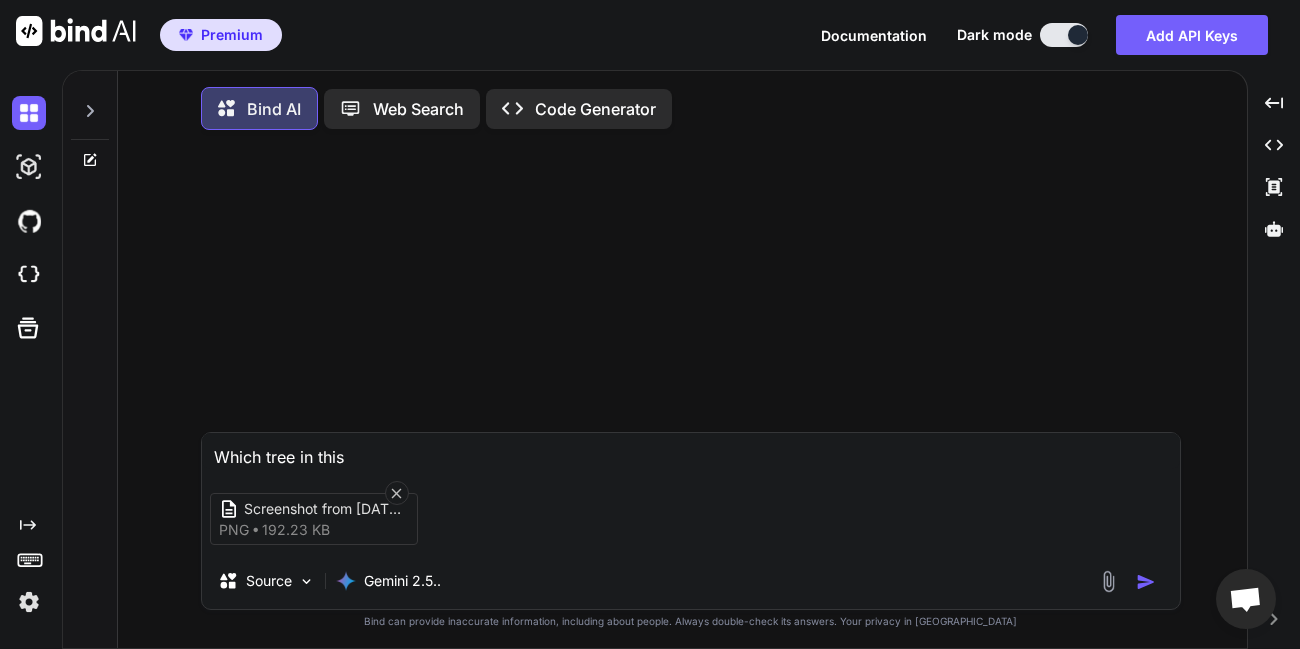 type on "Which tree in thi" 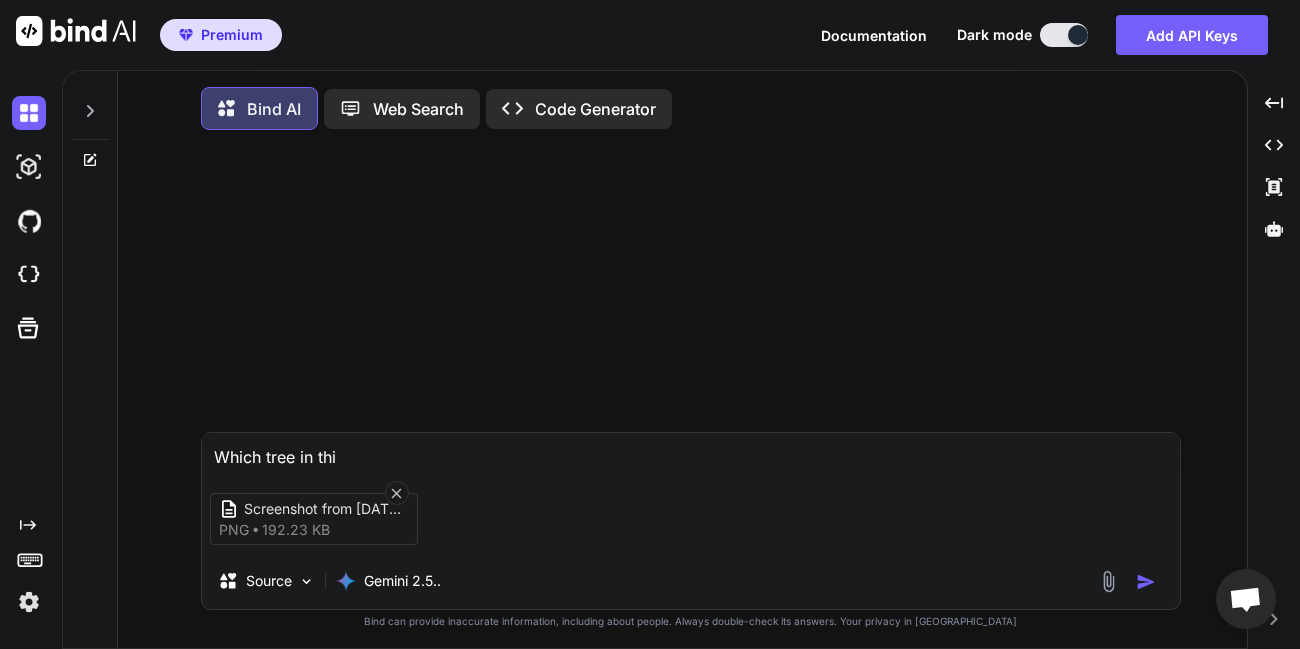 type on "Which tree in th" 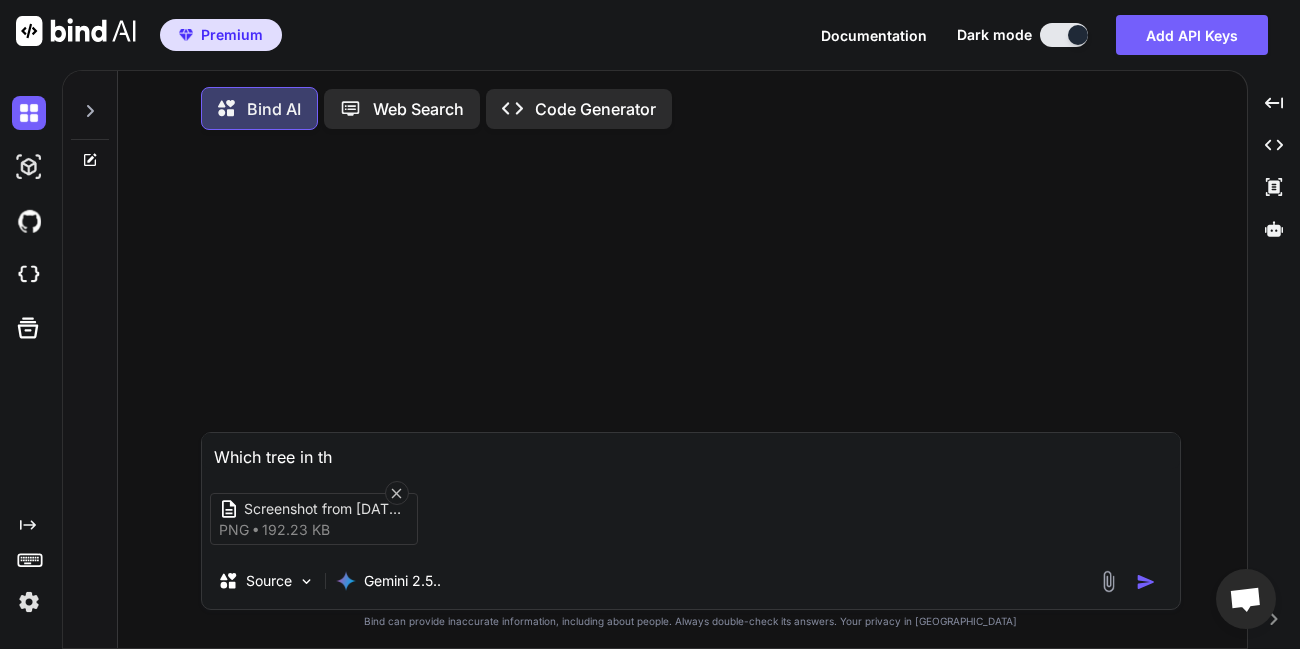 type on "Which tree in t" 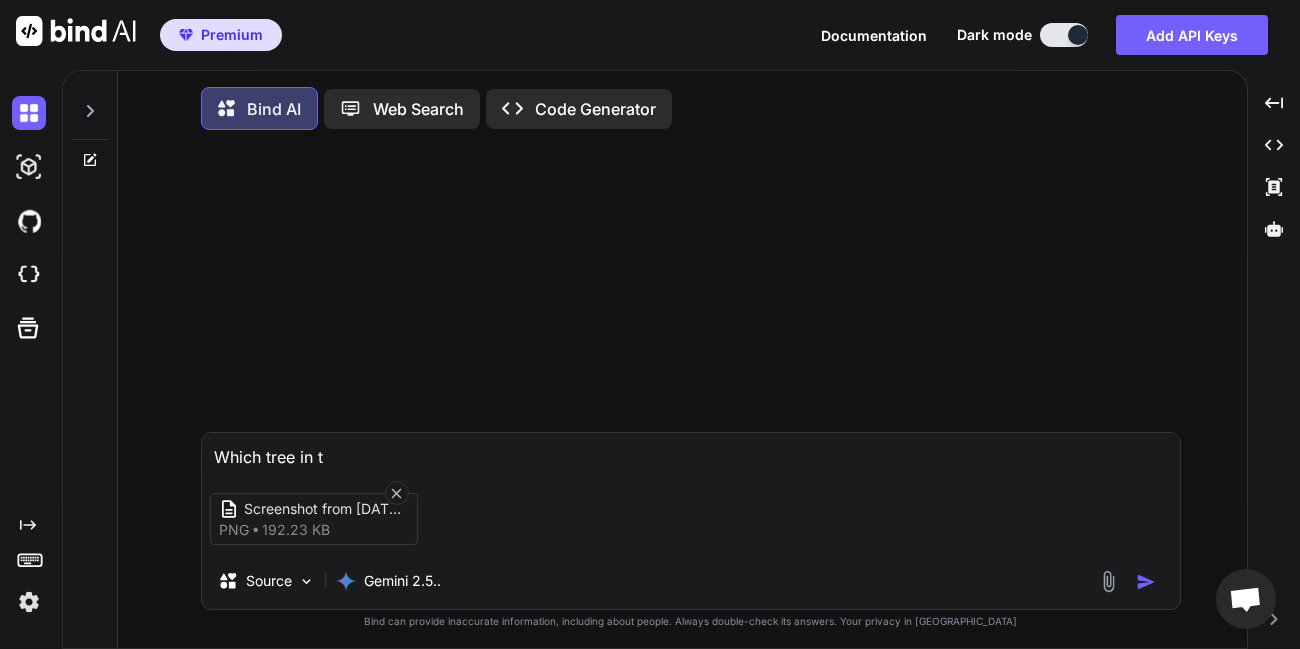 type on "Which tree in" 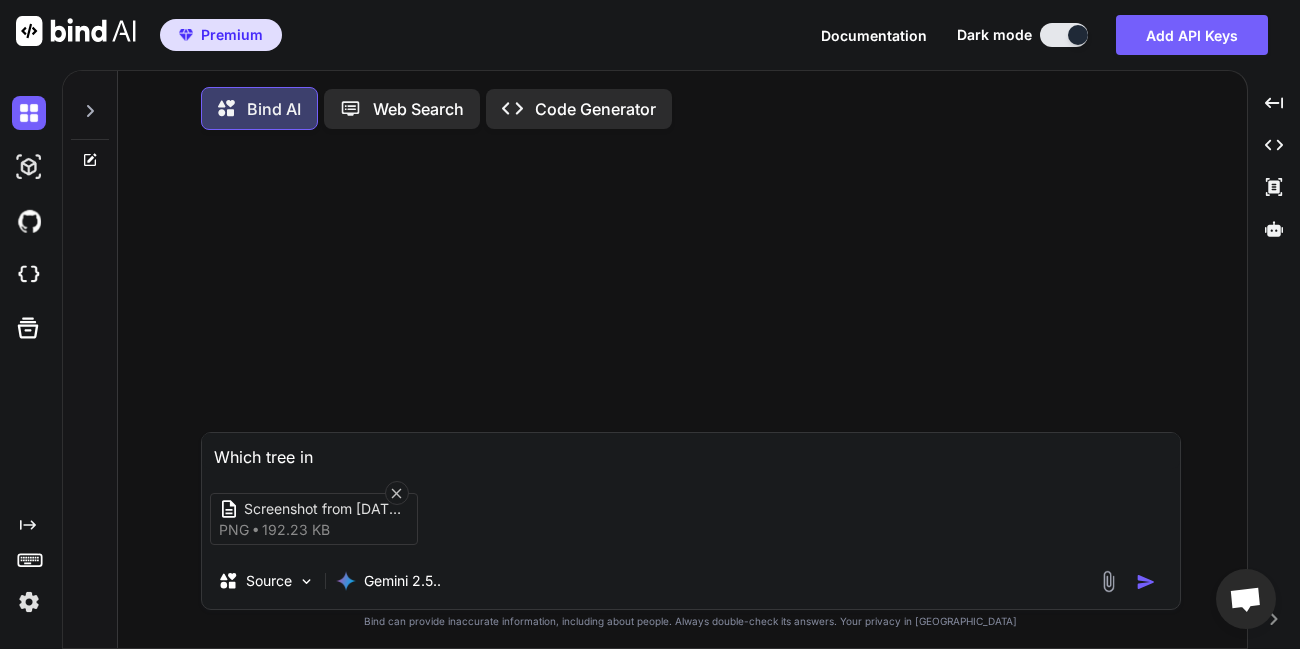 type on "Which tree in" 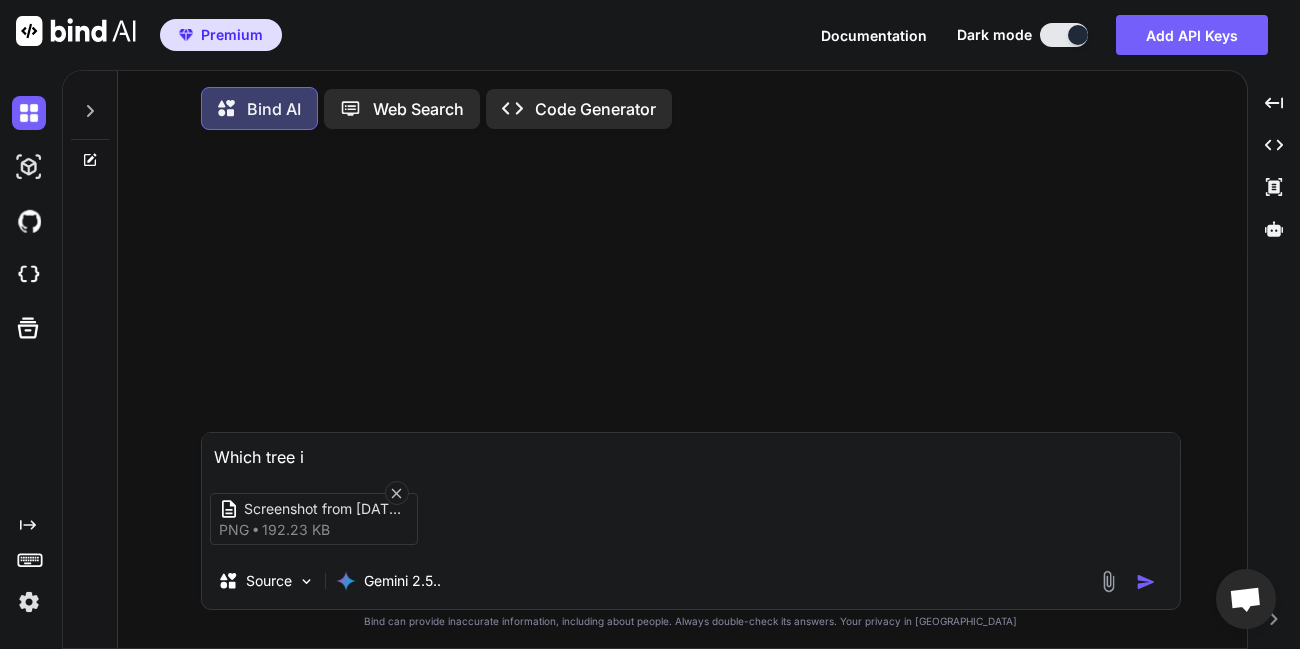 type on "Which tree" 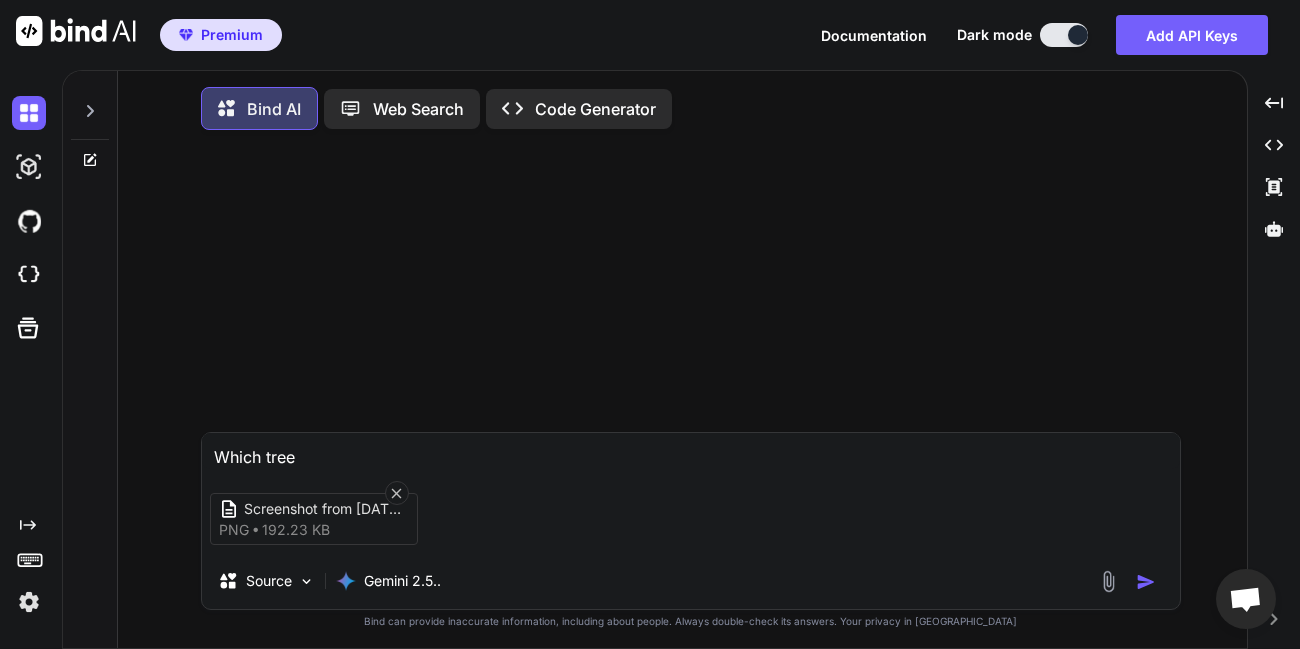 type on "Which tree" 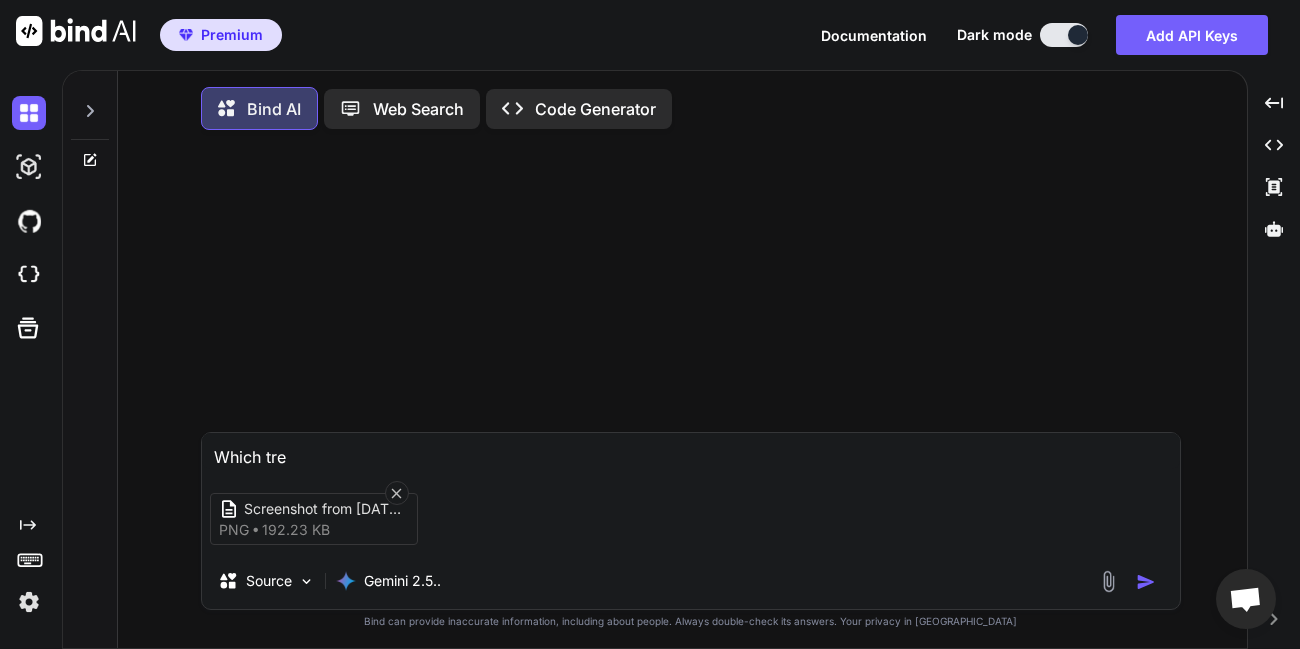type on "Which tr" 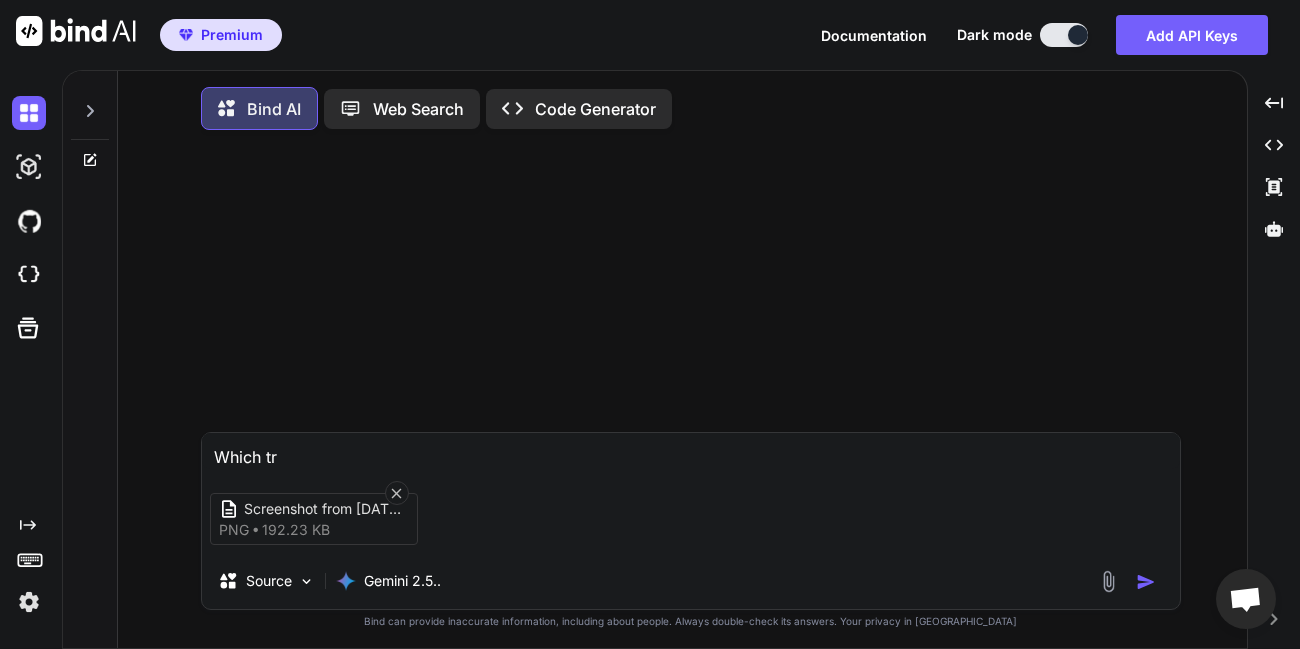 type on "Which t" 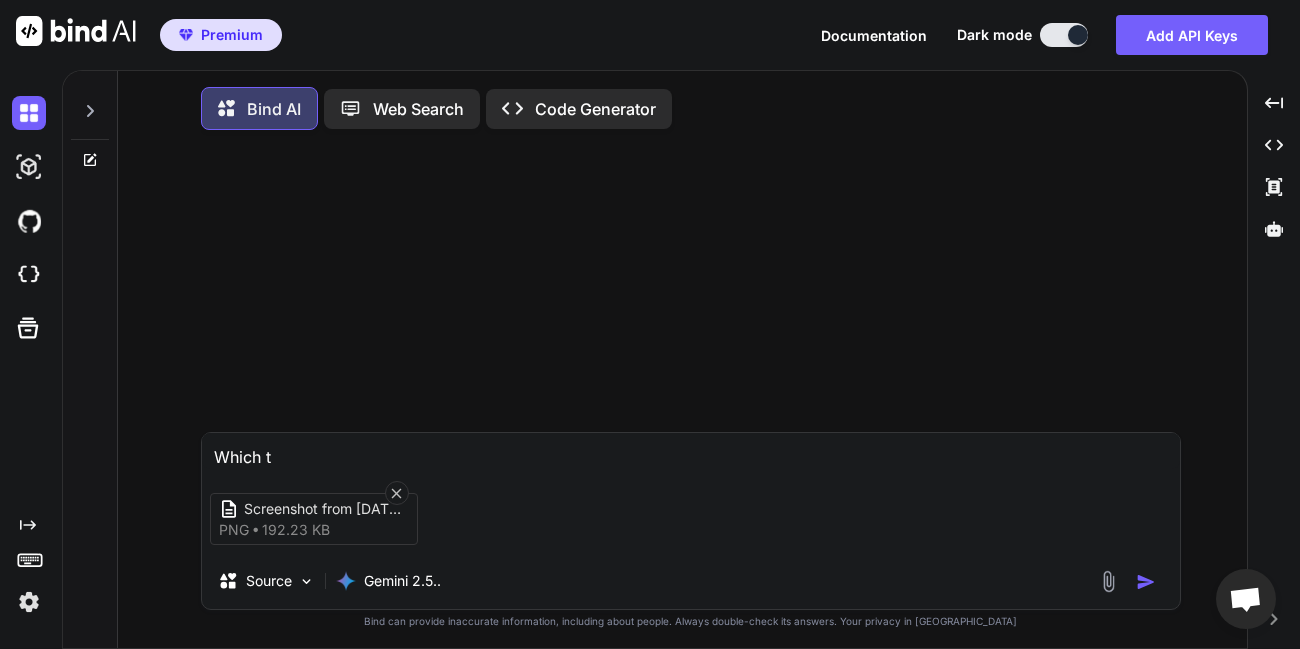 type on "Which" 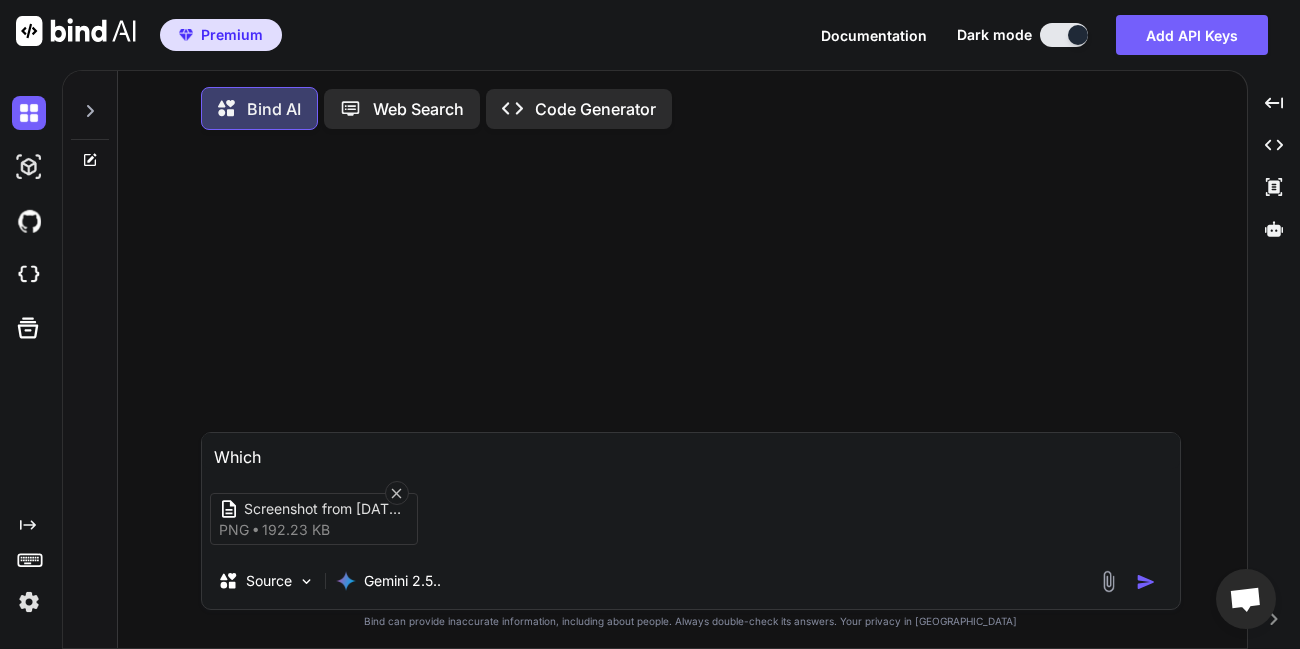 type on "Which" 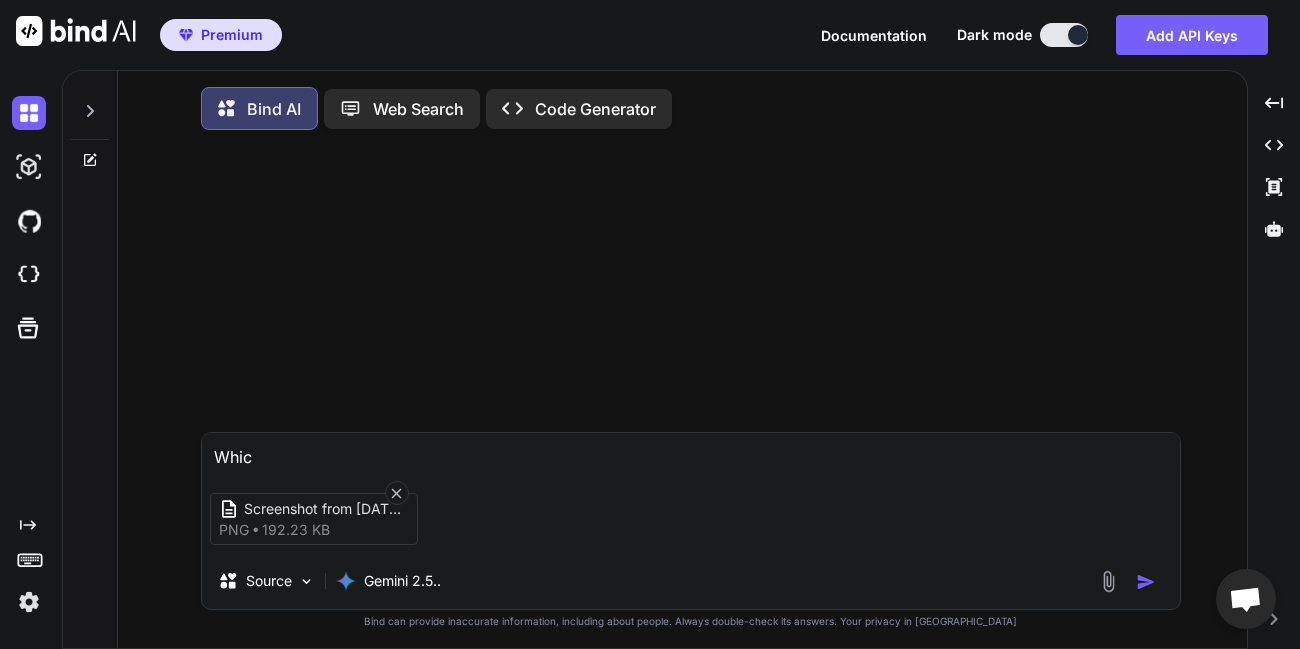 type on "x" 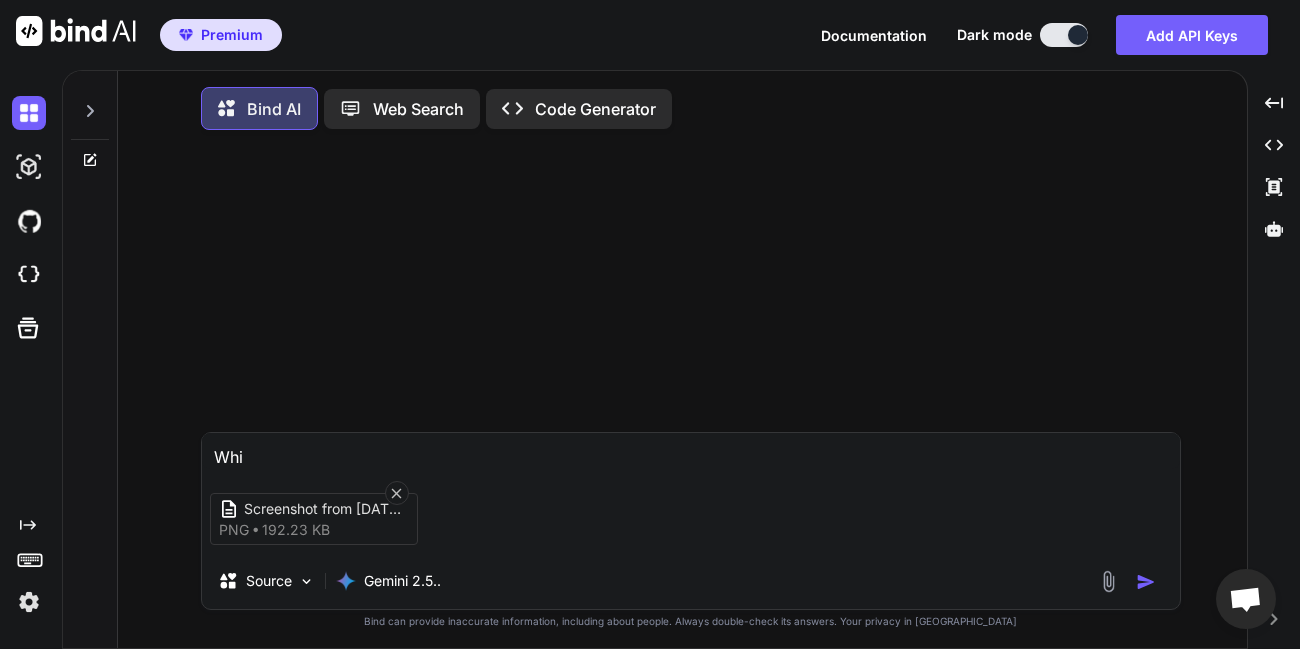 type on "Wh" 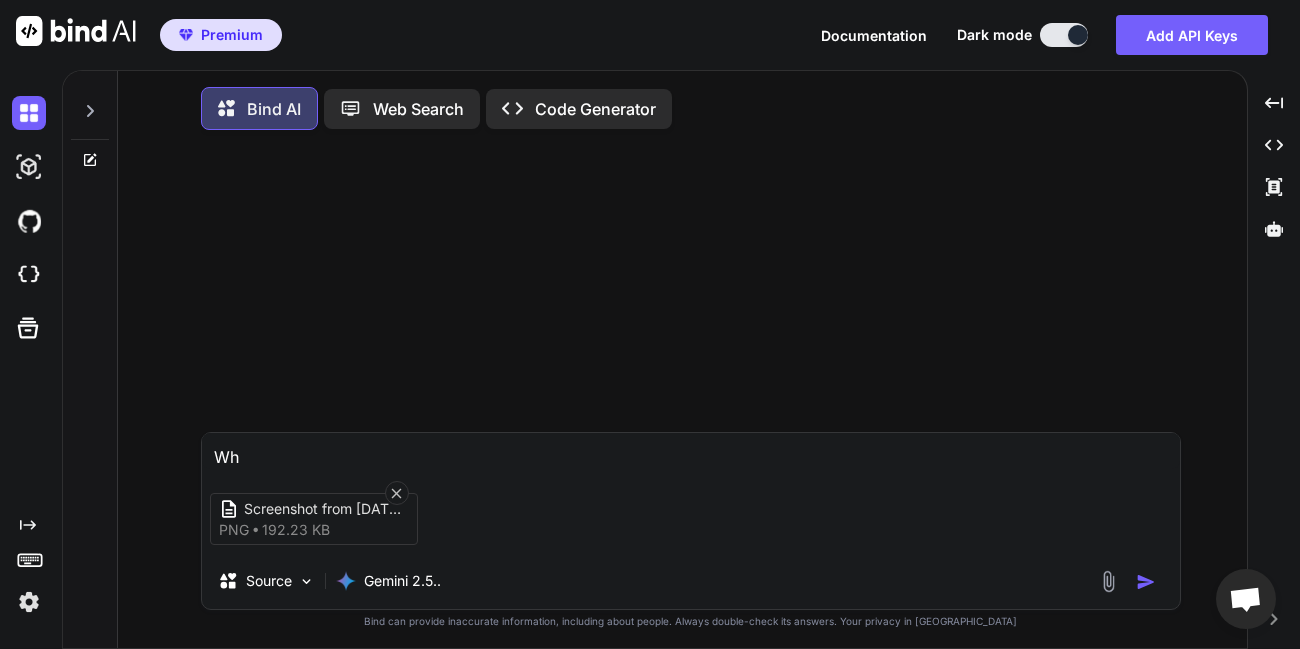 type on "W" 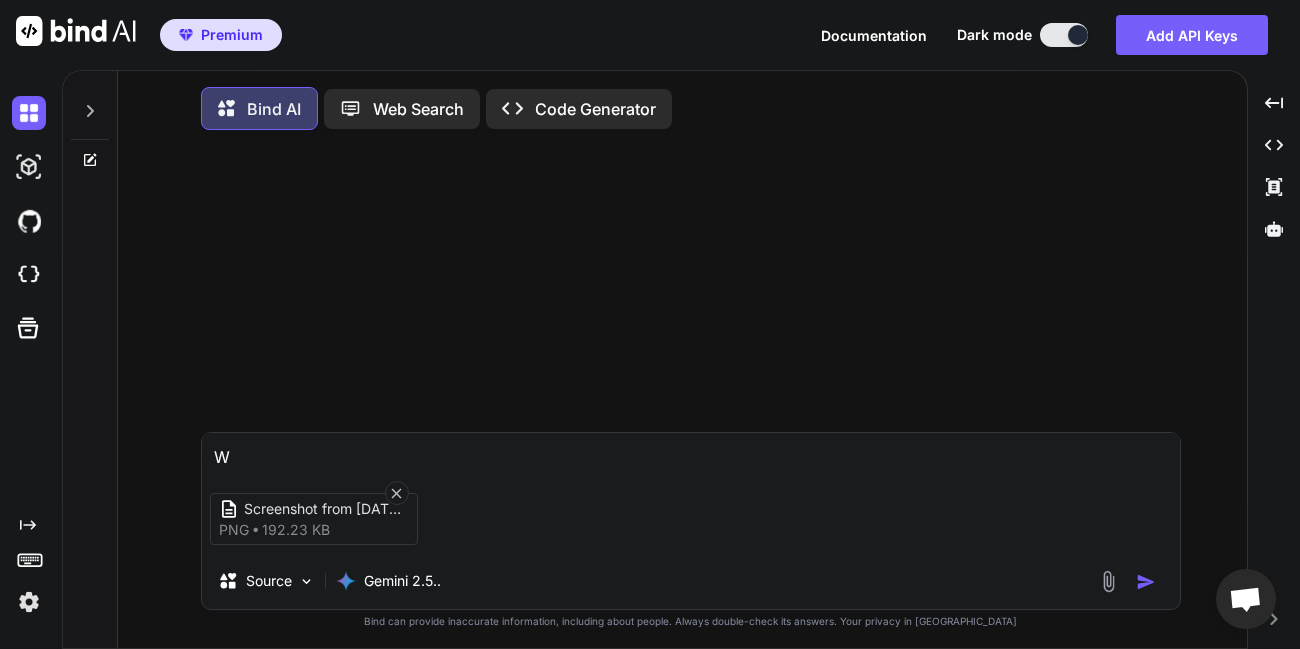 type 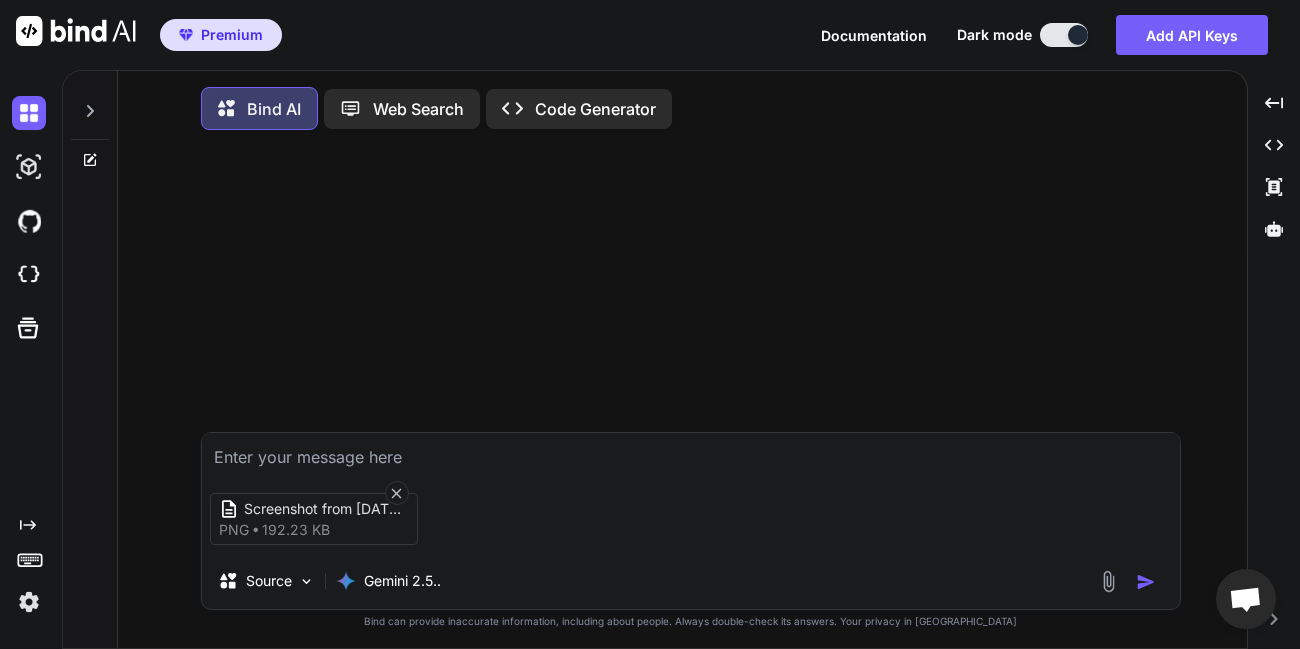 type on "T" 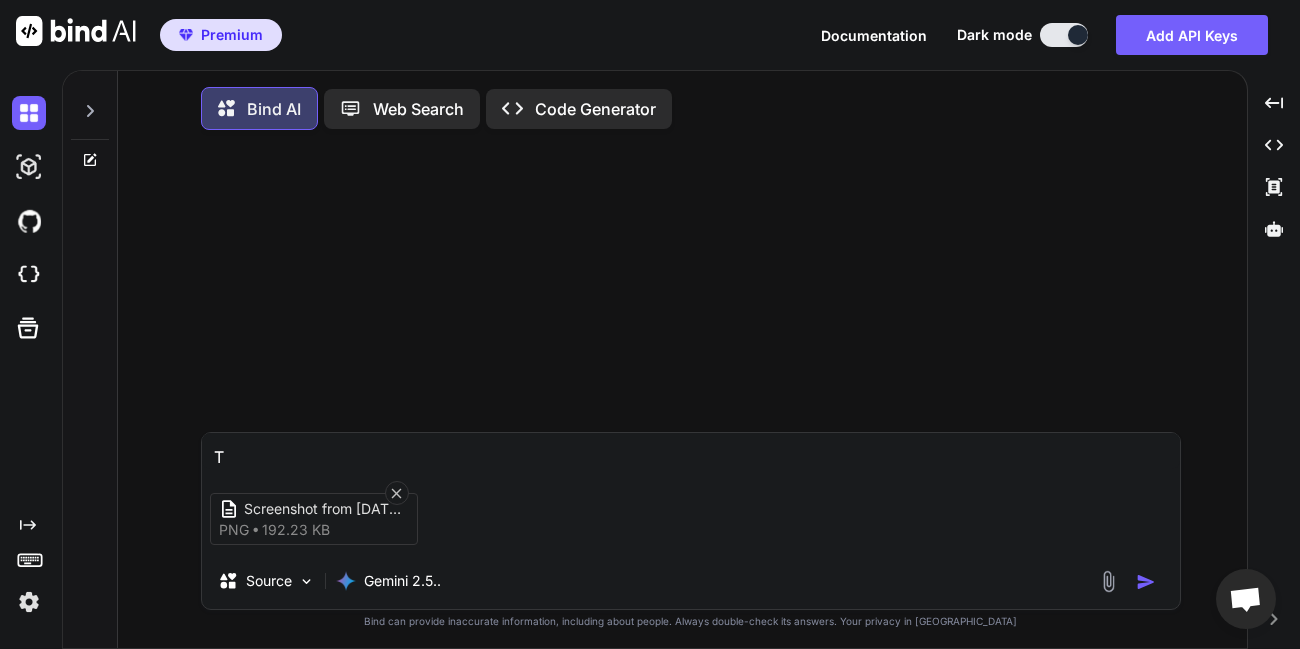 type on "Tr" 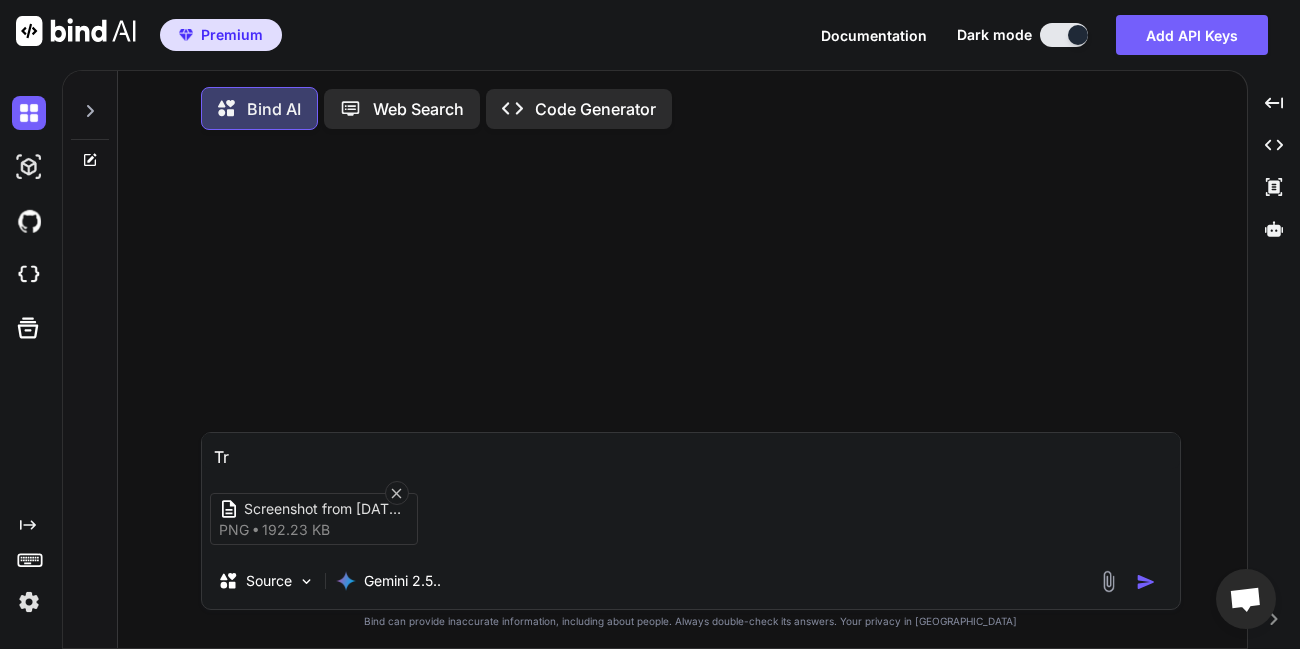 type on "Tre" 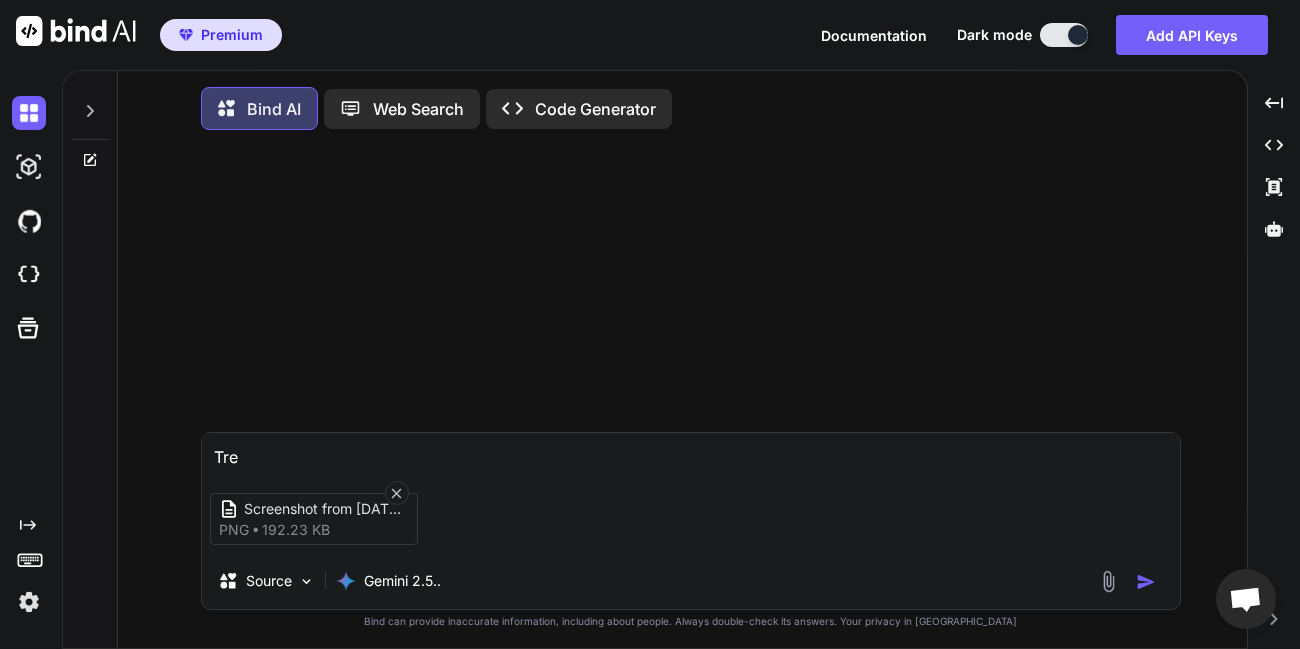 type on "Tree" 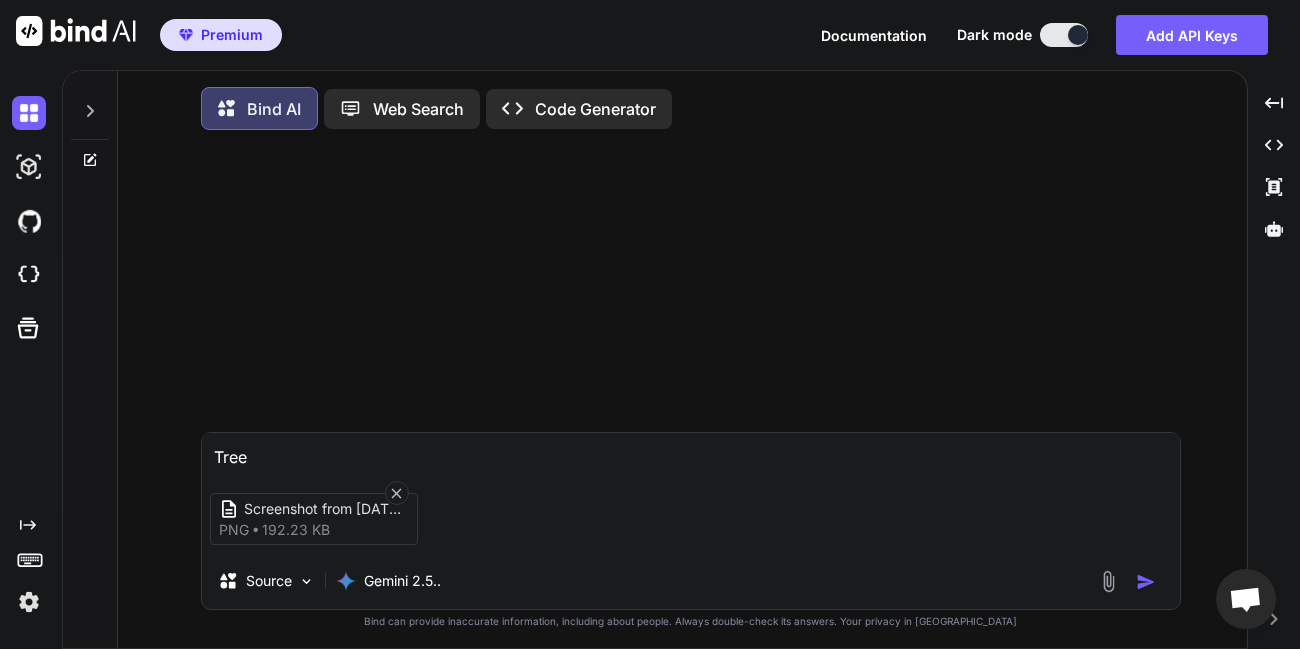 type on "Tree" 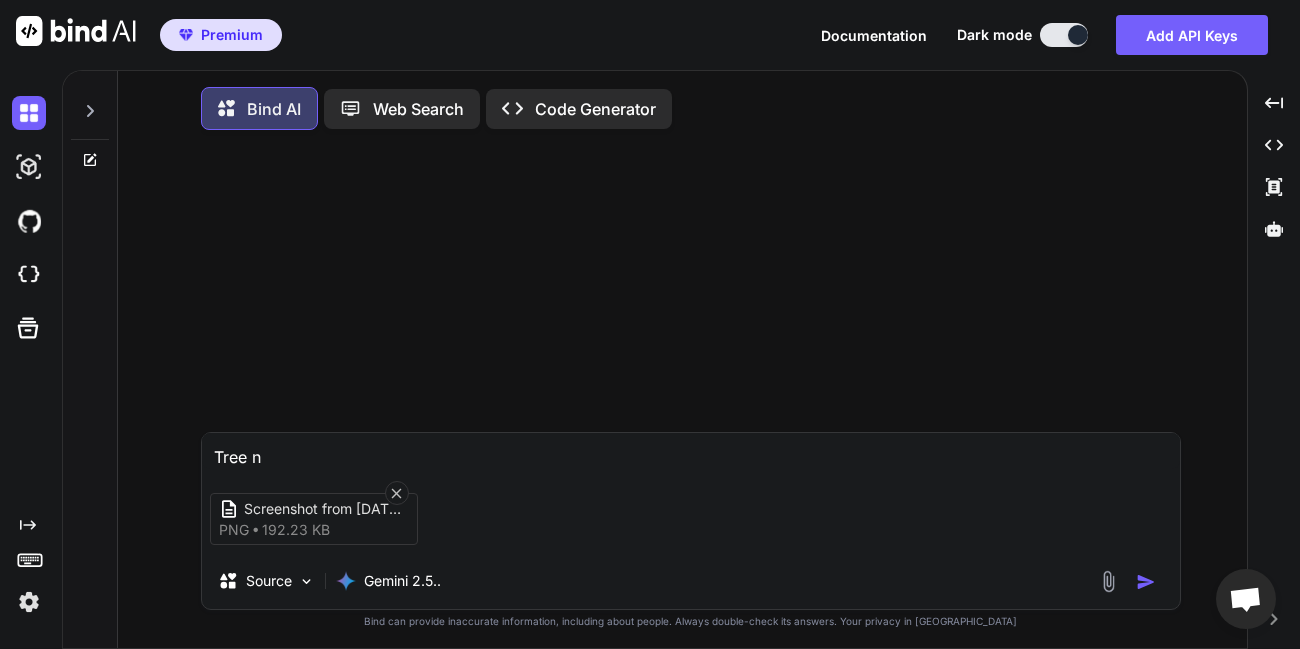 type on "Tree na" 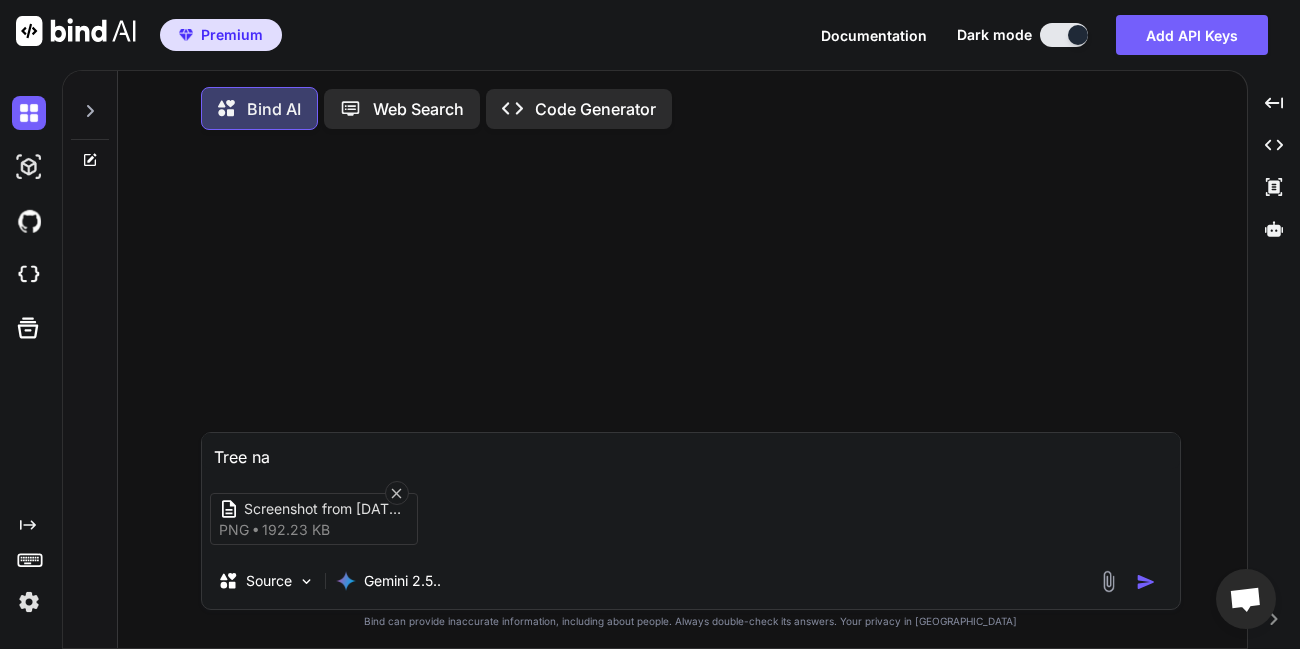 type on "Tree nam" 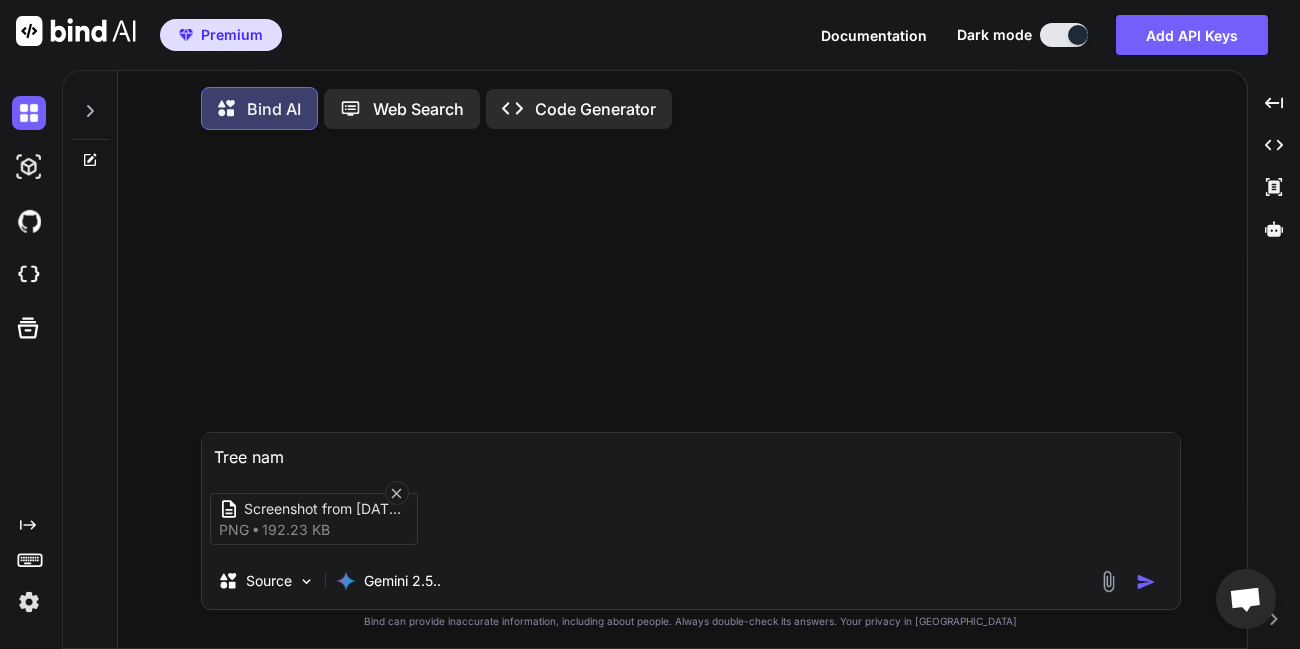 type on "Tree name" 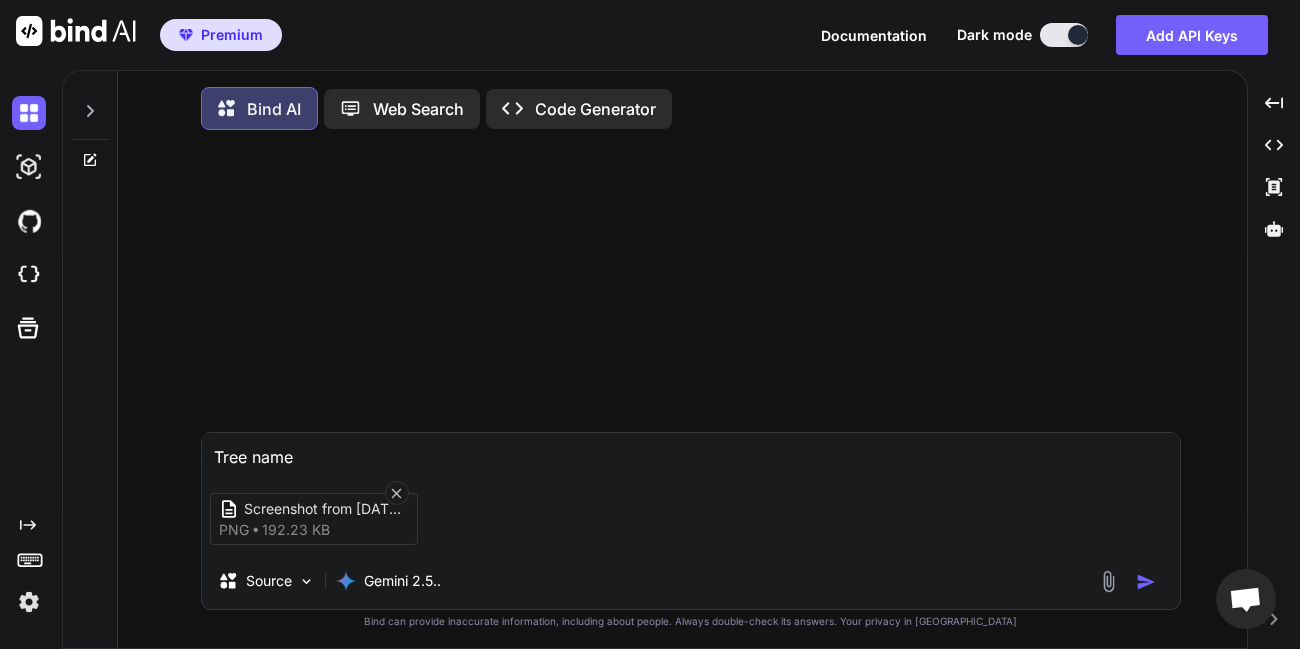 type on "x" 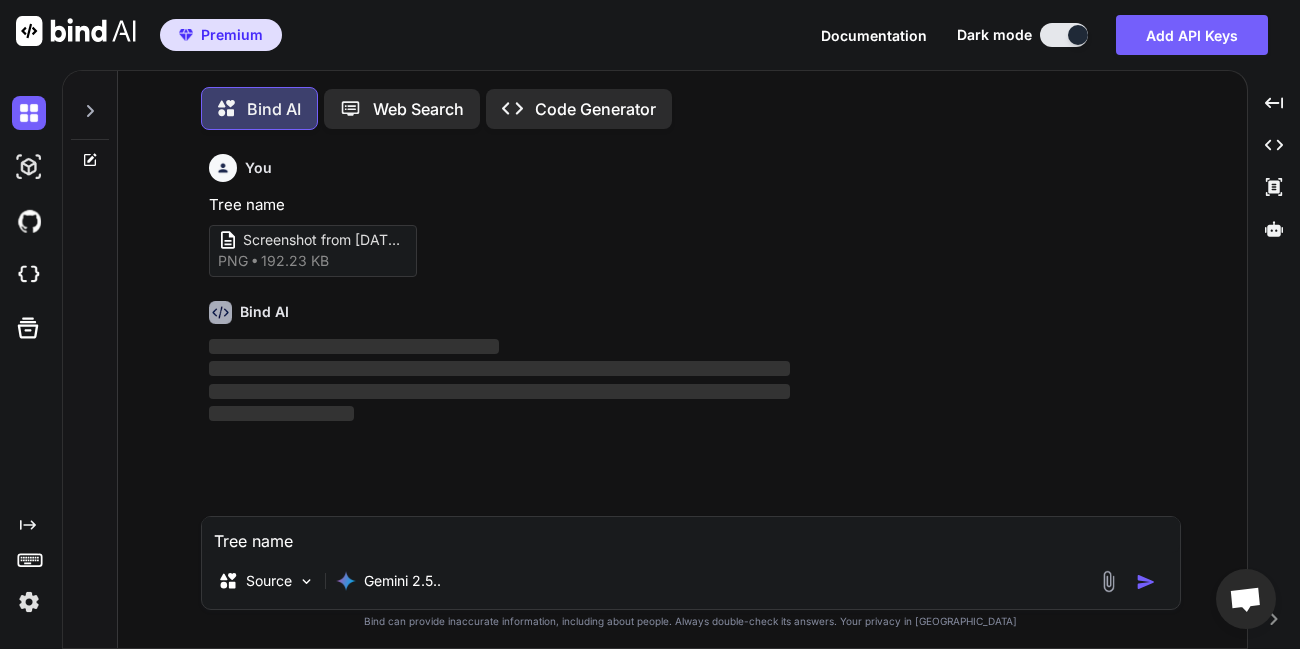 scroll, scrollTop: 10, scrollLeft: 0, axis: vertical 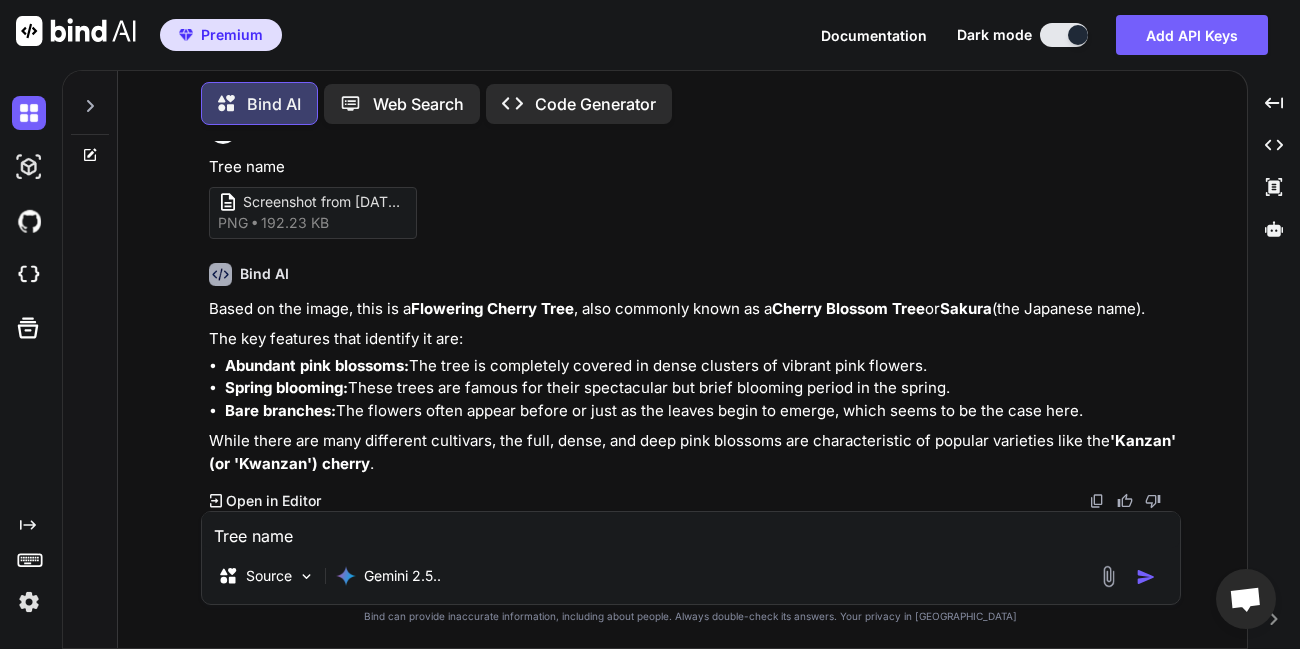 click at bounding box center [1108, 576] 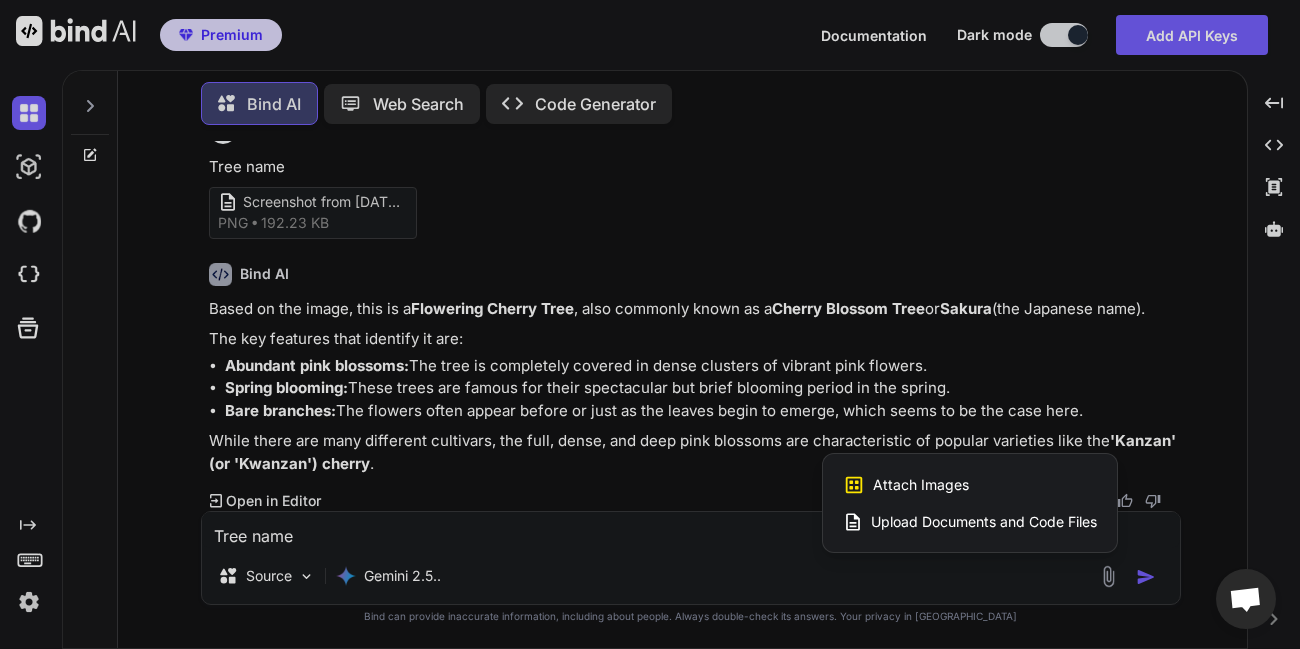 click on "Attach Images" at bounding box center [921, 485] 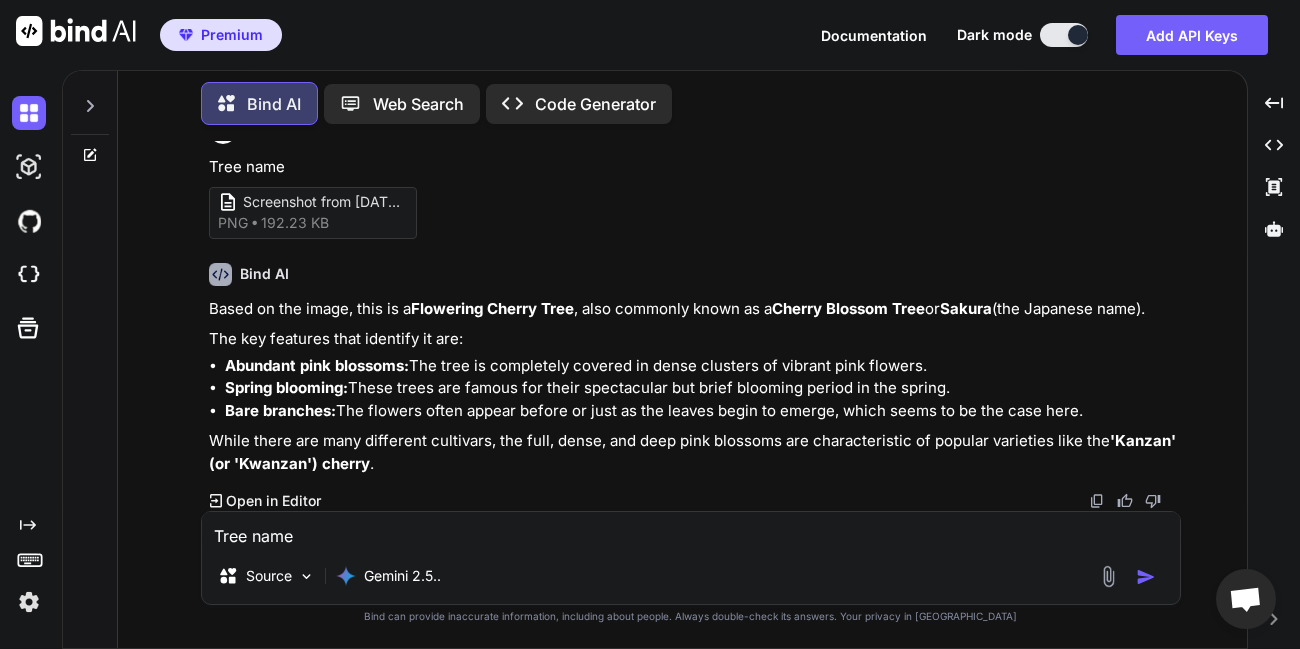 type on "C:\fakepath\Screenshot from [DATE] 12-58-31.png" 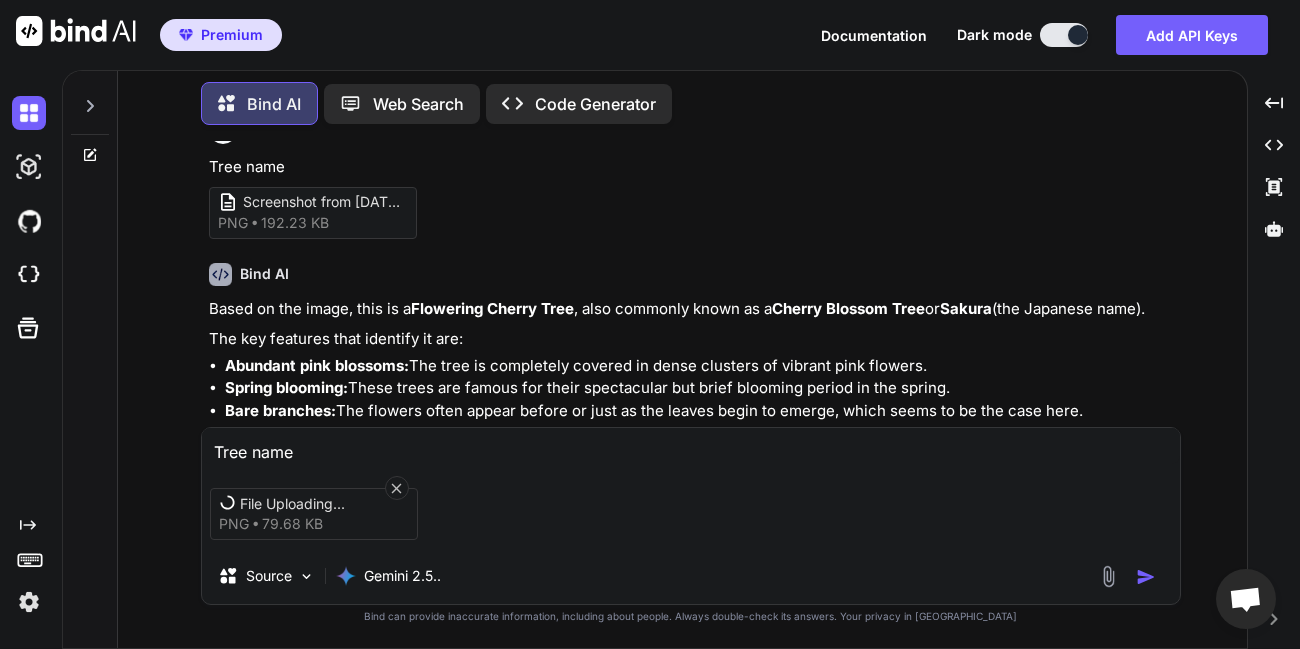 click on "Tree name File Uploading... png 79.68 KB Source   Gemini 2.5.." at bounding box center [691, 516] 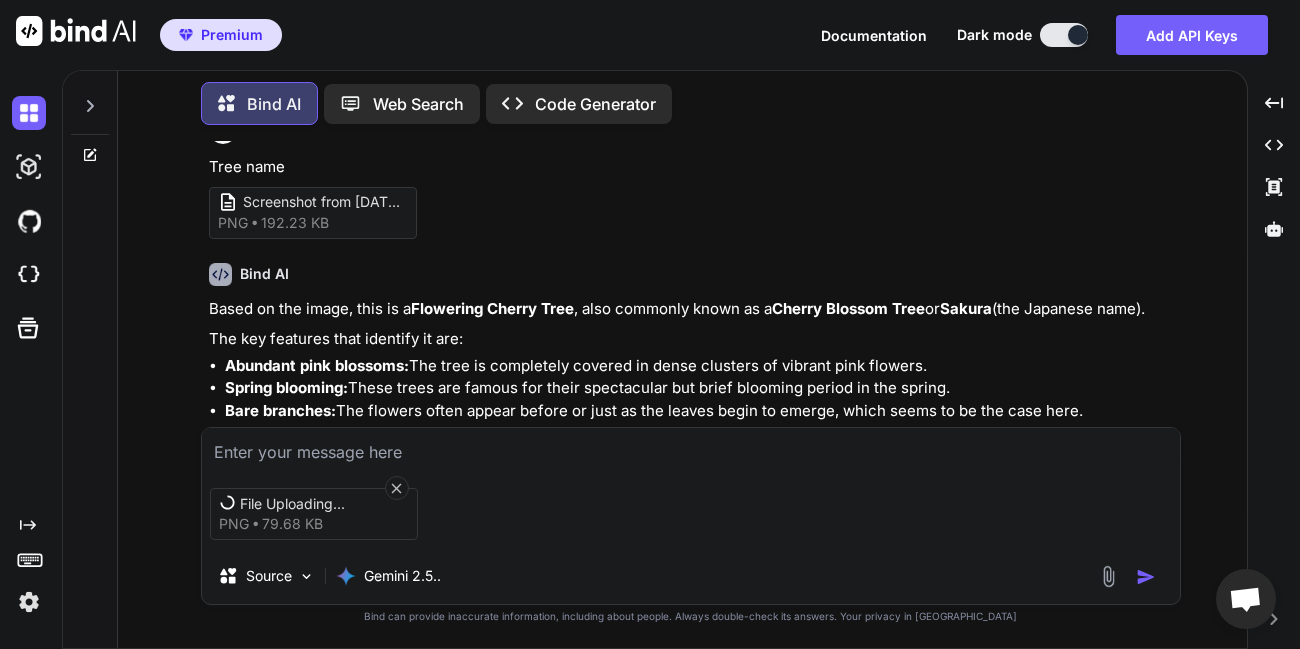 click at bounding box center (691, 446) 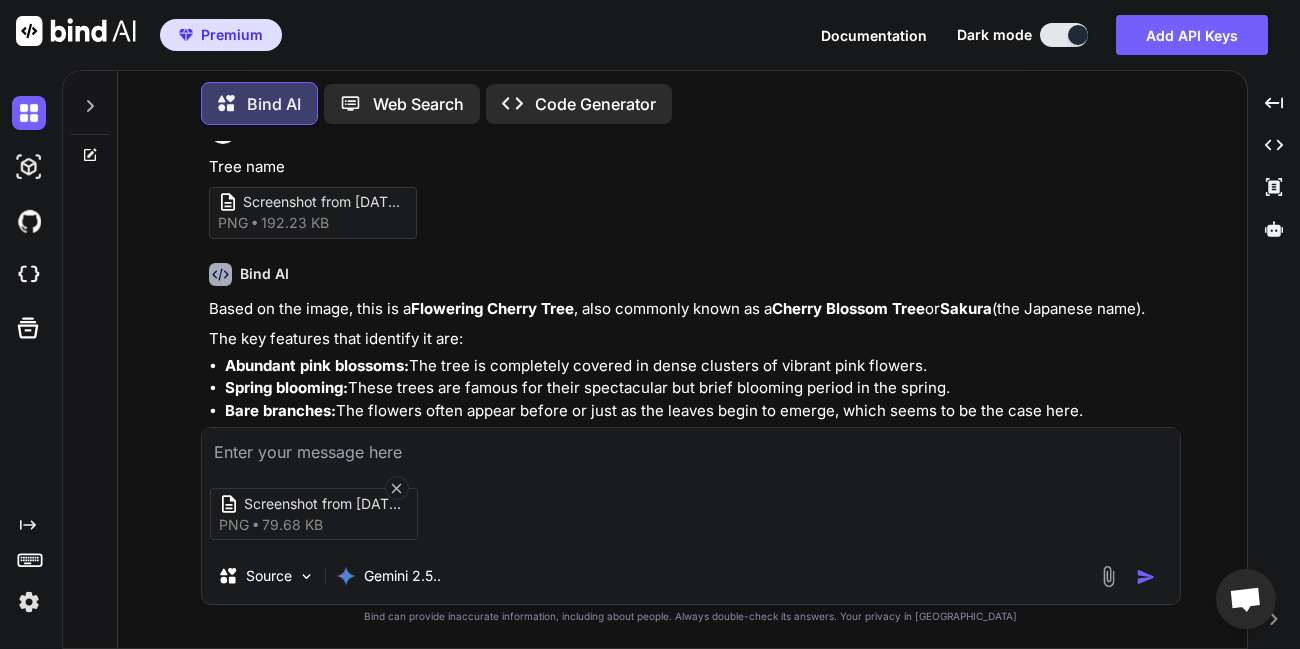 type on "F" 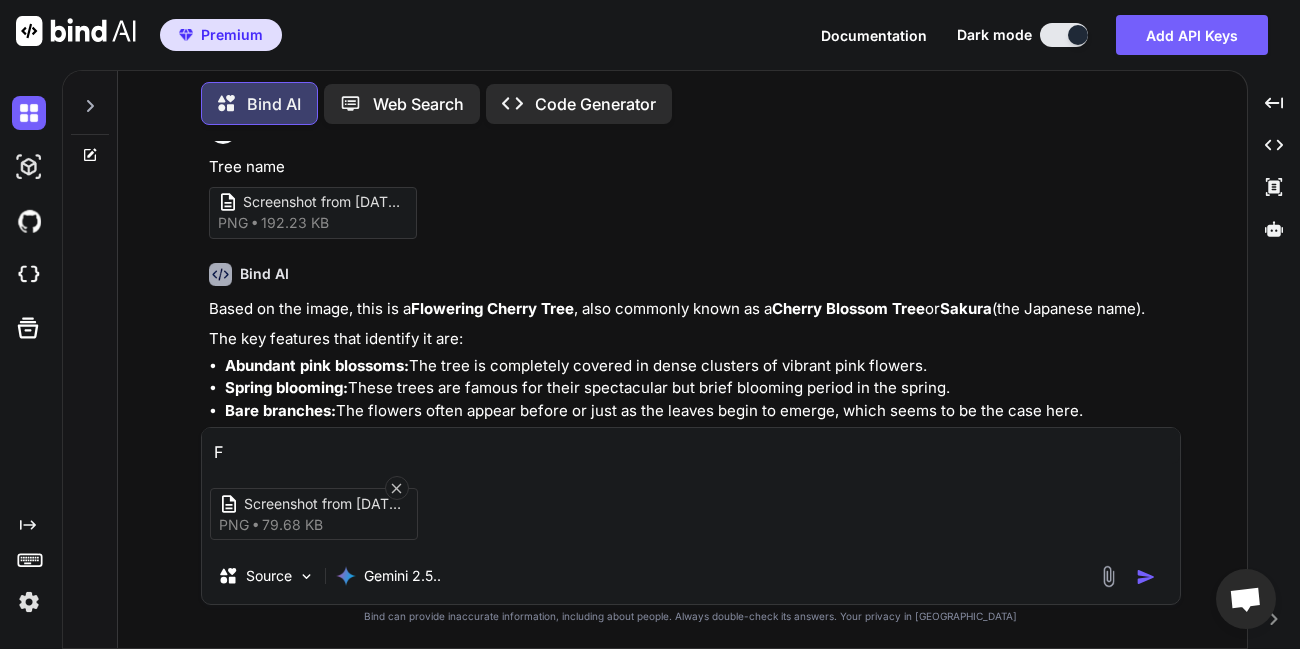 type on "Fr" 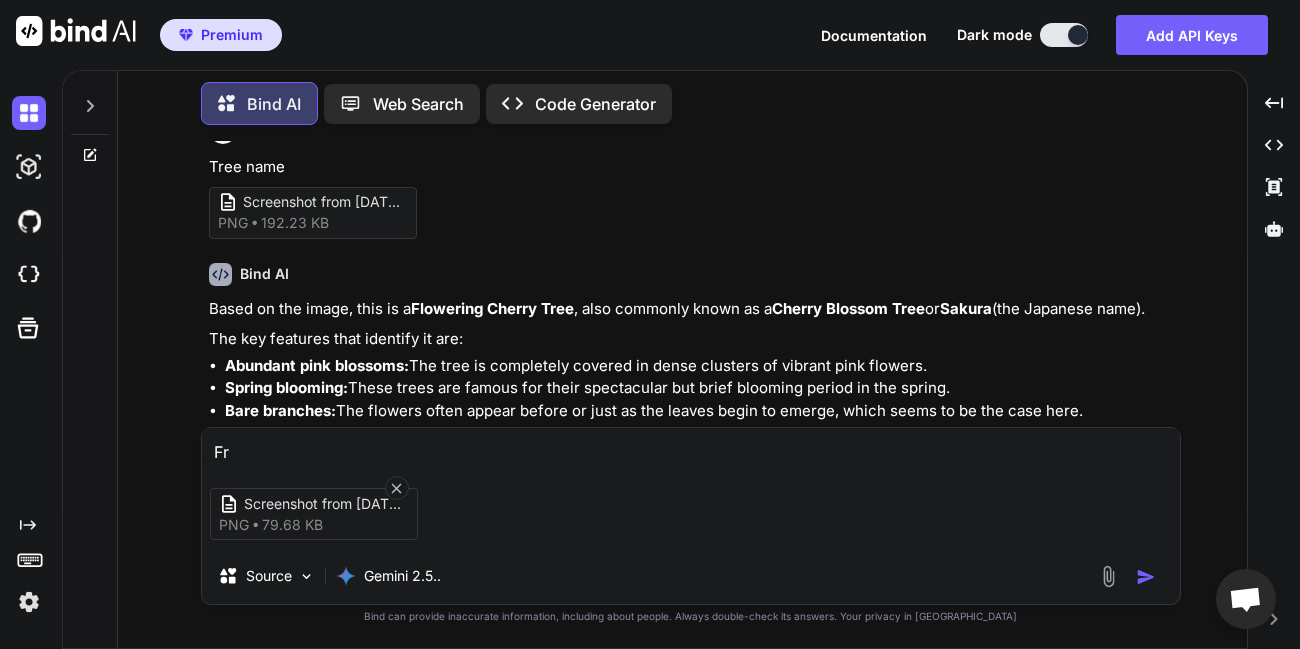 type on "Fru" 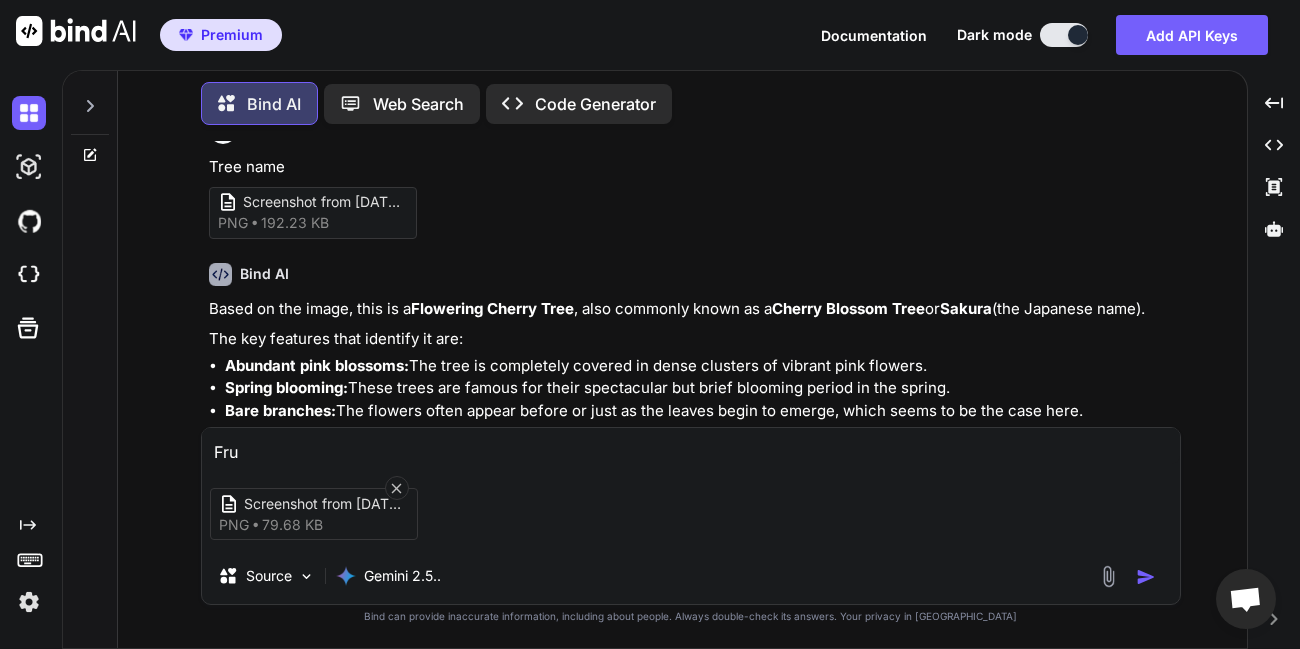 type on "Frut" 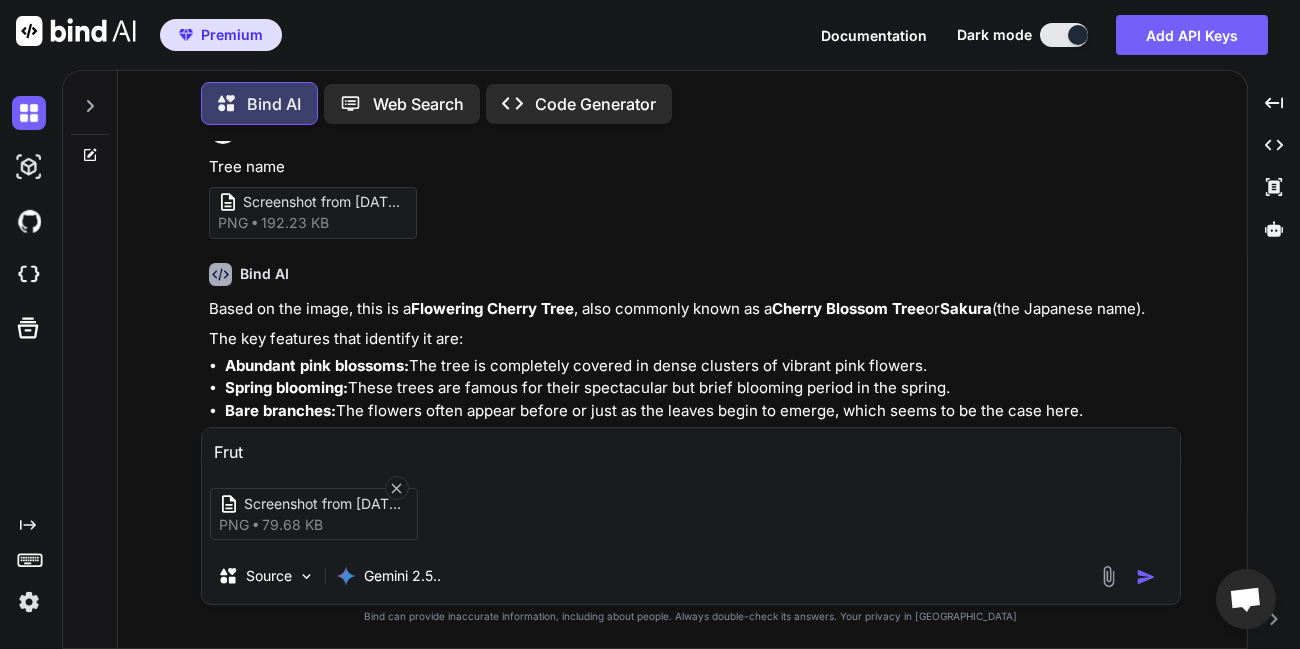 type on "x" 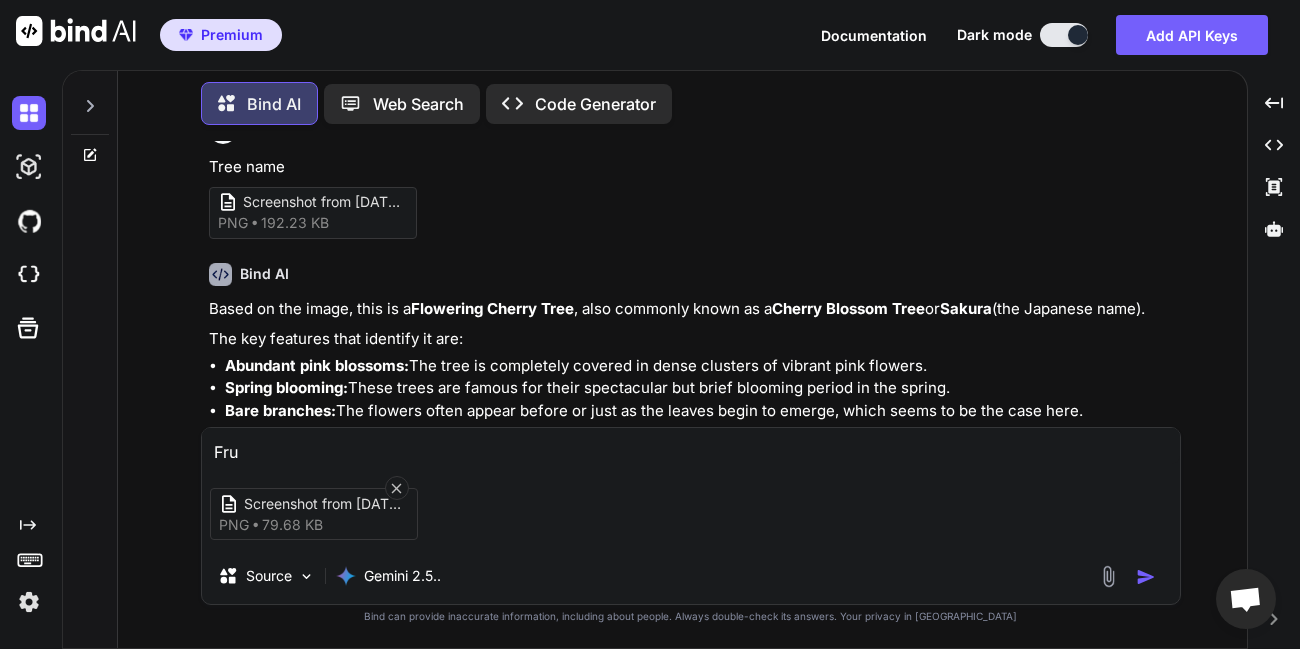 type on "x" 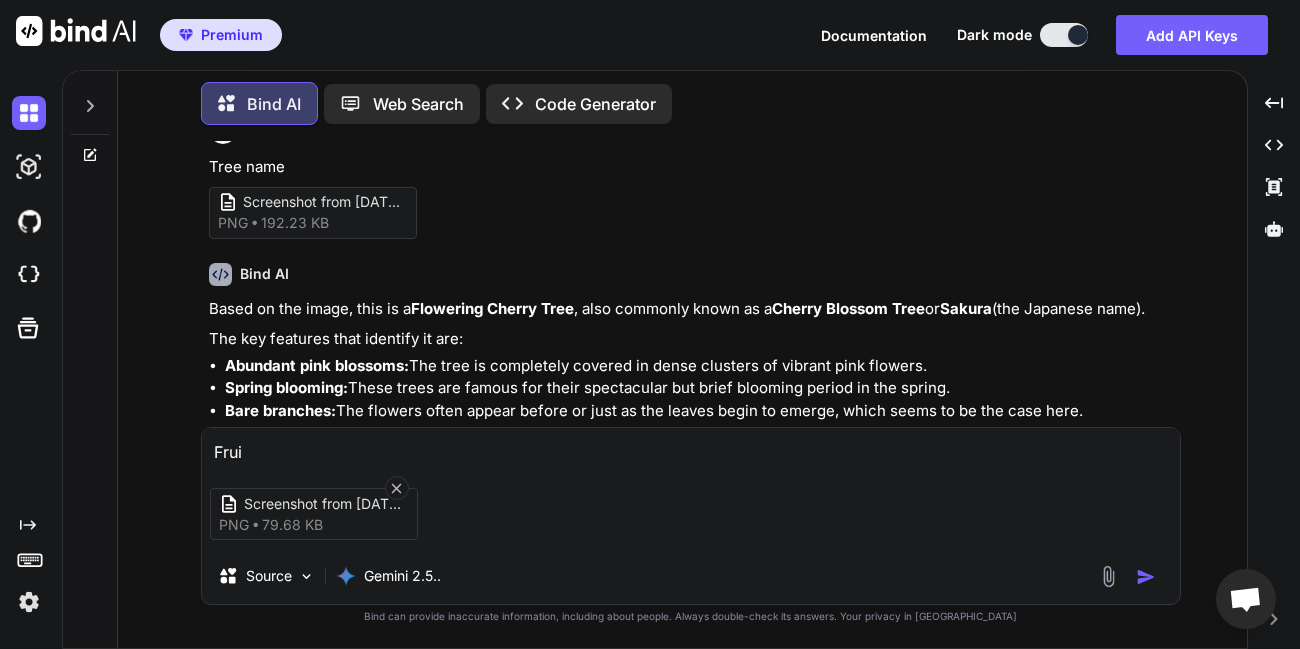 type on "Fruit" 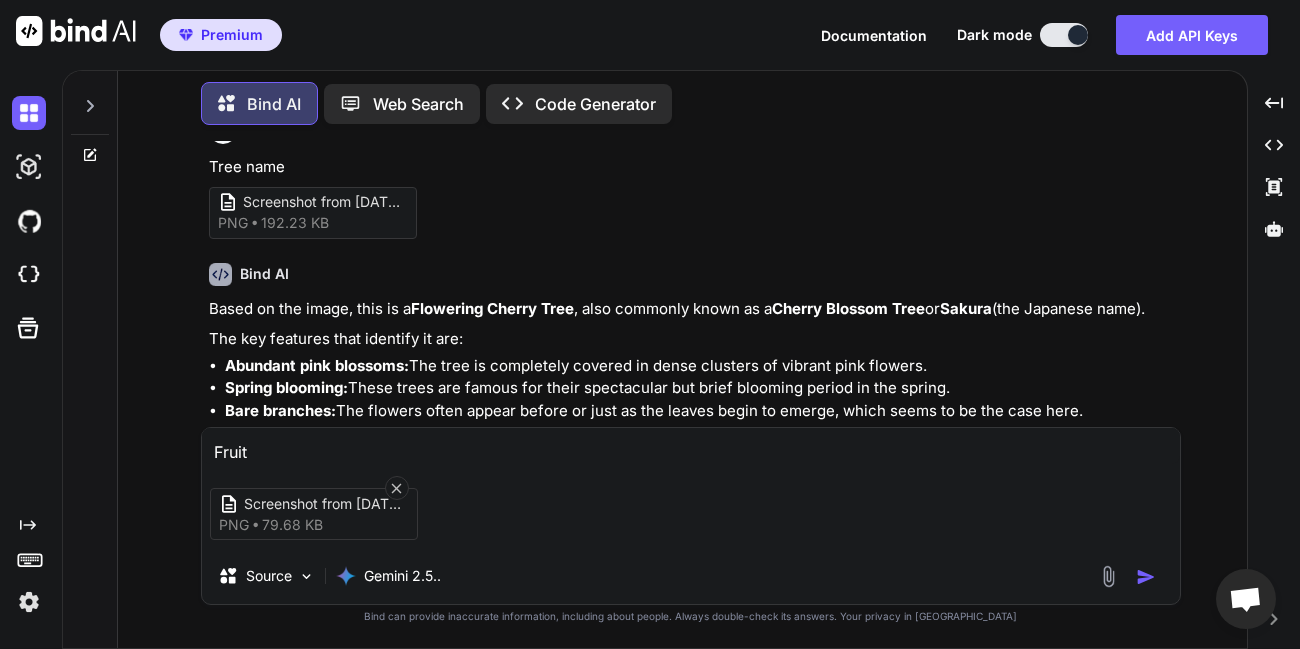 type on "x" 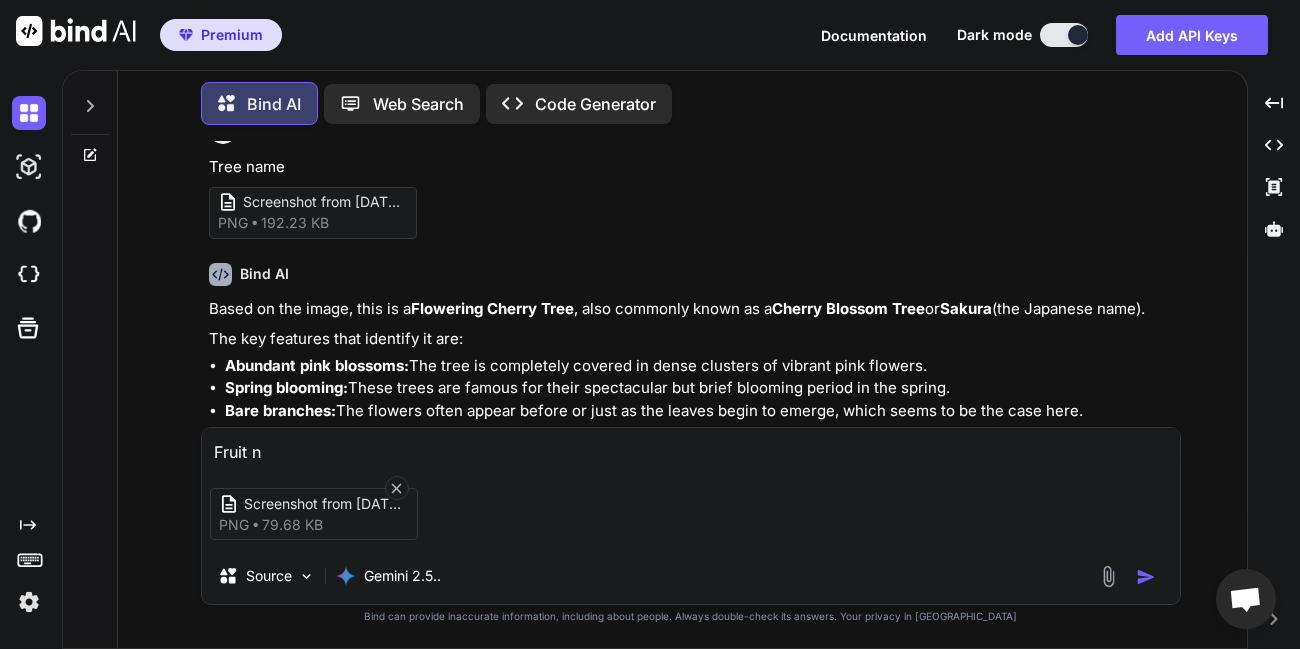 type on "Fruit na" 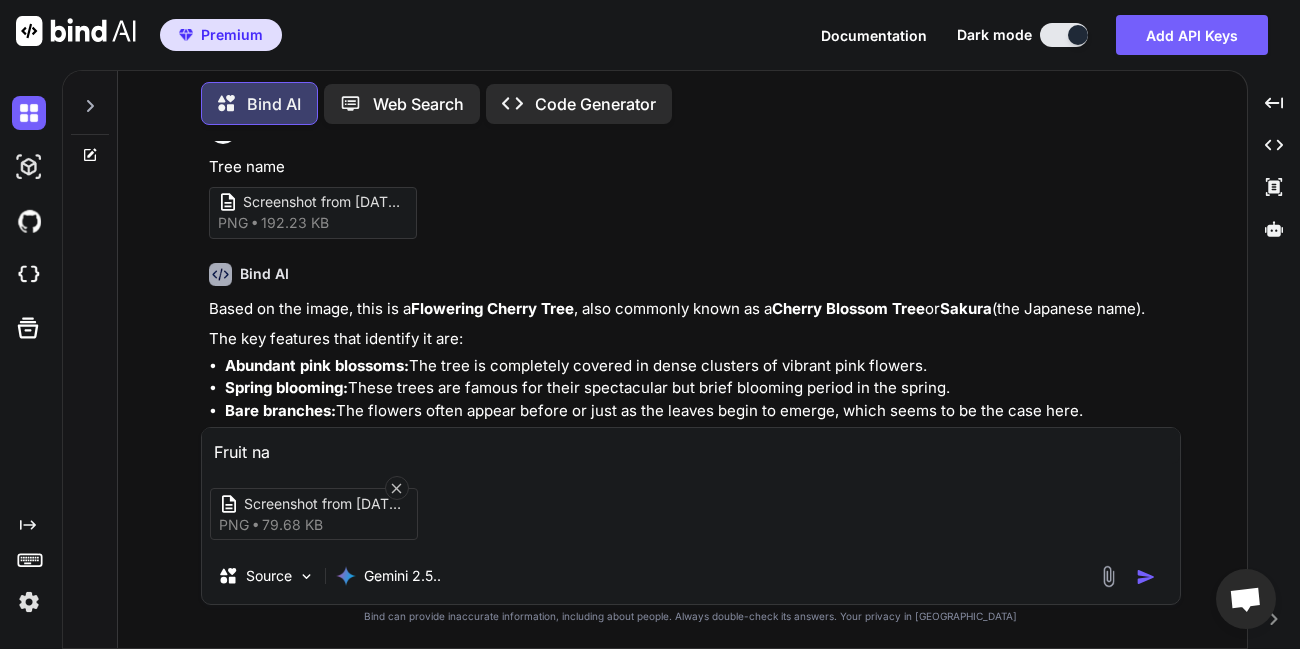 type on "Fruit nam" 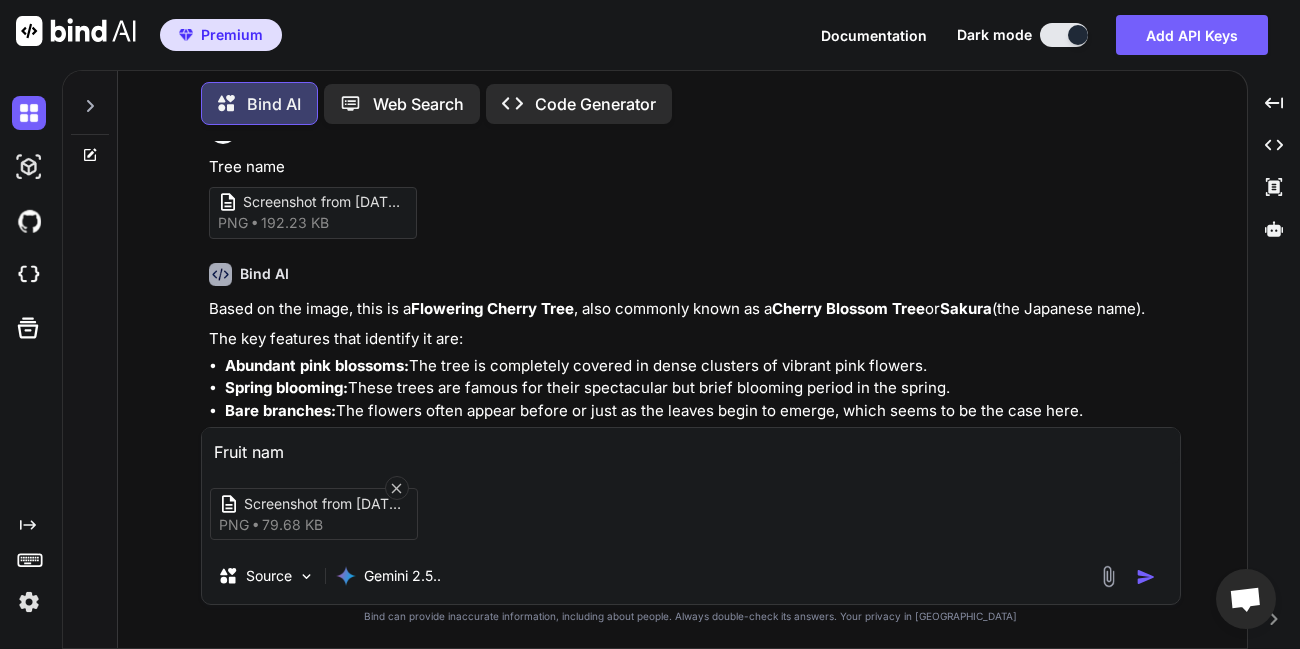 type on "Fruit name" 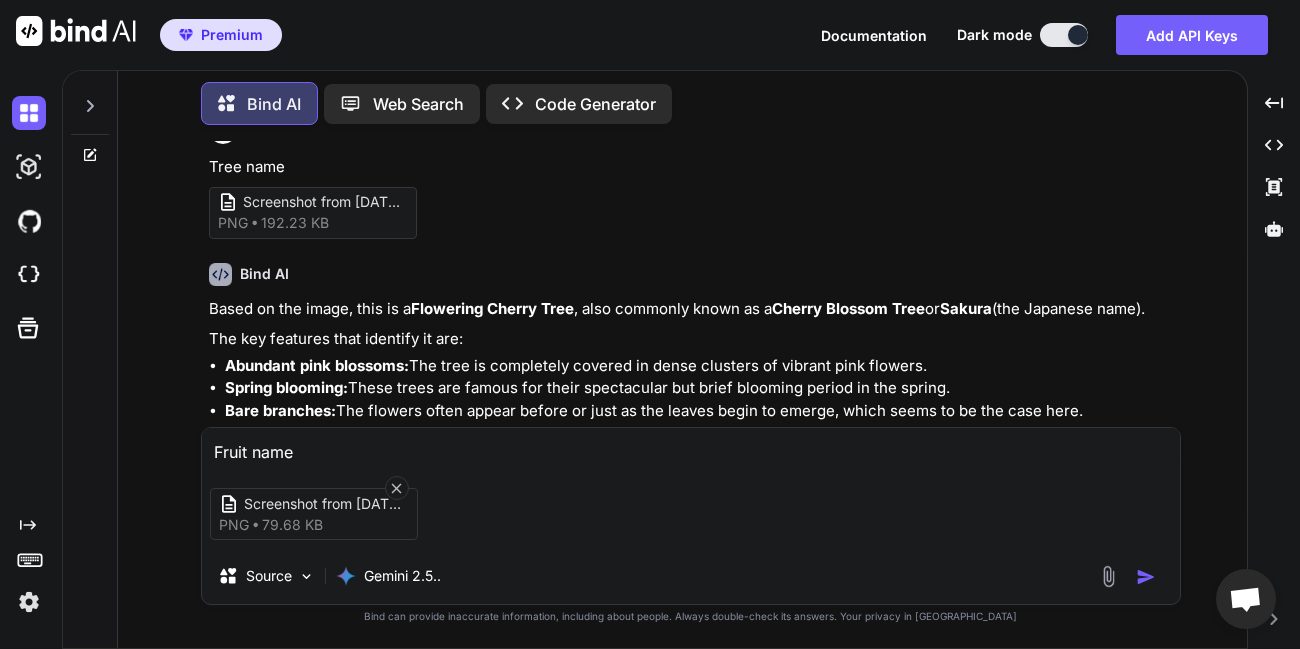 type on "Fruit name" 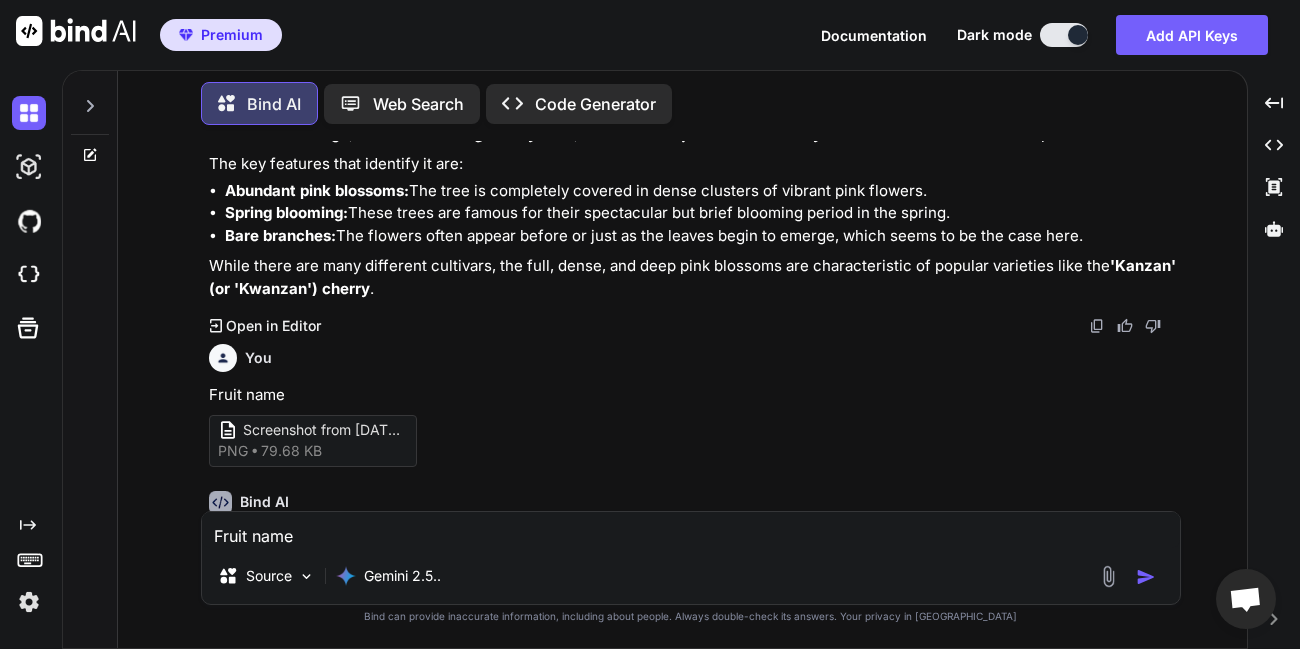 scroll, scrollTop: 281, scrollLeft: 0, axis: vertical 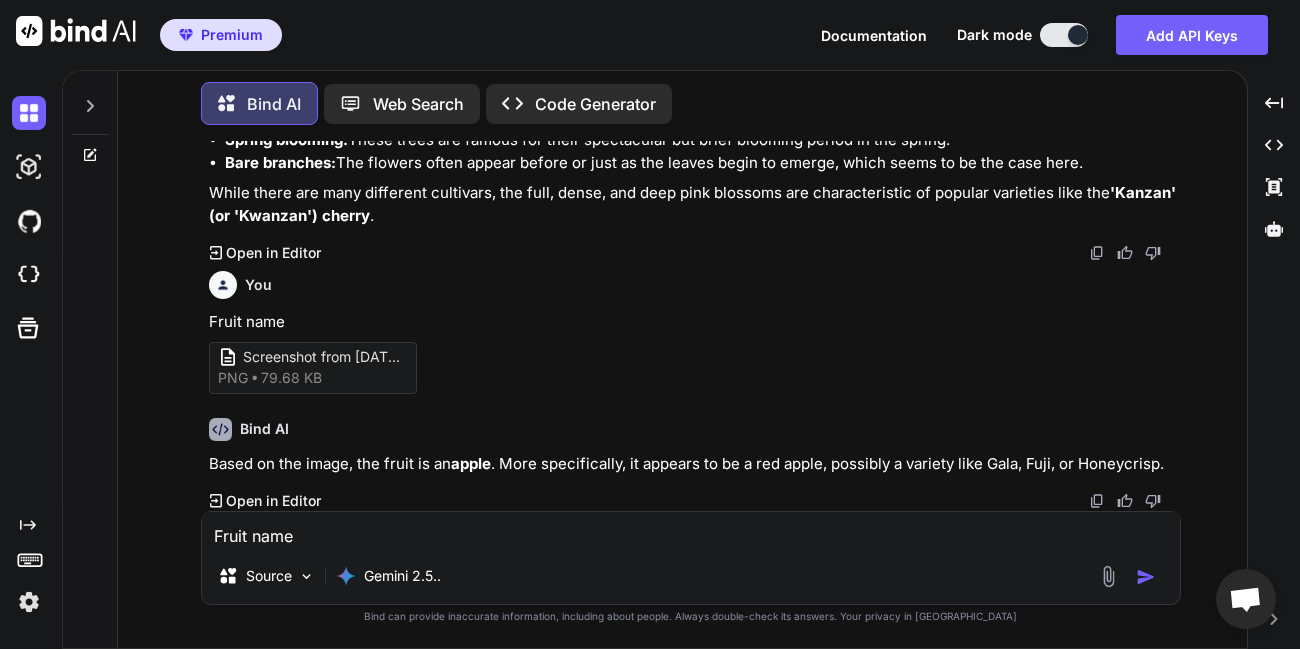 click at bounding box center [29, 602] 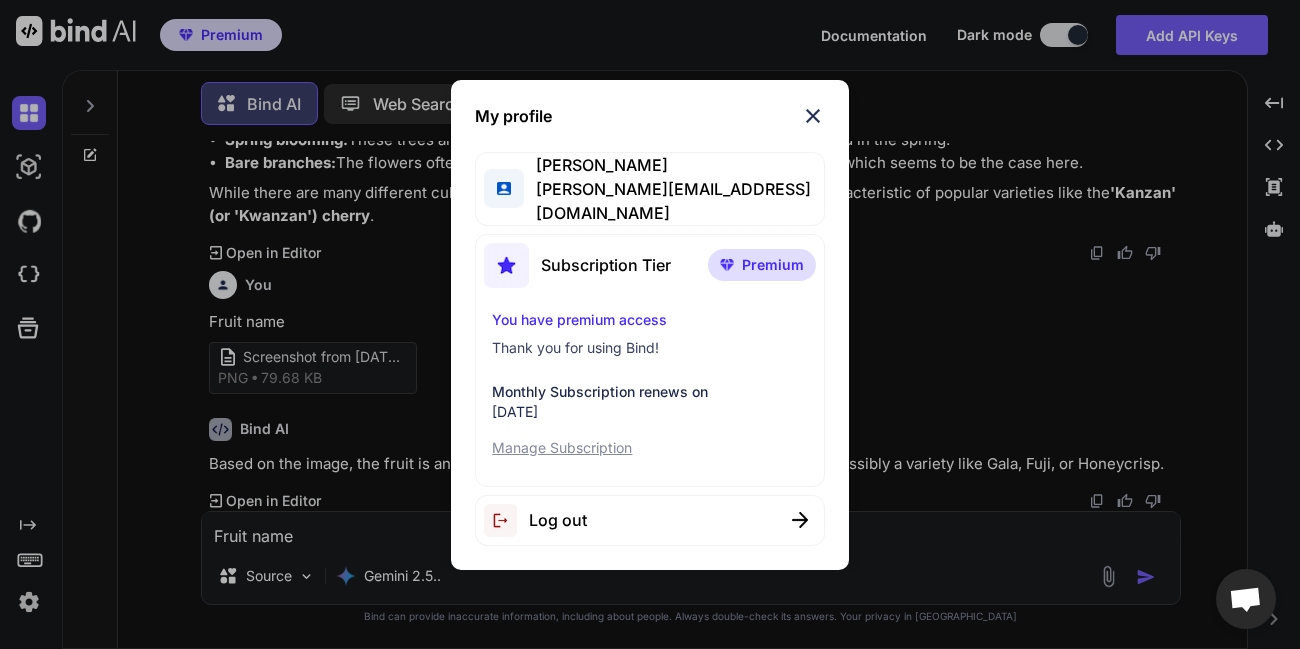 click on "Log out" at bounding box center (649, 520) 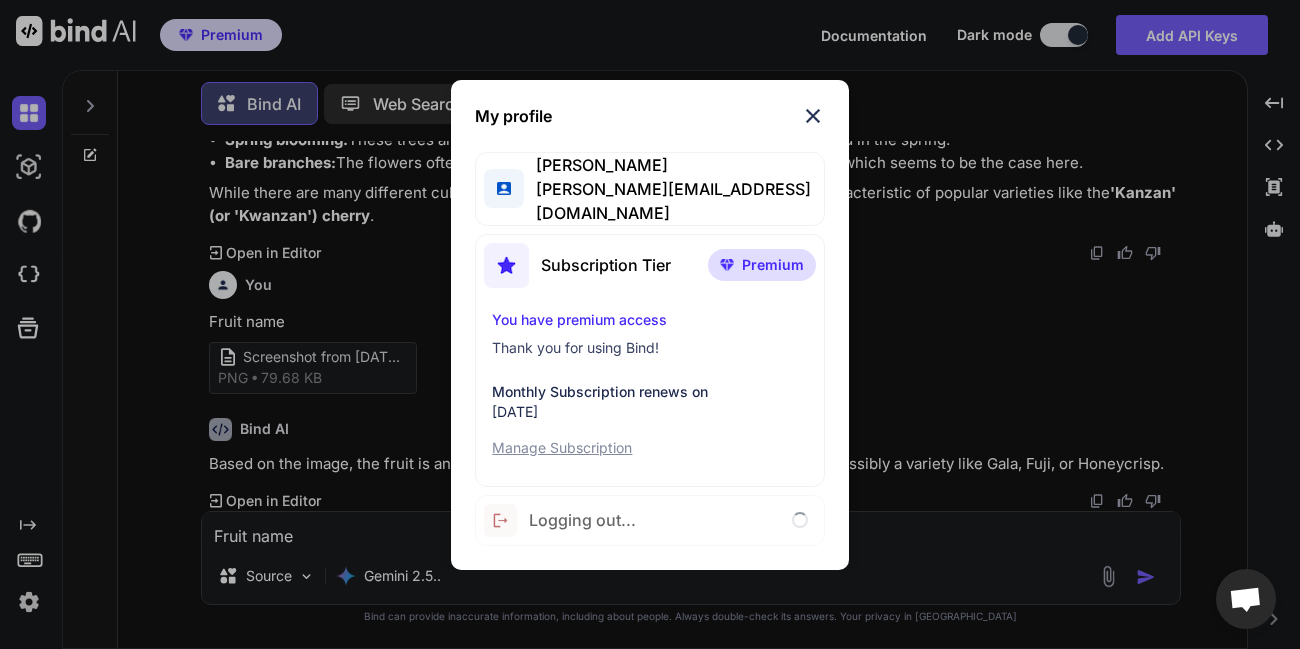 type on "x" 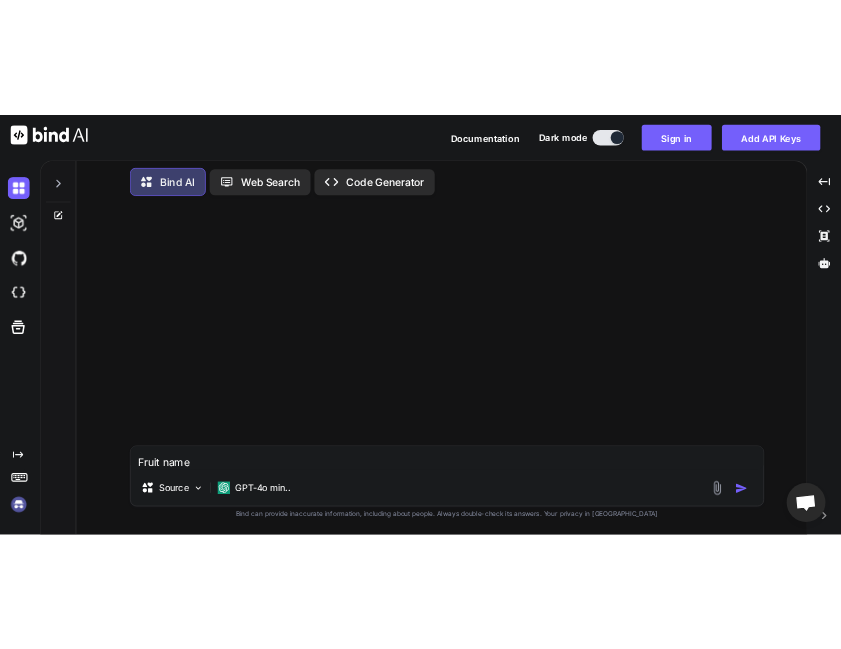 scroll, scrollTop: 0, scrollLeft: 0, axis: both 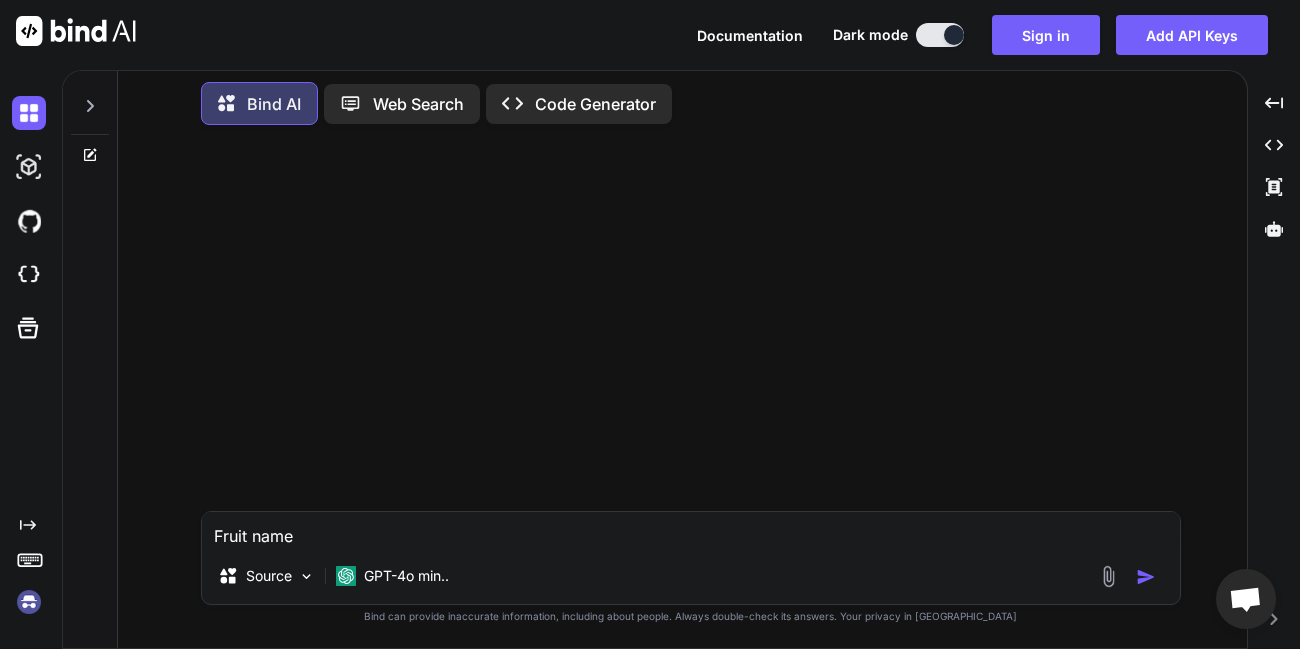 click at bounding box center (29, 602) 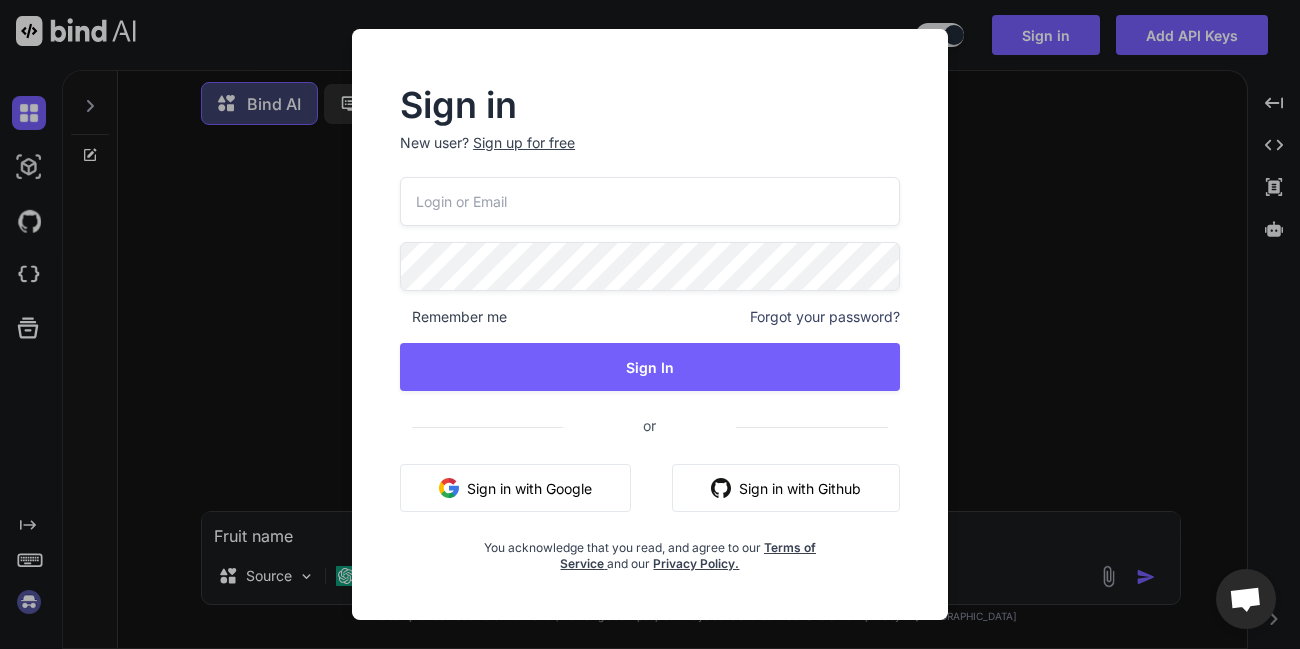 click on "Sign in New user?   Sign up for free Remember me Forgot your password? Sign In   or Sign in with Google Sign in with Github You acknowledge that you read, and agree to our   Terms of Service     and our   Privacy Policy." at bounding box center [650, 324] 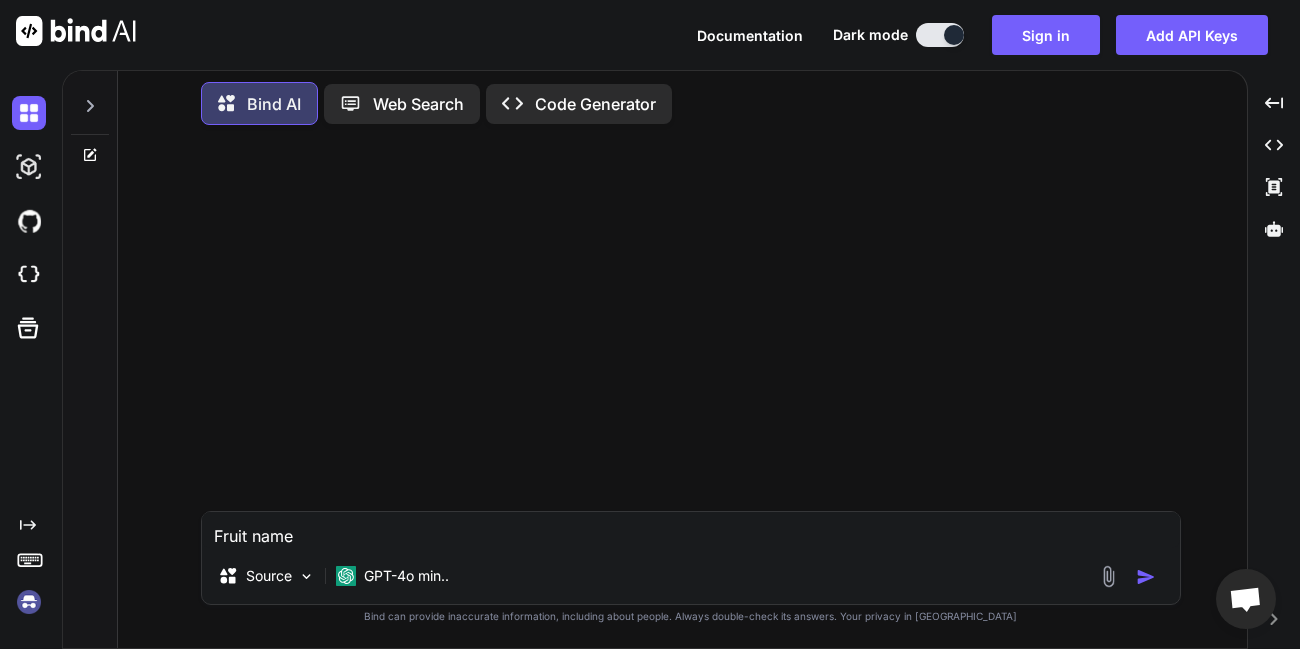 click at bounding box center (29, 602) 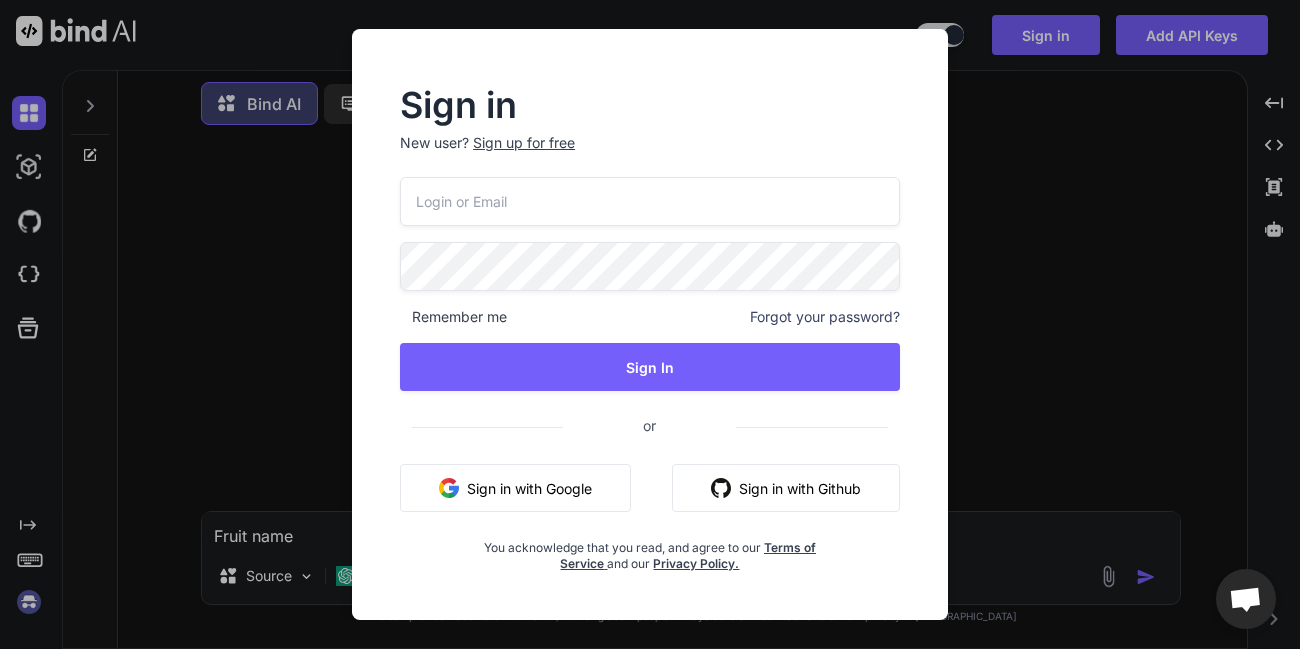 click at bounding box center [650, 201] 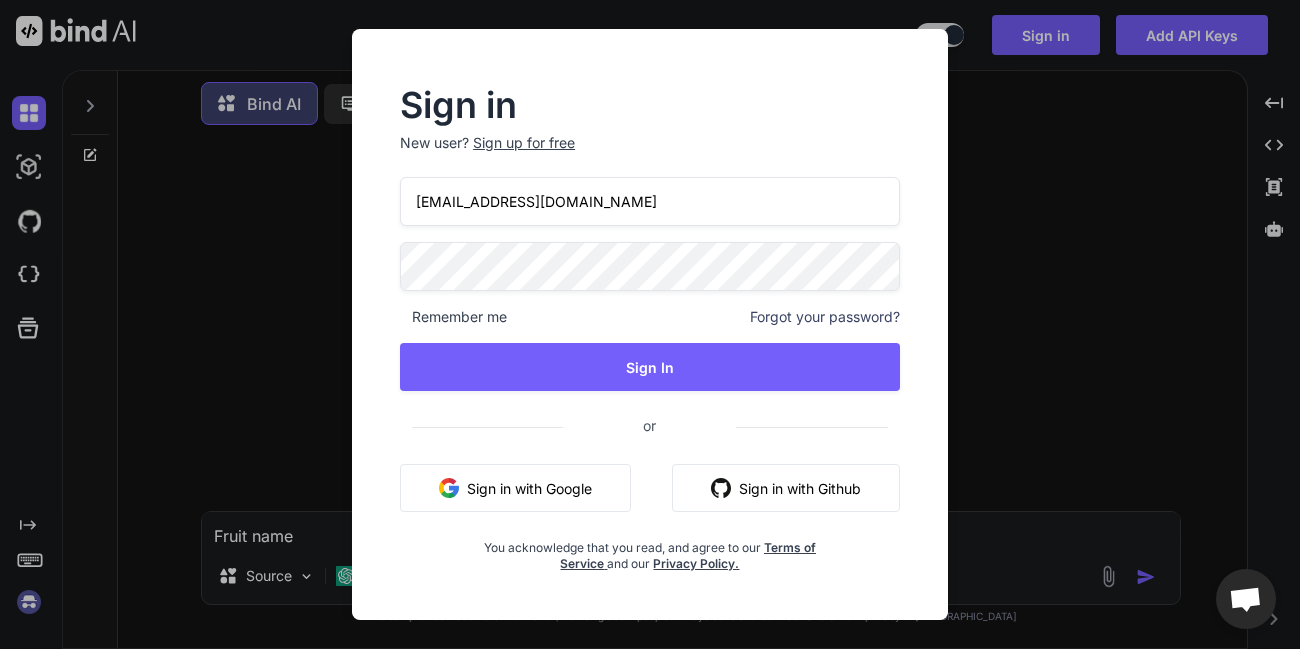 click on "[EMAIL_ADDRESS][DOMAIN_NAME]" at bounding box center (650, 201) 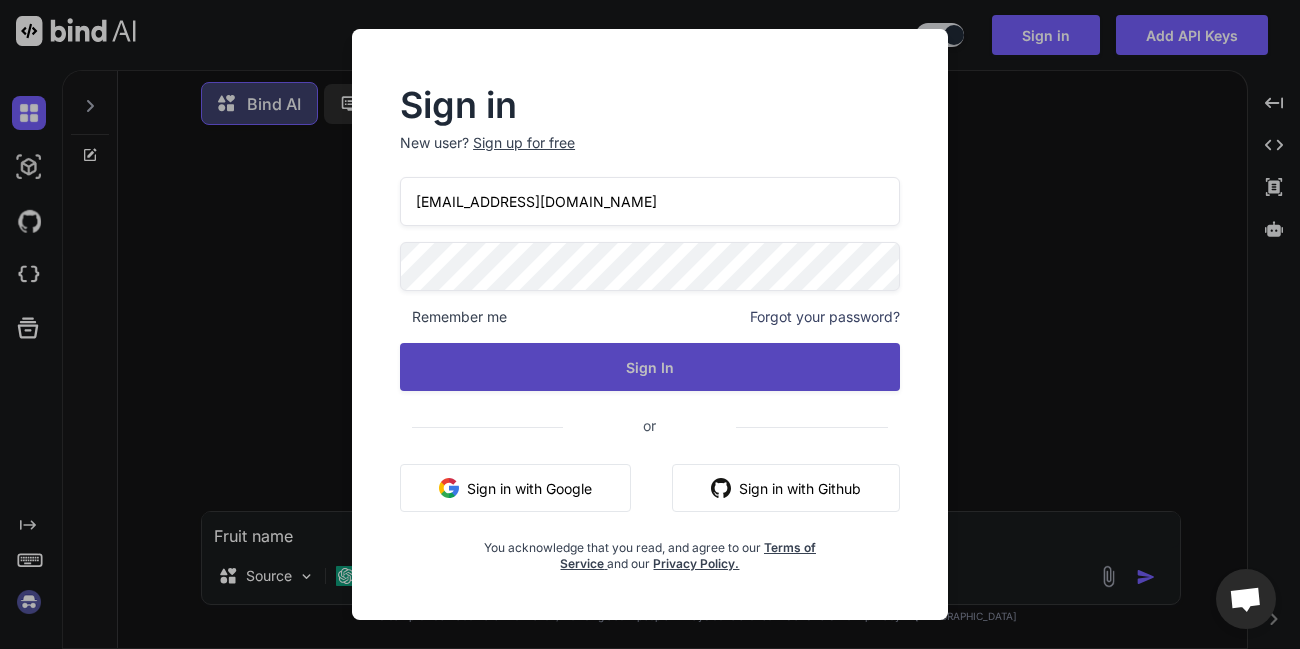 click on "Sign In" at bounding box center [650, 367] 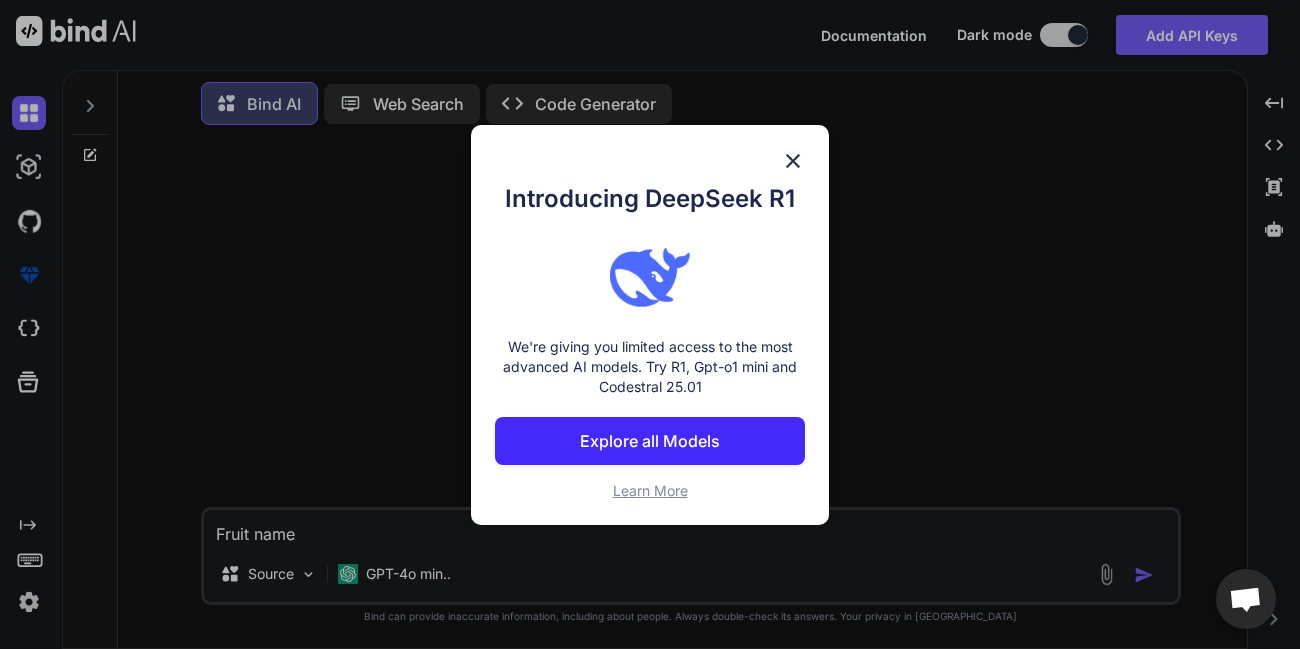 click at bounding box center [793, 161] 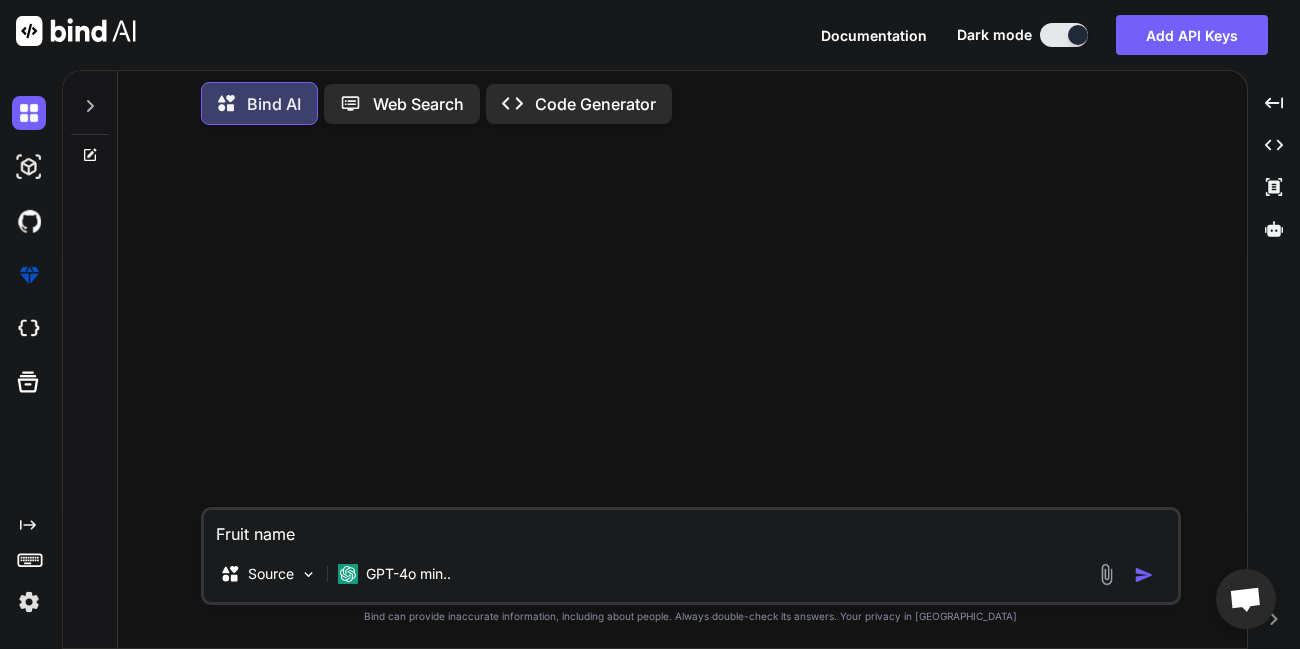click at bounding box center (29, 602) 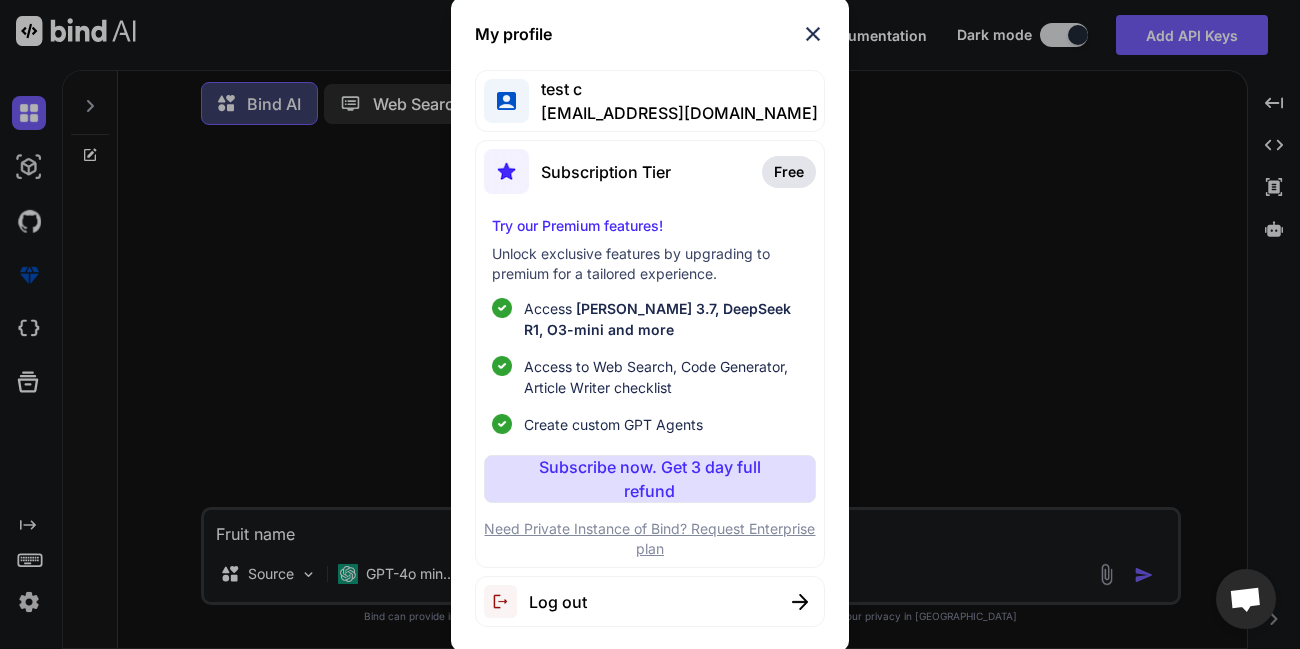click on "My profile test c app5@yopmail.com Subscription Tier Free Try our Premium features! Unlock exclusive features by upgrading to premium for a tailored experience.   Access   Claude 3.7, DeepSeek R1, O3-mini and more   Access to Web Search, Code Generator, Article Writer checklist   Create custom GPT Agents Subscribe now. Get 3 day full refund Need Private Instance of Bind? Request Enterprise plan Log out" at bounding box center (650, 324) 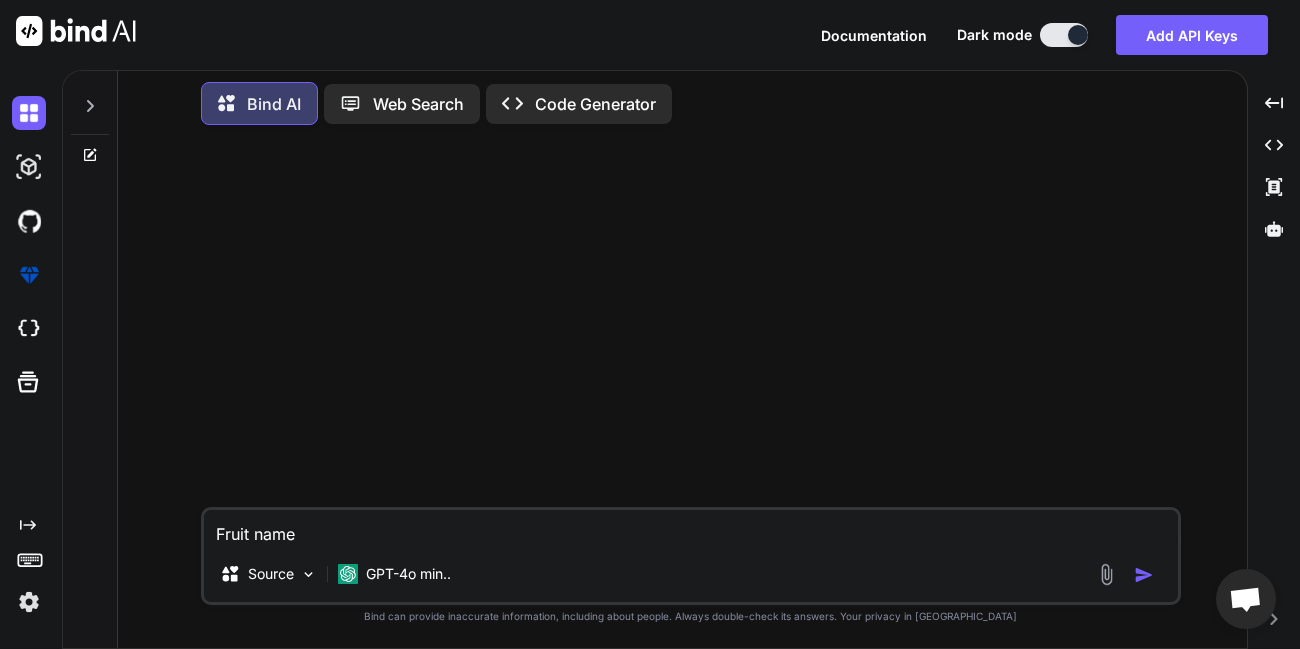 click on "Documentation Dark mode Add API Keys Created with Pixso." at bounding box center (650, 35) 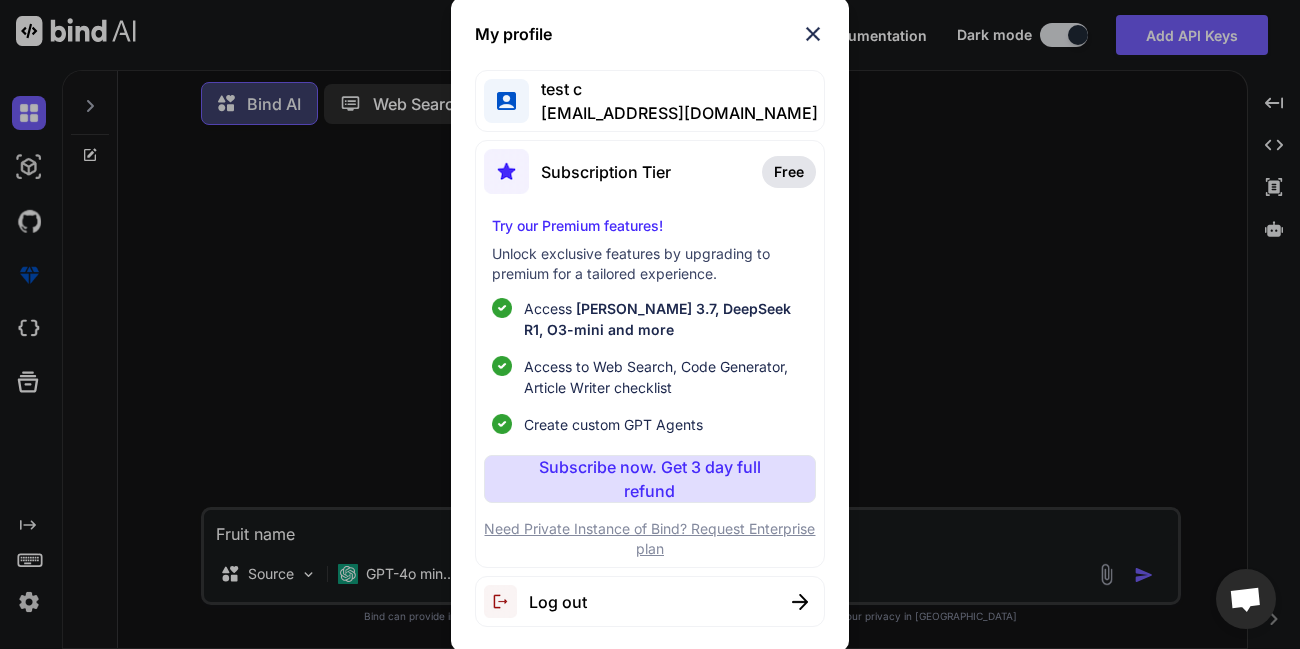 click at bounding box center [813, 34] 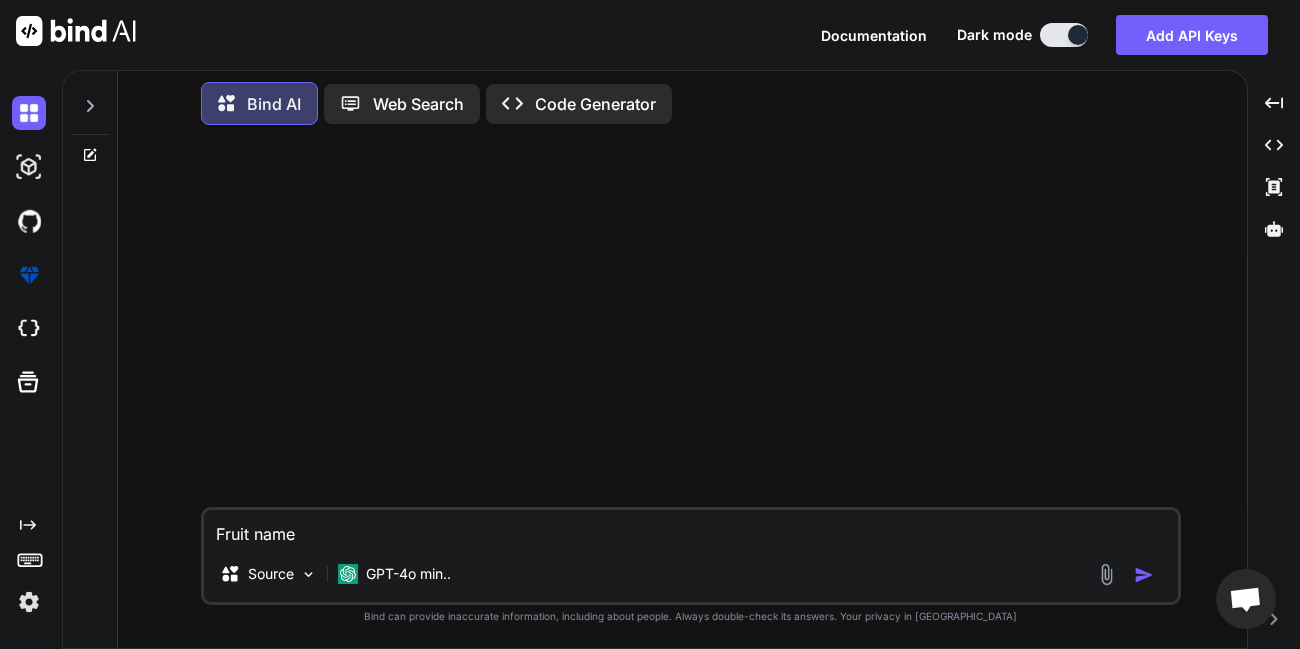 click at bounding box center (29, 602) 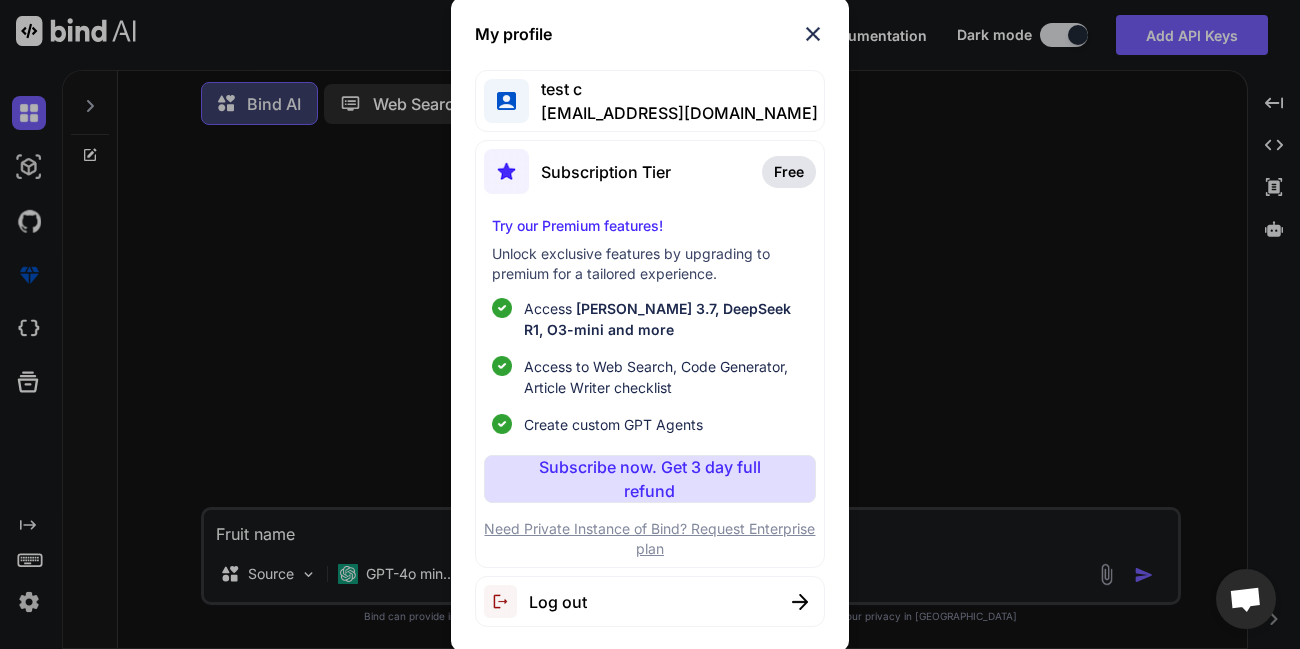 click at bounding box center (813, 34) 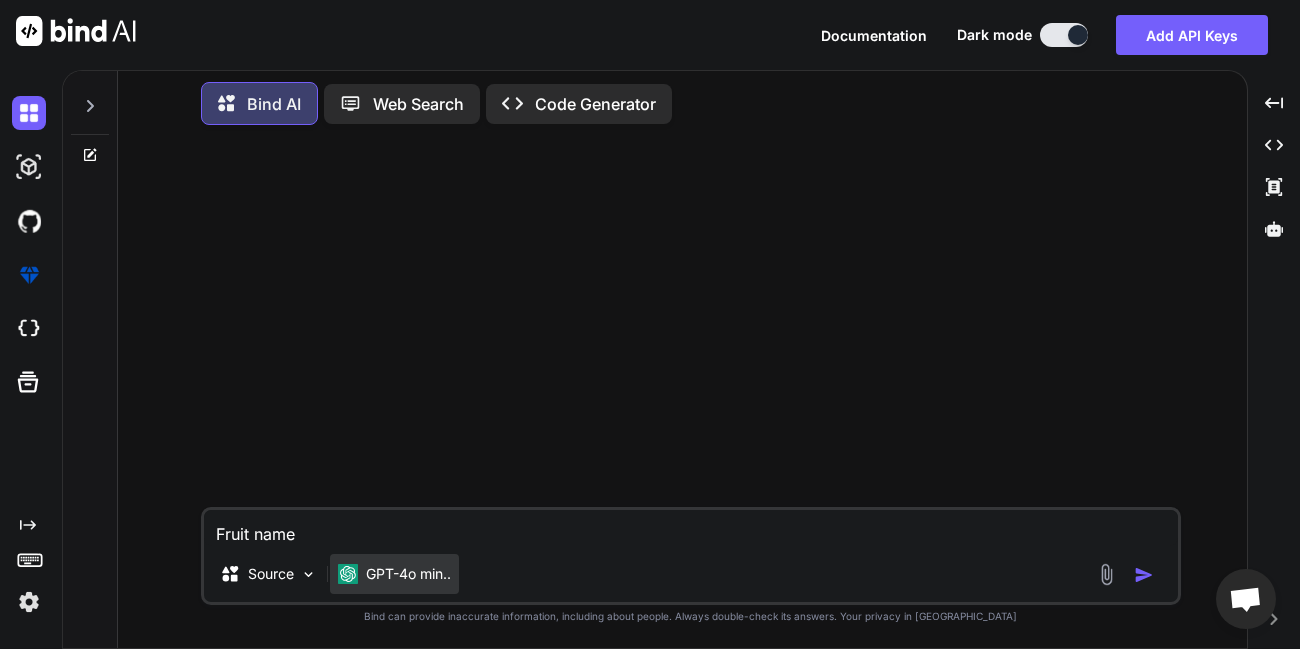 click on "GPT-4o min.." at bounding box center [408, 574] 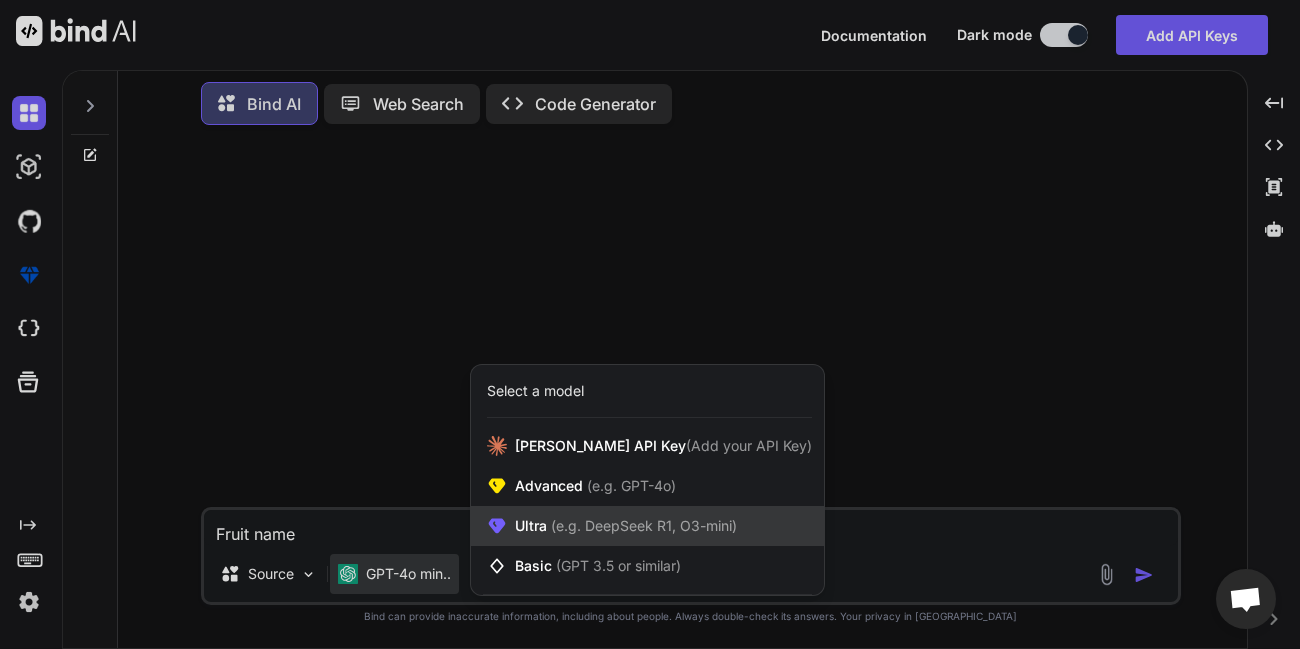 click on "Ultra     (e.g. DeepSeek R1, O3-mini)" at bounding box center [626, 526] 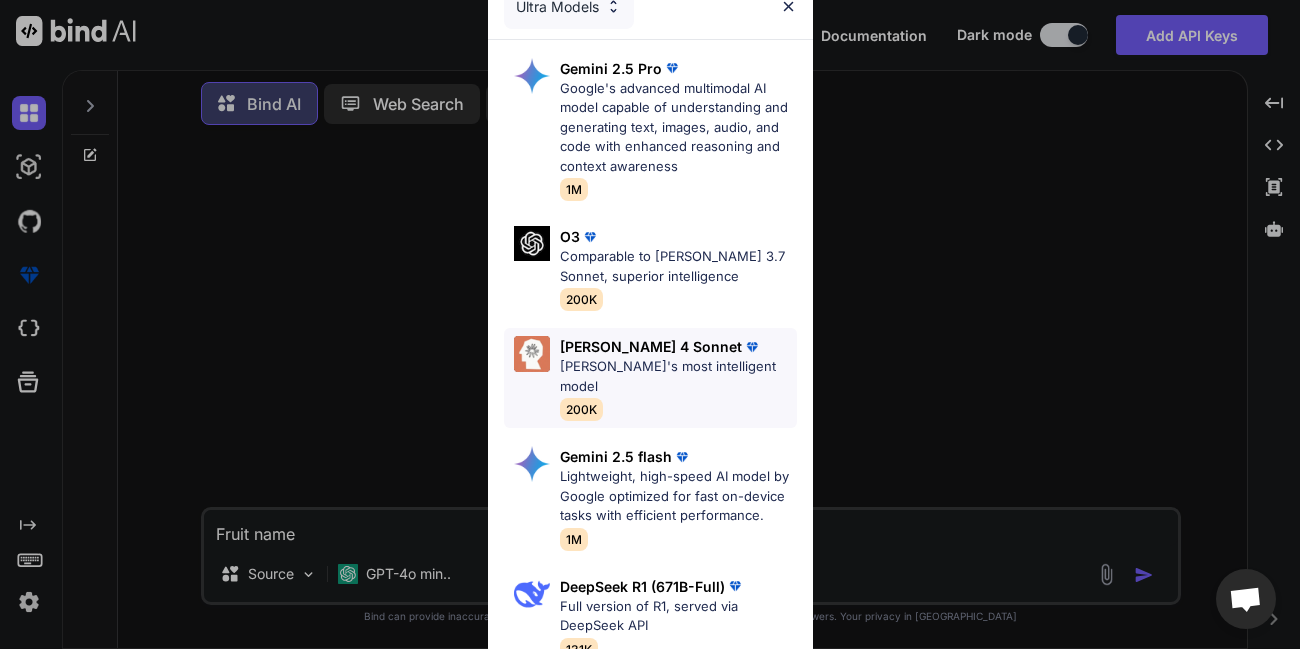 click on "Claude 4 Sonnet Claude's most intelligent model 200K" at bounding box center [678, 378] 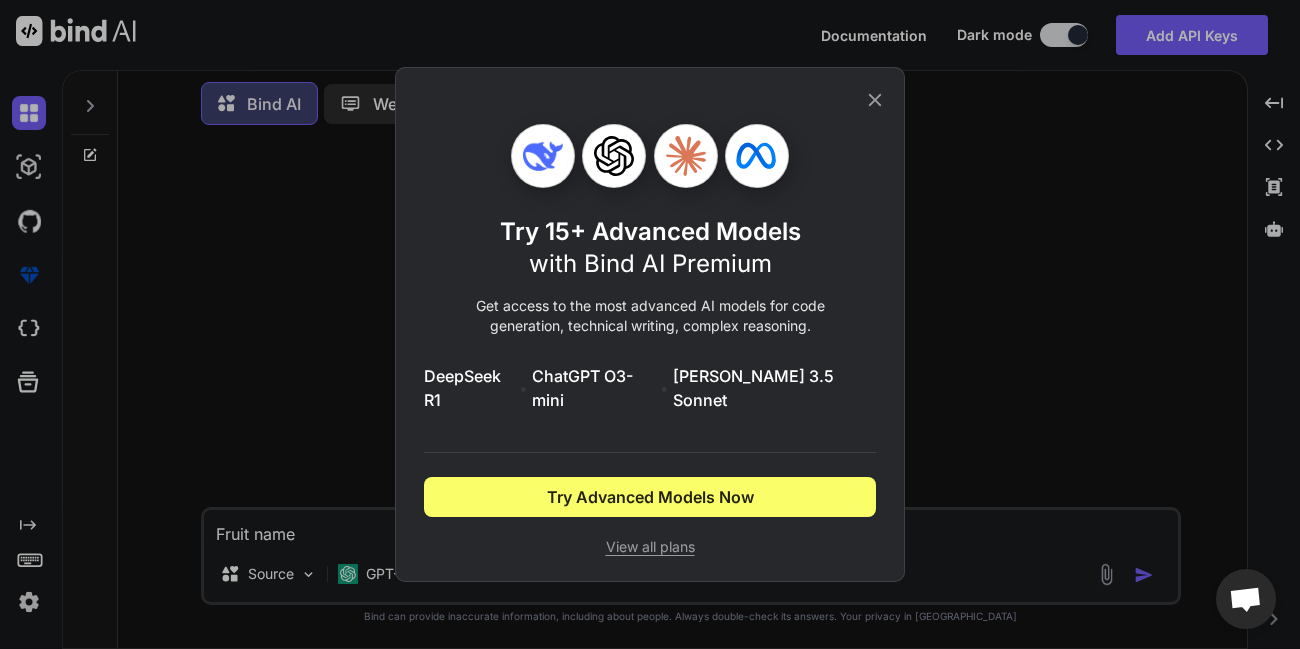 click 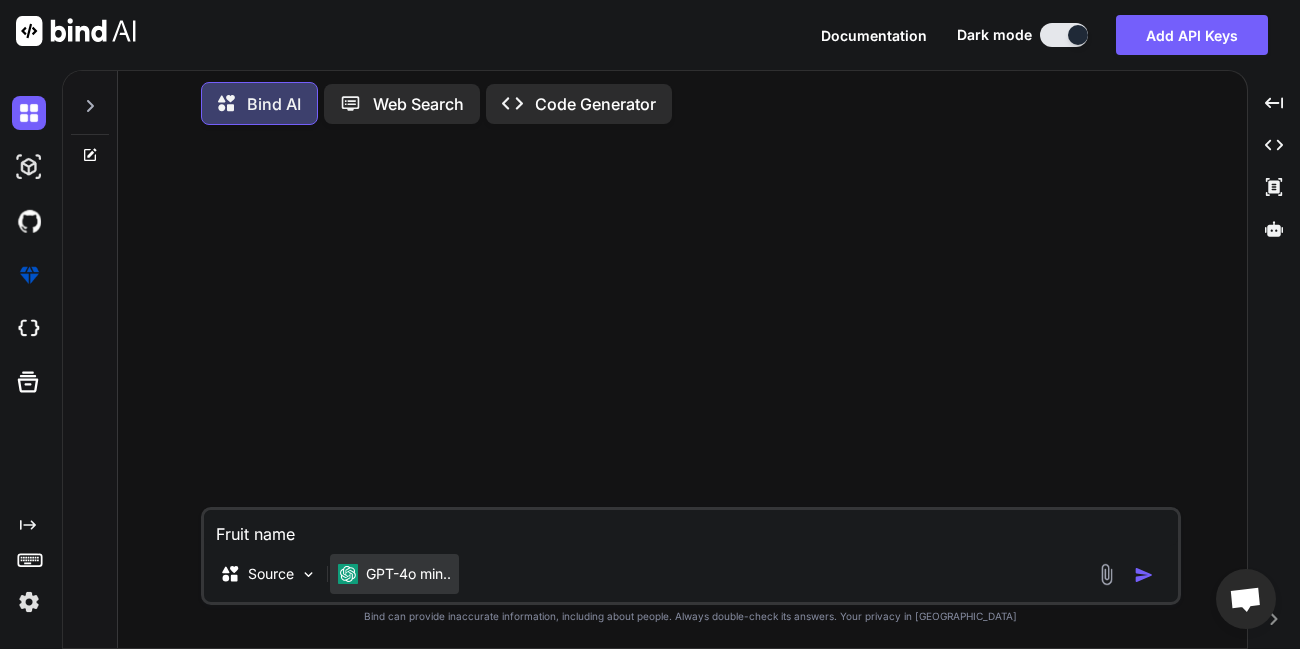 click on "GPT-4o min.." at bounding box center [408, 574] 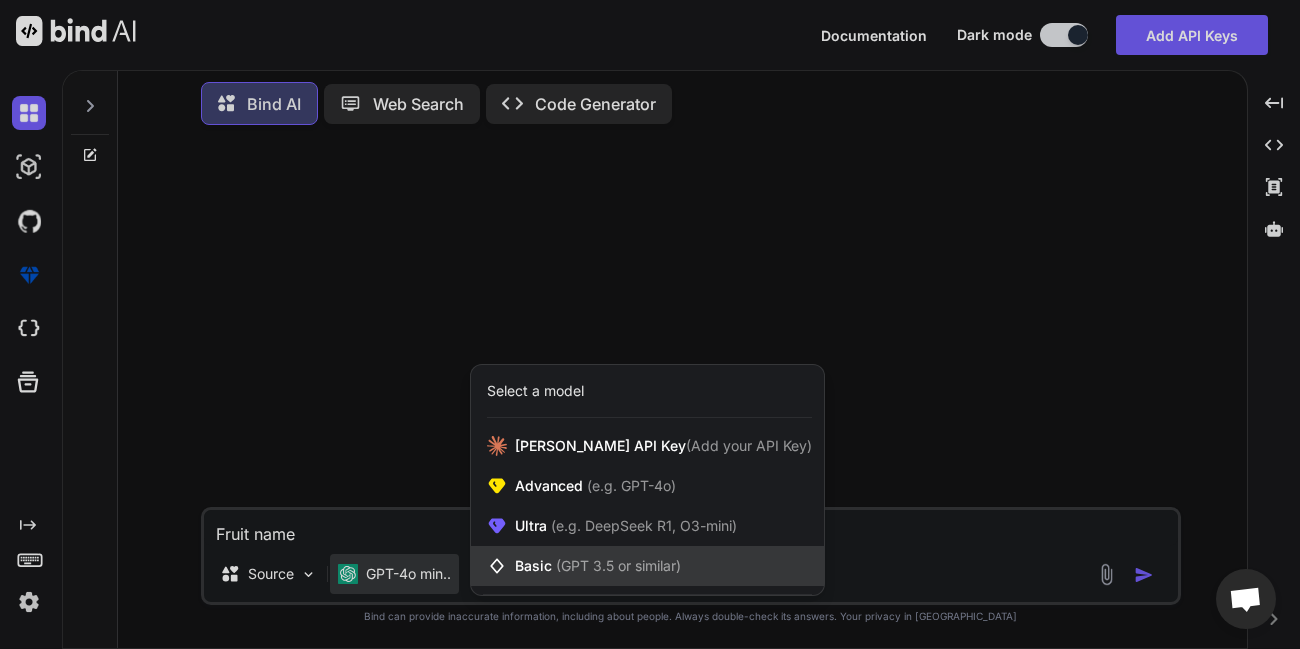 click on "Basic        (GPT 3.5 or similar)" at bounding box center (598, 566) 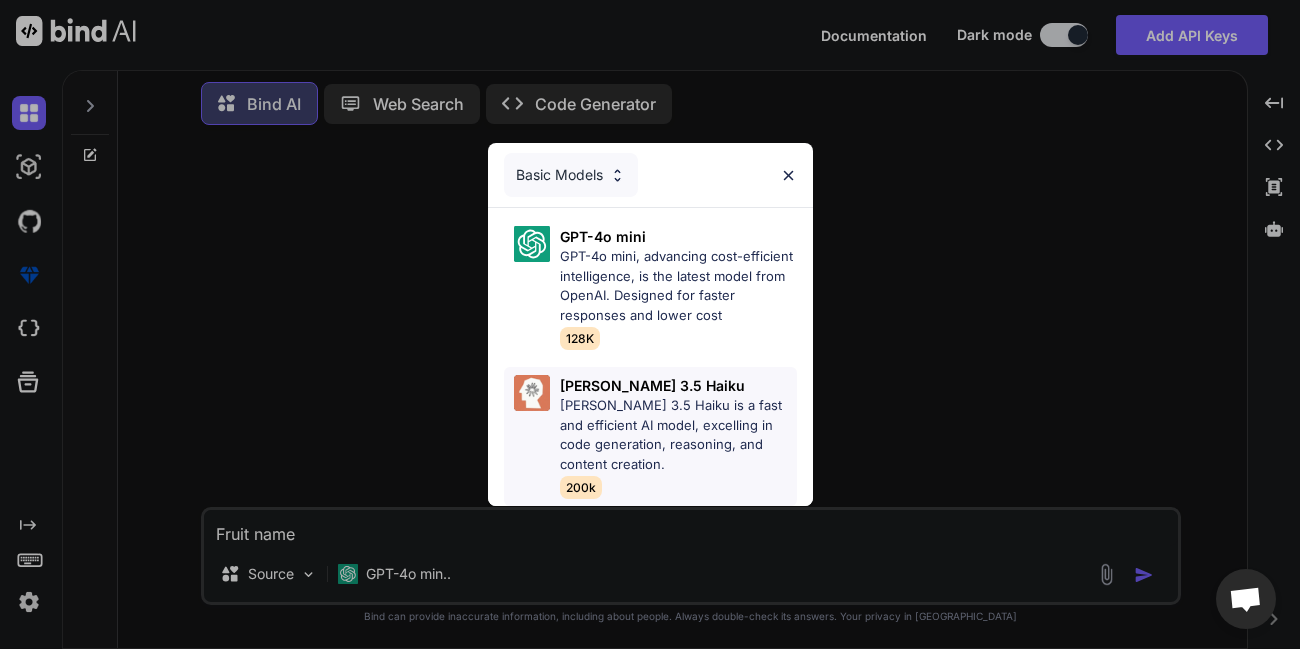 click on "[PERSON_NAME] 3.5 Haiku is a fast and efficient AI model, excelling in code generation, reasoning, and content creation." at bounding box center [678, 435] 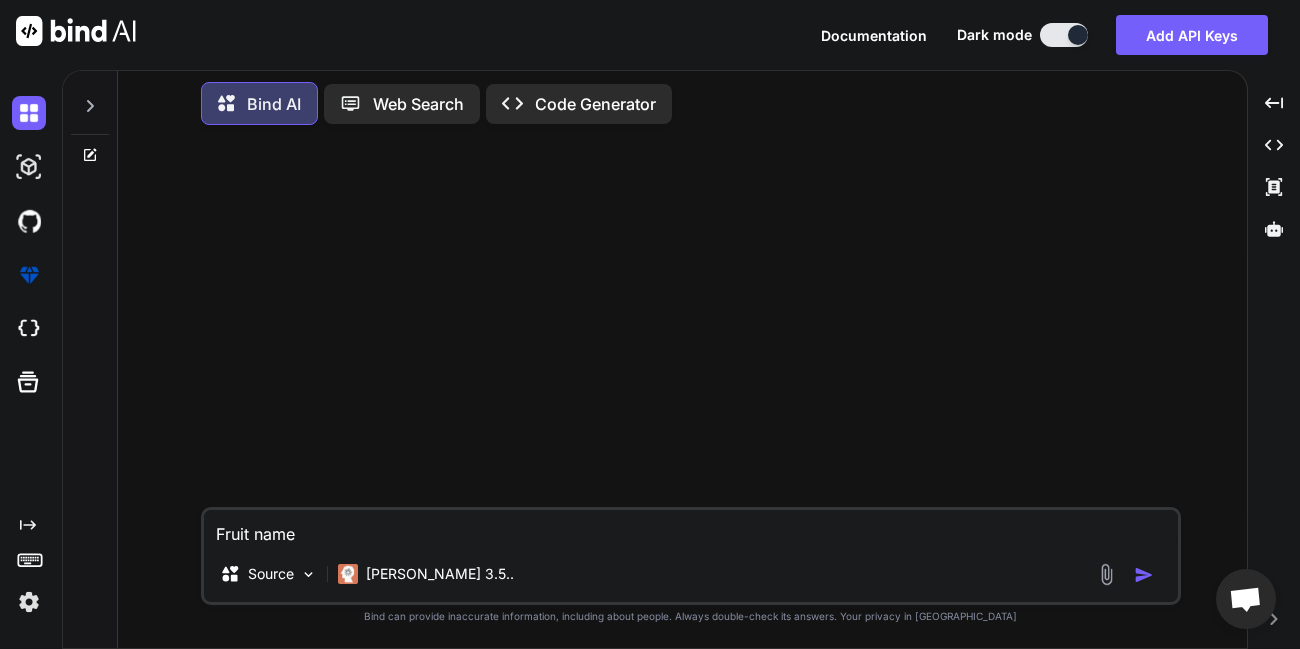 click at bounding box center [1106, 574] 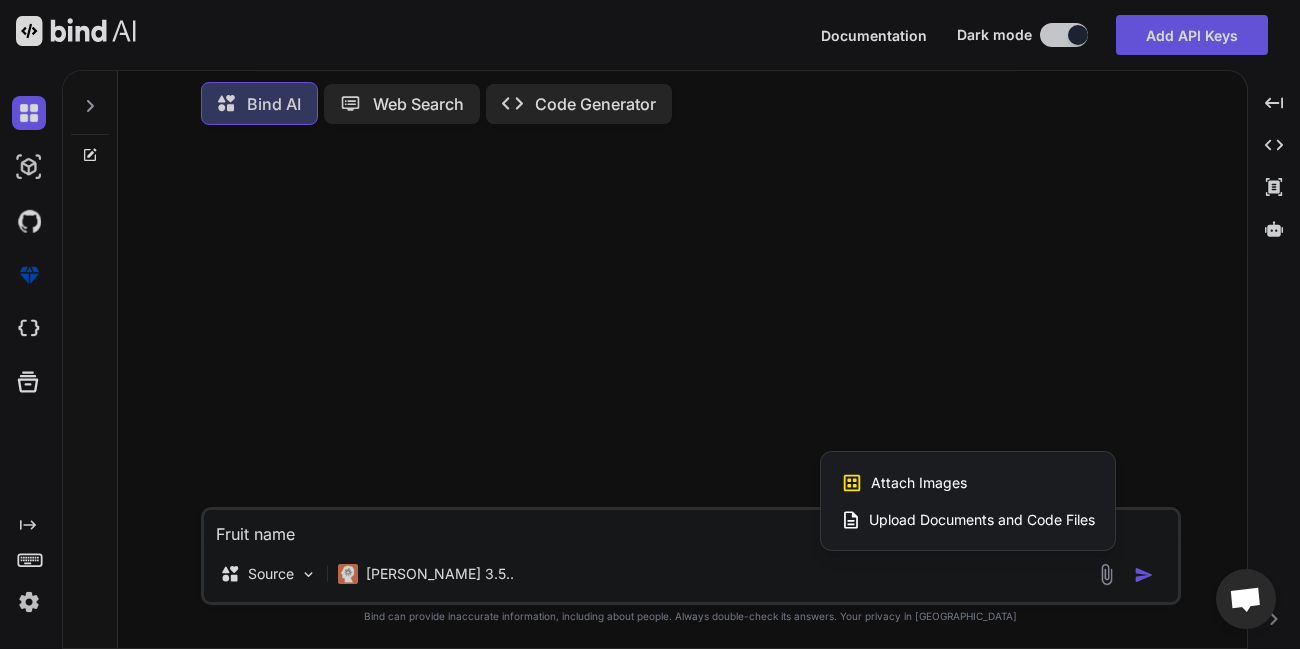 click on "Attach Images" at bounding box center [919, 483] 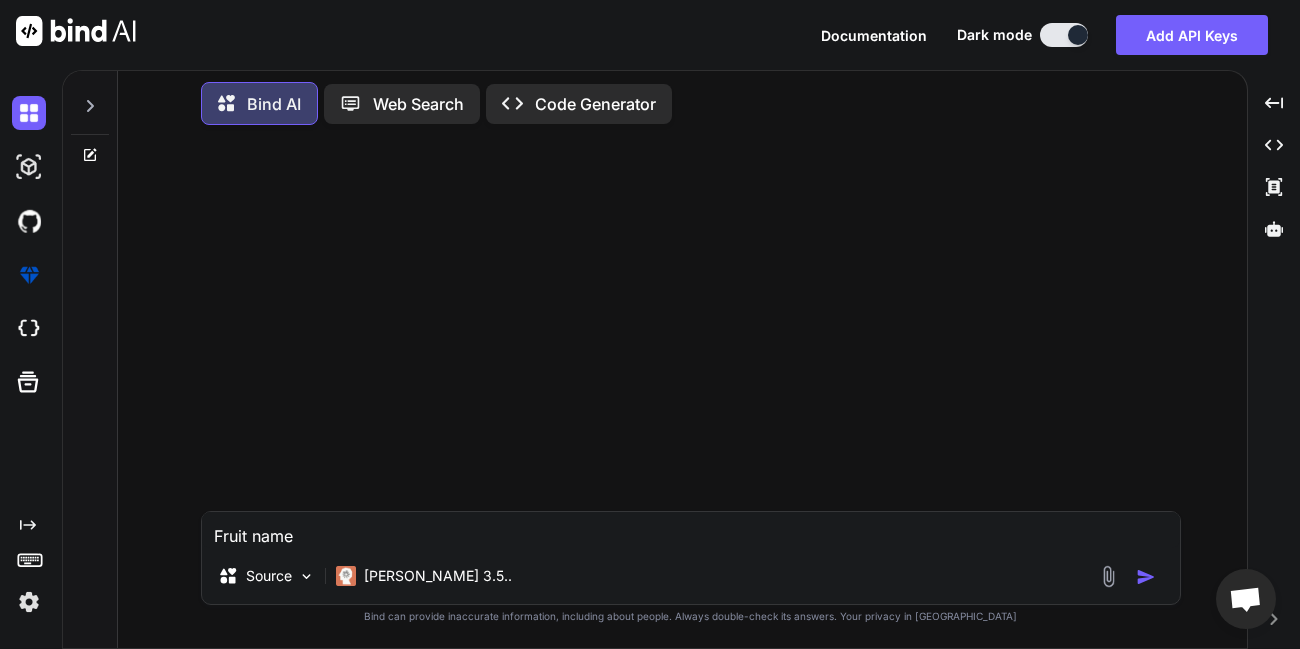 type on "C:\fakepath\Screenshot from 2025-07-21 12-59-07.png" 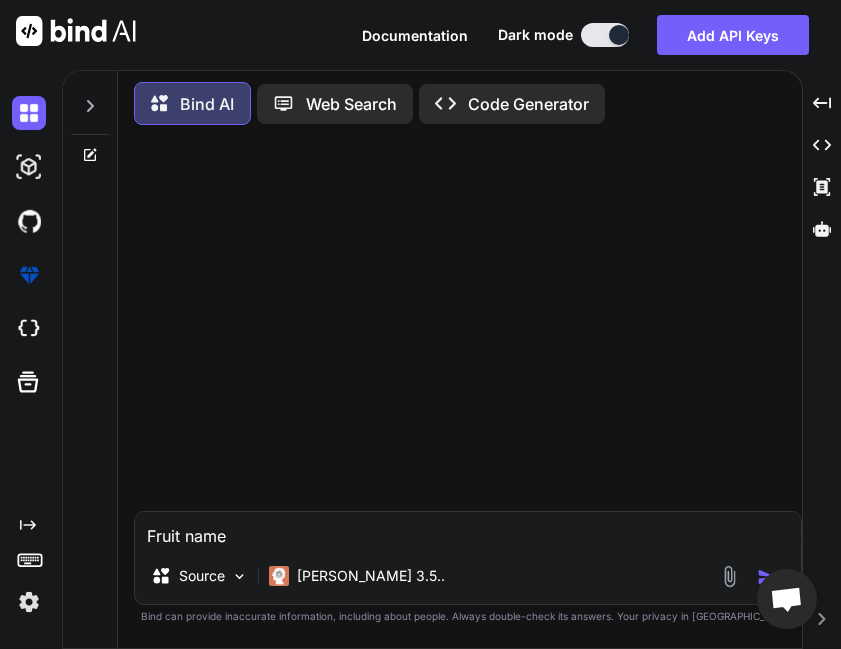 click at bounding box center (729, 576) 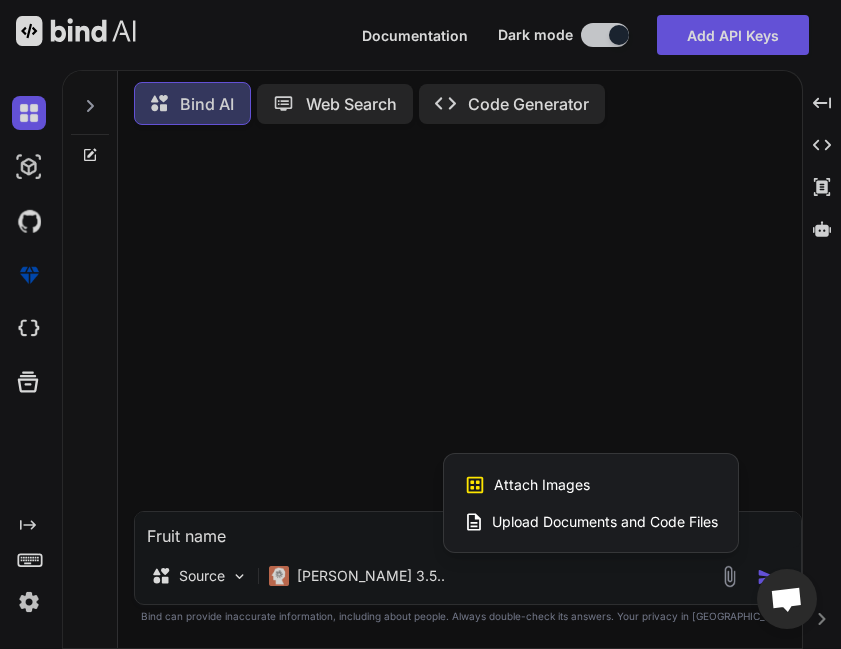 click on "Attach Images" at bounding box center [542, 485] 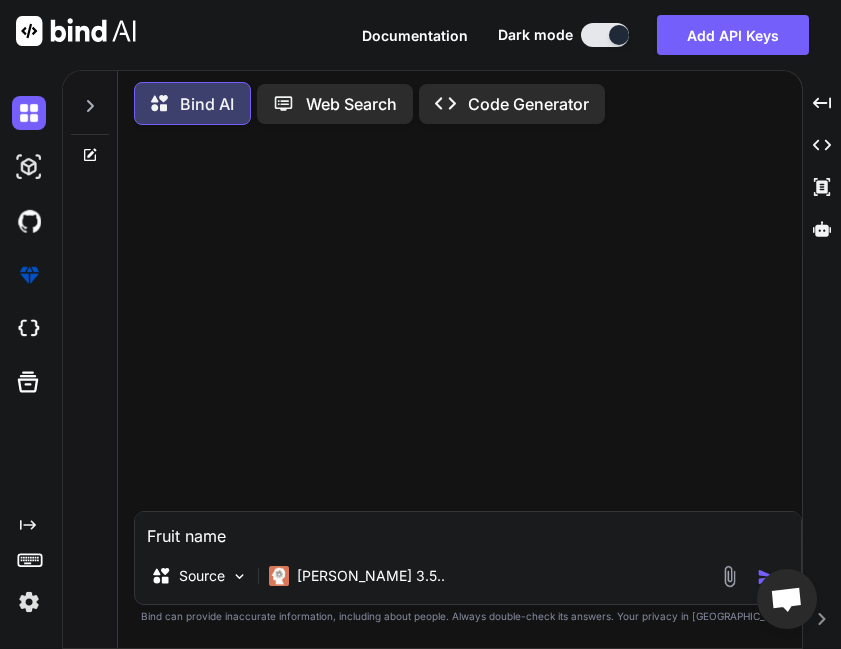 click at bounding box center (29, 602) 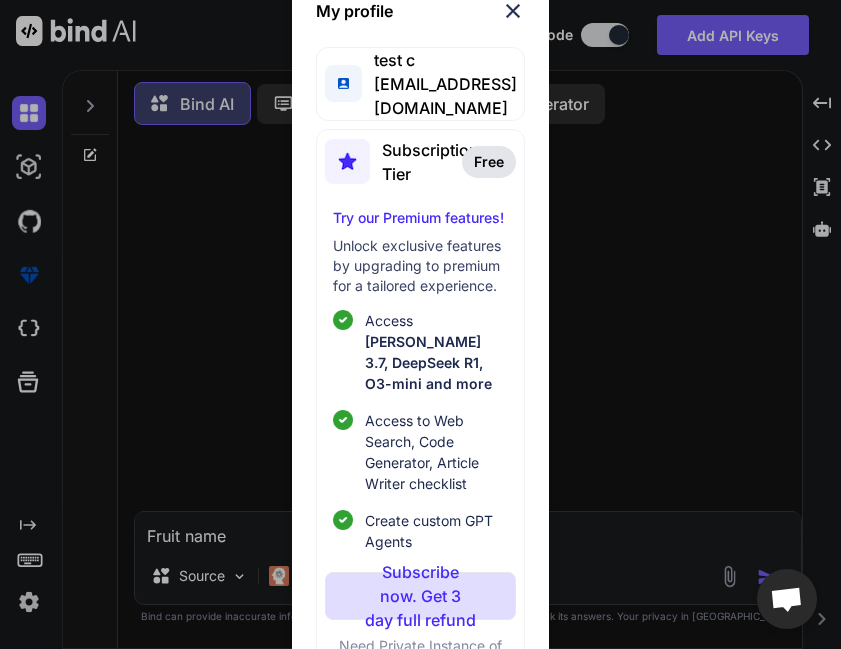 click at bounding box center (513, 11) 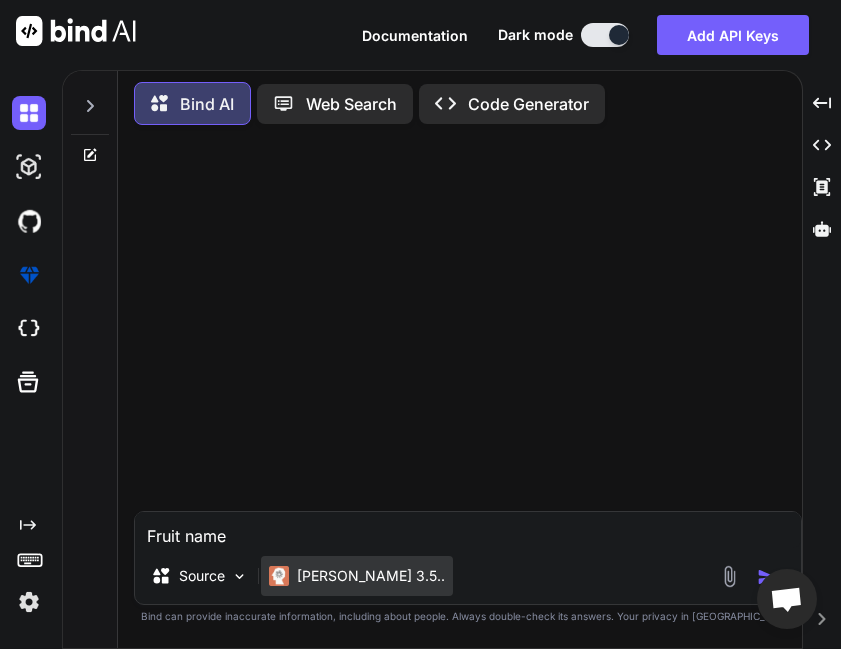 click on "[PERSON_NAME] 3.5.." at bounding box center (357, 576) 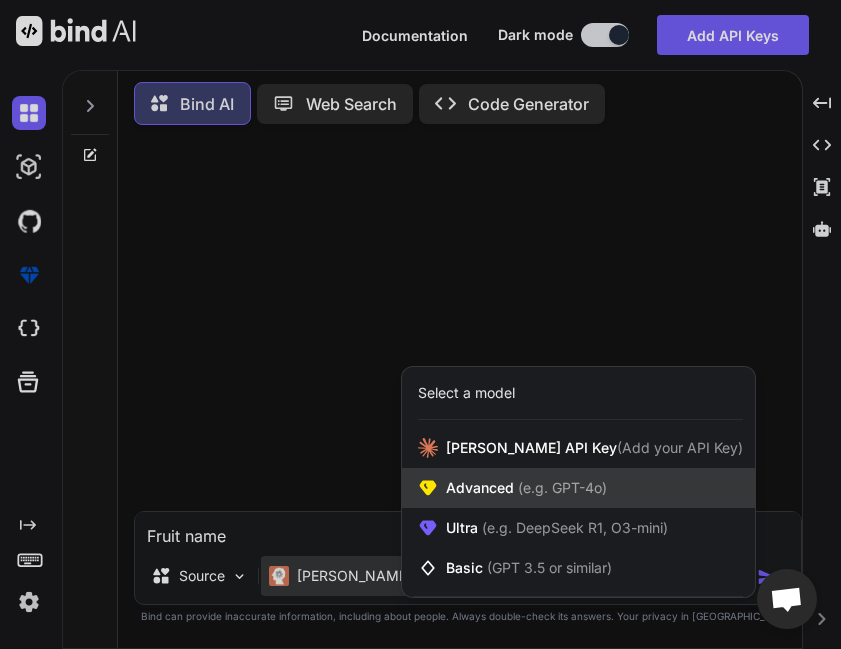 click on "Advanced     (e.g. GPT-4o)" at bounding box center (578, 488) 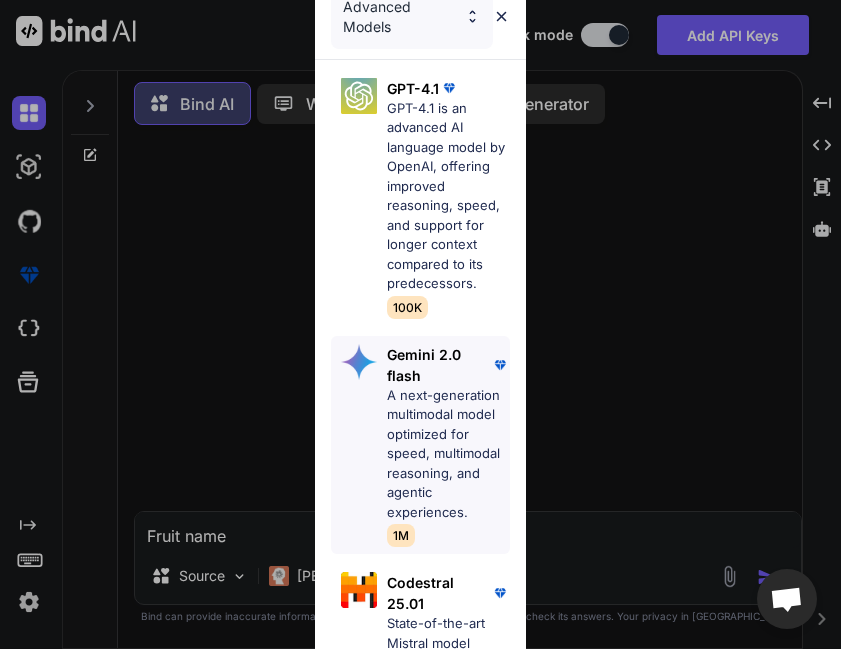click on "A next-generation multimodal model optimized for speed, multimodal reasoning, and agentic experiences." at bounding box center [448, 454] 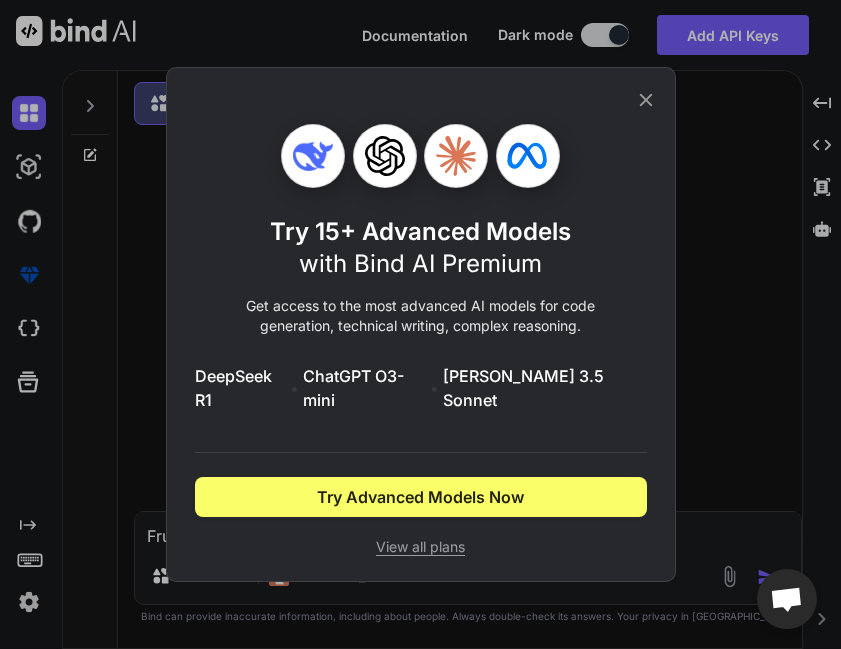 click on "View all plans" at bounding box center [421, 547] 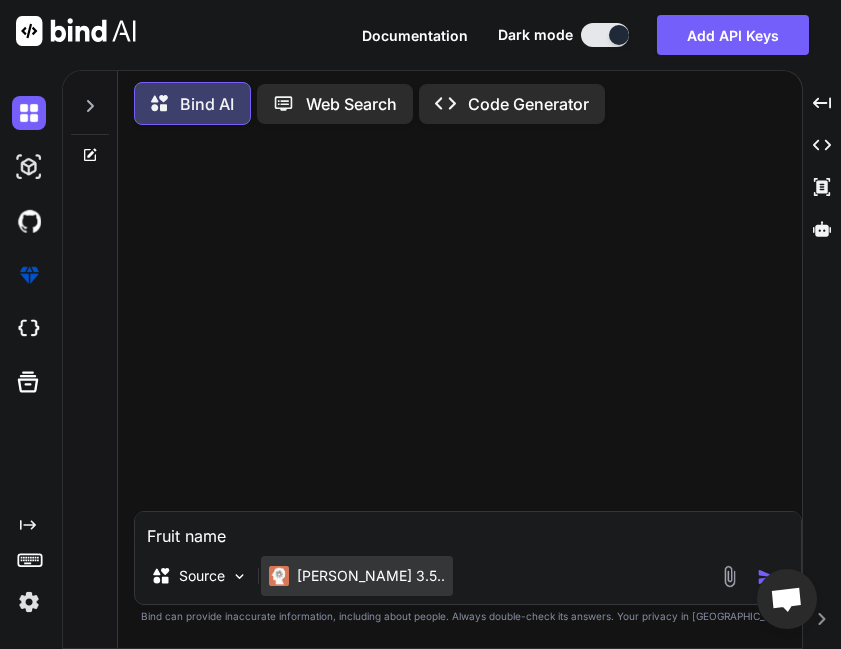 click on "[PERSON_NAME] 3.5.." at bounding box center [371, 576] 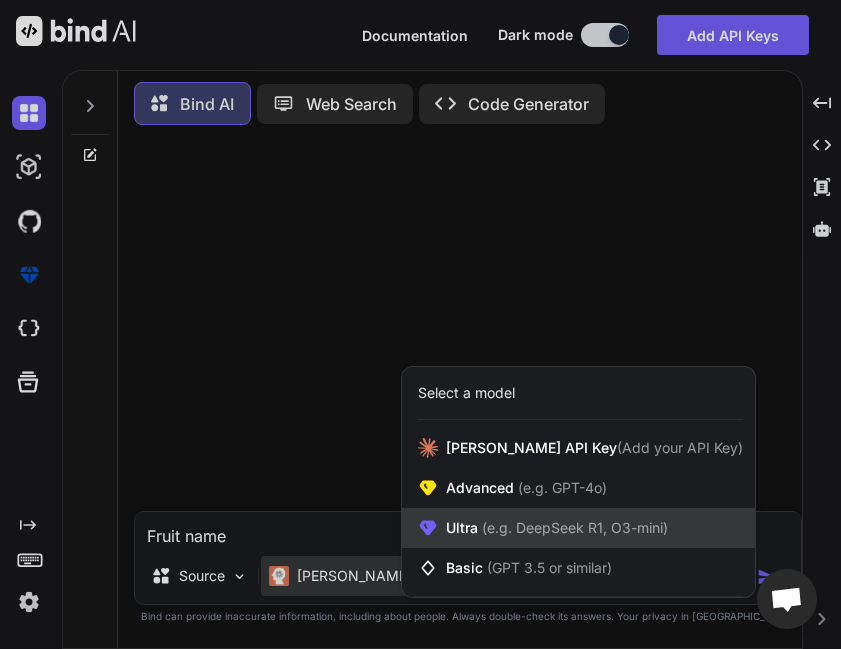 click on "(e.g. DeepSeek R1, O3-mini)" at bounding box center [573, 527] 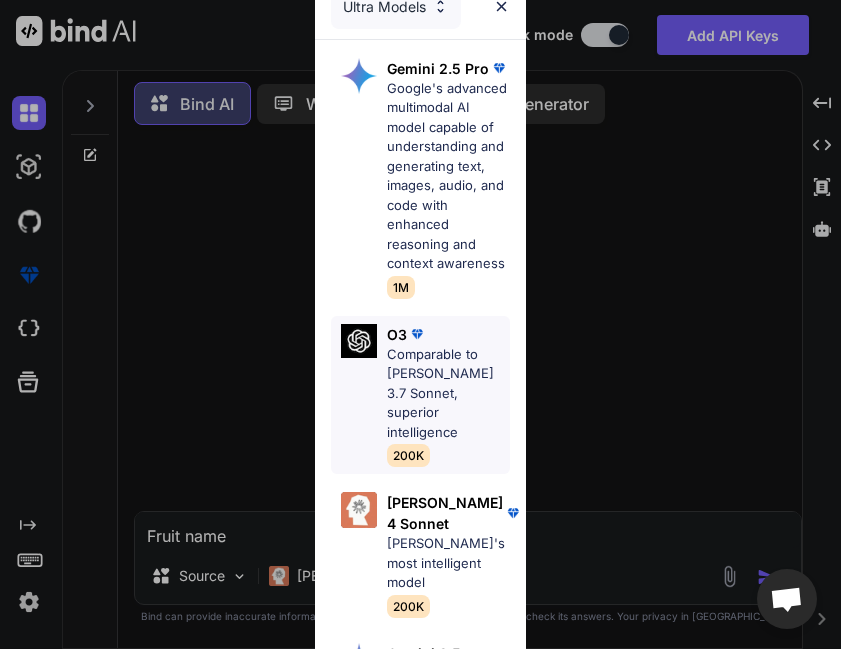scroll, scrollTop: 508, scrollLeft: 0, axis: vertical 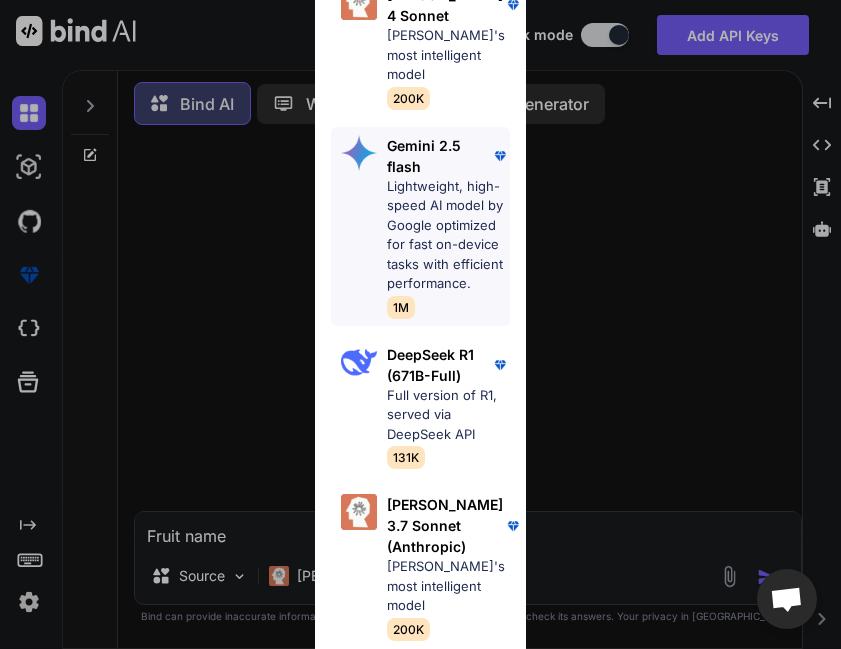 click on "Lightweight, high-speed AI model by Google optimized for fast on-device tasks with efficient performance." at bounding box center (448, 235) 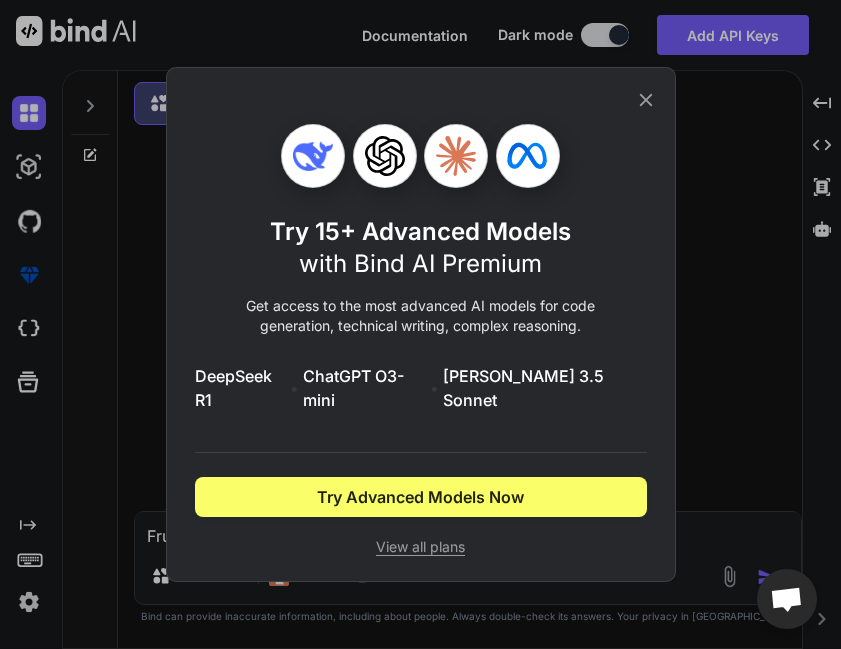scroll, scrollTop: 0, scrollLeft: 0, axis: both 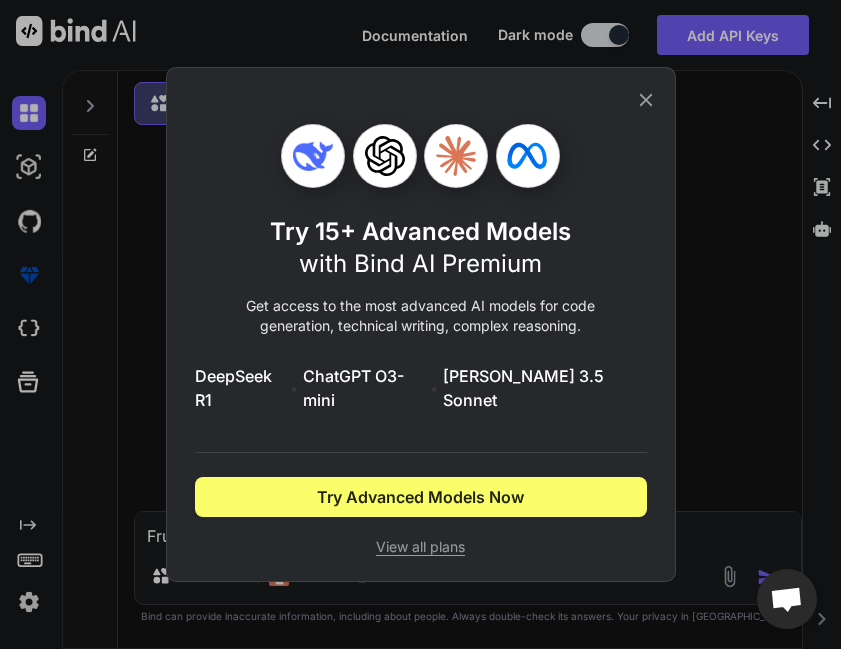 click 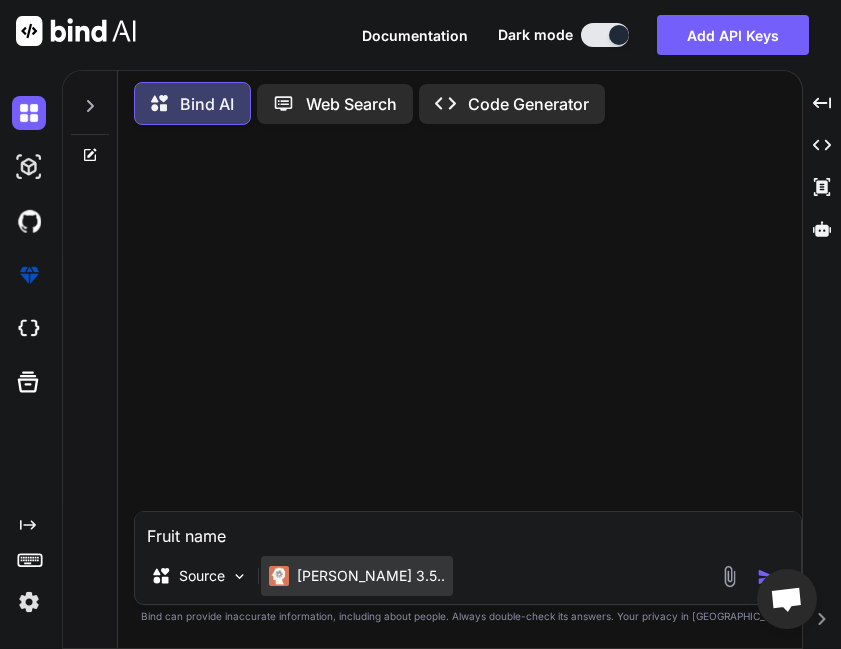 click on "[PERSON_NAME] 3.5.." at bounding box center [371, 576] 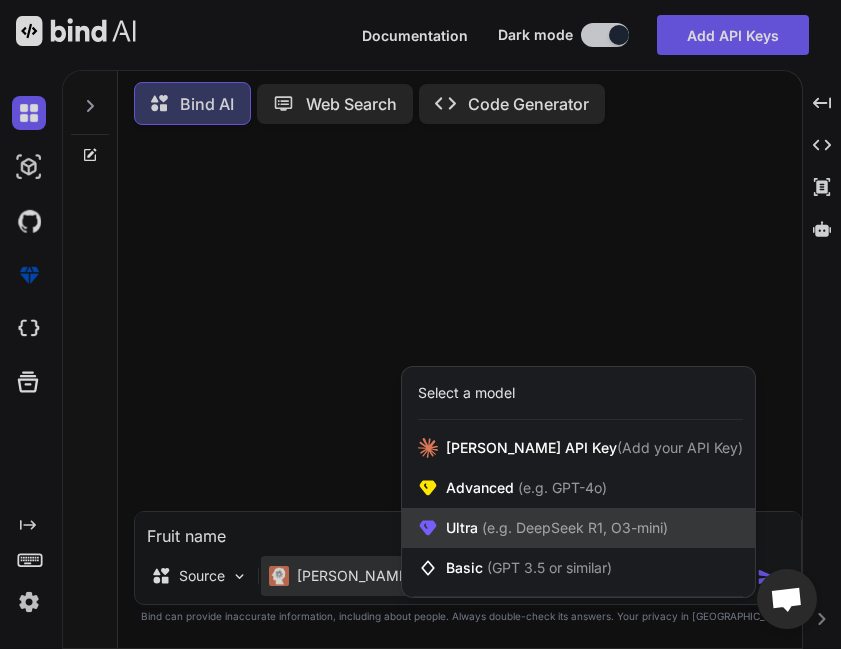 click on "(e.g. DeepSeek R1, O3-mini)" at bounding box center (573, 527) 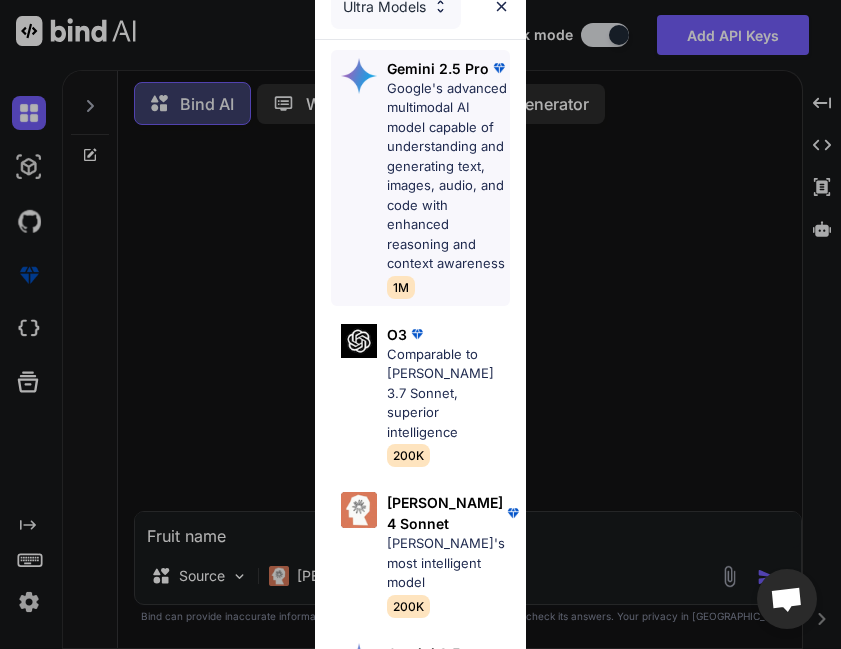 click on "Google's advanced multimodal AI model capable of understanding and generating text, images, audio, and code with enhanced reasoning and context awareness" at bounding box center (448, 176) 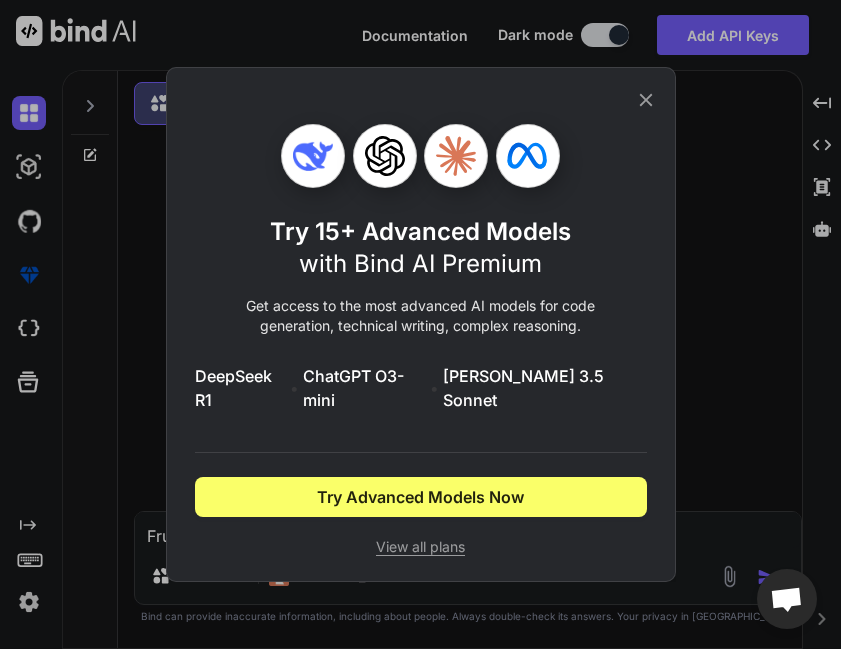 click 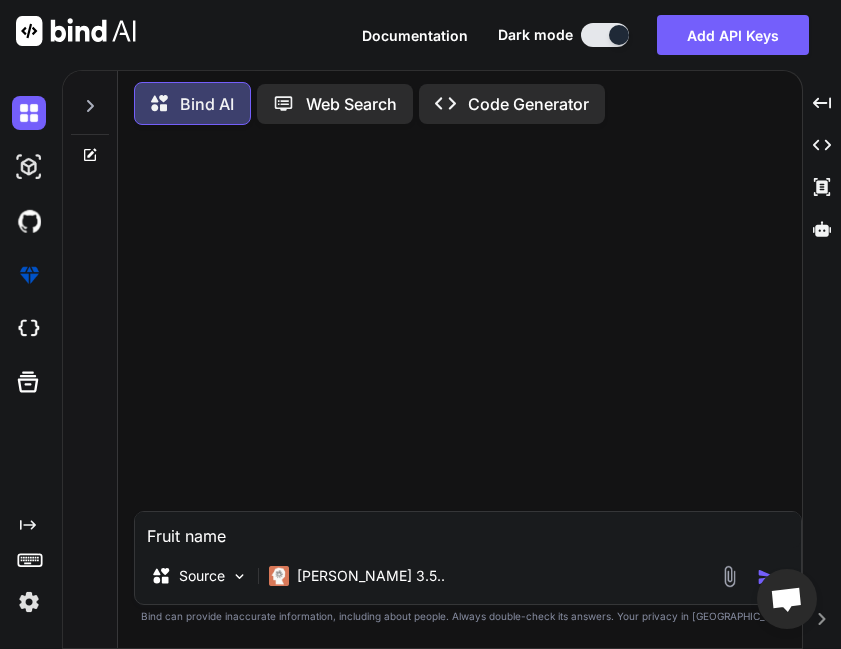 click on "Bind AI Web Search Created with Pixso. Code Generator" at bounding box center [468, 103] 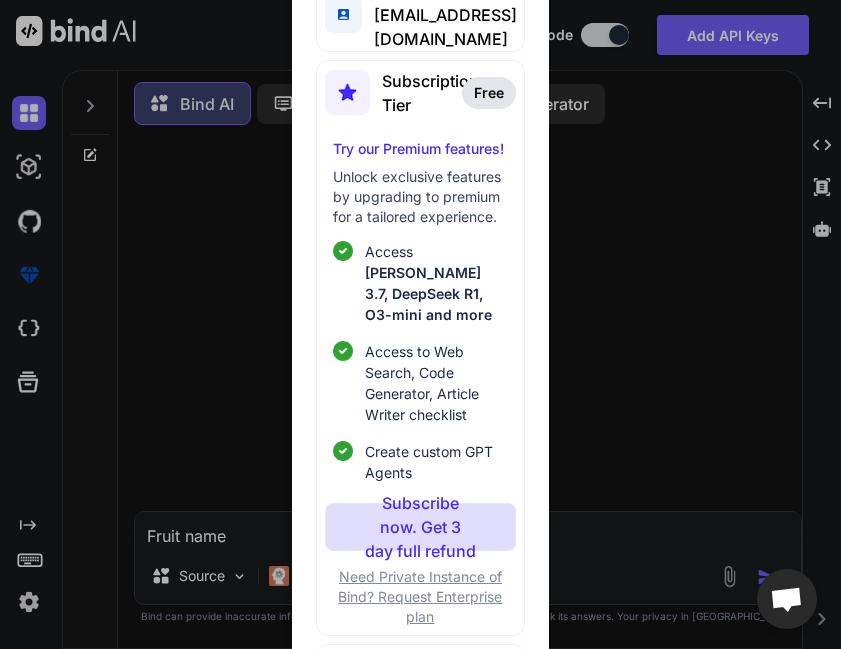 scroll, scrollTop: 70, scrollLeft: 0, axis: vertical 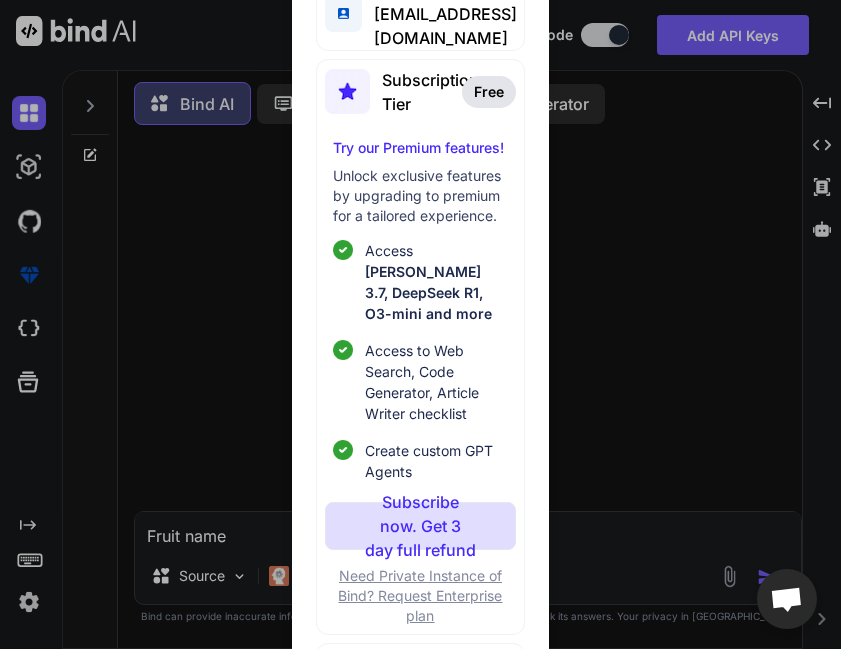 click on "Log out" at bounding box center [399, 668] 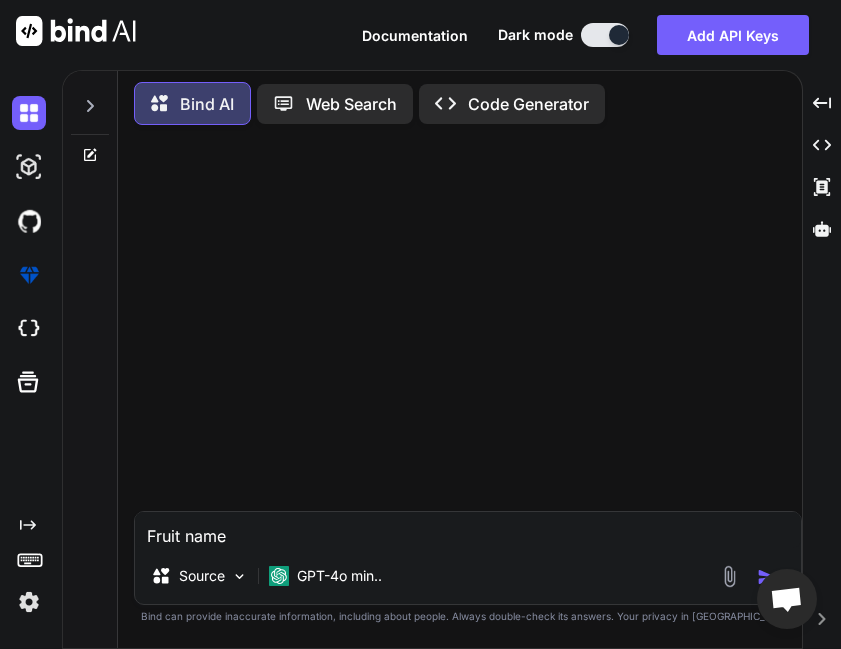 type on "x" 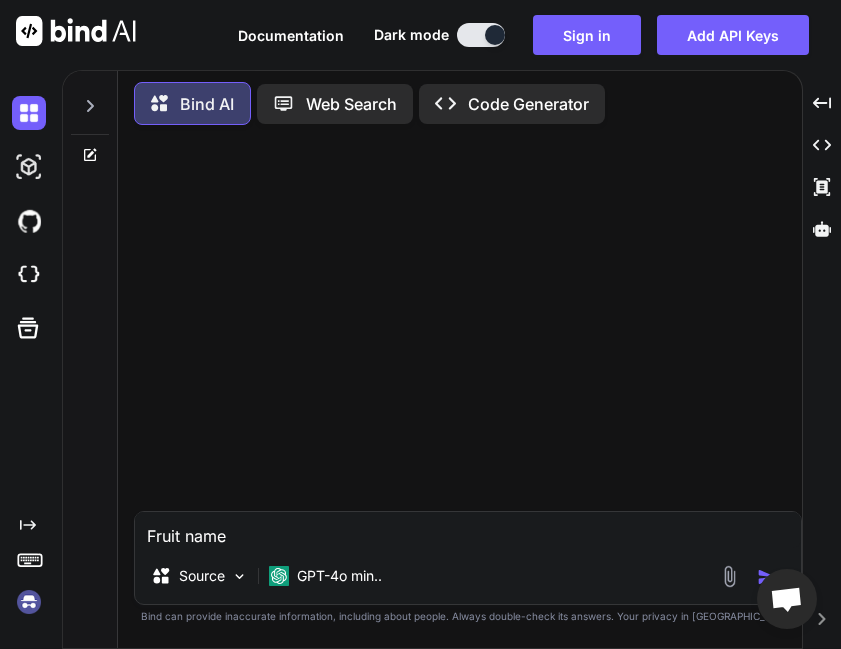 click at bounding box center [29, 602] 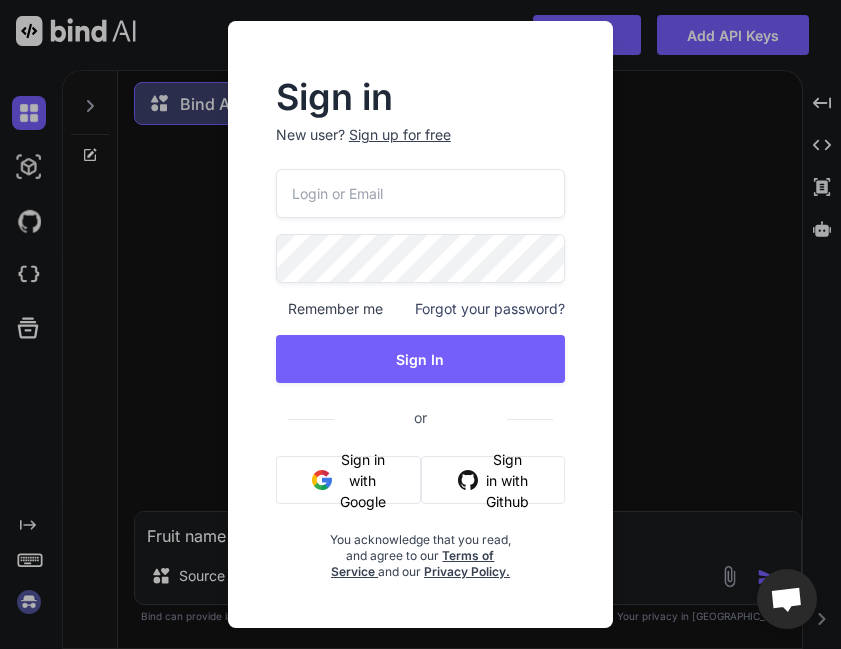 click at bounding box center (420, 193) 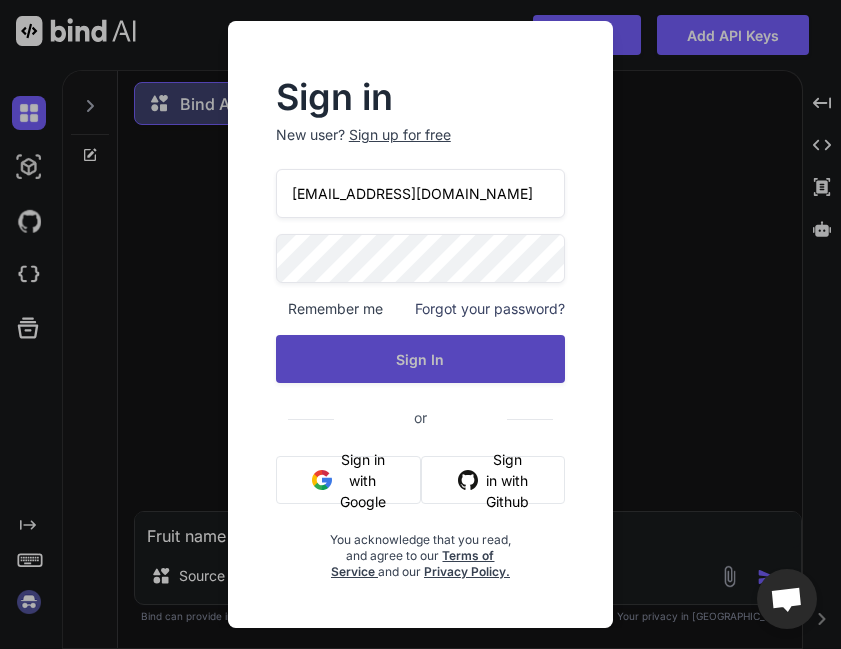 click on "Sign In" at bounding box center (420, 359) 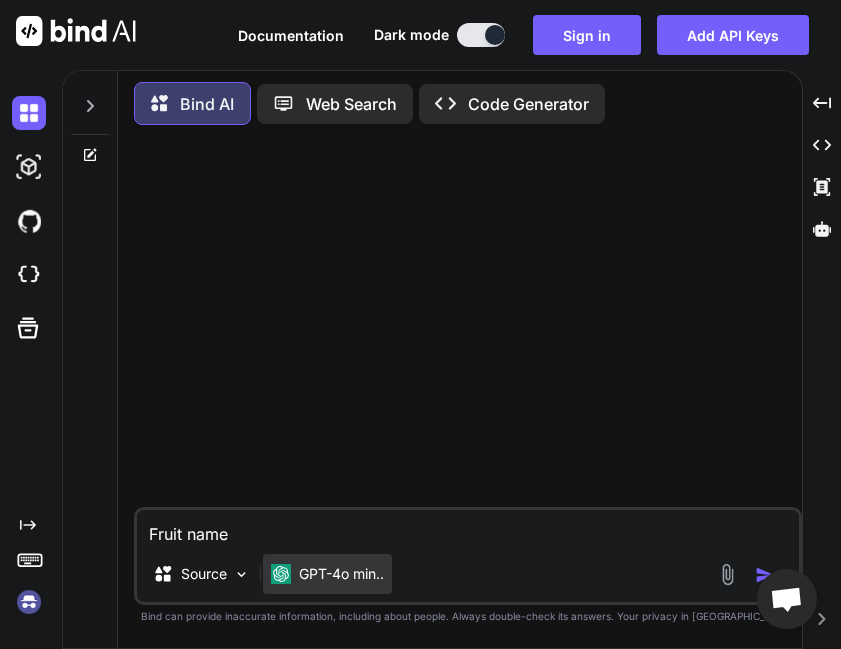 click on "GPT-4o min.." at bounding box center (341, 574) 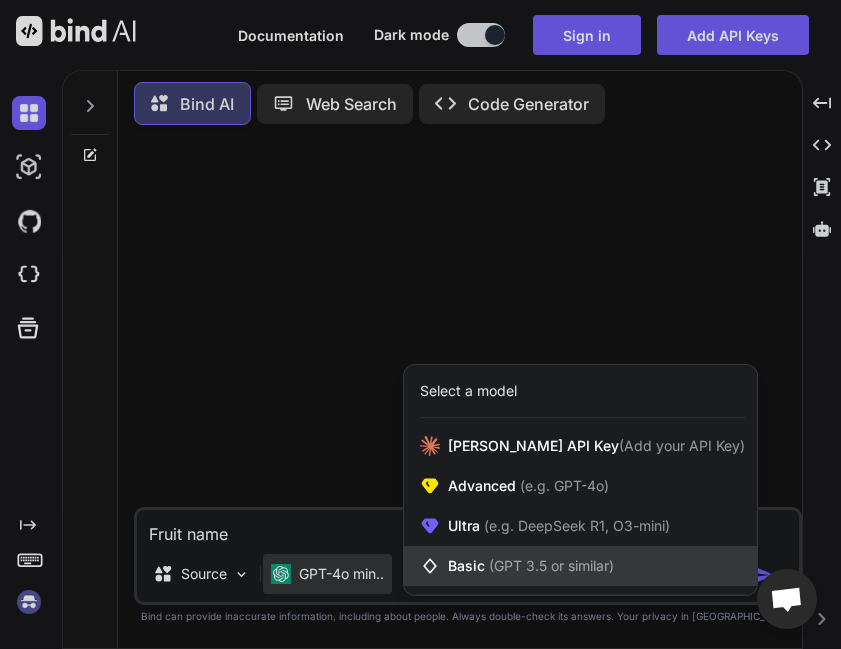 click at bounding box center (434, 566) 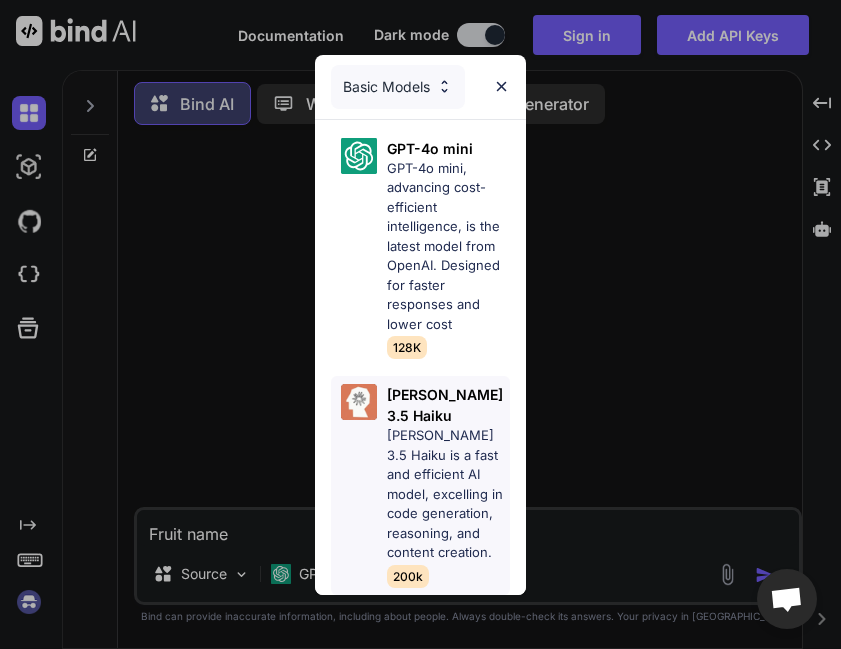 click on "[PERSON_NAME] 3.5 Haiku is a fast and efficient AI model, excelling in code generation, reasoning, and content creation." at bounding box center [448, 494] 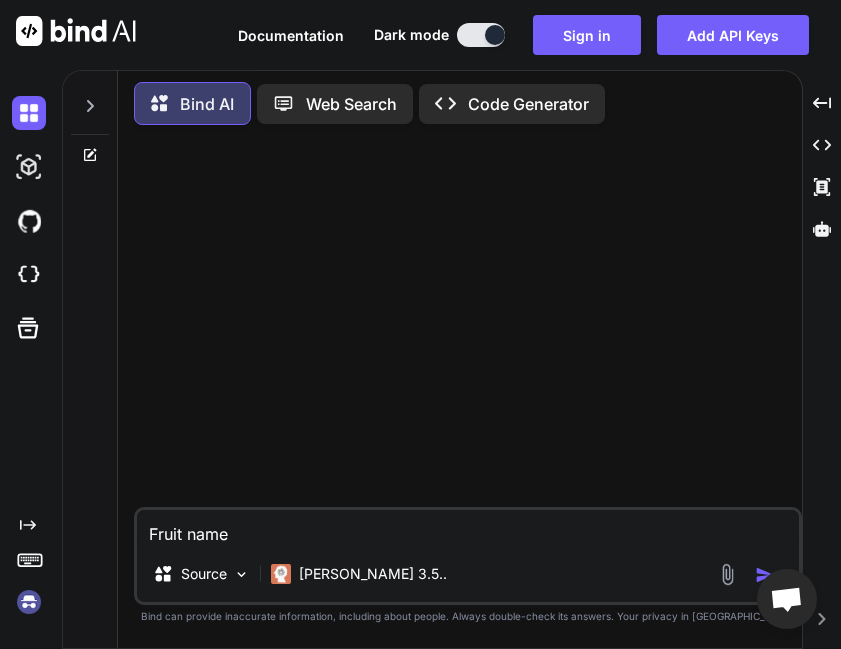 click at bounding box center (727, 574) 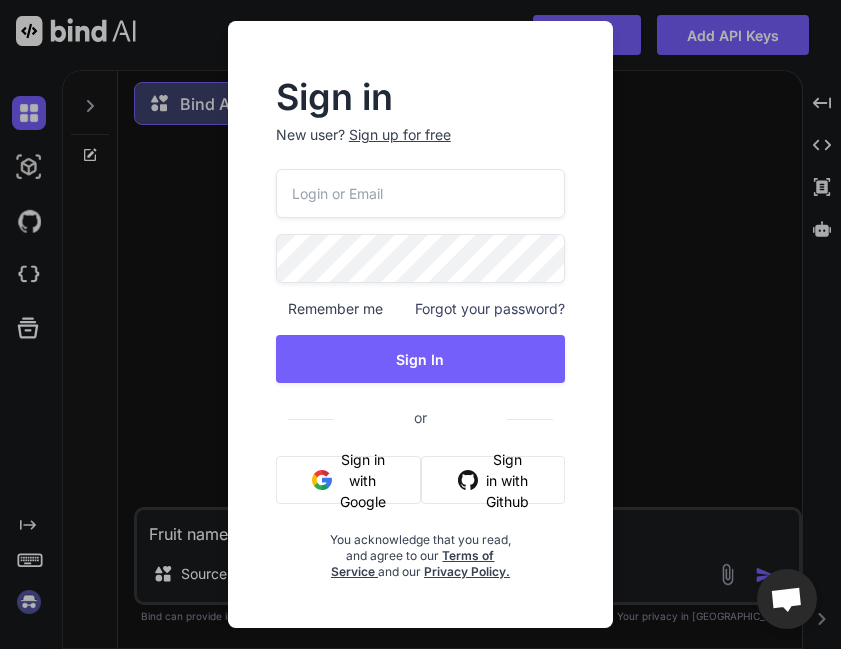 click at bounding box center (420, 193) 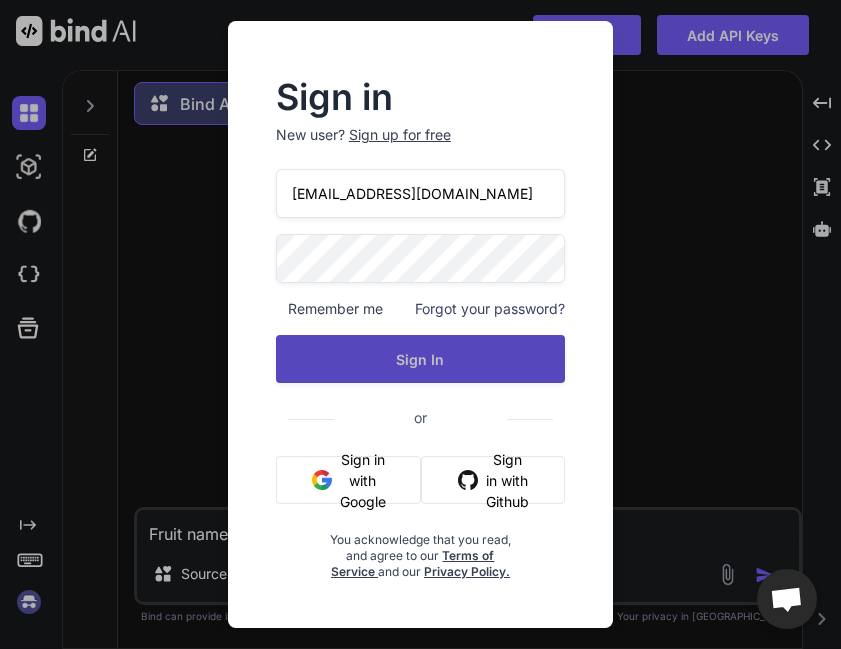 click on "Sign In" at bounding box center [420, 359] 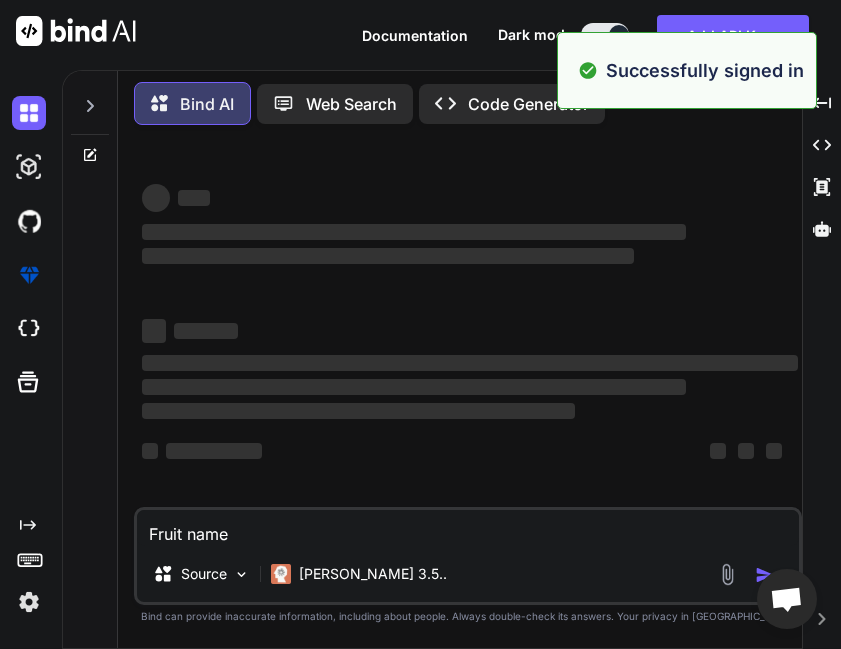 click on "Bind AI Web Search Created with Pixso. Code Generator" at bounding box center [468, 103] 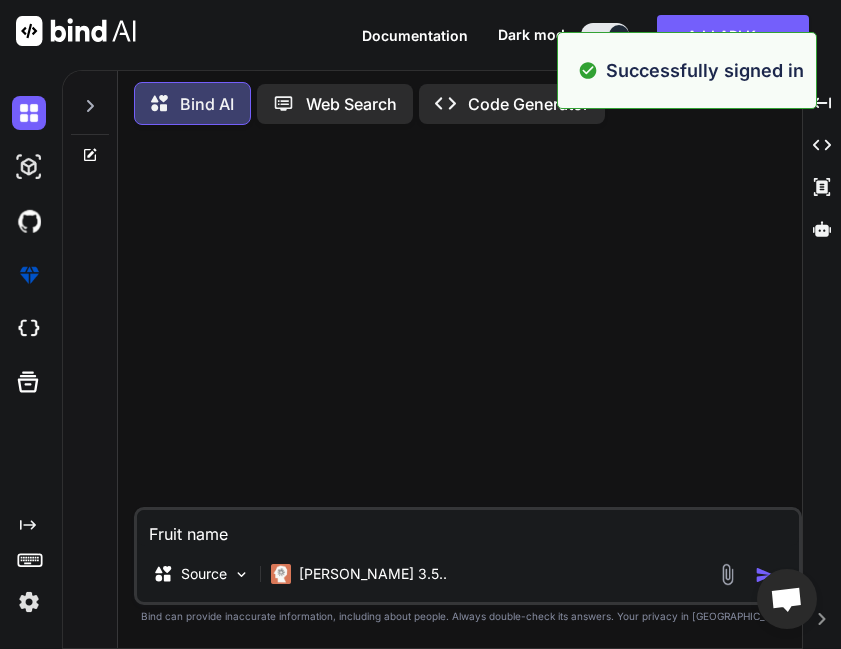 click on "Fruit name Source   Claude 3.5.." at bounding box center [468, 556] 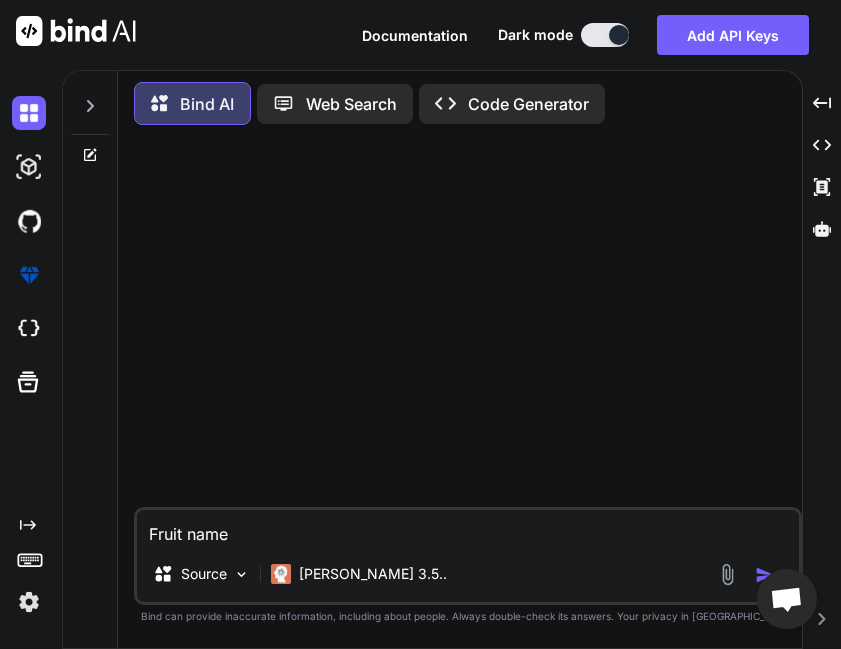 click at bounding box center [727, 574] 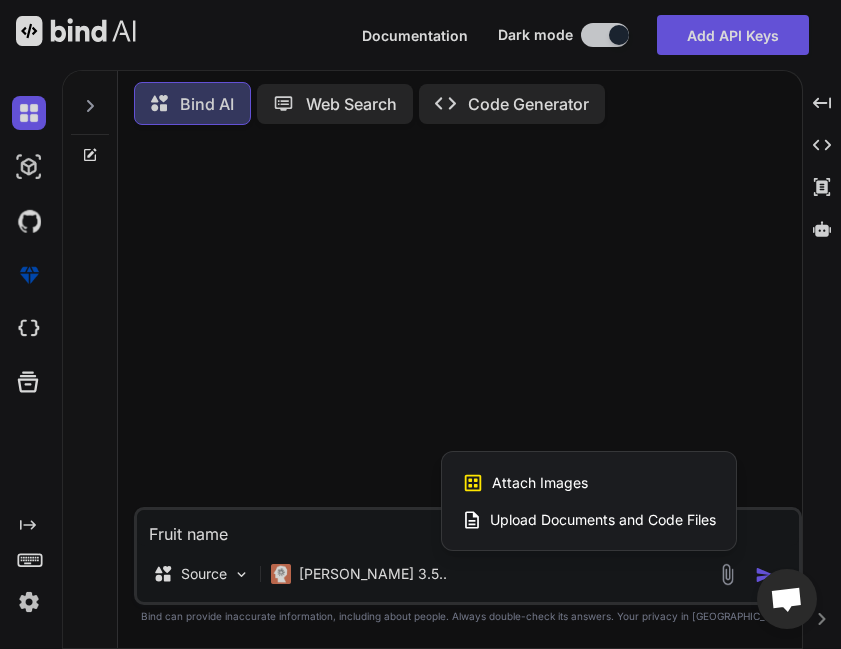 click on "Attach Images" at bounding box center [540, 483] 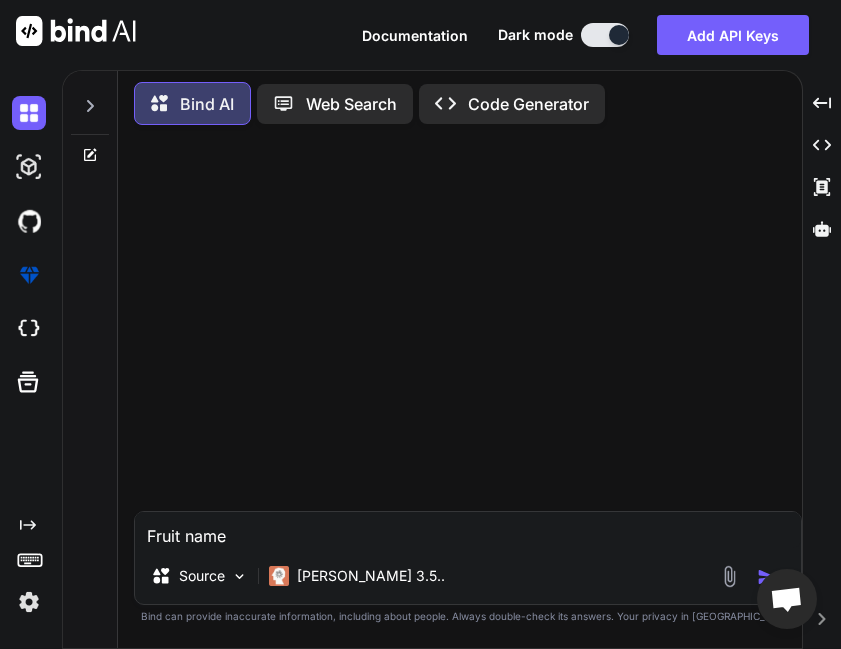type on "C:\fakepath\Screenshot from 2025-07-21 12-59-07.png" 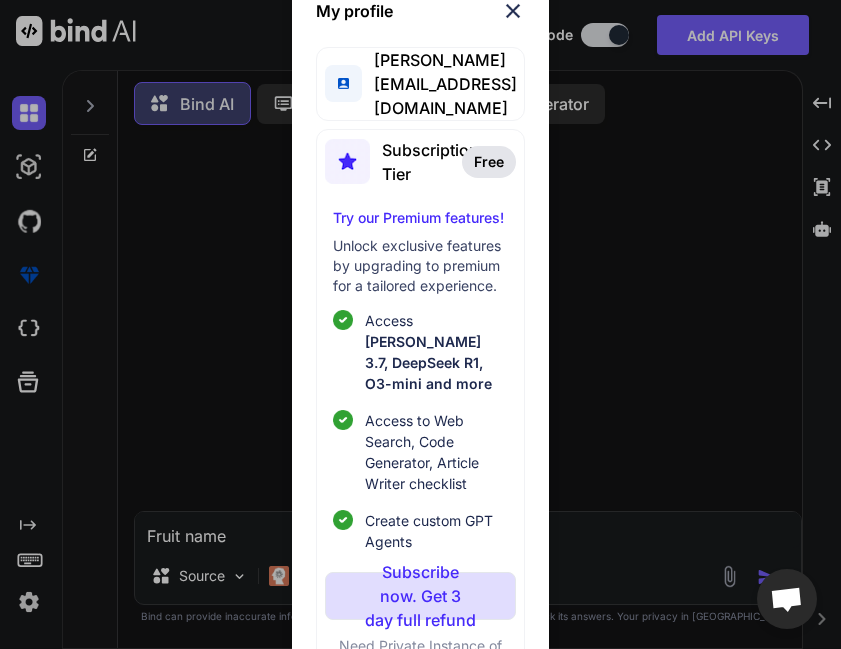 click at bounding box center (513, 11) 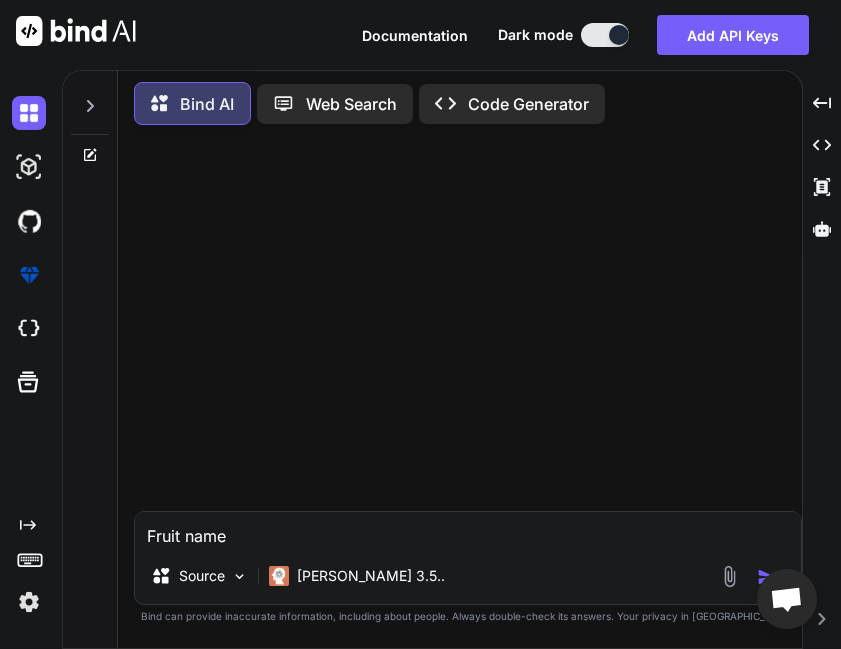 click at bounding box center (729, 576) 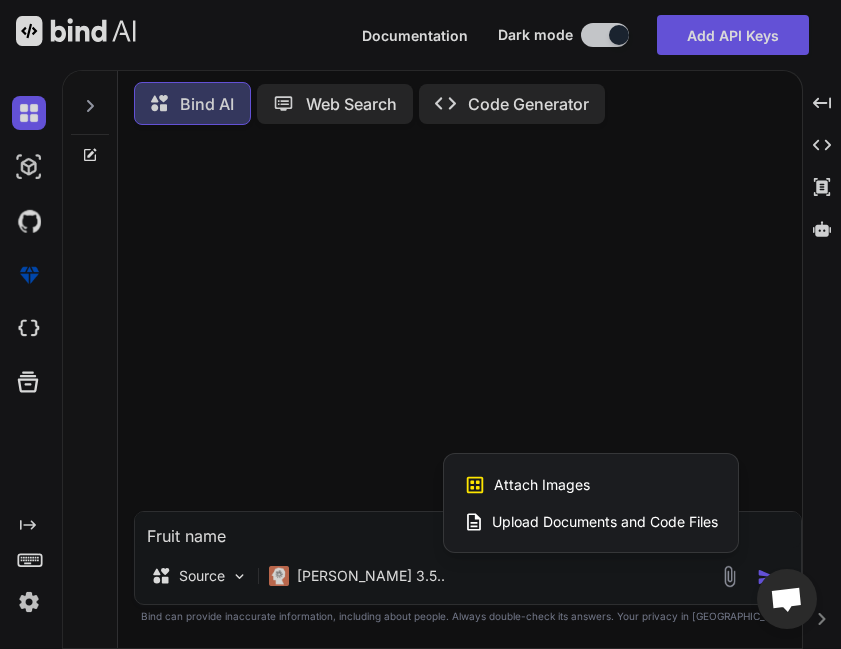 click on "Attach Images Image attachments are only supported in Claude and Gemini models." at bounding box center [591, 485] 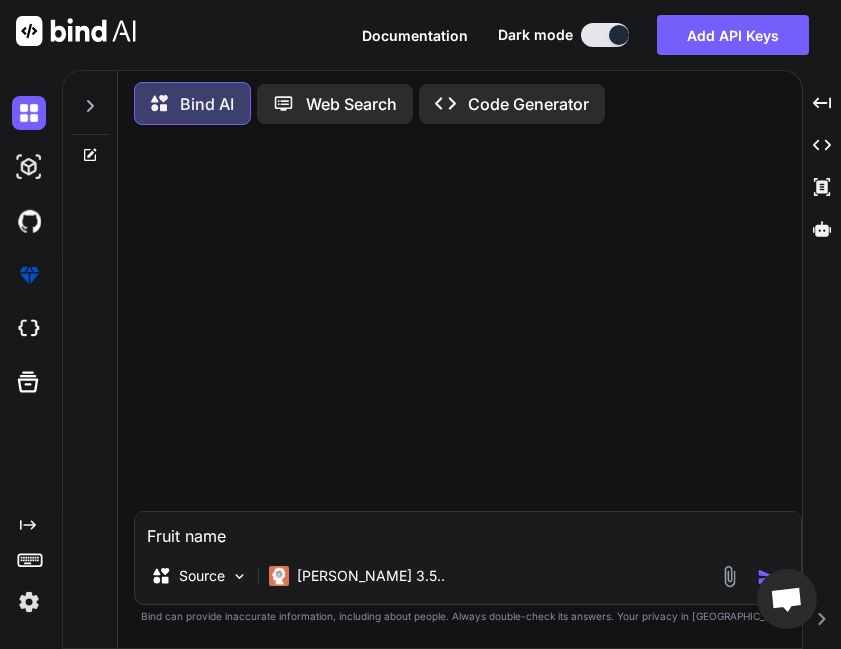 type on "C:\fakepath\Screenshot from 2025-07-18 18-46-58.png" 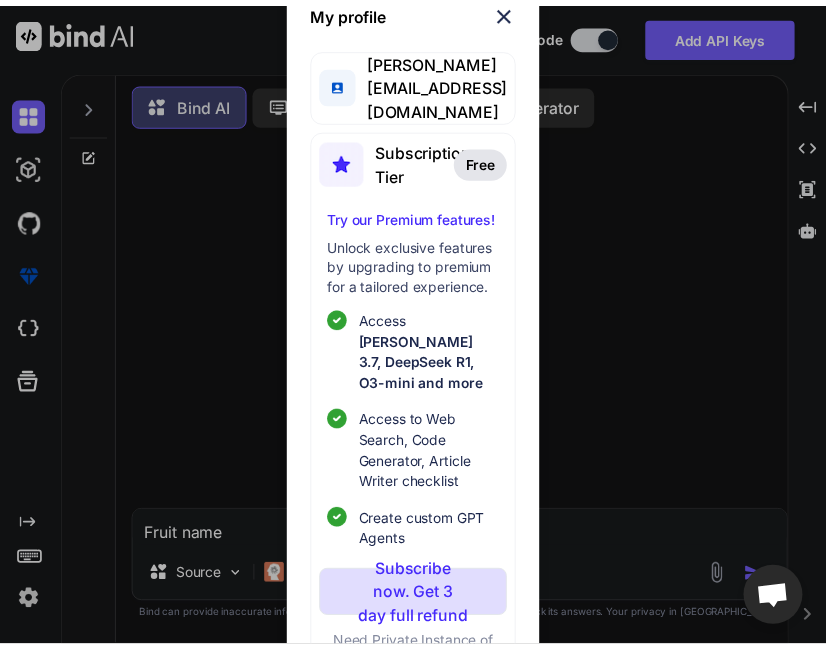 scroll, scrollTop: 68, scrollLeft: 0, axis: vertical 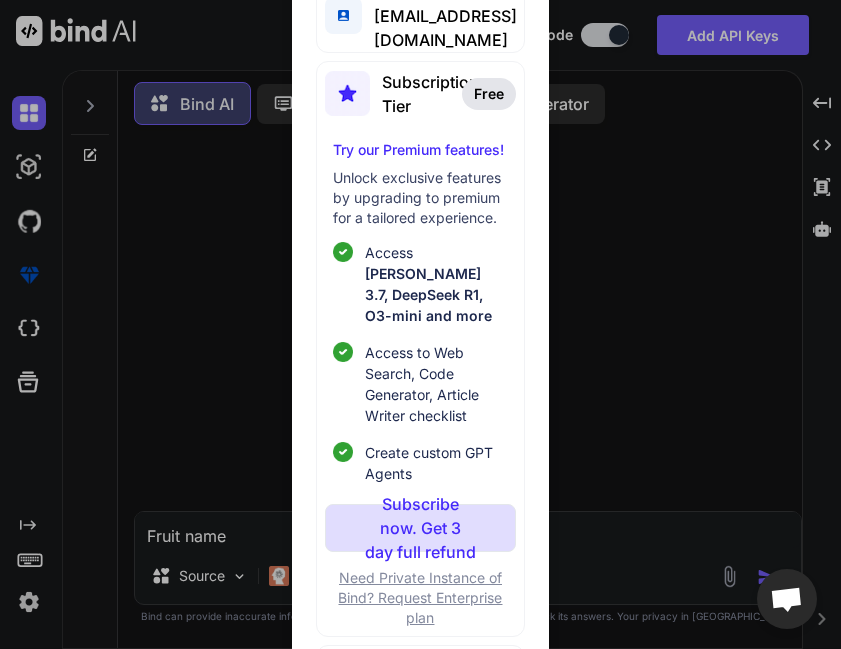click on "Log out" at bounding box center (399, 670) 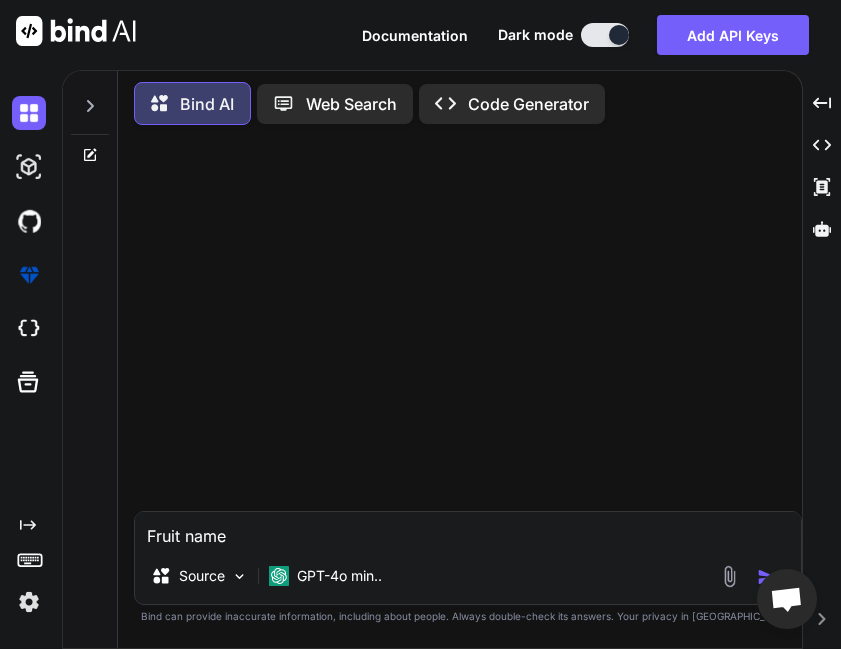 type on "x" 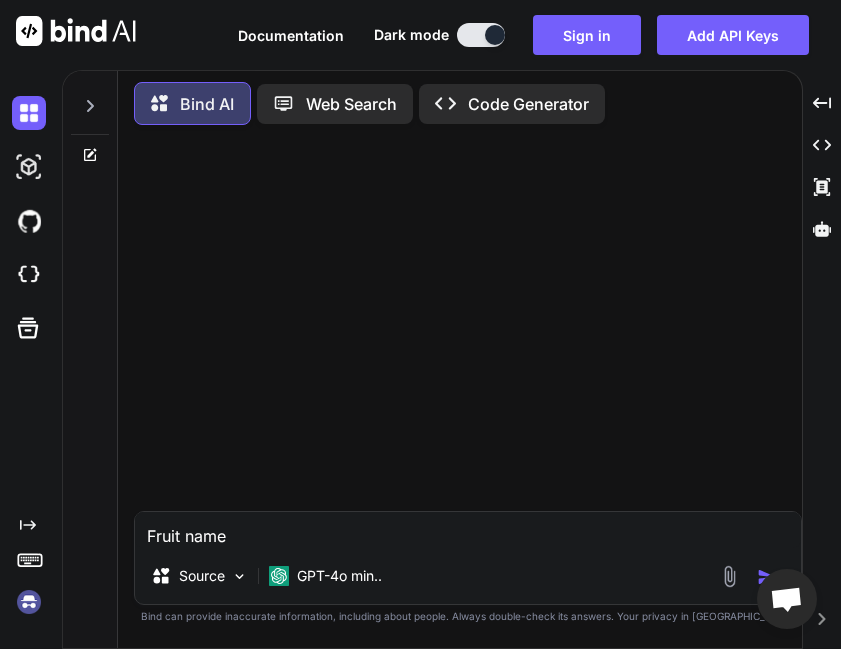 click at bounding box center [29, 602] 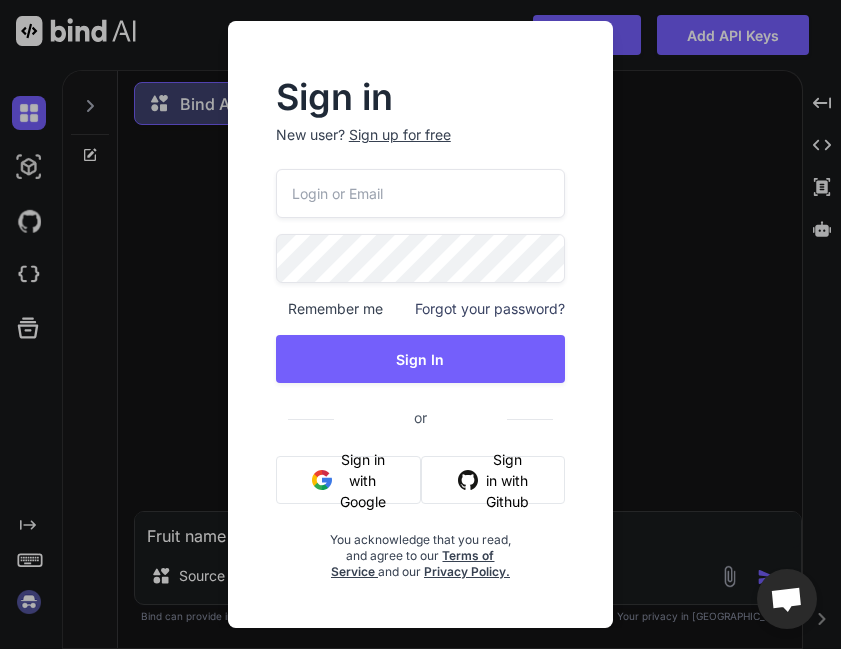 click at bounding box center [420, 193] 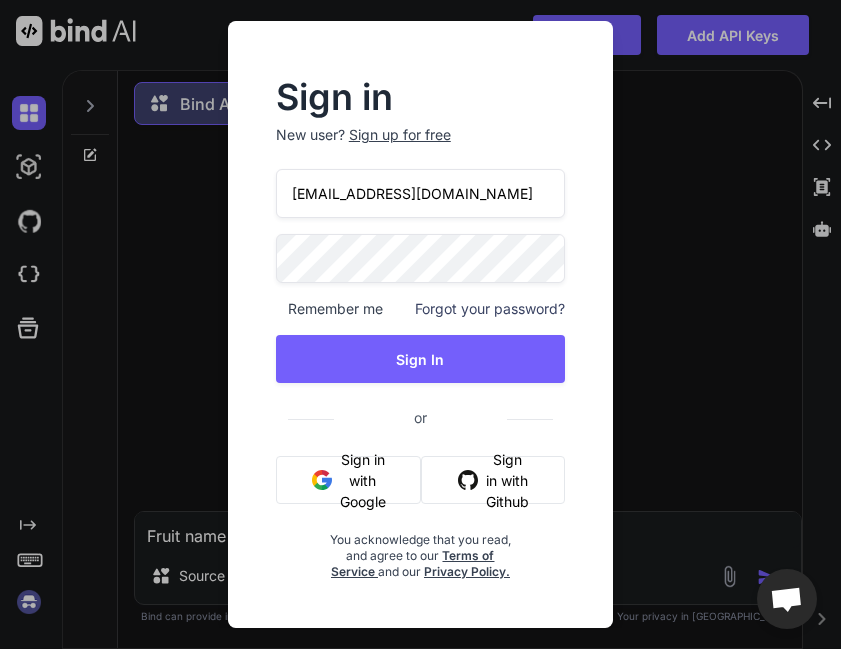 click on "[EMAIL_ADDRESS][DOMAIN_NAME]" at bounding box center (420, 193) 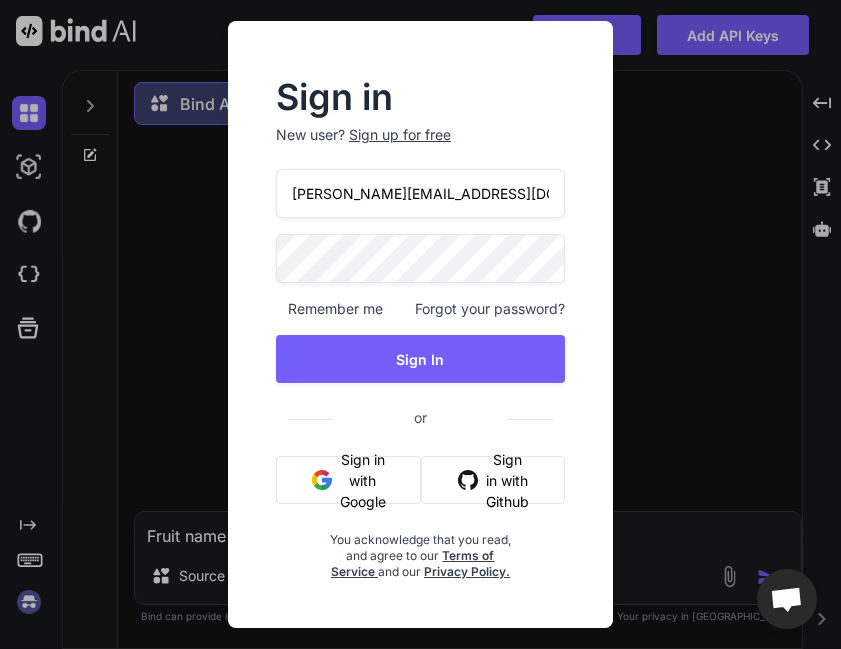 drag, startPoint x: 470, startPoint y: 190, endPoint x: 295, endPoint y: 191, distance: 175.00285 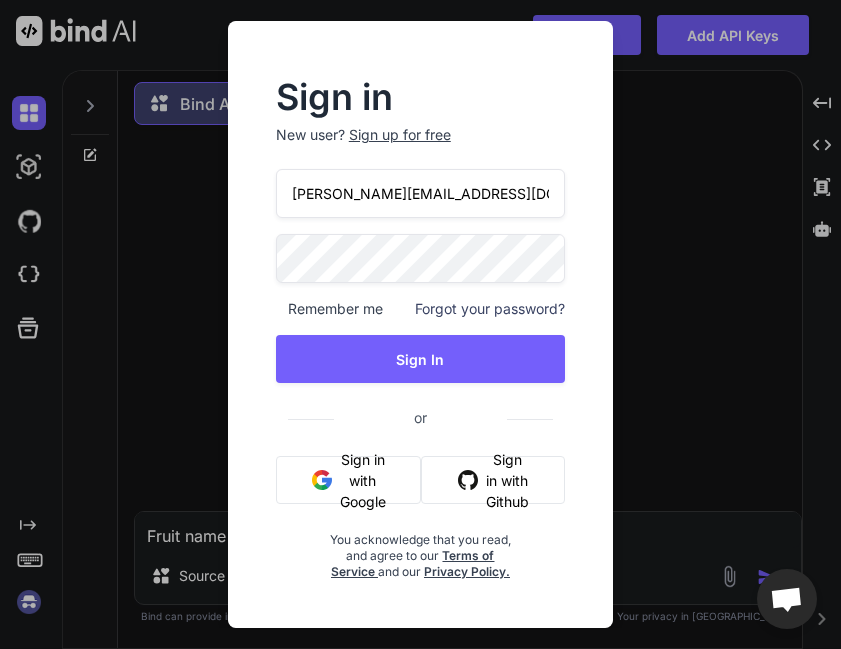 type on "amogh@getbind.co" 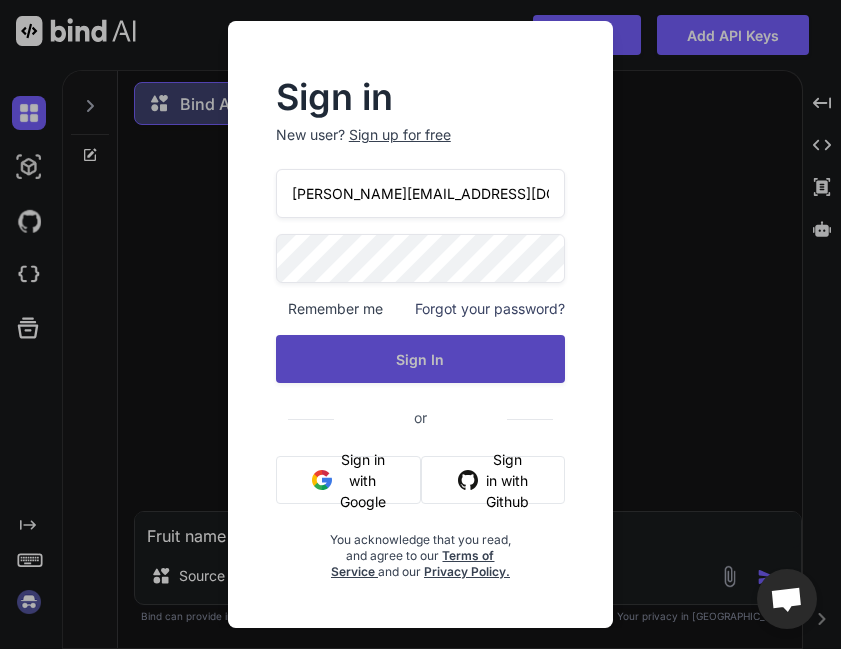 click on "Sign In" at bounding box center (420, 359) 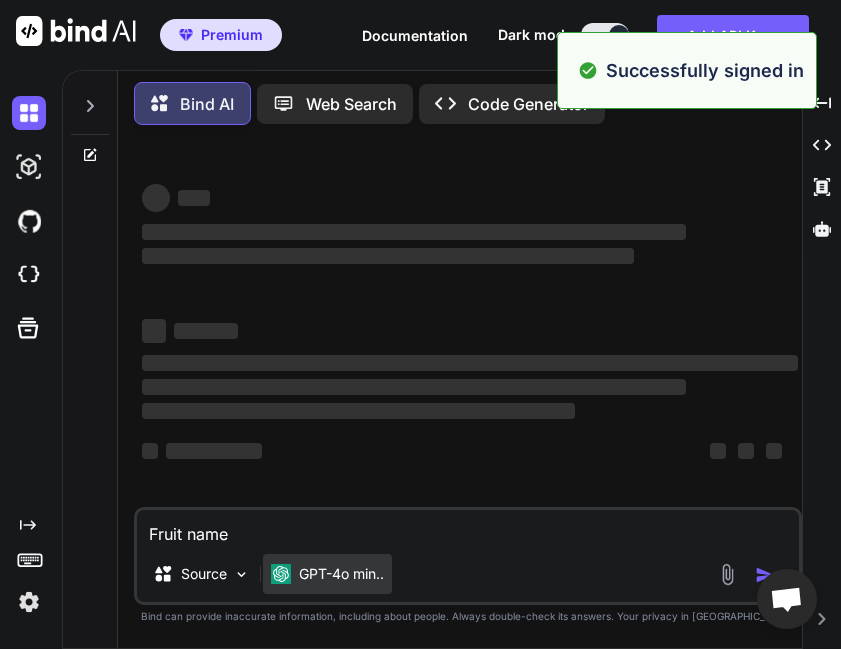 click on "GPT-4o min.." at bounding box center (327, 574) 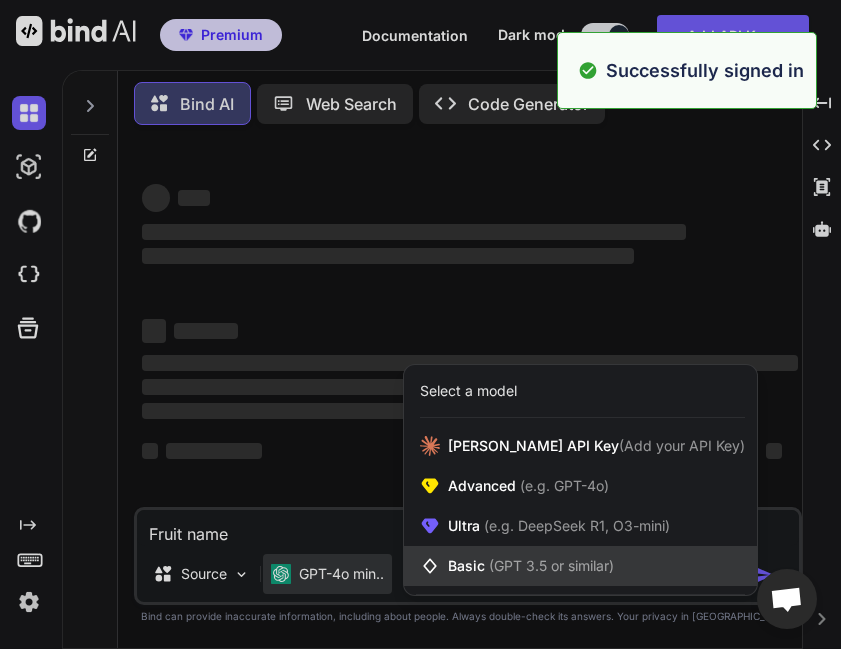 click on "(GPT 3.5 or similar)" at bounding box center [551, 565] 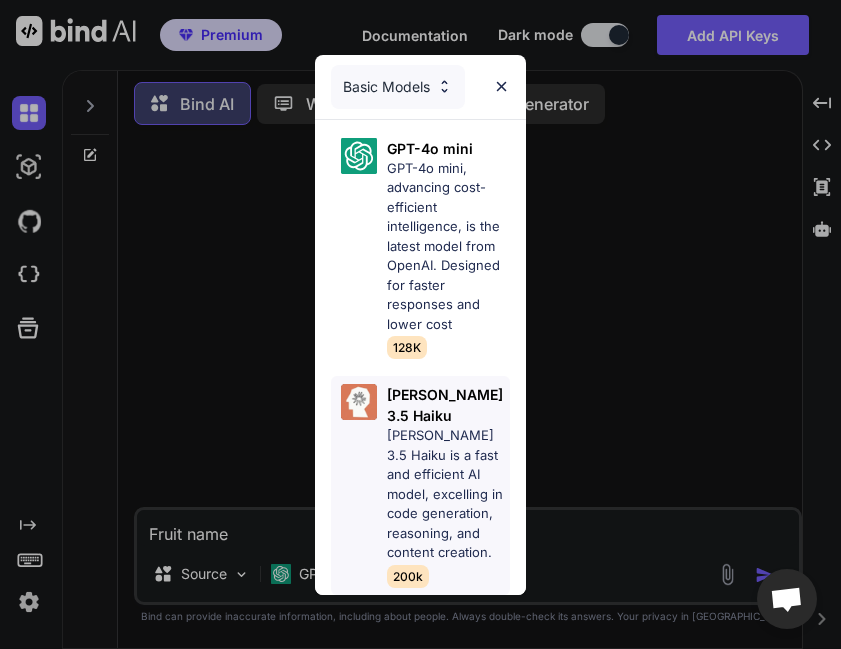 click on "[PERSON_NAME] 3.5 Haiku is a fast and efficient AI model, excelling in code generation, reasoning, and content creation." at bounding box center (448, 494) 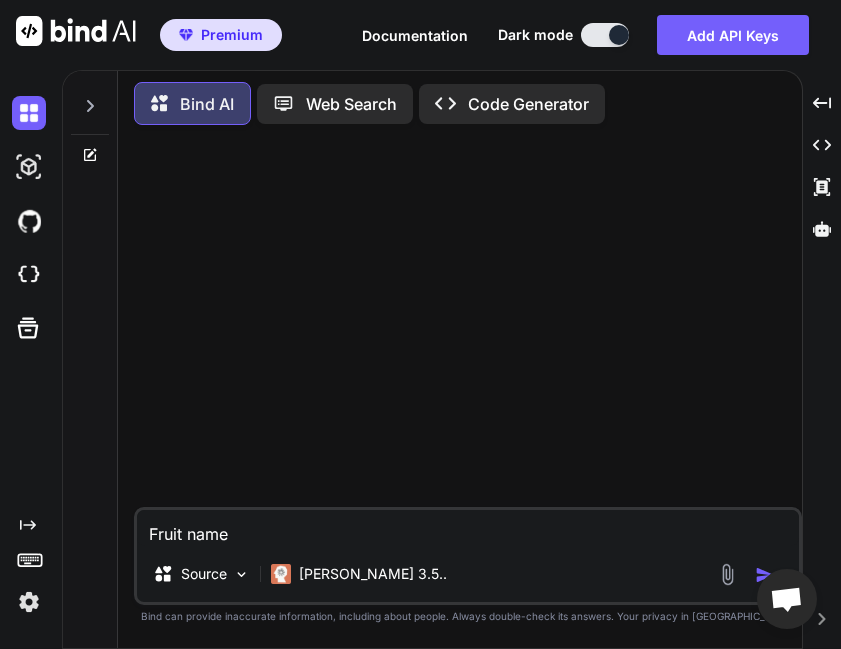 click at bounding box center (727, 574) 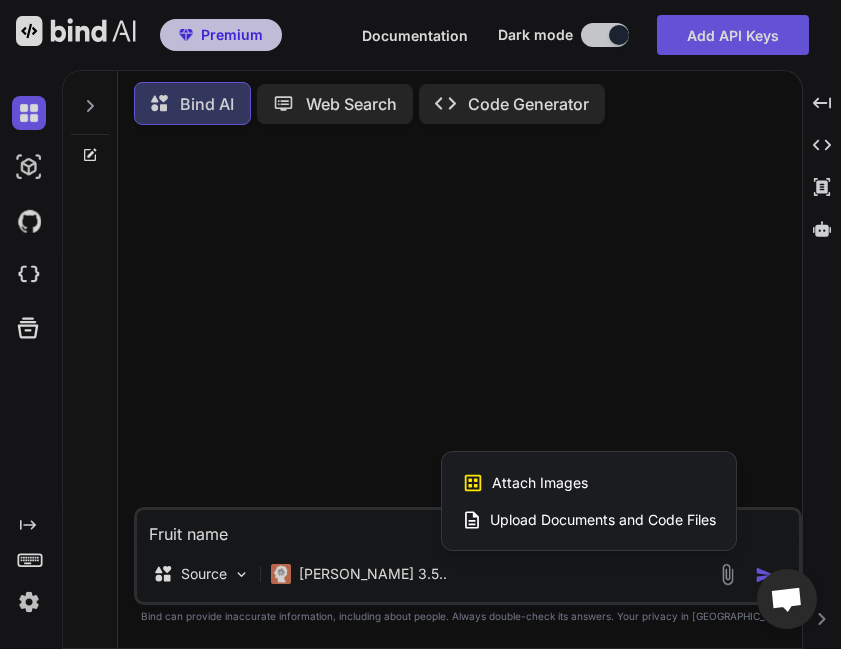 click on "Attach Images Image attachments are only supported in Claude and Gemini models." at bounding box center [589, 483] 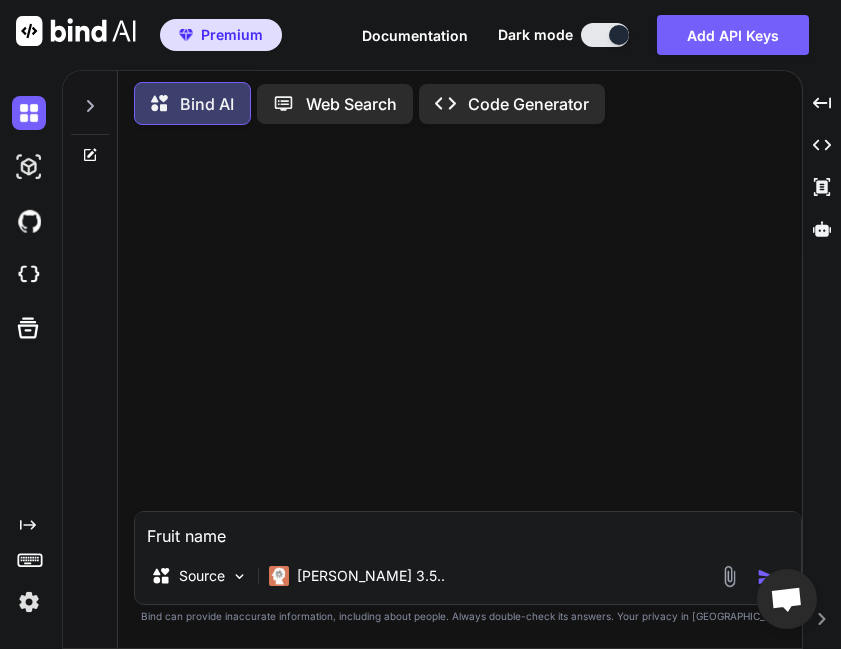 type on "C:\fakepath\Screenshot from 2025-07-21 12-59-07.png" 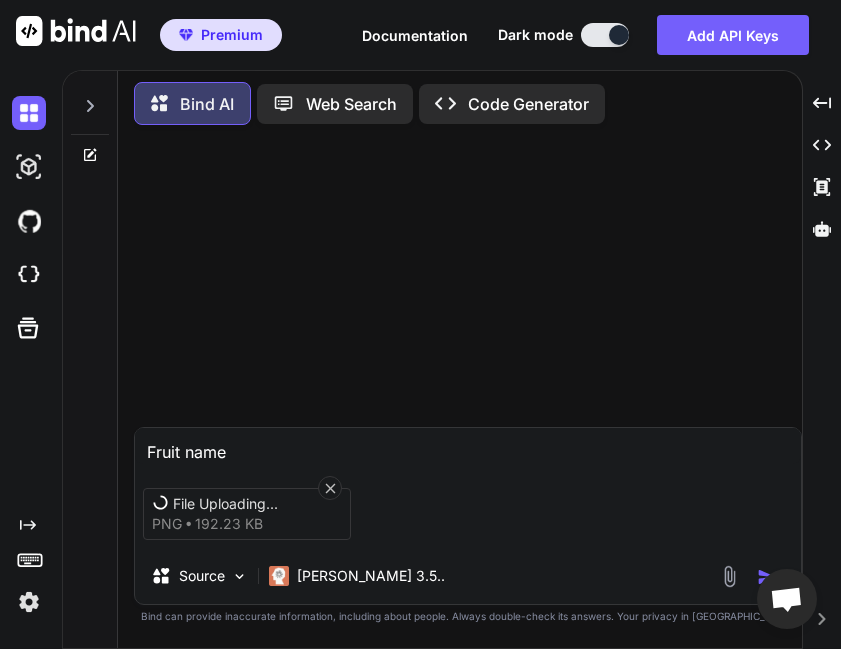 click at bounding box center [29, 602] 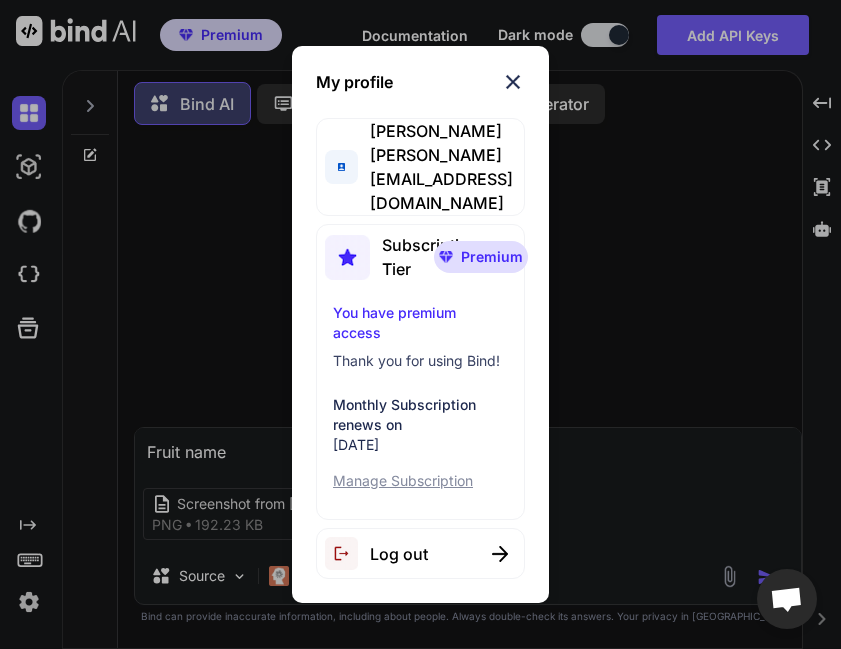 click at bounding box center [513, 82] 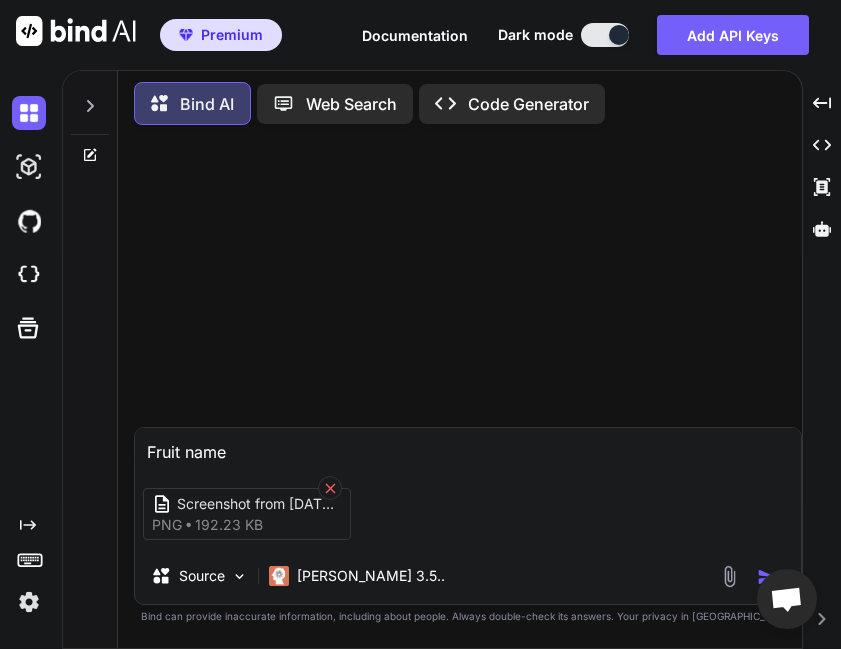 click 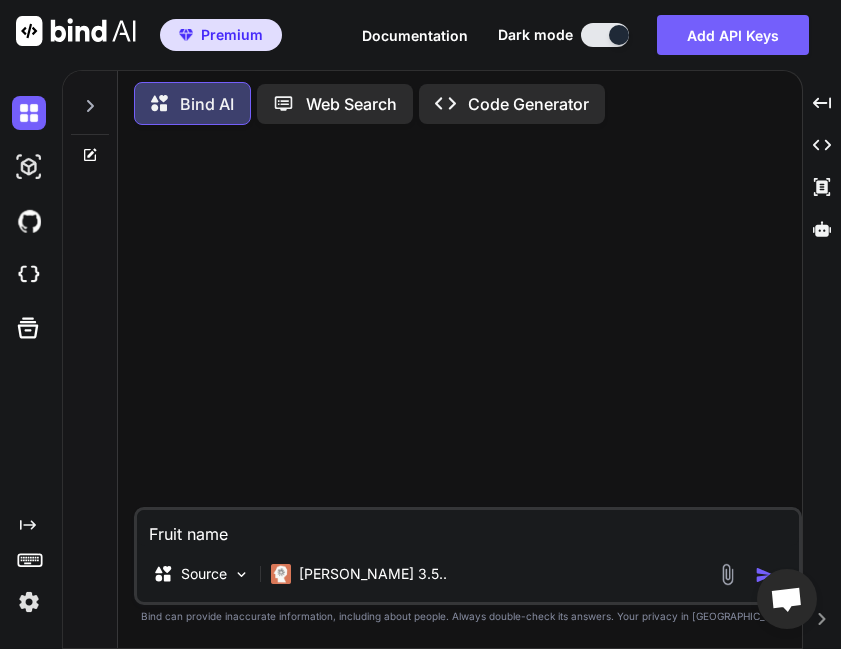 click at bounding box center [29, 602] 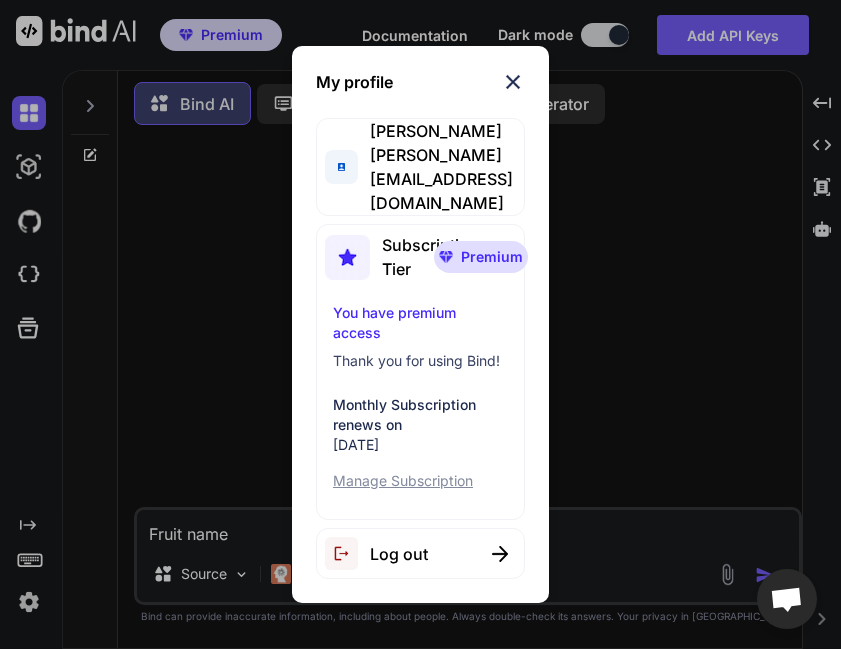 click on "Log out" at bounding box center (420, 553) 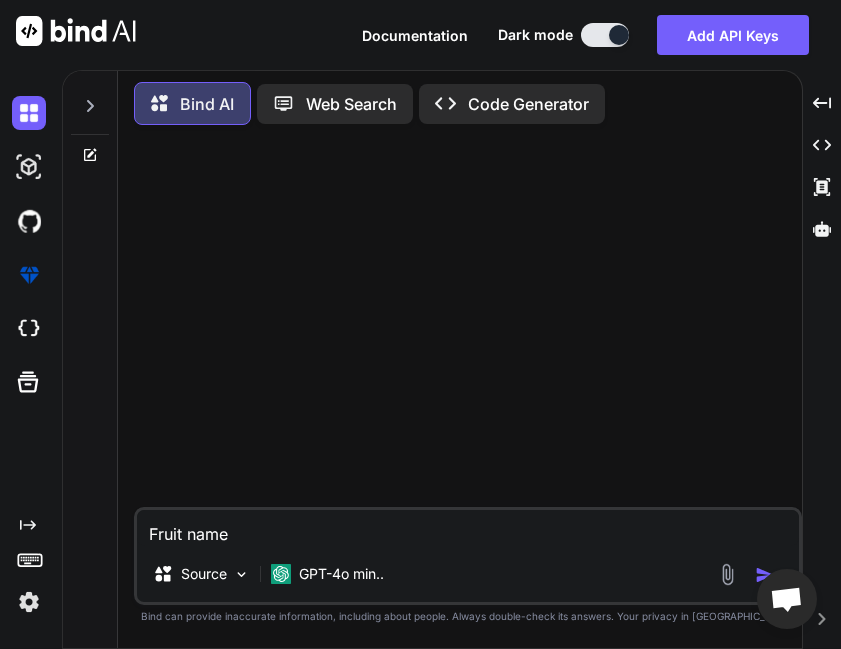 type on "x" 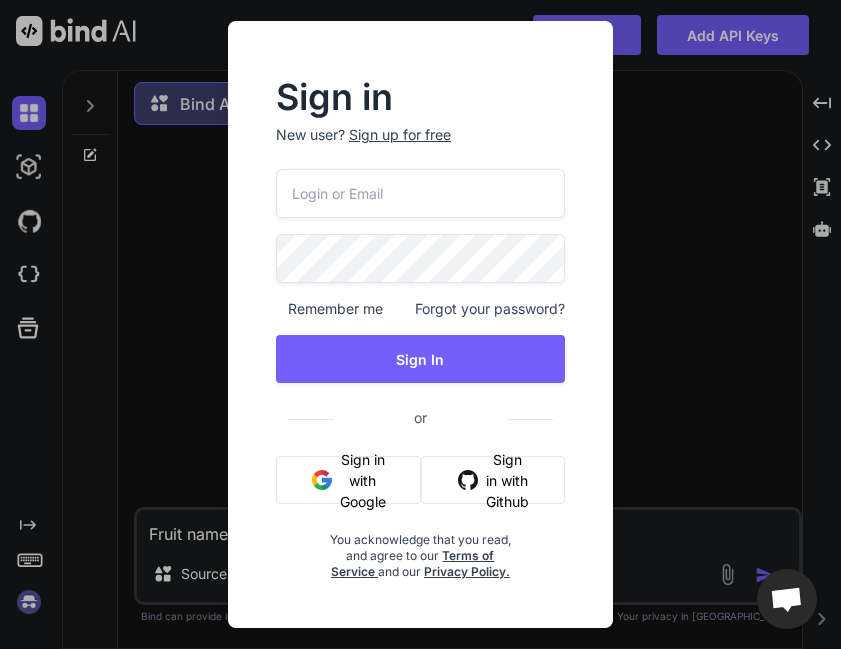 click at bounding box center [420, 193] 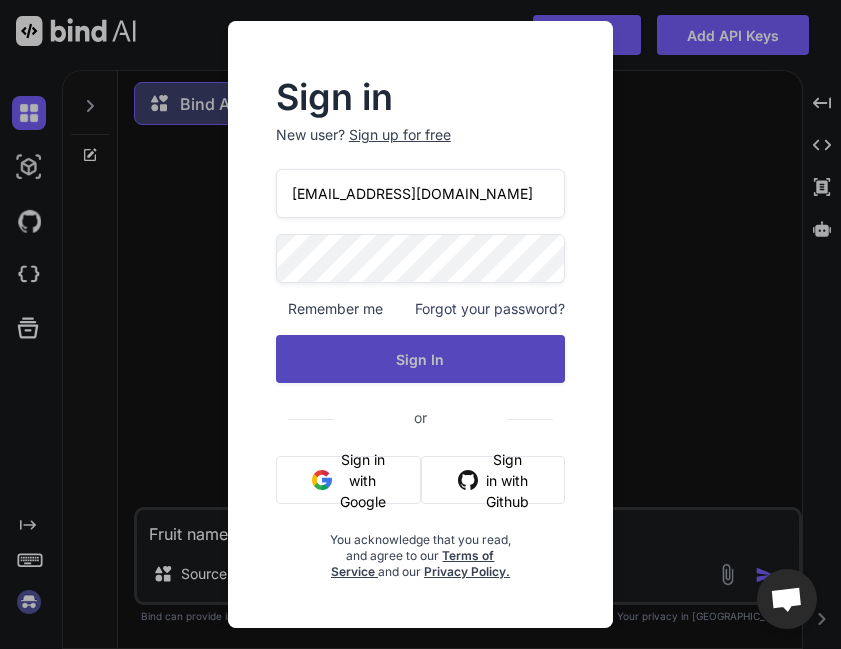 type on "[EMAIL_ADDRESS][DOMAIN_NAME]" 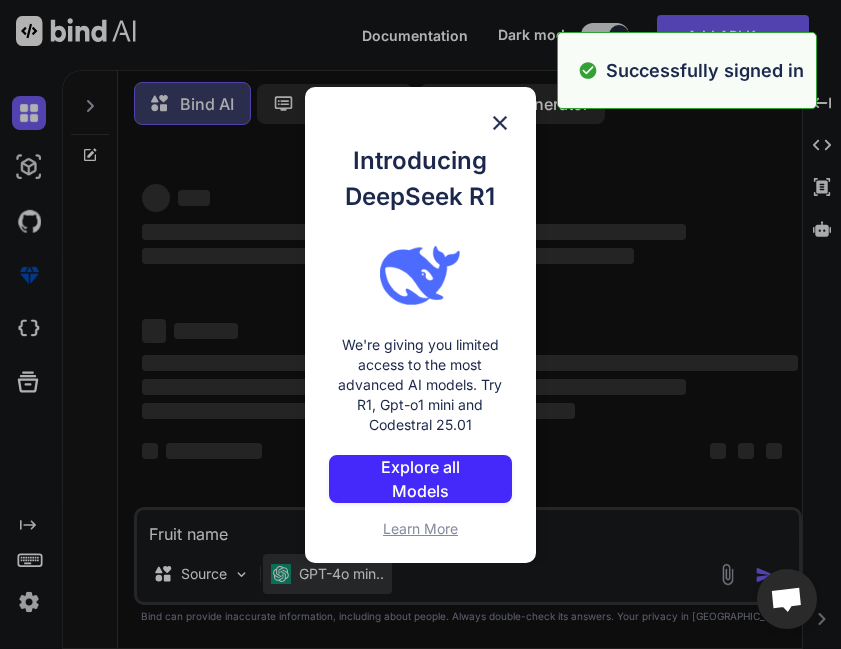 click on "Introducing DeepSeek R1 We're giving you limited access to the most advanced AI models. Try R1, Gpt-o1 mini and Codestral 25.01   Explore all Models Learn More" at bounding box center (420, 324) 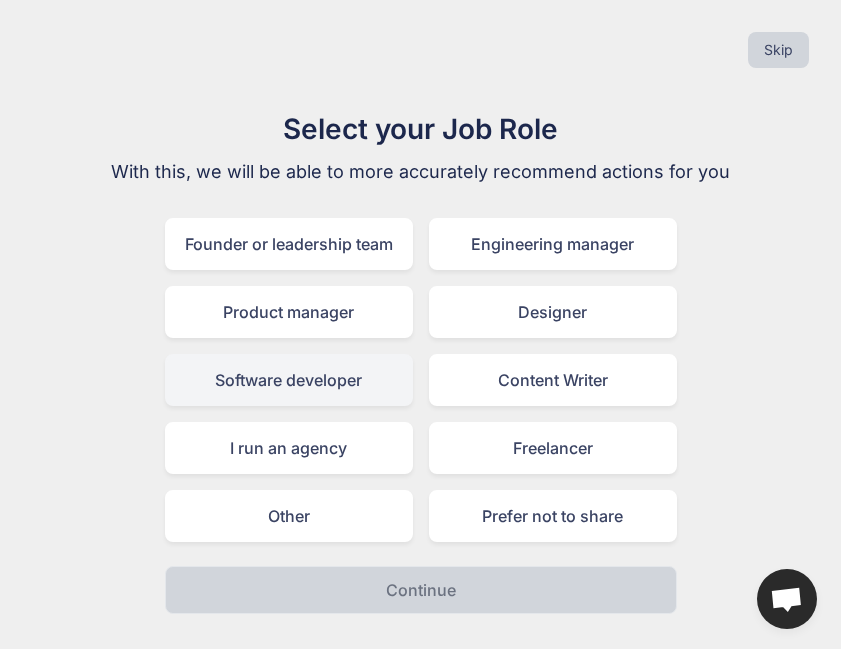 click on "Software developer" at bounding box center [289, 380] 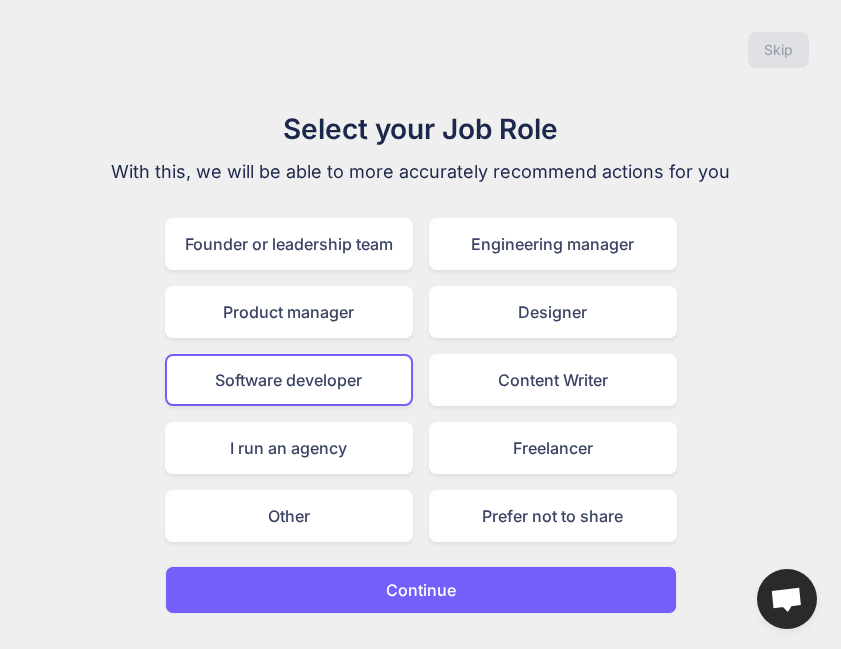 click on "Software developer" at bounding box center (289, 380) 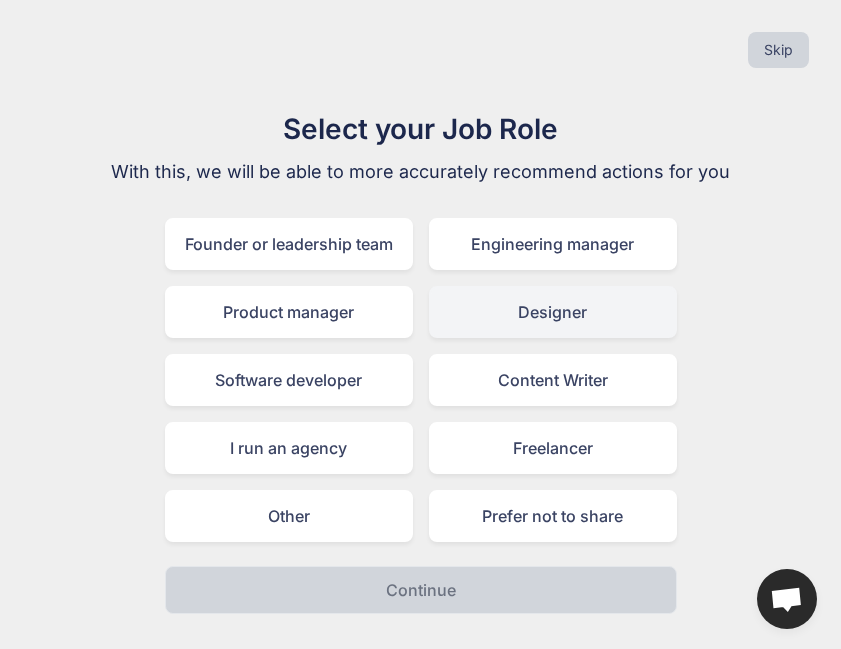 click on "Designer" at bounding box center [553, 312] 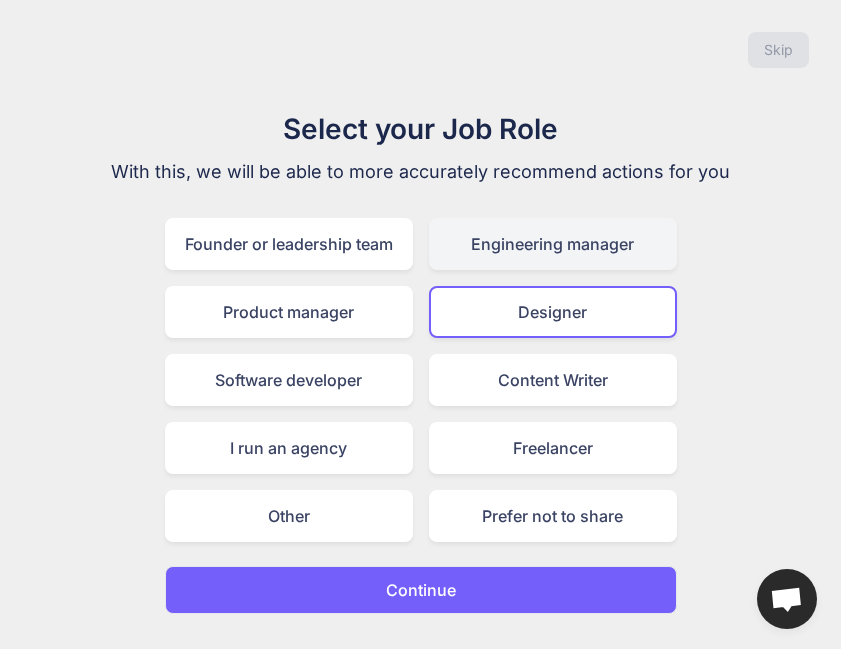 click on "Engineering manager" at bounding box center [553, 244] 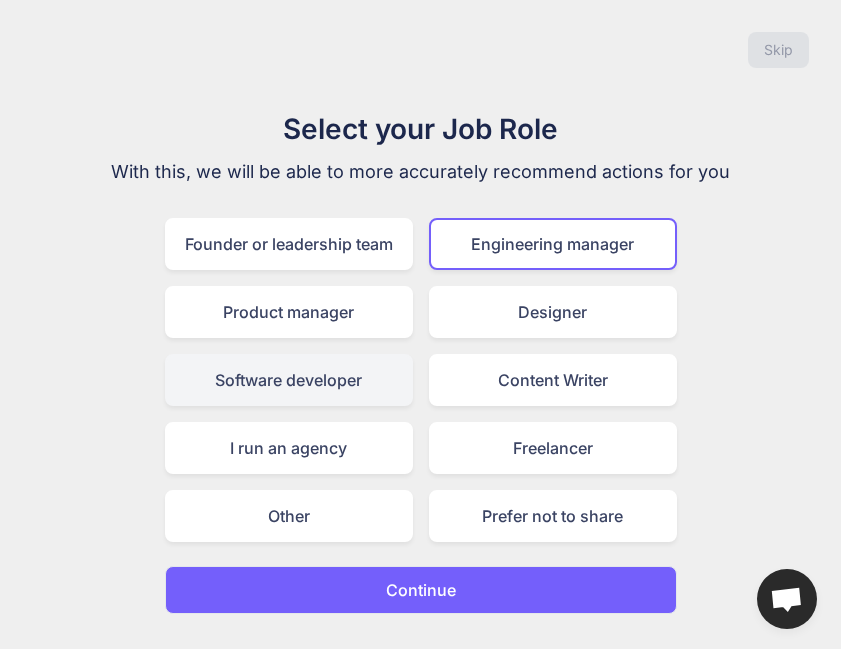 click on "Software developer" at bounding box center [289, 380] 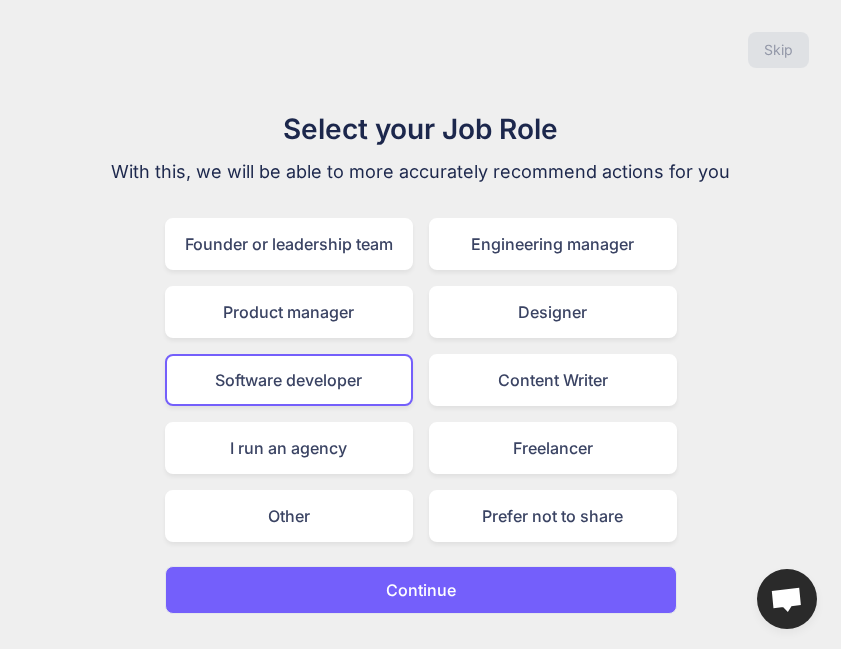 click on "Continue" at bounding box center [421, 590] 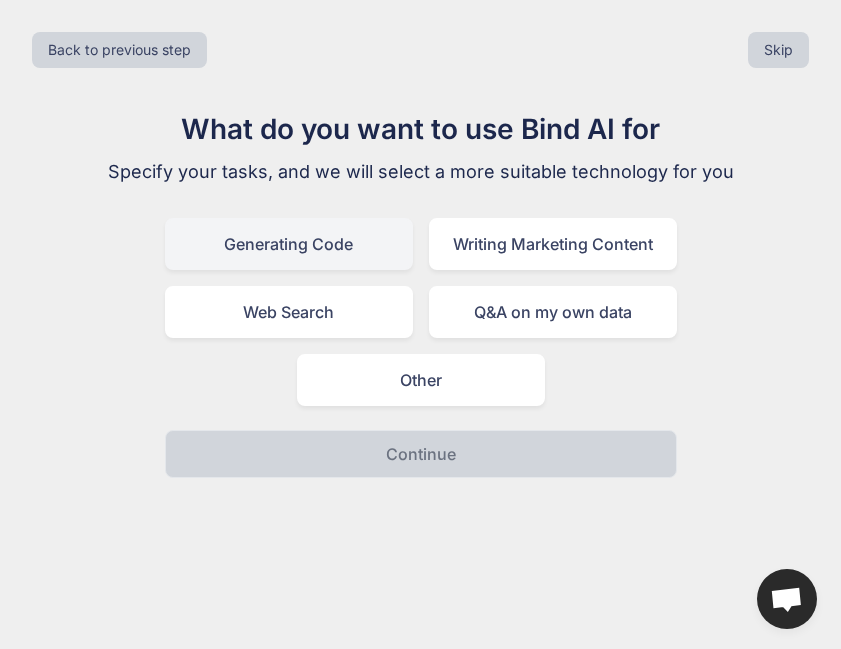 click on "Generating Code" at bounding box center (289, 244) 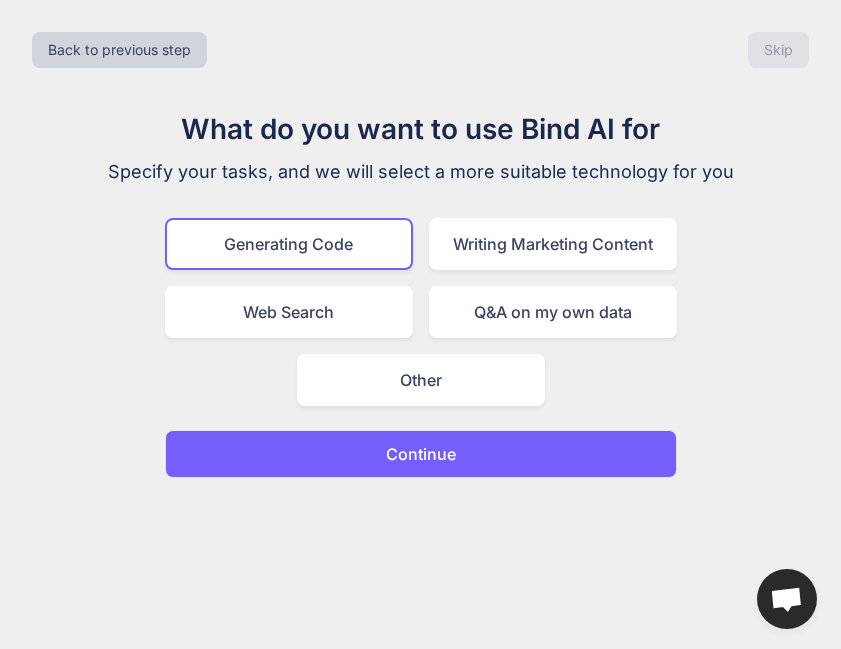 click on "Continue" at bounding box center [421, 454] 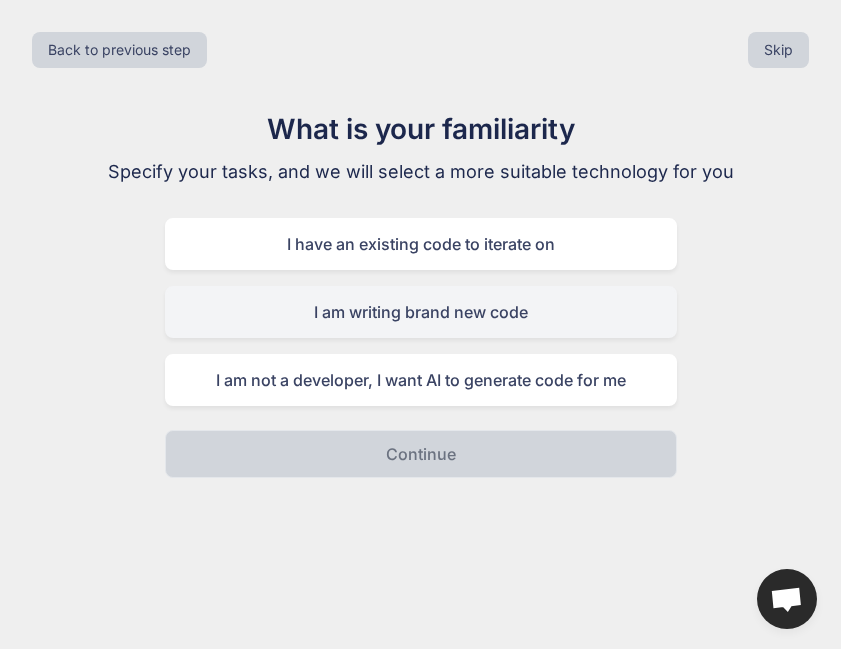 click on "I am writing brand new code" at bounding box center [421, 312] 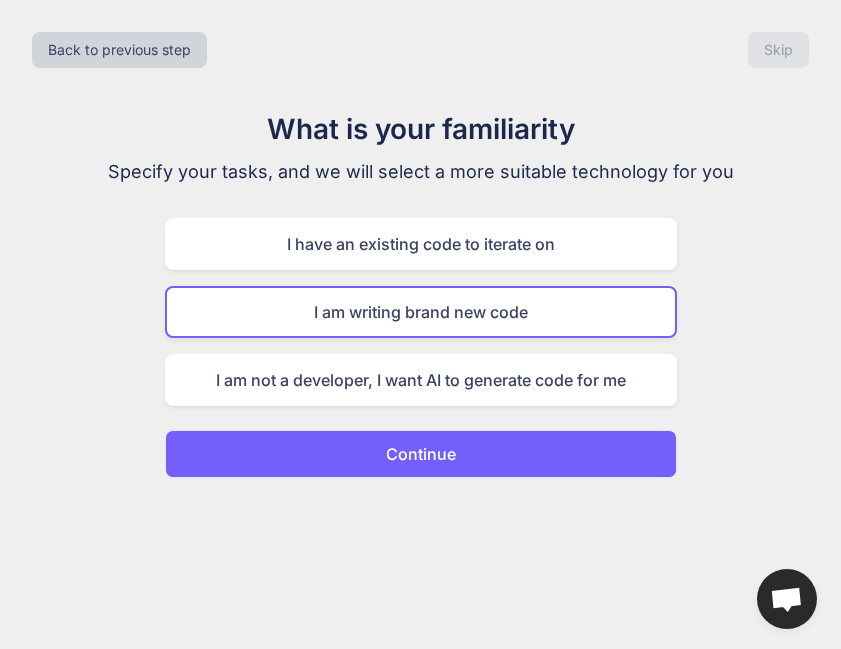 click on "Continue" at bounding box center (421, 454) 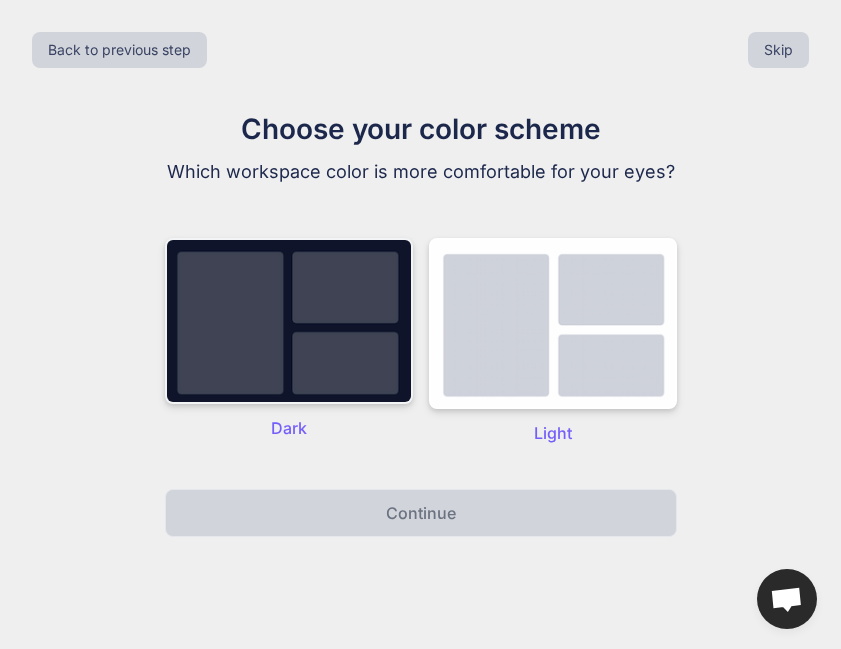click at bounding box center [289, 321] 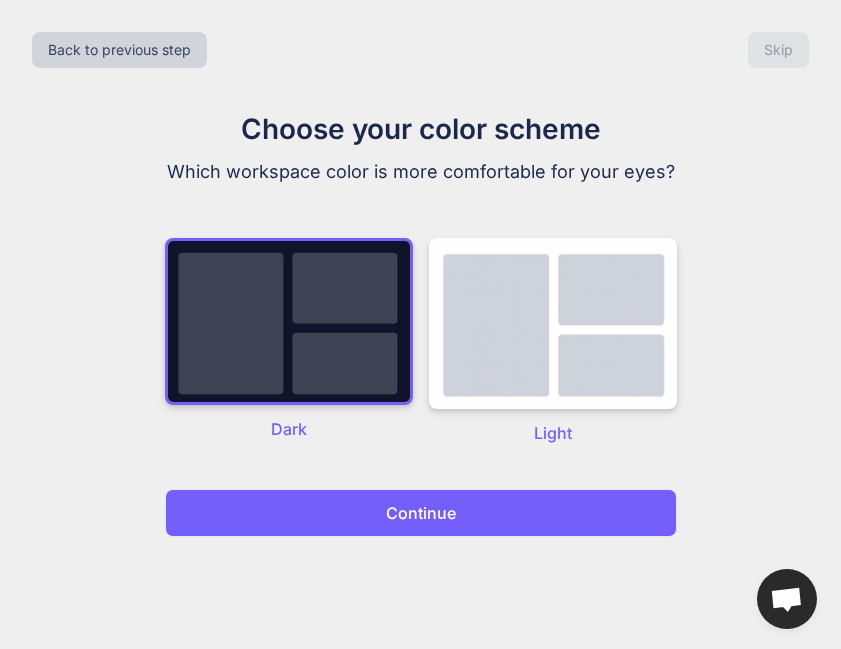 click on "Continue" at bounding box center [421, 513] 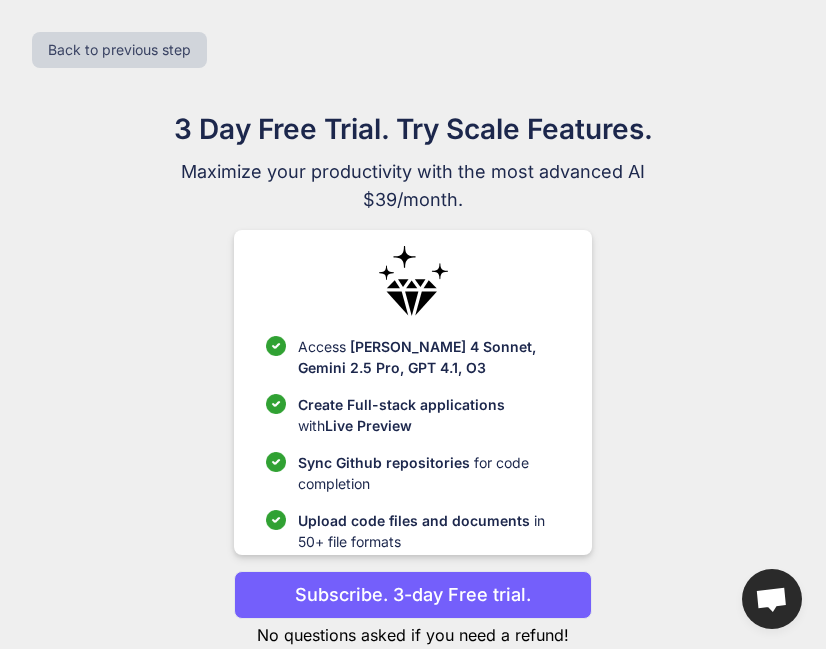 scroll, scrollTop: 54, scrollLeft: 0, axis: vertical 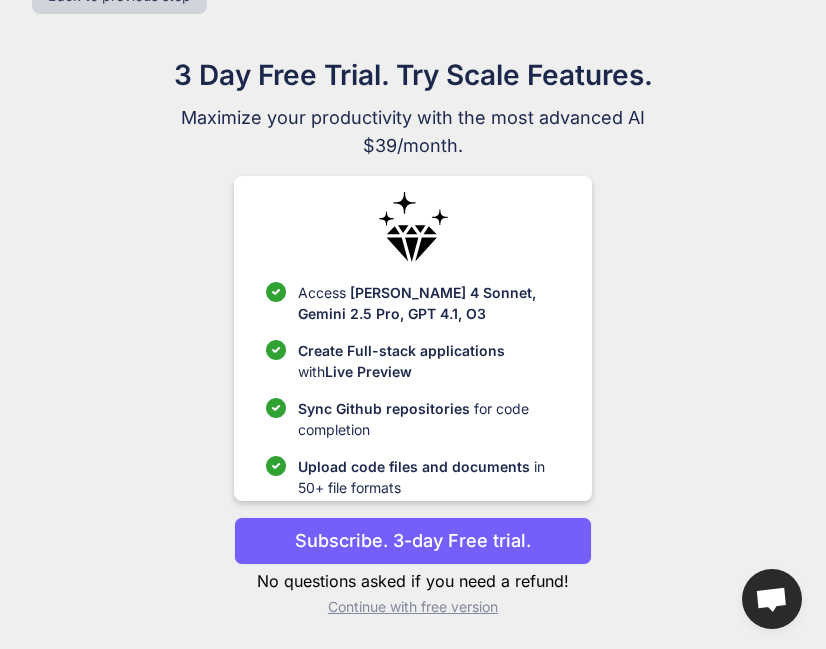 click on "Continue with free version" at bounding box center (412, 607) 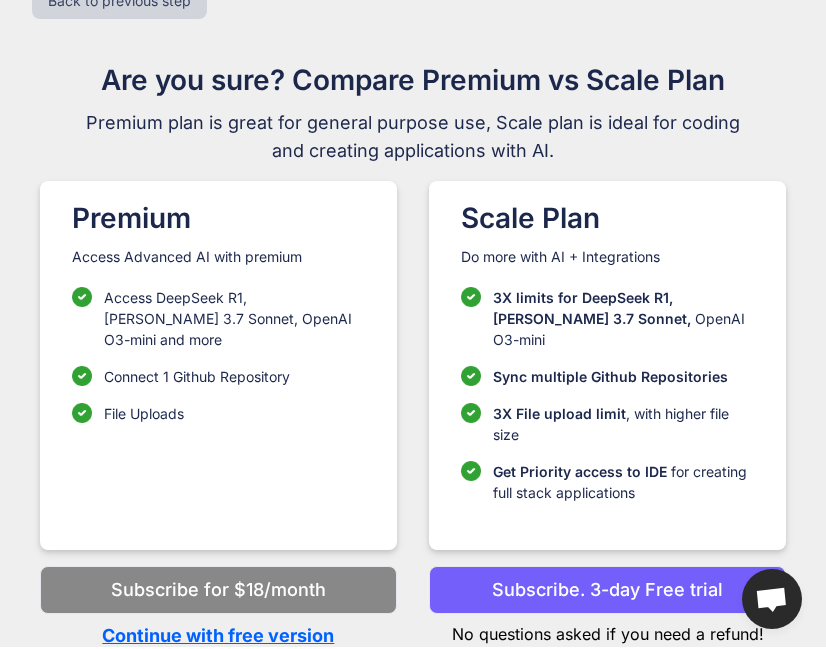 scroll, scrollTop: 31, scrollLeft: 0, axis: vertical 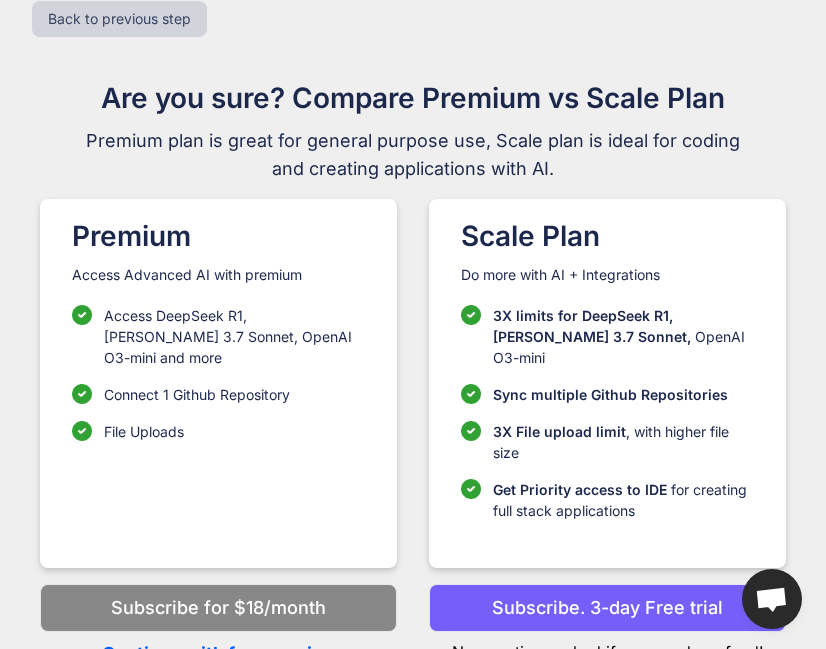 click on "Continue with free version" at bounding box center [218, 653] 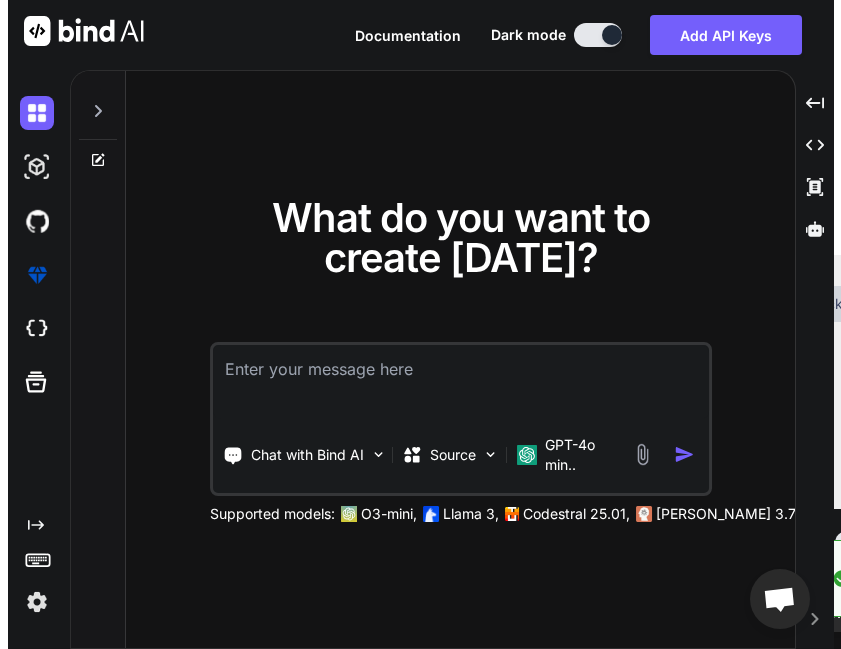 scroll, scrollTop: 0, scrollLeft: 0, axis: both 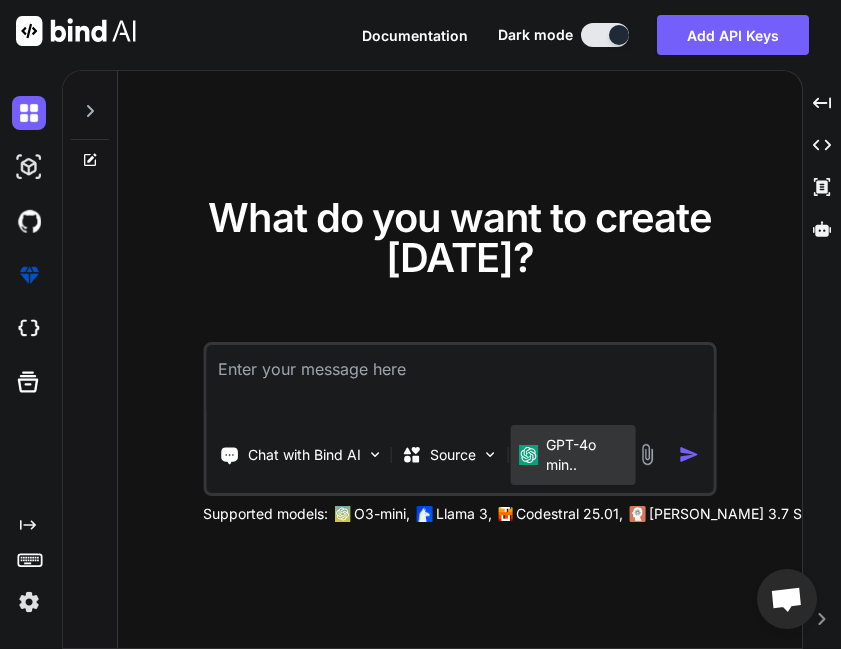 click on "GPT-4o min.." at bounding box center (586, 455) 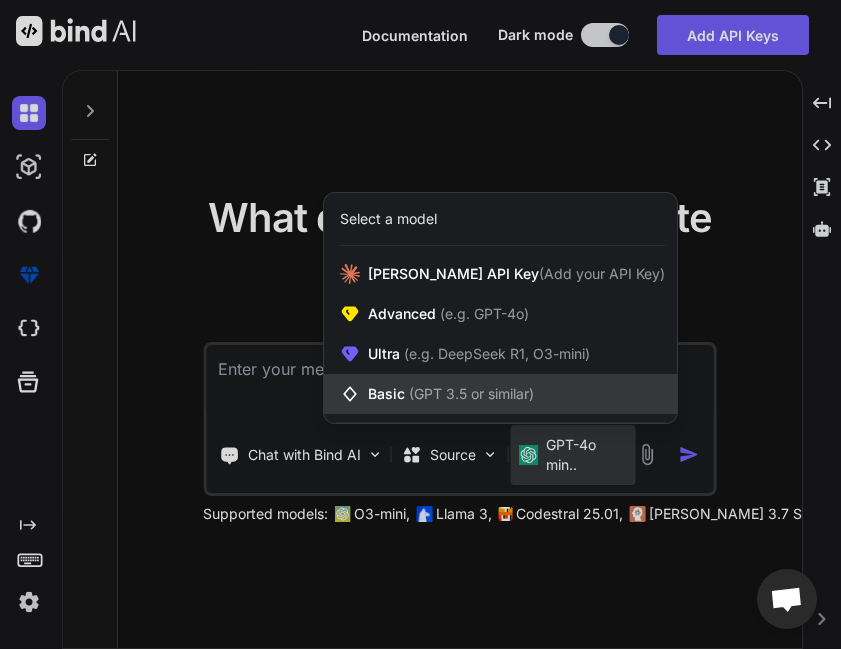 click on "Basic        (GPT 3.5 or similar)" at bounding box center [500, 394] 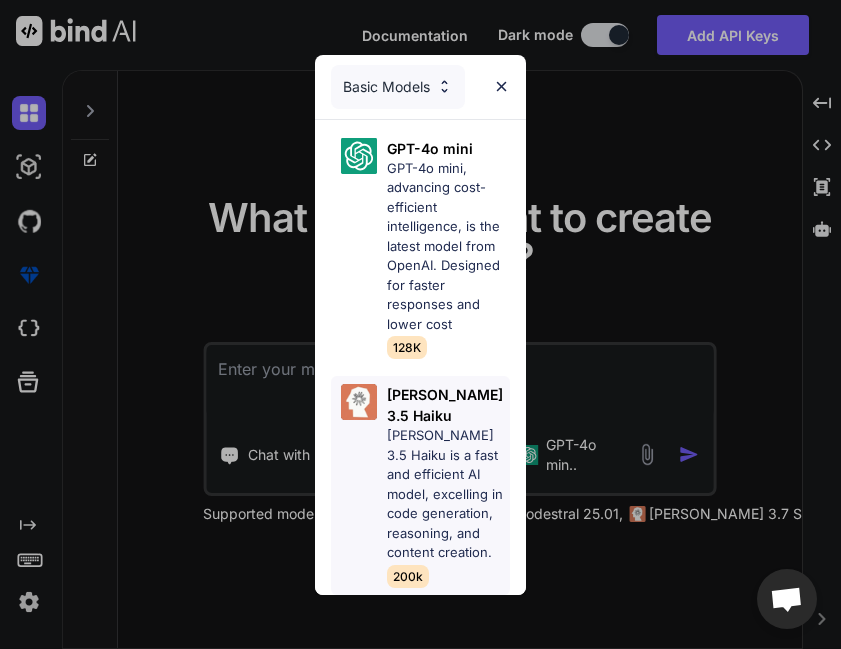 click on "[PERSON_NAME] 3.5 Haiku is a fast and efficient AI model, excelling in code generation, reasoning, and content creation." at bounding box center (448, 494) 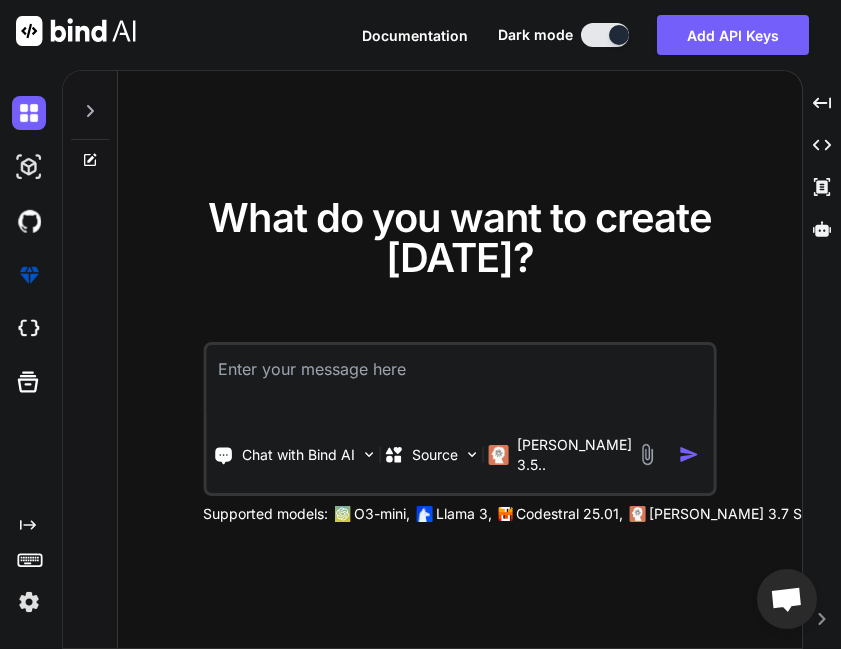 click at bounding box center [646, 454] 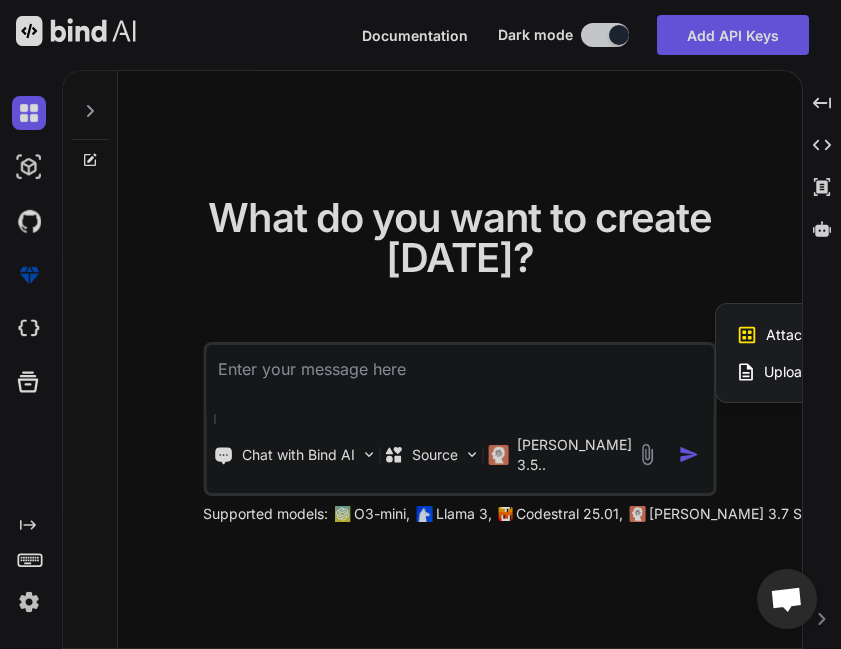 click on "Attach Images" at bounding box center (814, 335) 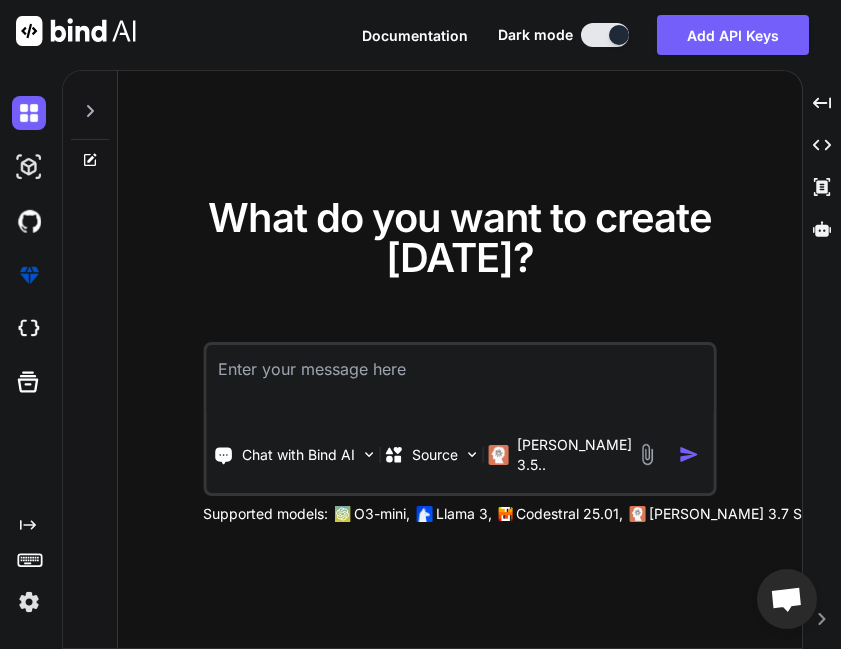 type on "C:\fakepath\Screenshot from 2025-07-21 12-59-07.png" 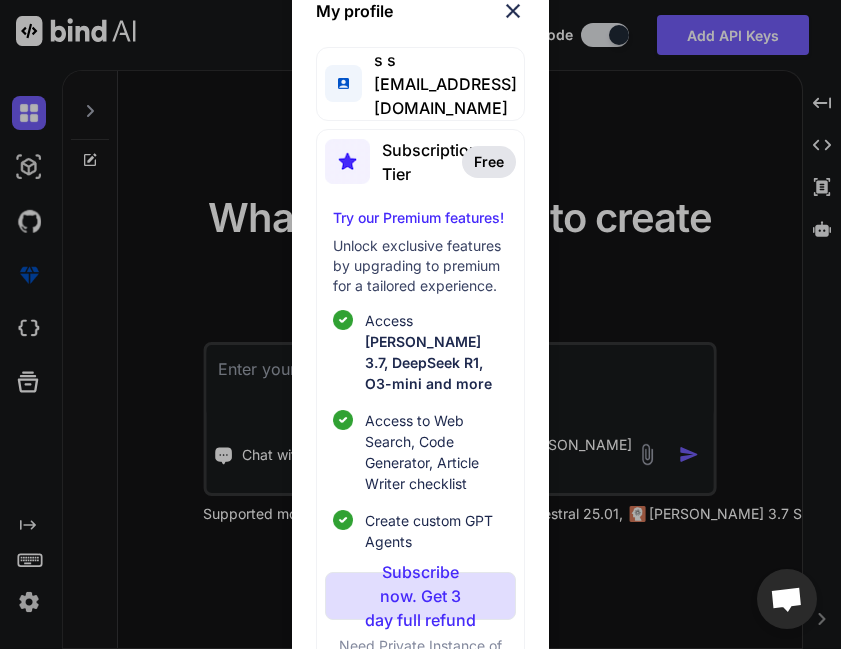 click on "Subscribe now. Get 3 day full refund" at bounding box center (420, 596) 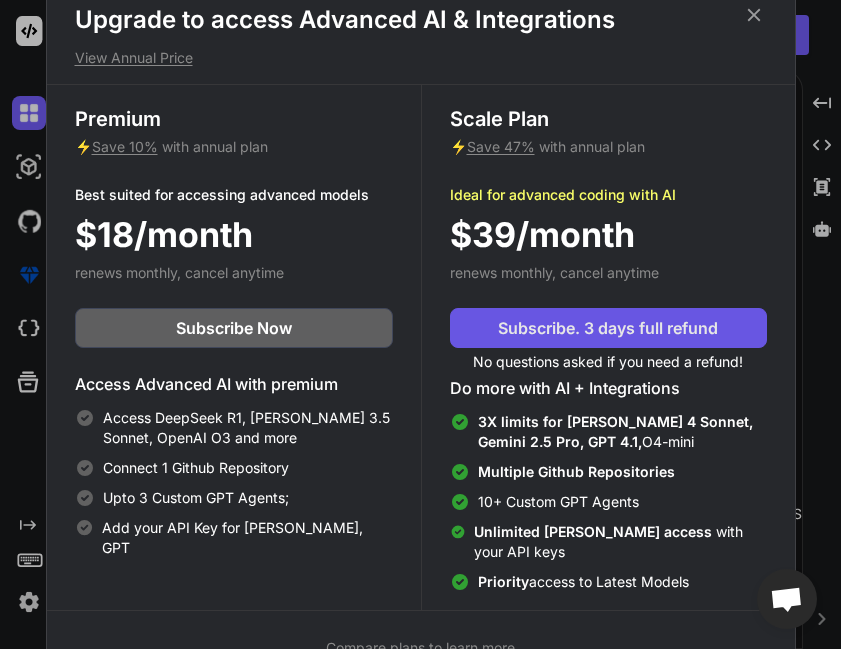 click on "Subscribe. 3 days full refund" at bounding box center [608, 328] 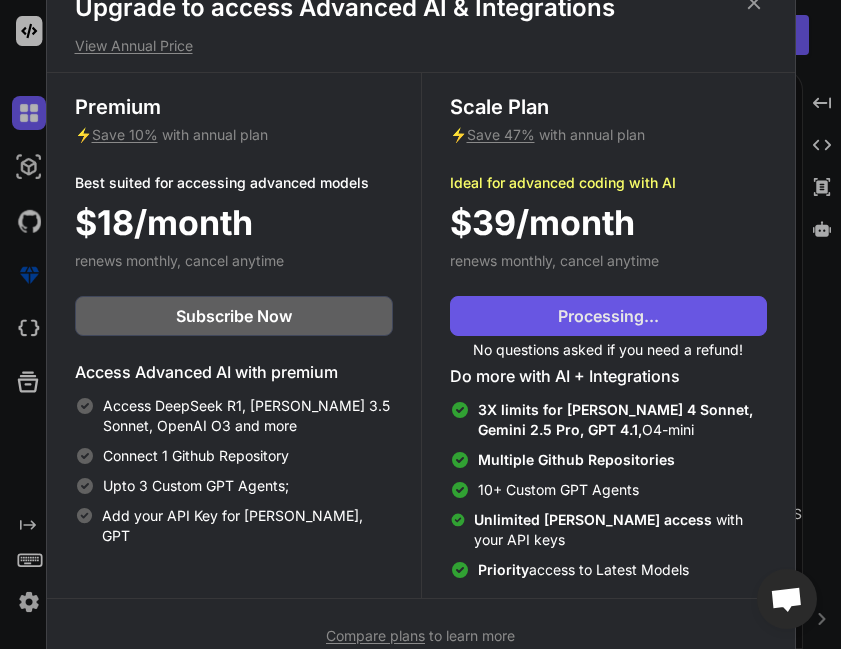 scroll, scrollTop: 13, scrollLeft: 0, axis: vertical 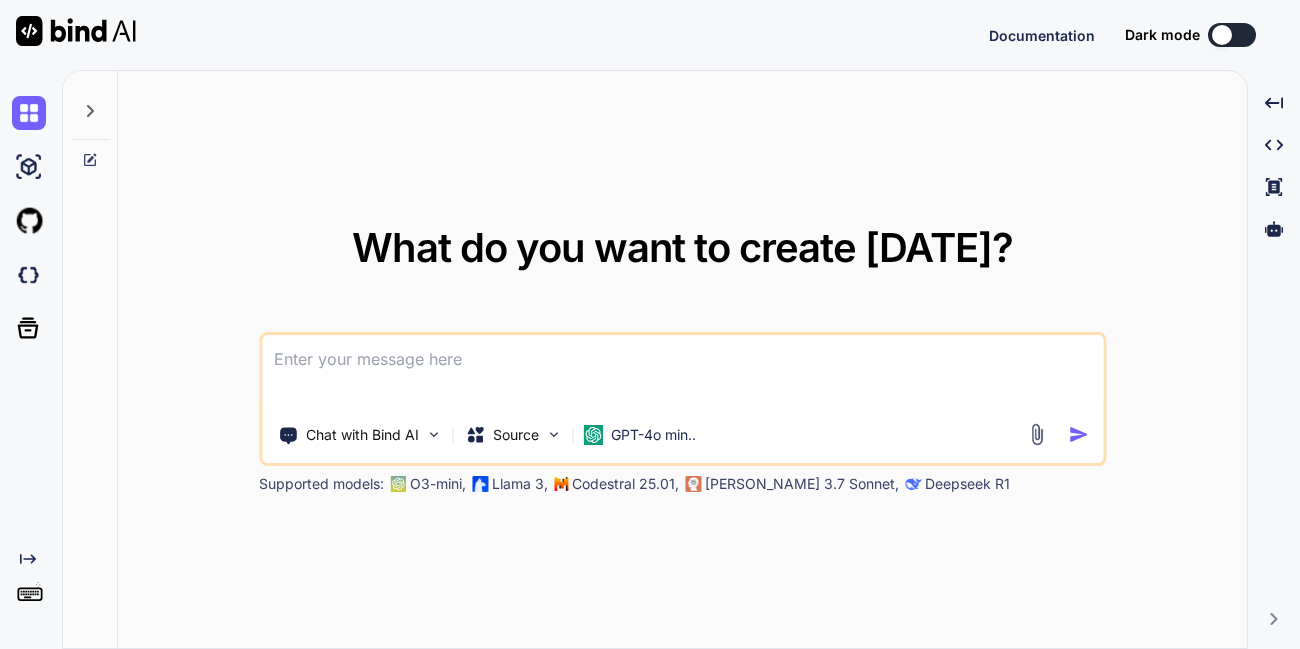 type on "x" 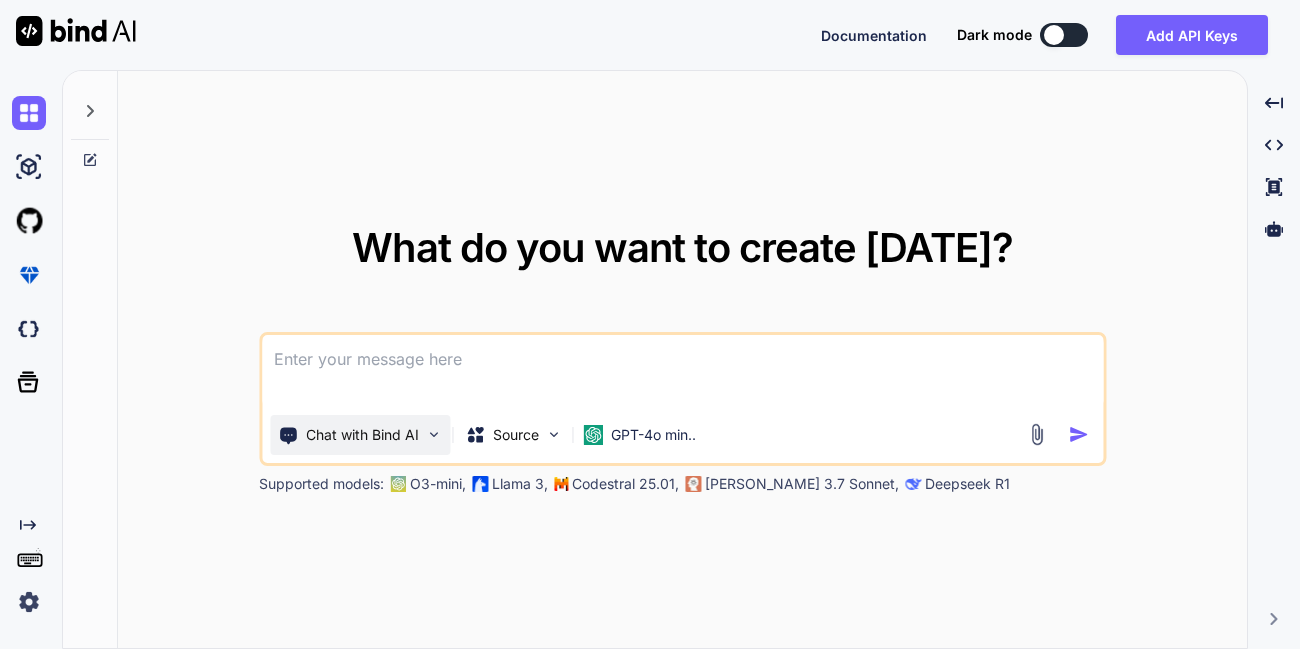 click on "Chat with Bind AI" at bounding box center [362, 435] 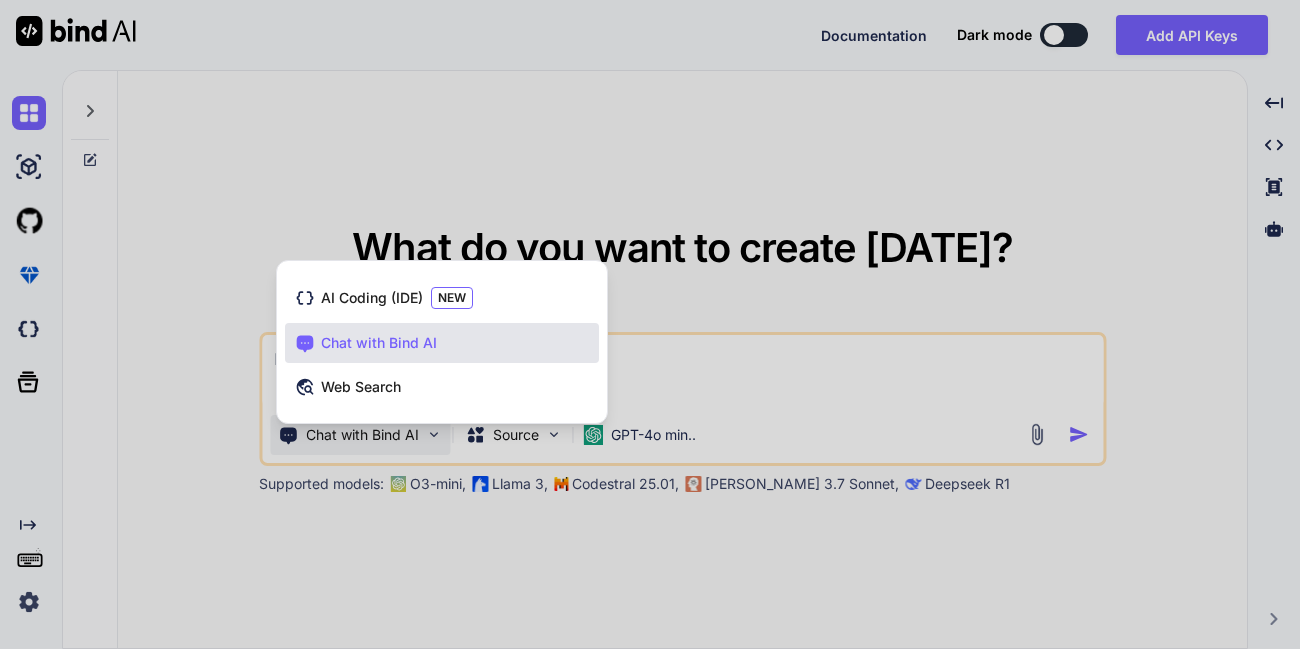click at bounding box center [650, 324] 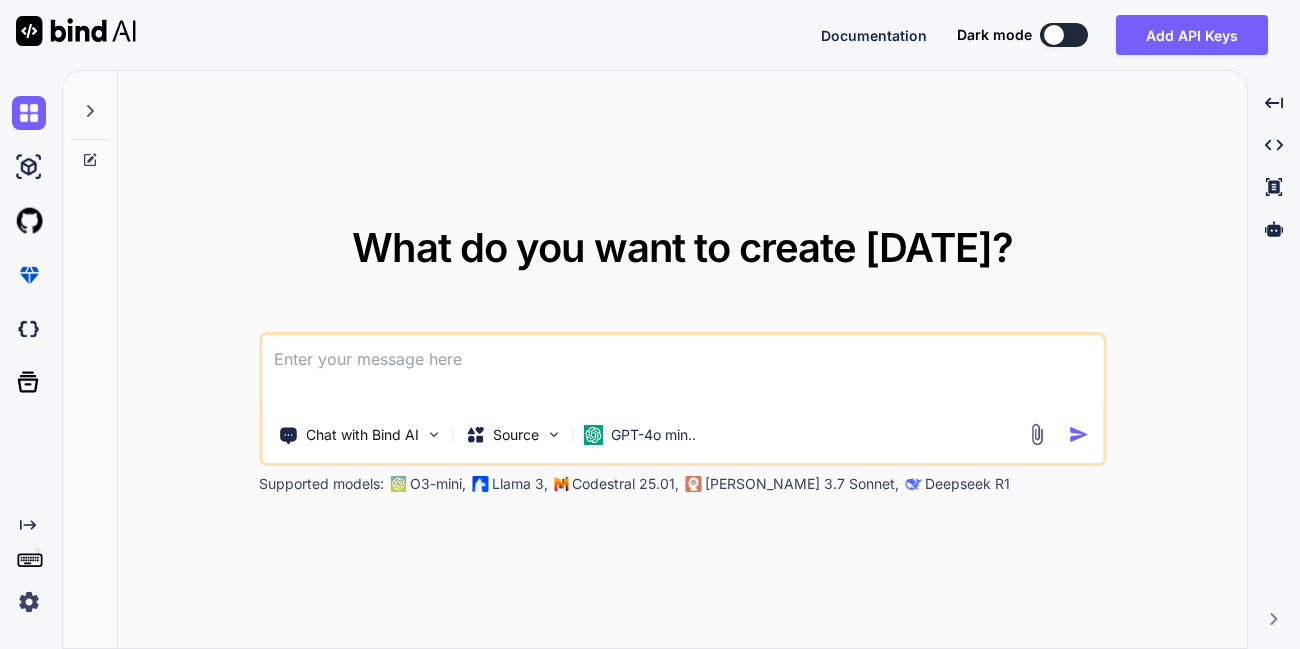 click at bounding box center (29, 602) 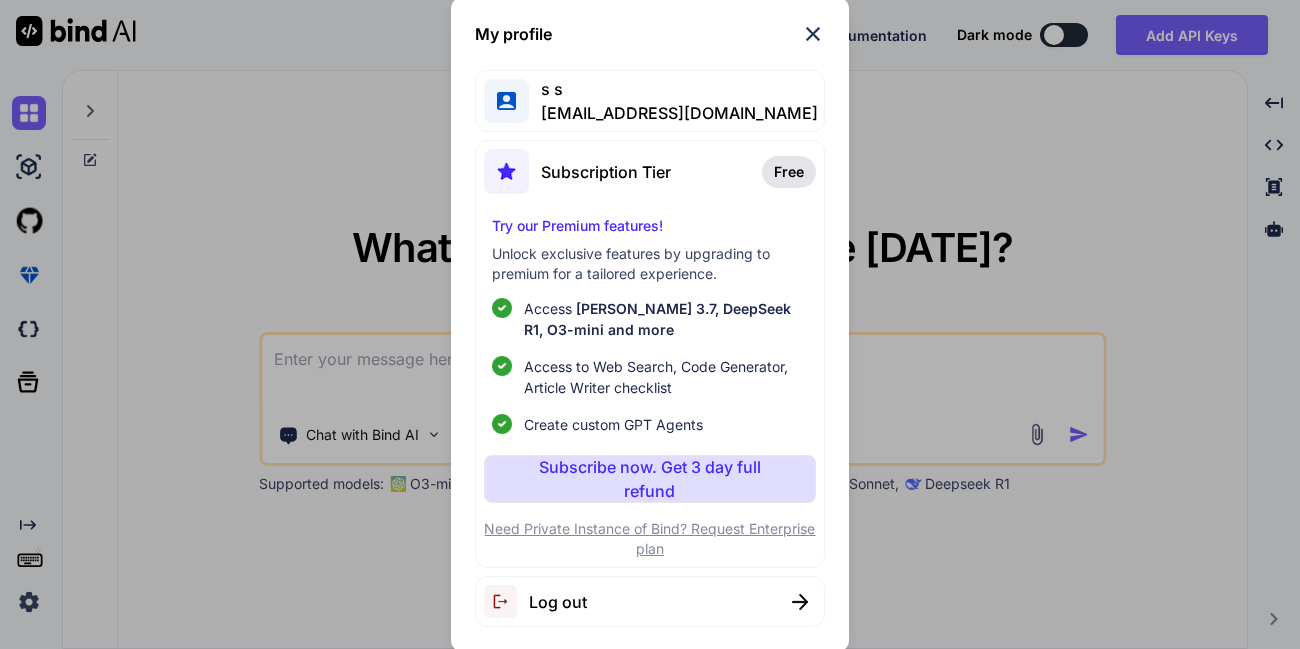 click on "Free" at bounding box center [789, 172] 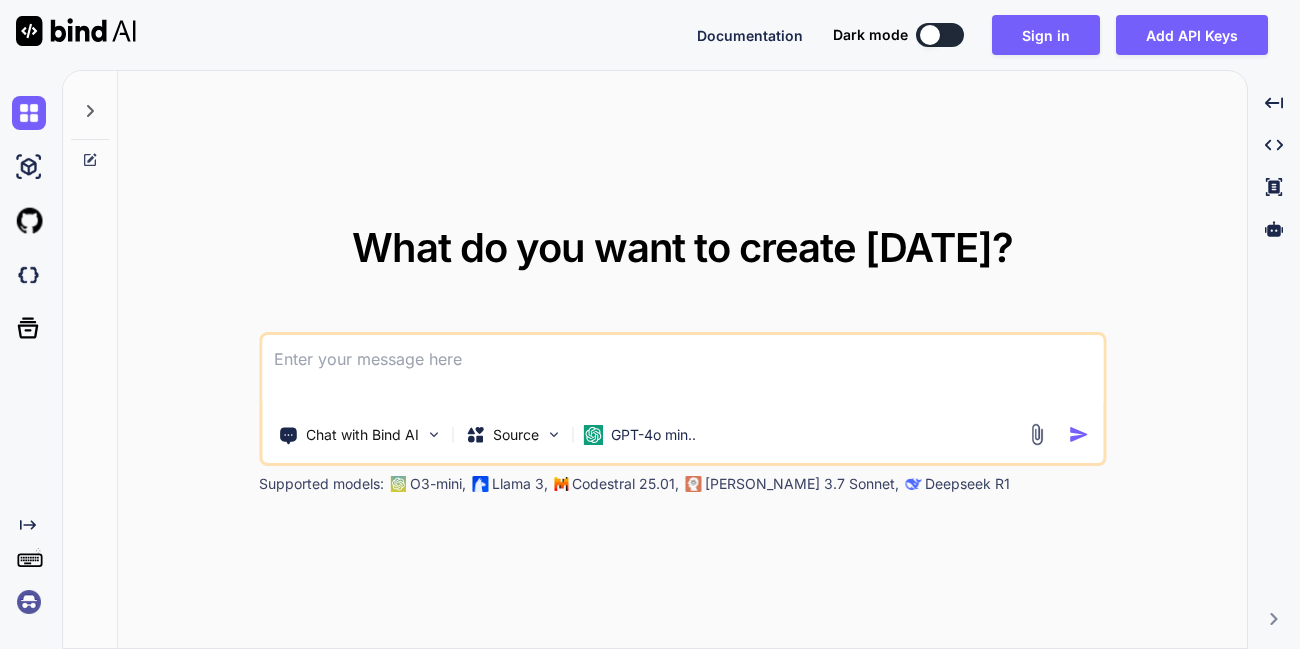 click at bounding box center (29, 602) 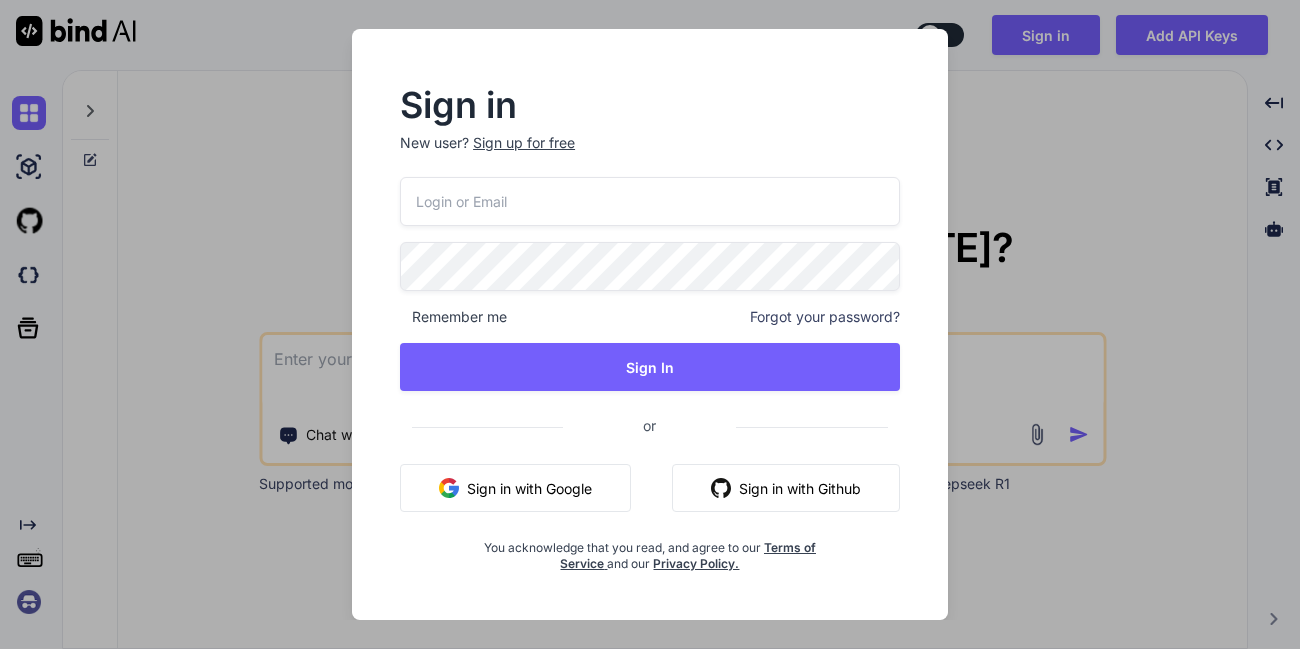 click at bounding box center (650, 201) 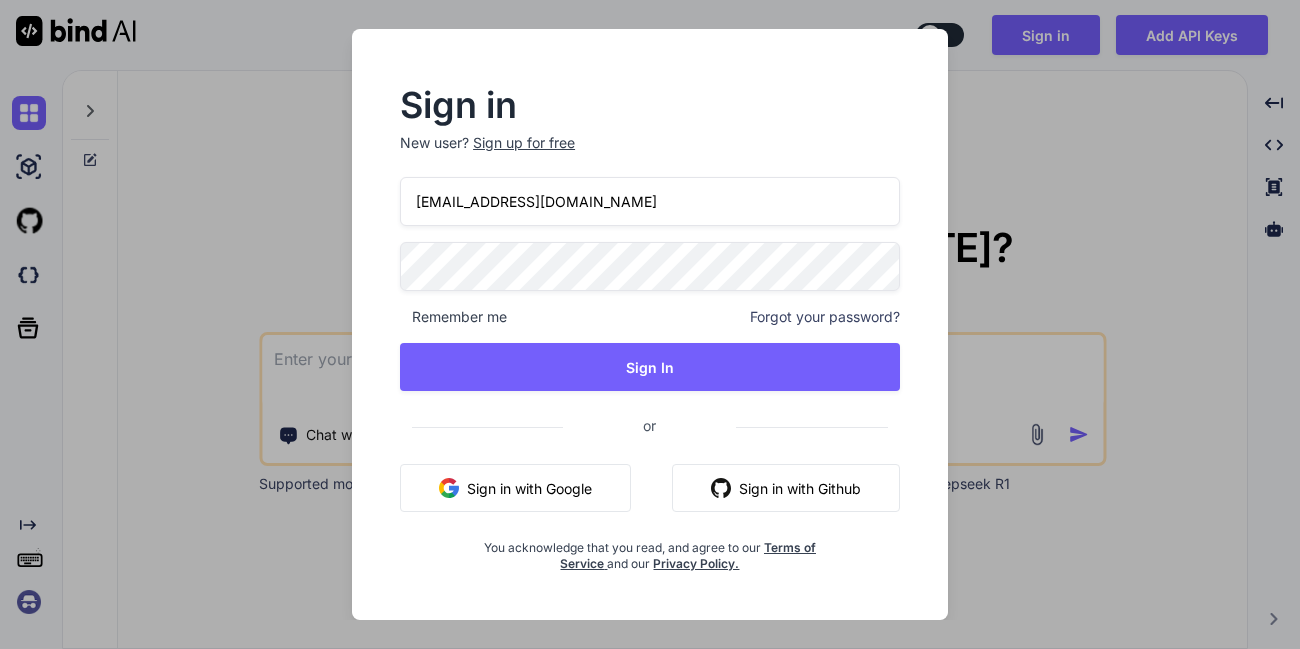 type on "[EMAIL_ADDRESS][DOMAIN_NAME]" 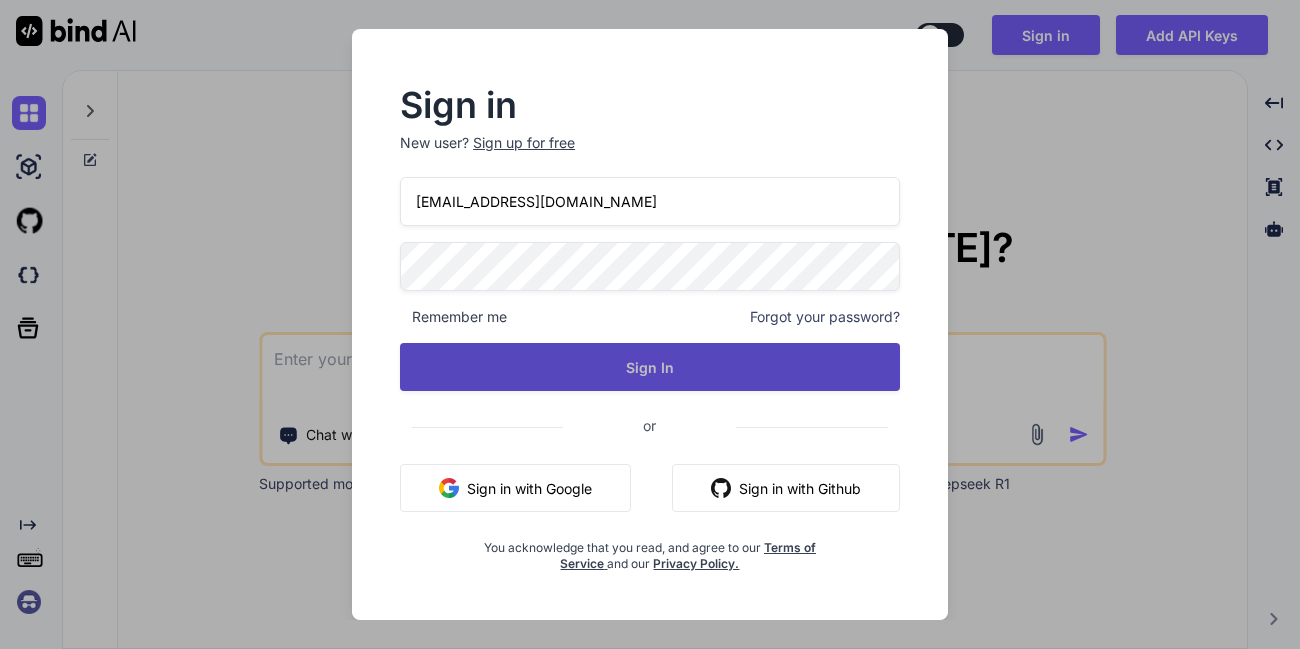 click on "Sign In" at bounding box center (650, 367) 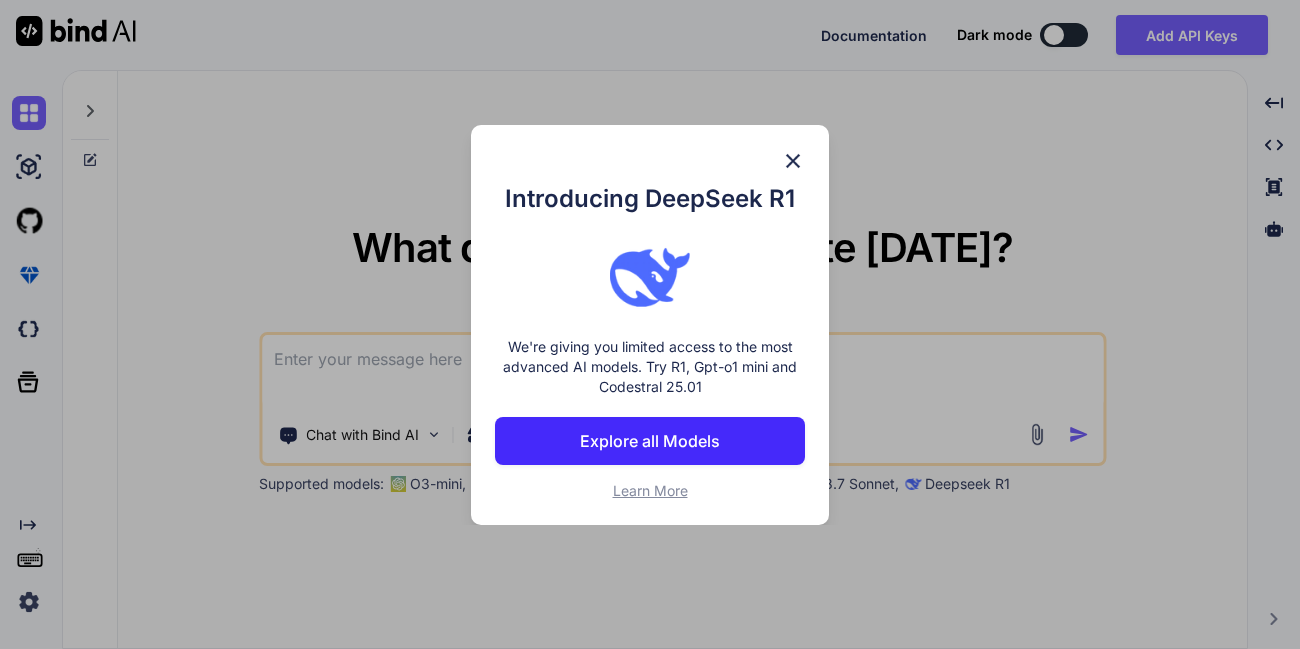 click at bounding box center [793, 161] 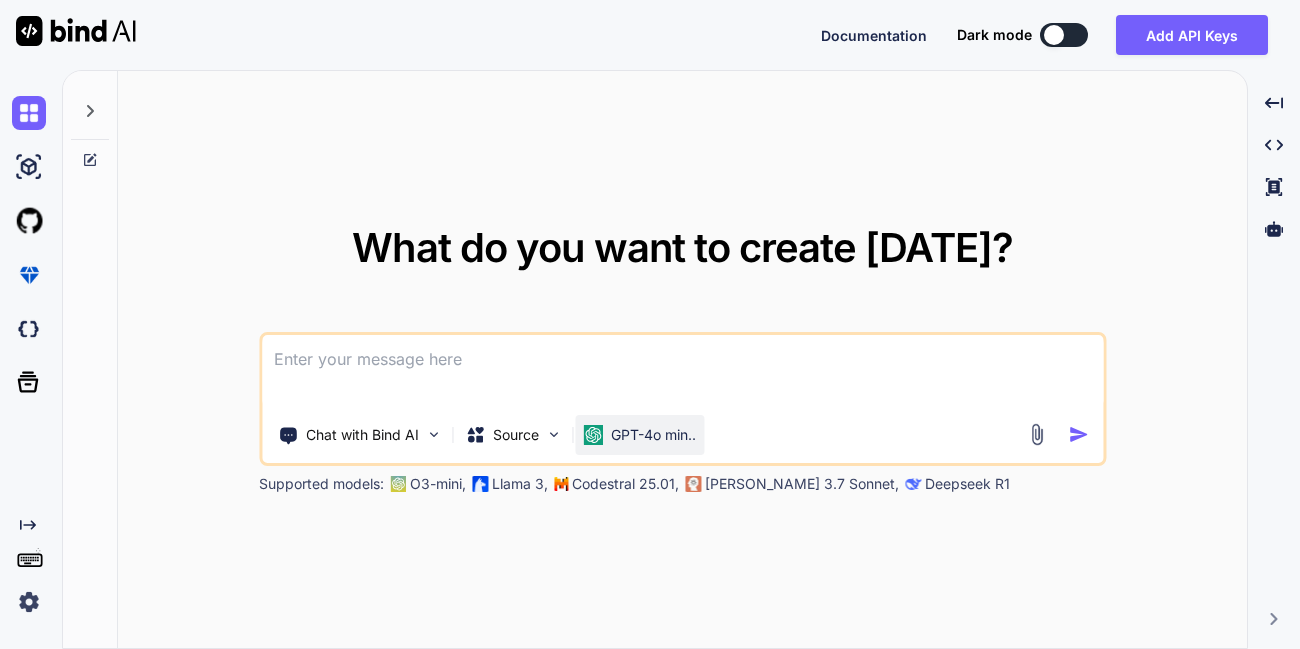 click on "GPT-4o min.." at bounding box center [653, 435] 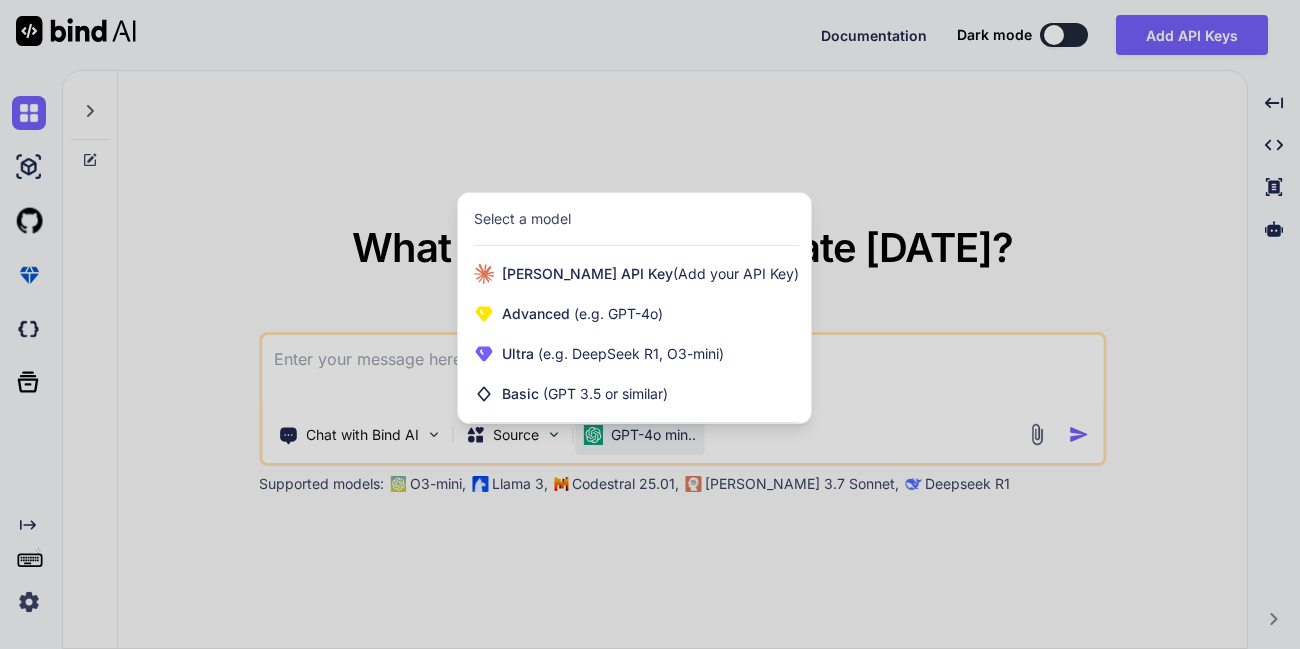 click at bounding box center [650, 324] 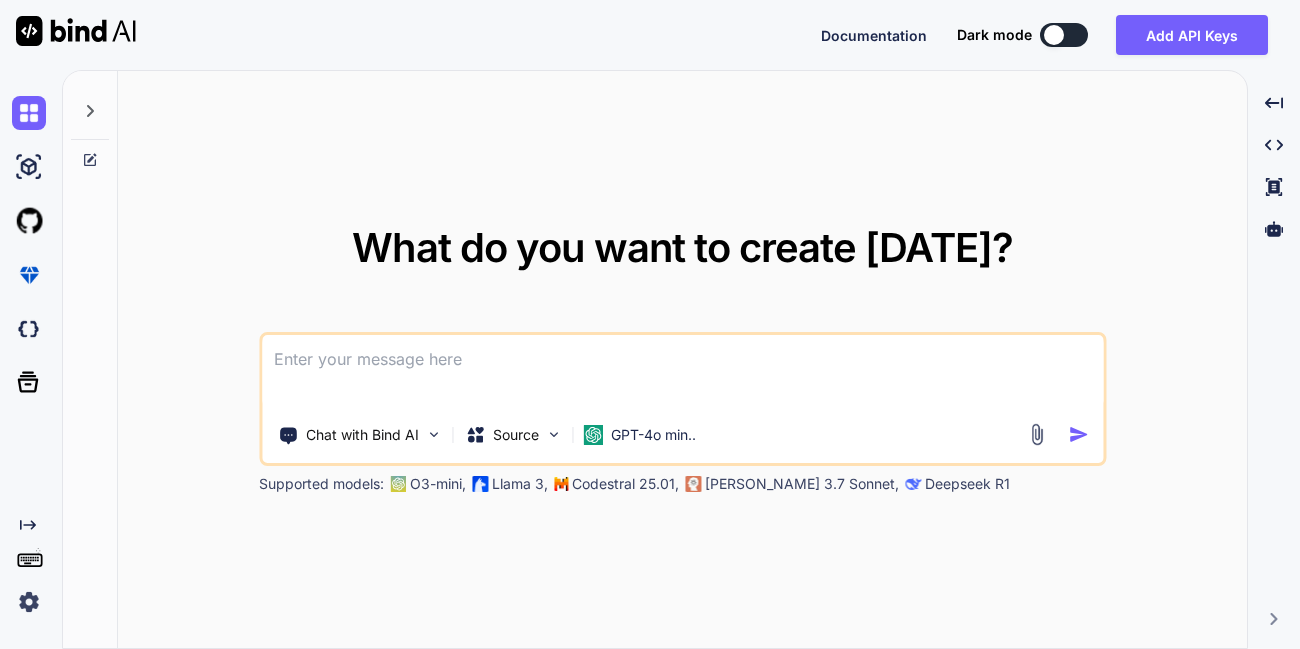 click at bounding box center (29, 602) 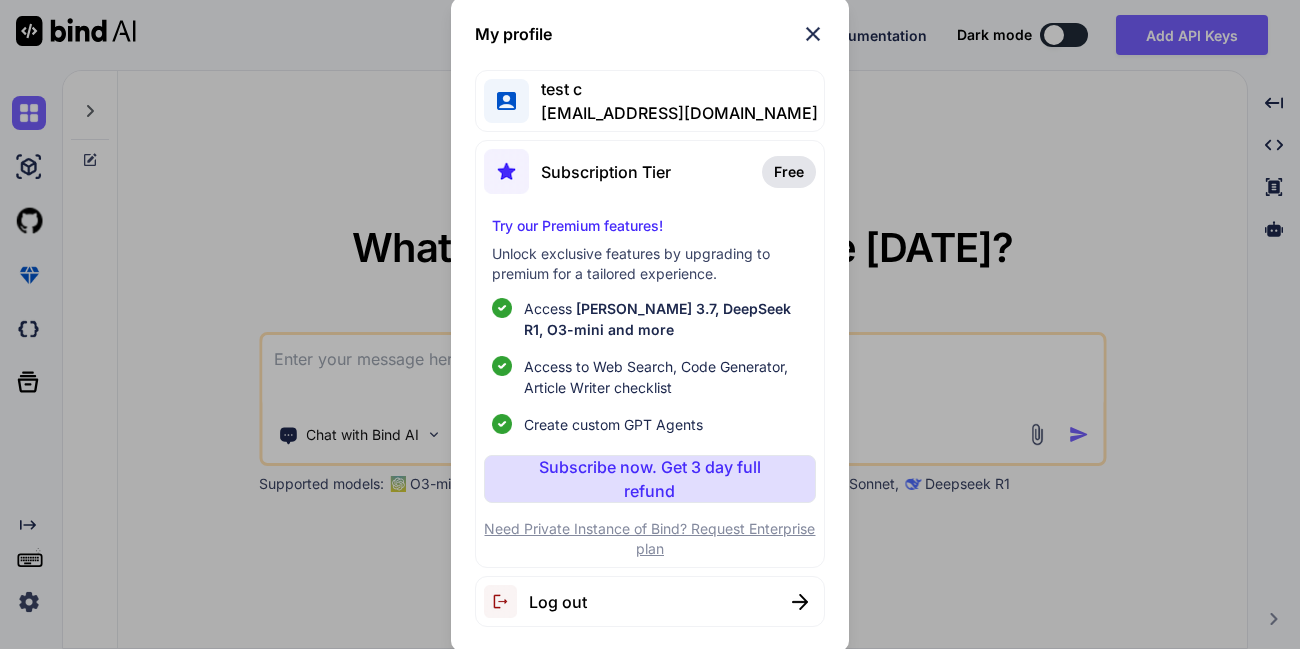 click at bounding box center [813, 34] 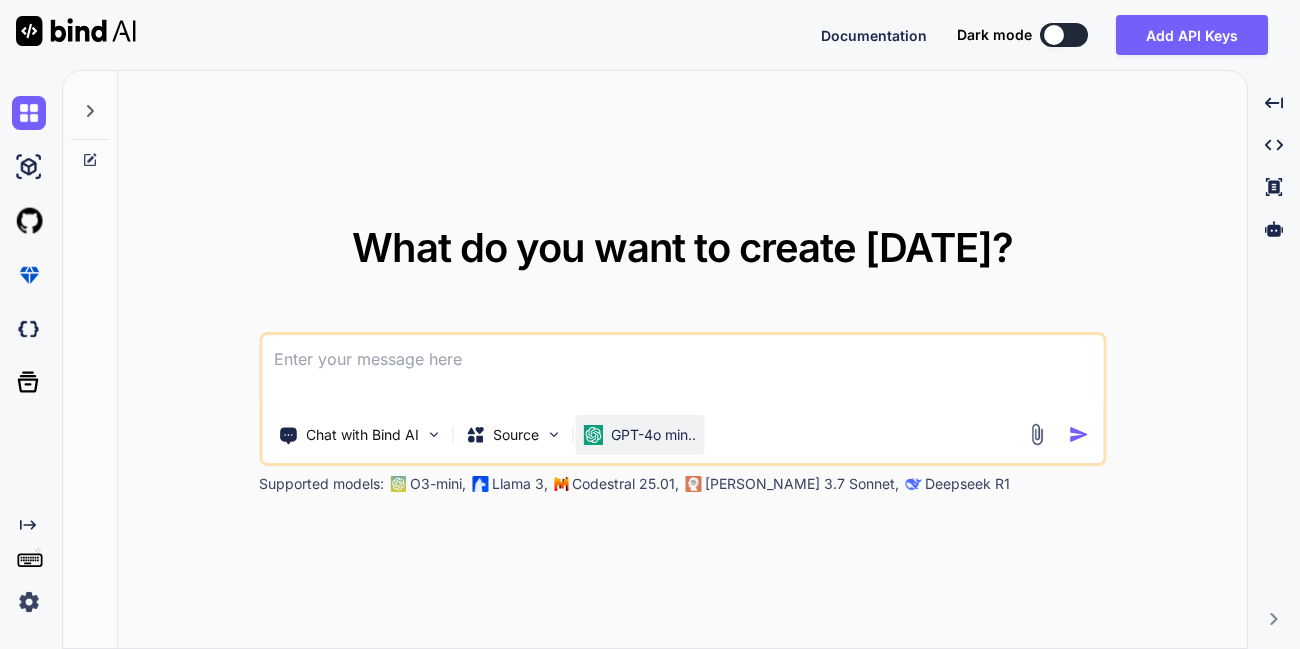 click on "GPT-4o min.." at bounding box center [653, 435] 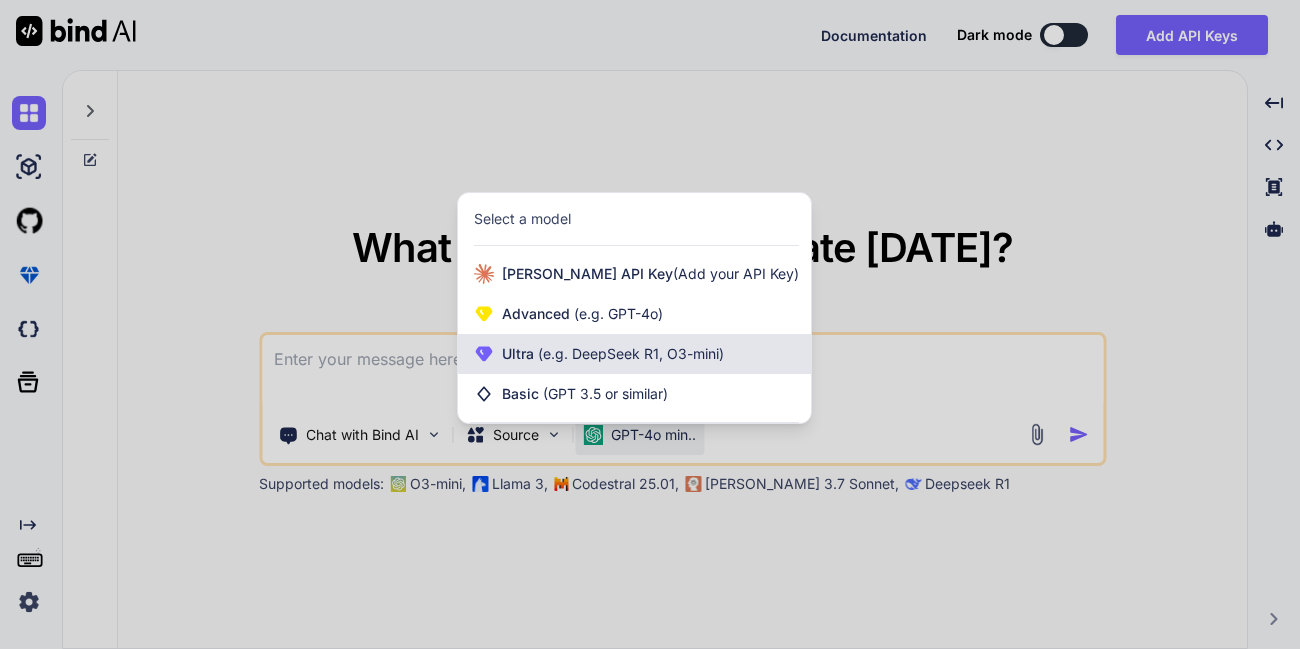 click on "(e.g. DeepSeek R1, O3-mini)" at bounding box center (629, 353) 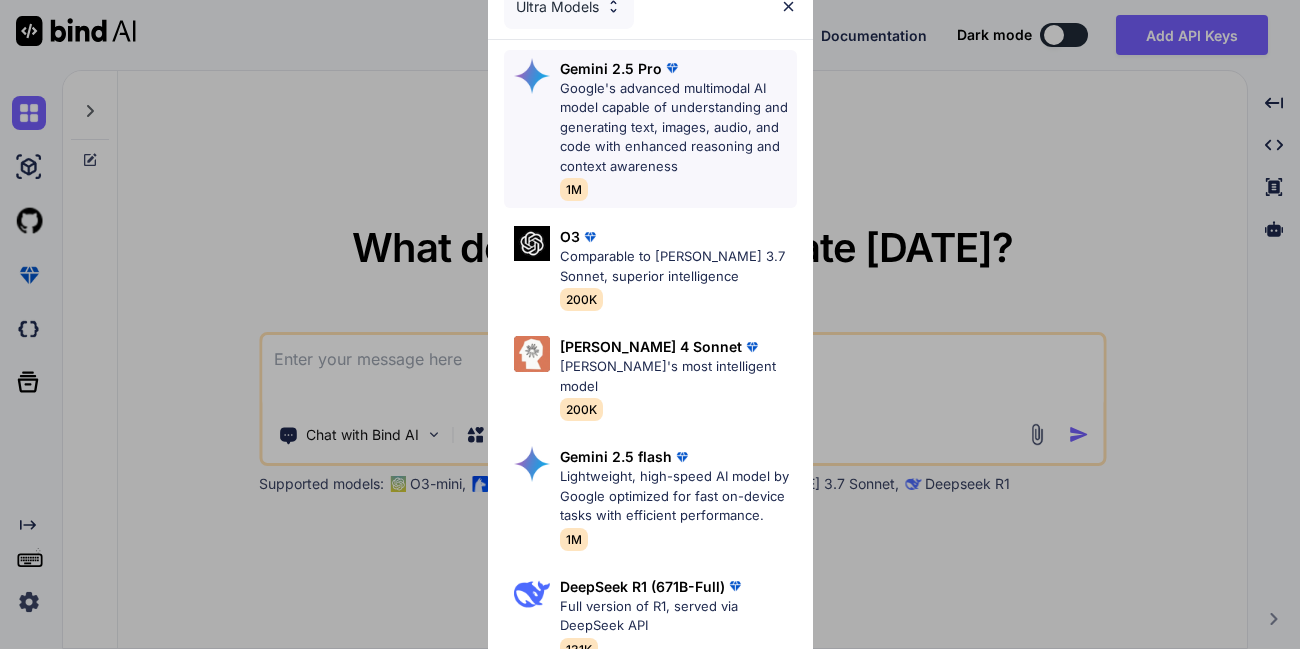 click on "Google's advanced multimodal AI model capable of understanding and generating text, images, audio, and code with enhanced reasoning and context awareness" at bounding box center [678, 128] 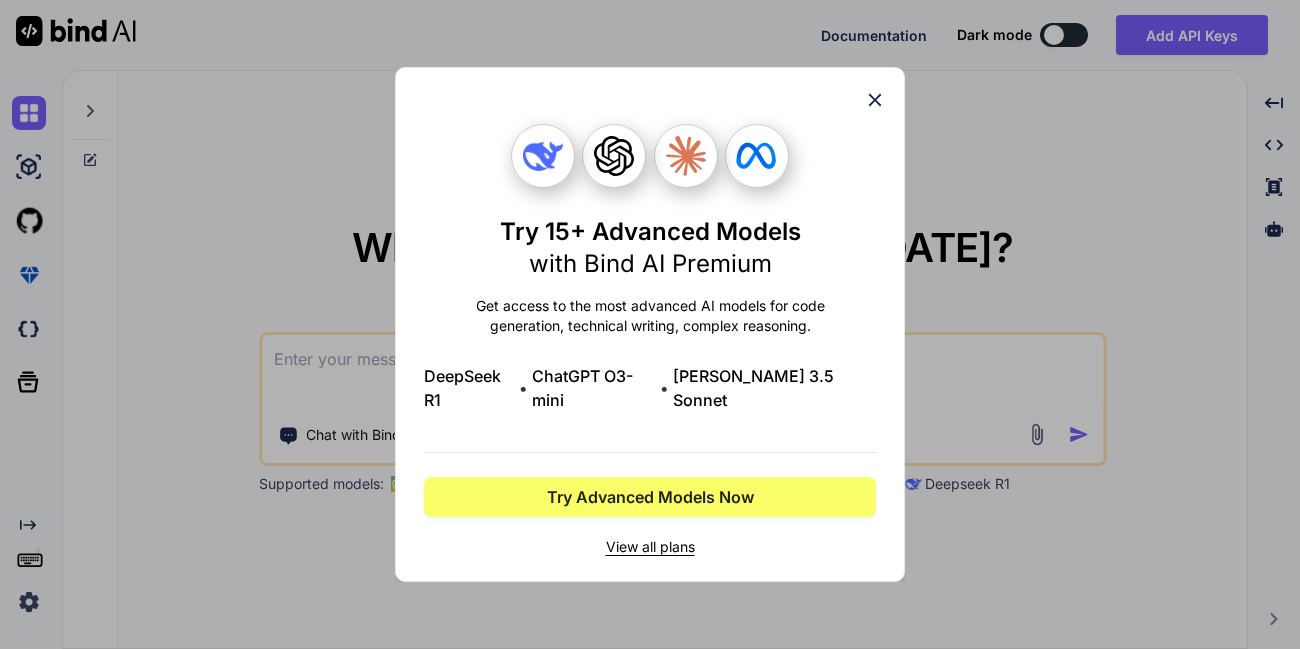 click on "View all plans" at bounding box center (650, 547) 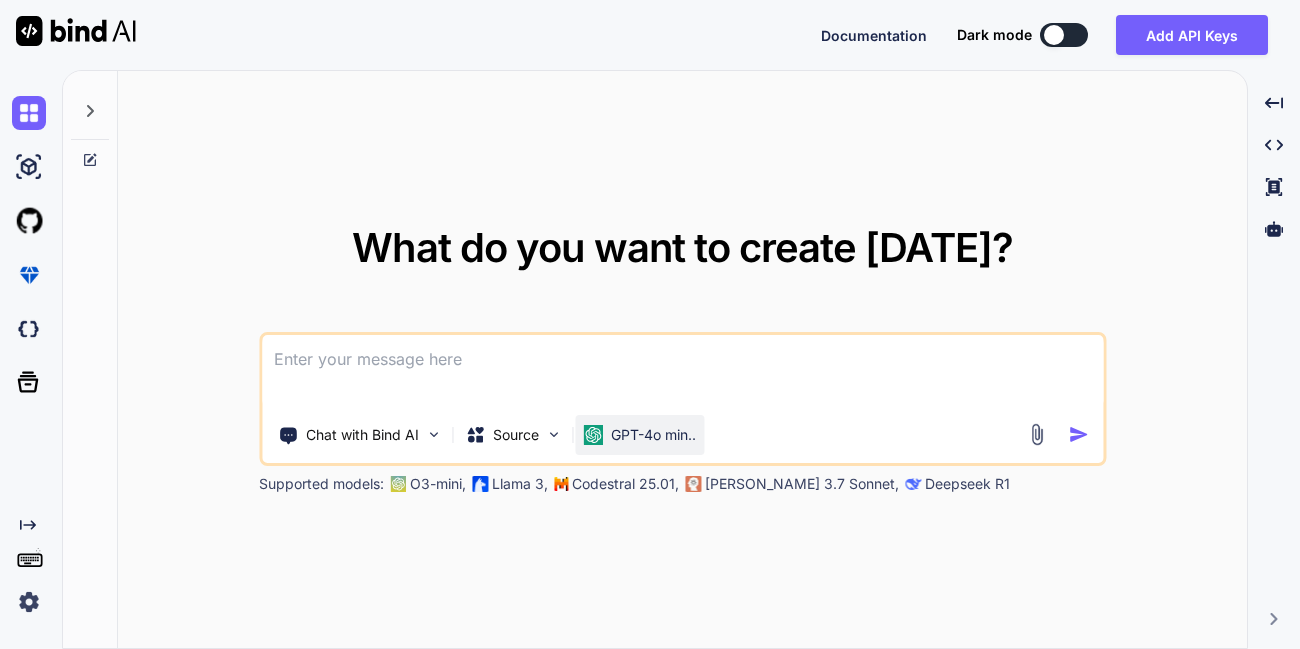 click on "GPT-4o min.." at bounding box center (653, 435) 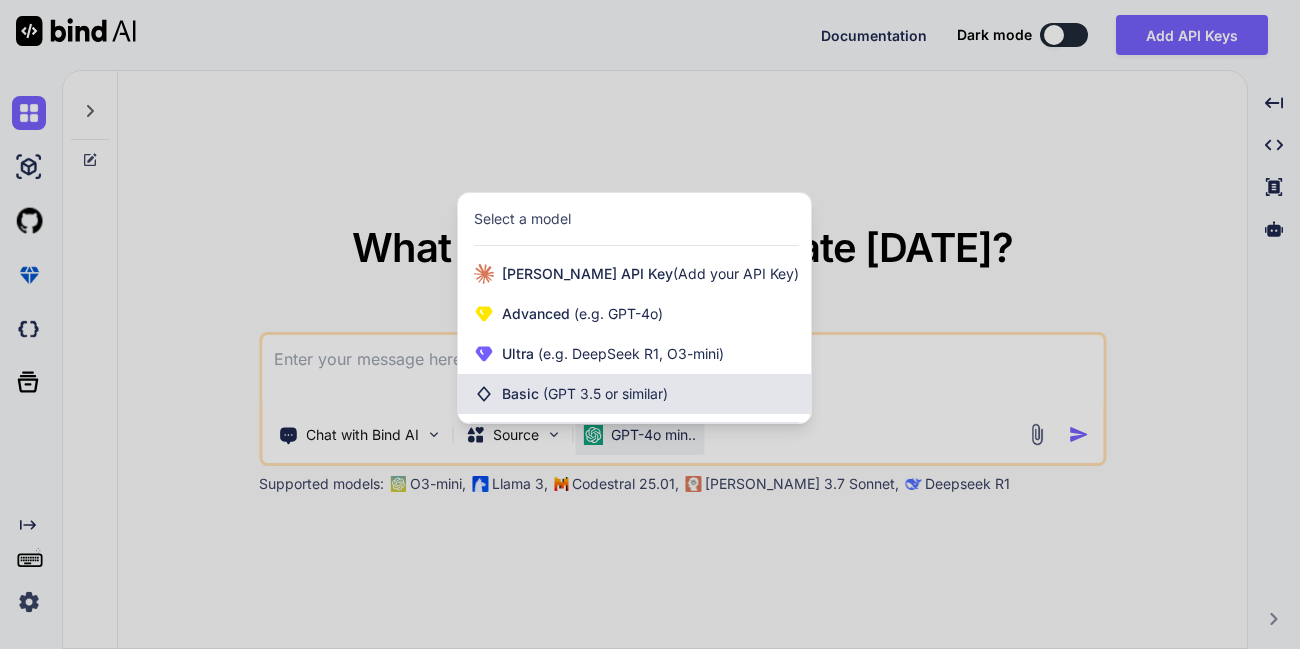 click on "(GPT 3.5 or similar)" at bounding box center (605, 393) 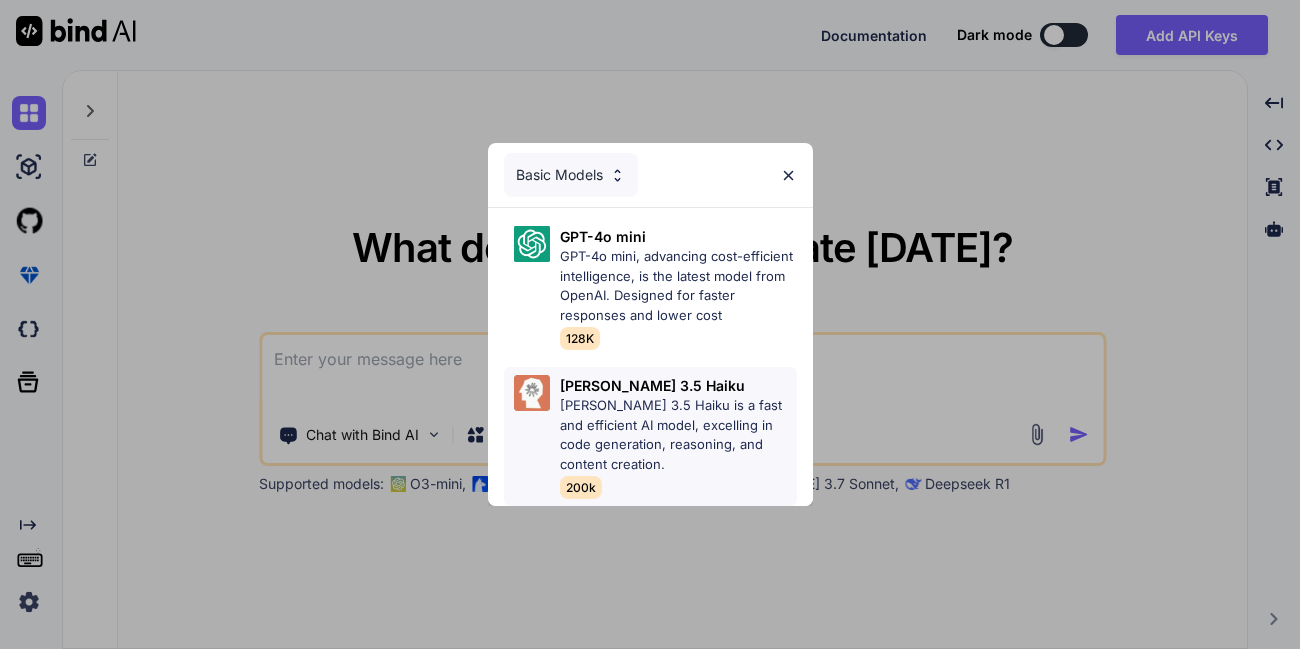 click on "[PERSON_NAME] 3.5 Haiku is a fast and efficient AI model, excelling in code generation, reasoning, and content creation." at bounding box center (678, 435) 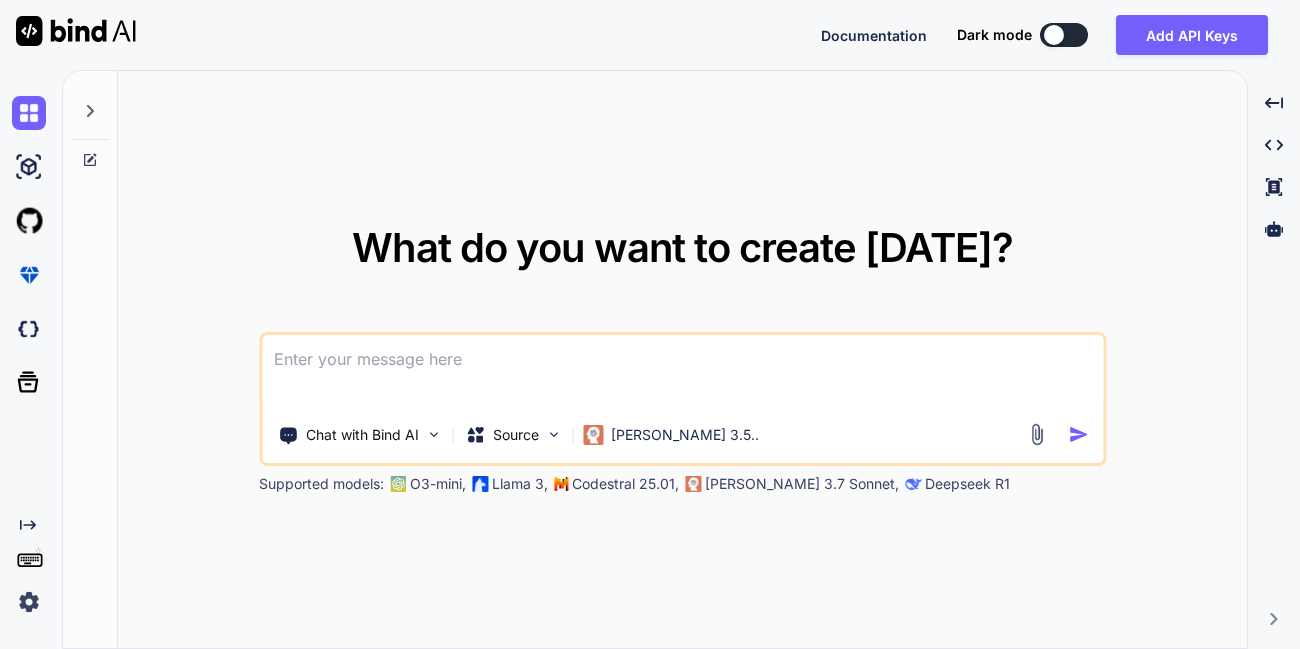 click at bounding box center [1036, 434] 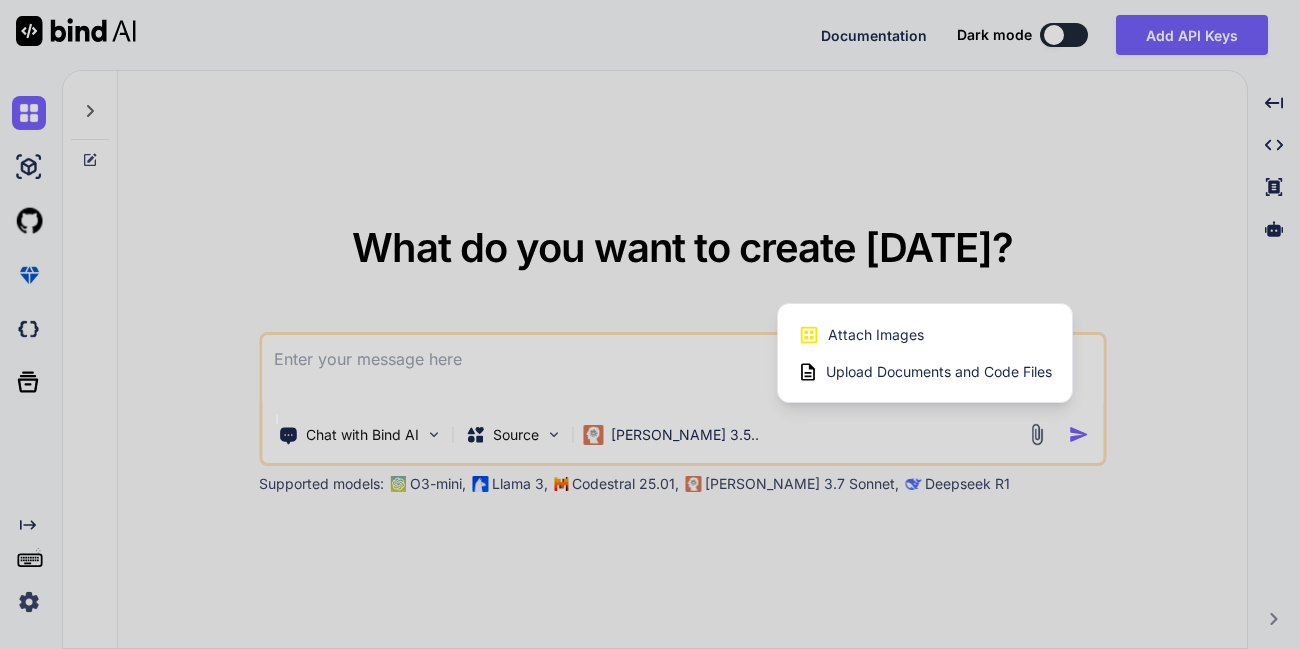 click on "Attach Images" at bounding box center (876, 335) 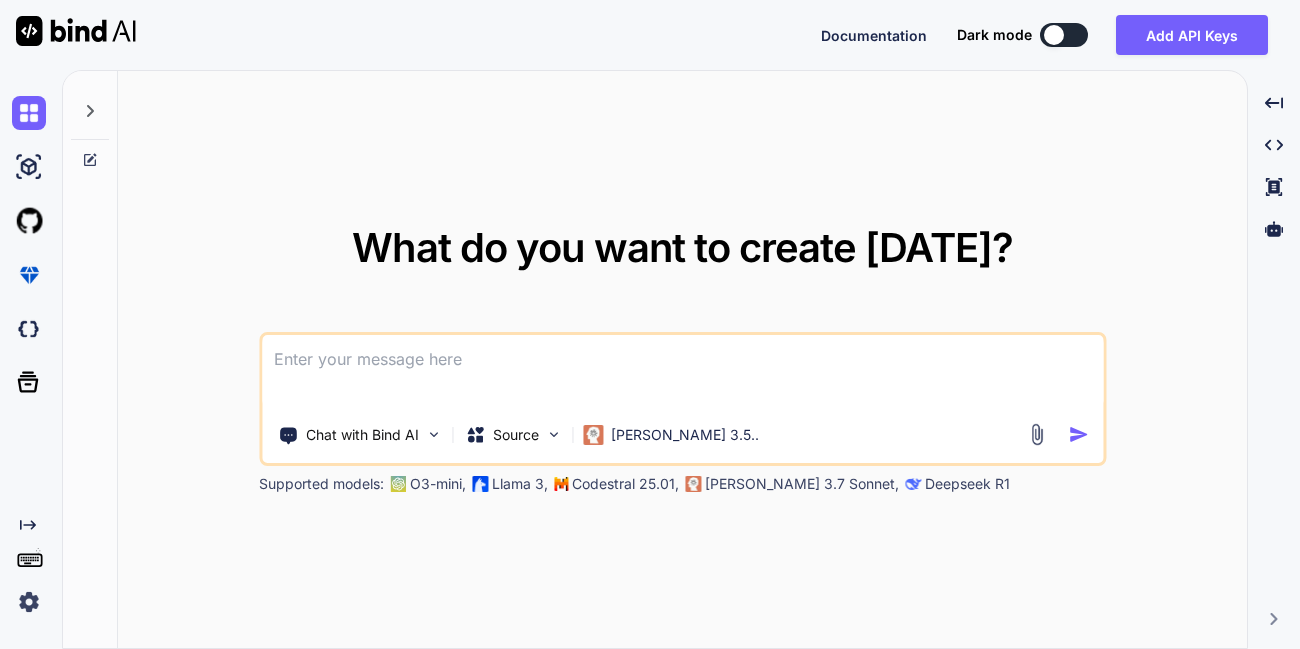 type on "C:\fakepath\Screenshot from [DATE] 12-58-31.png" 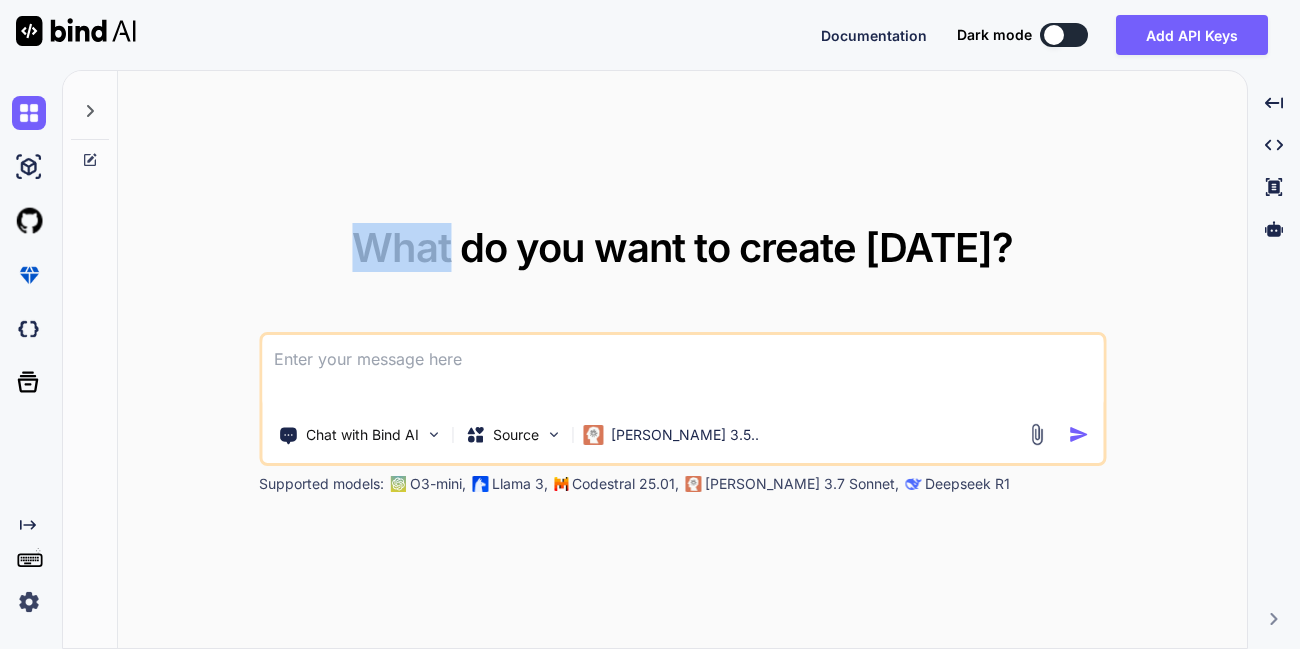 click on "What do you want to create [DATE]? Chat with Bind AI Source   [PERSON_NAME] 3.5.. Supported models: O3-mini,   Llama 3, Codestral 25.01, [PERSON_NAME] 3.7 Sonnet, Deepseek R1" at bounding box center (682, 360) 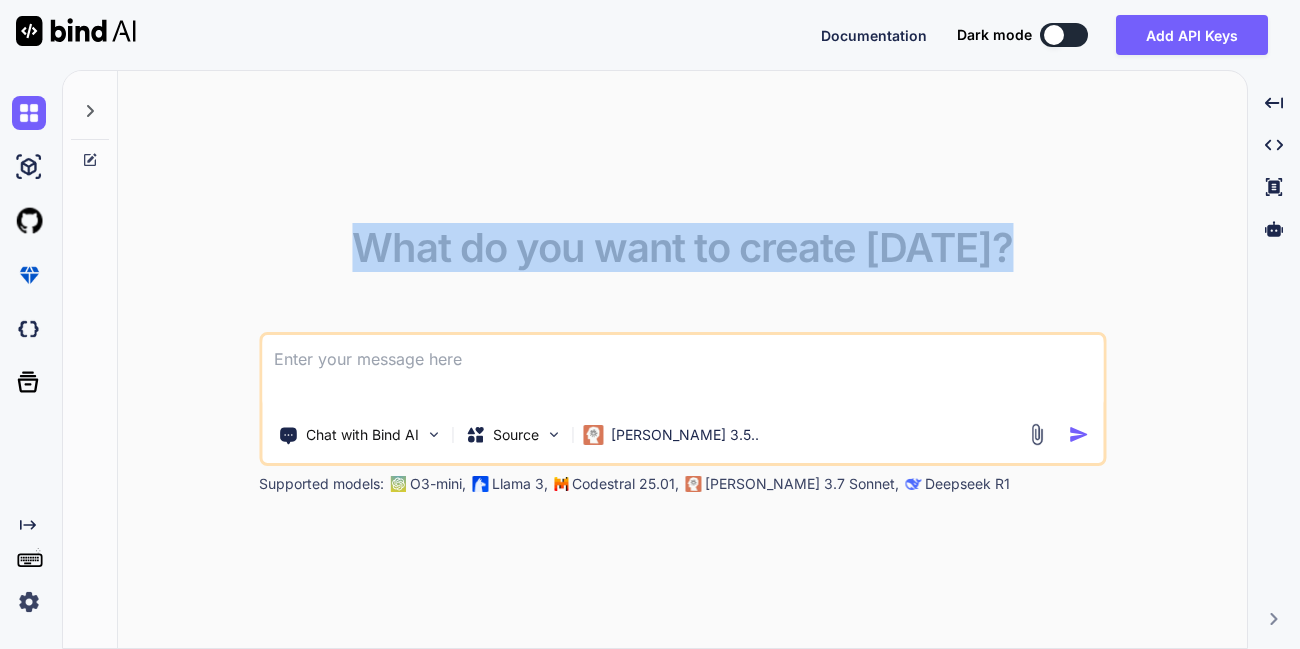 click on "What do you want to create [DATE]? Chat with Bind AI Source   [PERSON_NAME] 3.5.. Supported models: O3-mini,   Llama 3, Codestral 25.01, [PERSON_NAME] 3.7 Sonnet, Deepseek R1" at bounding box center (682, 360) 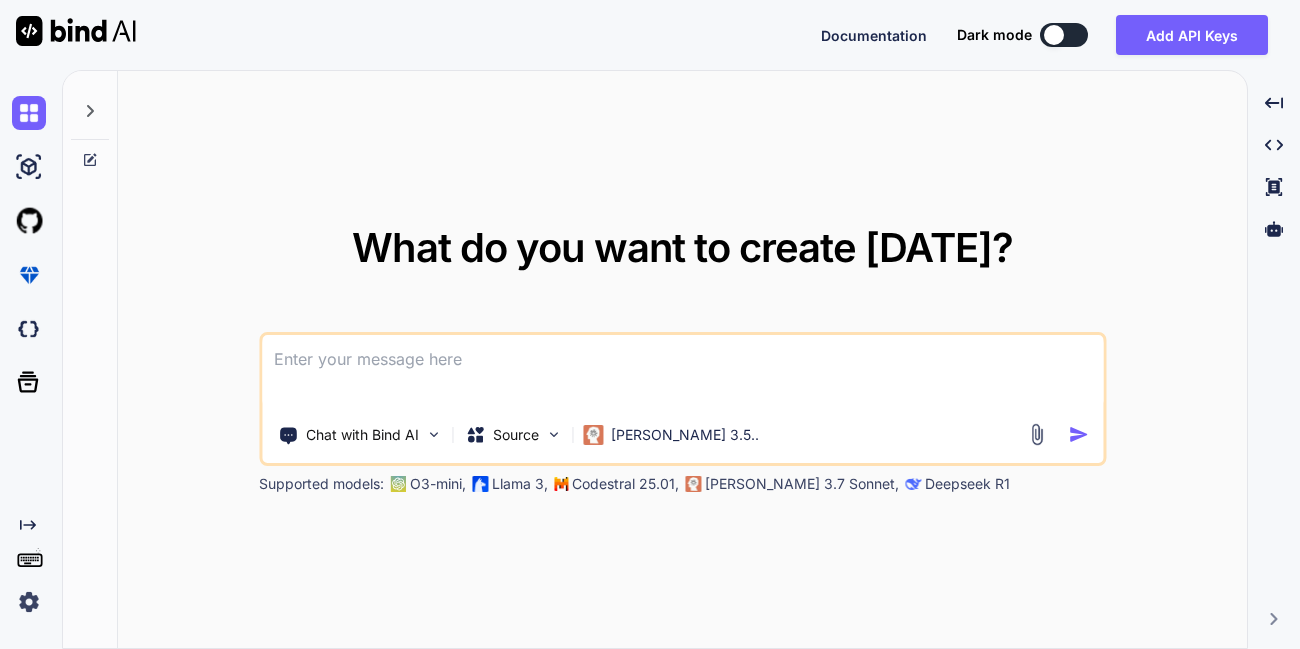 click on "What do you want to create [DATE]? Chat with Bind AI Source   [PERSON_NAME] 3.5.. Supported models: O3-mini,   Llama 3, Codestral 25.01, [PERSON_NAME] 3.7 Sonnet, Deepseek R1" at bounding box center (682, 360) 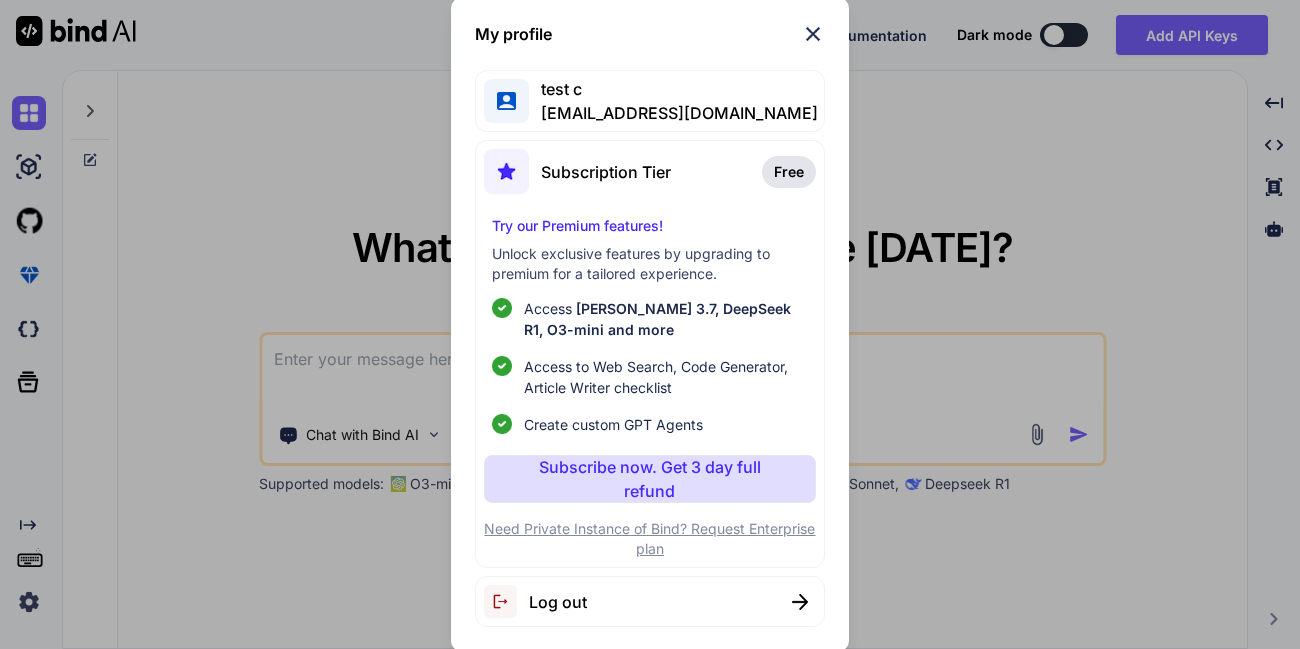 click at bounding box center [813, 34] 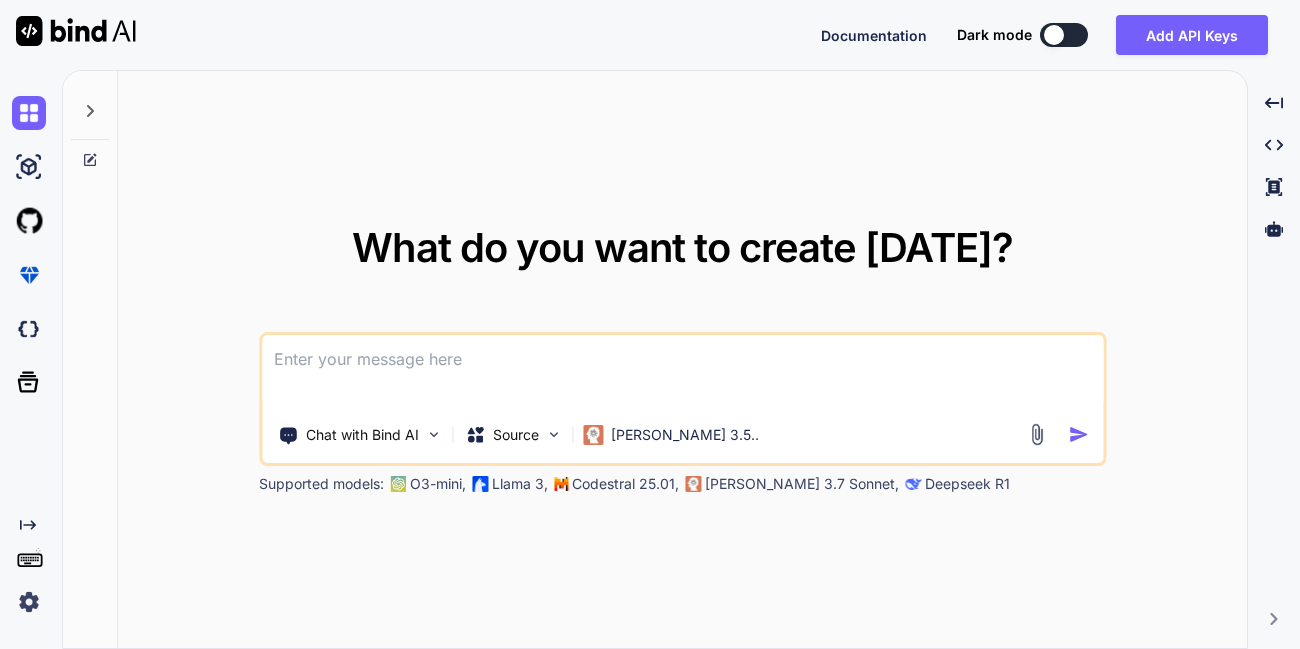 click at bounding box center (29, 602) 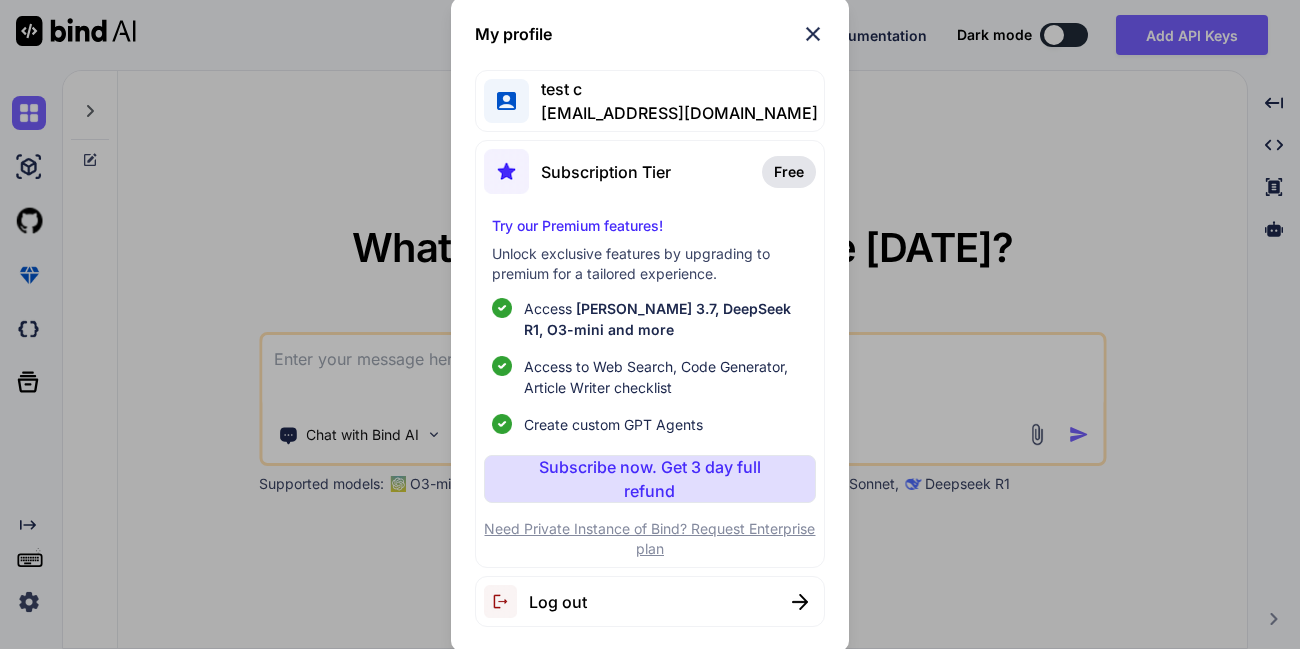 click on "Log out" at bounding box center [649, 601] 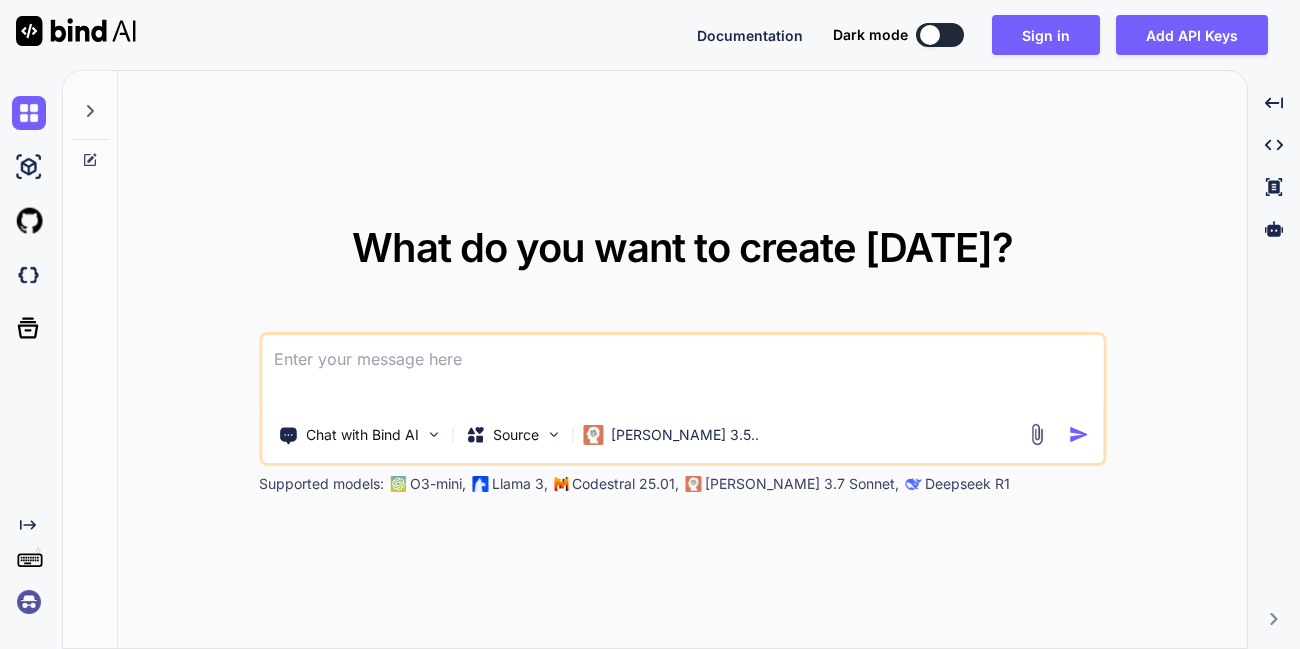 click at bounding box center (29, 602) 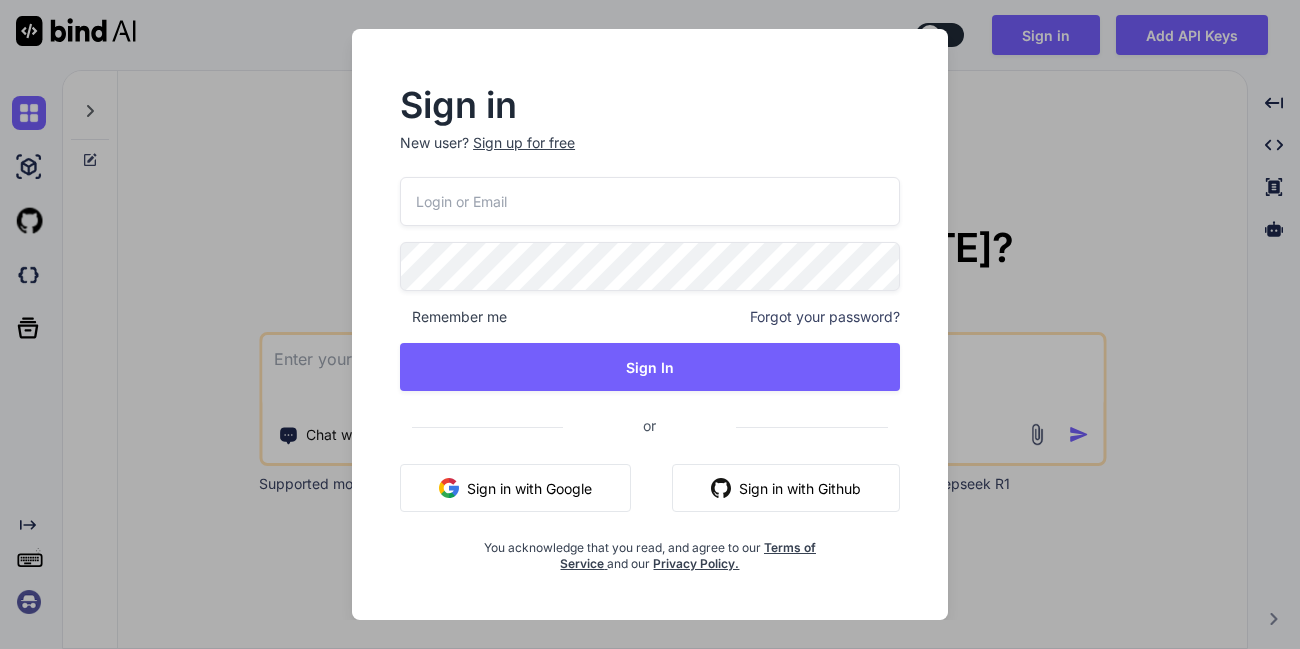 click at bounding box center (650, 201) 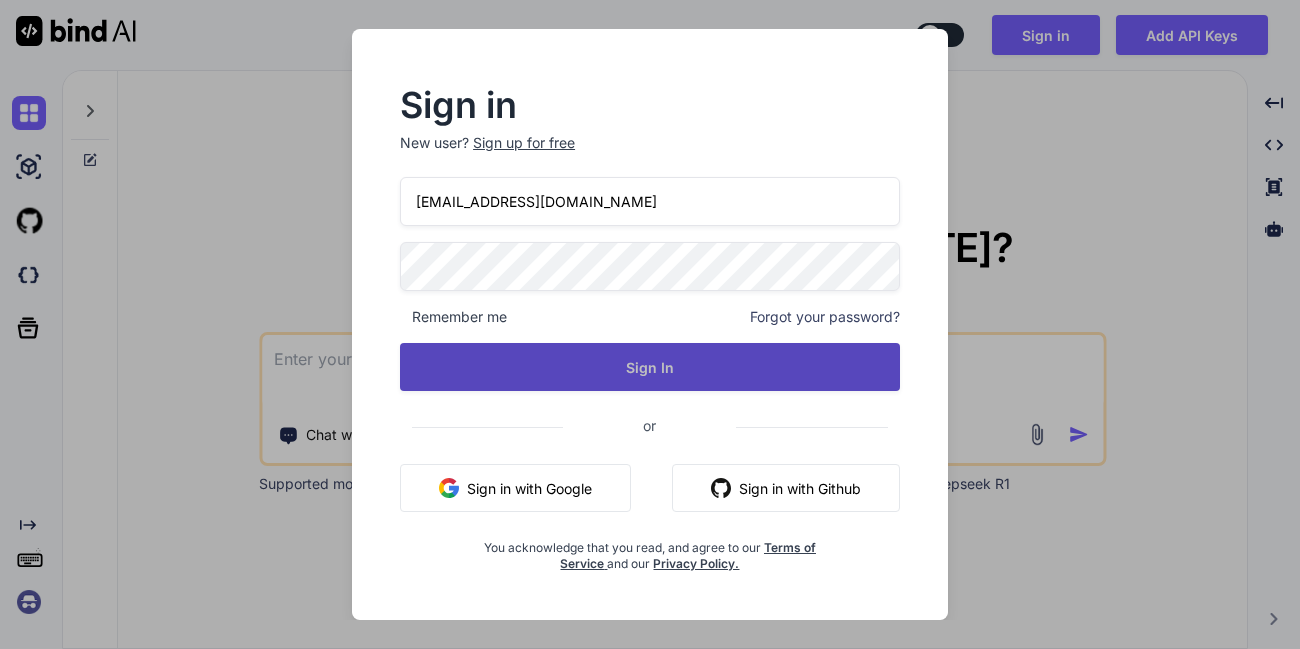 click on "Sign In" at bounding box center (650, 367) 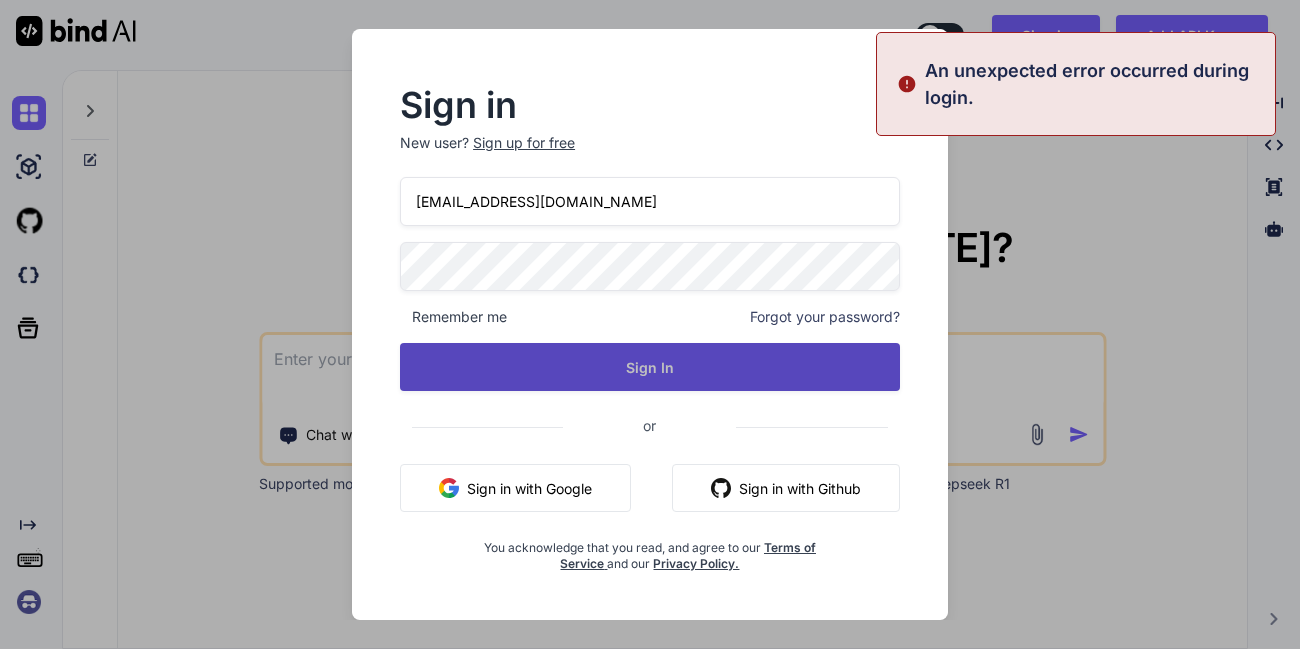 click on "Sign In" at bounding box center (650, 367) 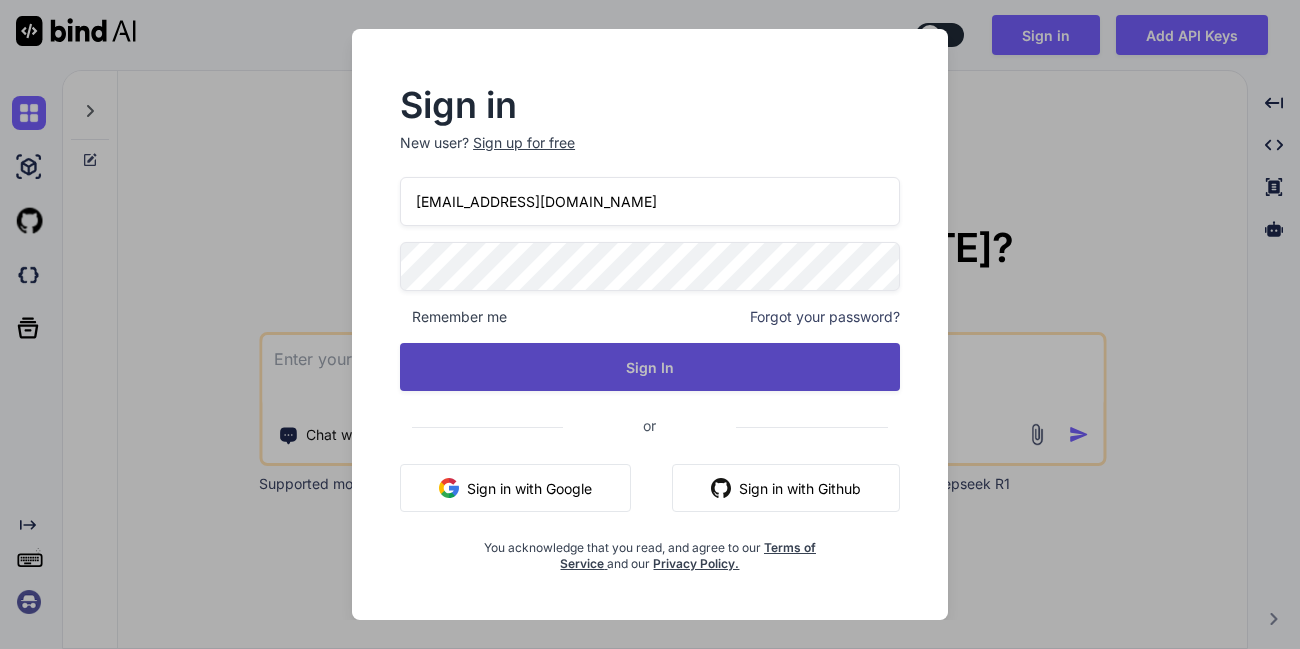 click on "Sign In" at bounding box center [650, 367] 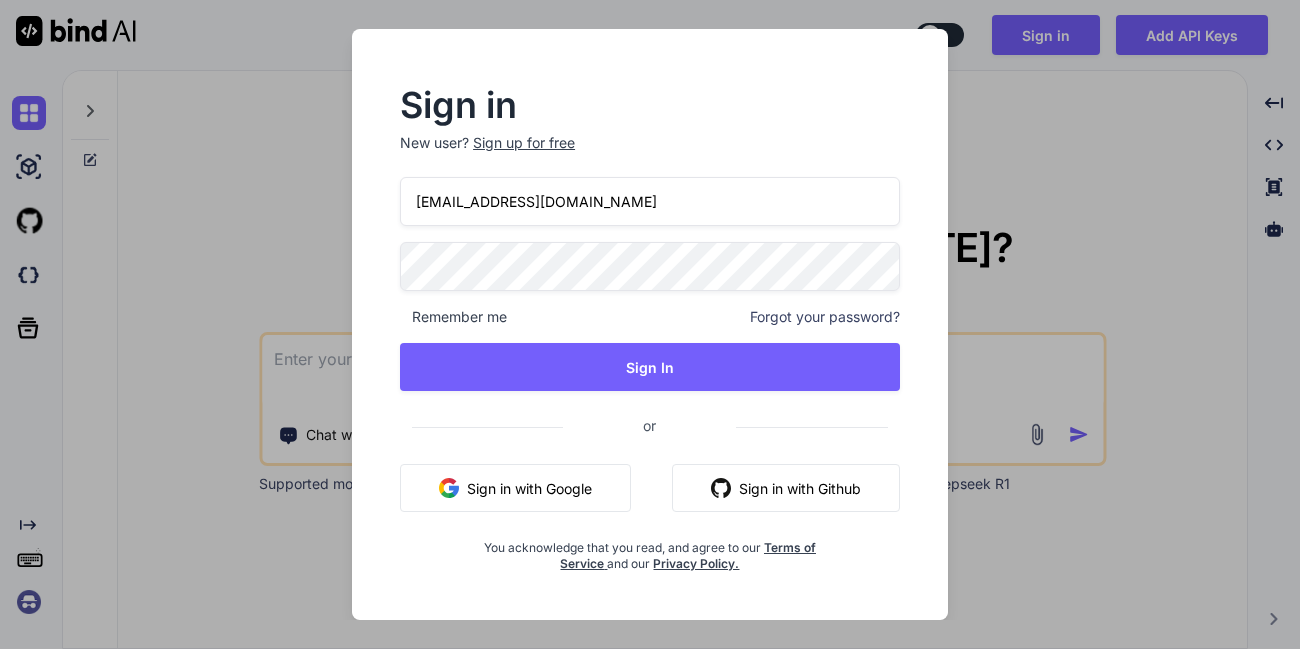 click on "[EMAIL_ADDRESS][DOMAIN_NAME]" at bounding box center [650, 201] 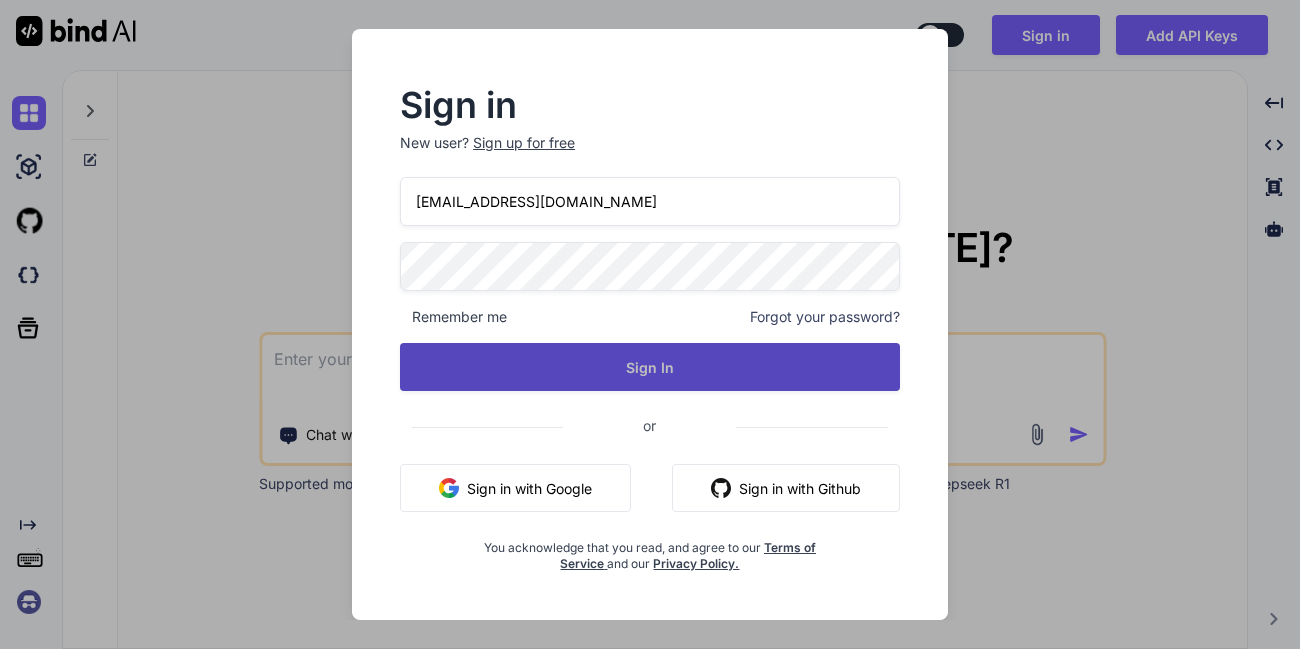 click on "Sign In" at bounding box center (650, 367) 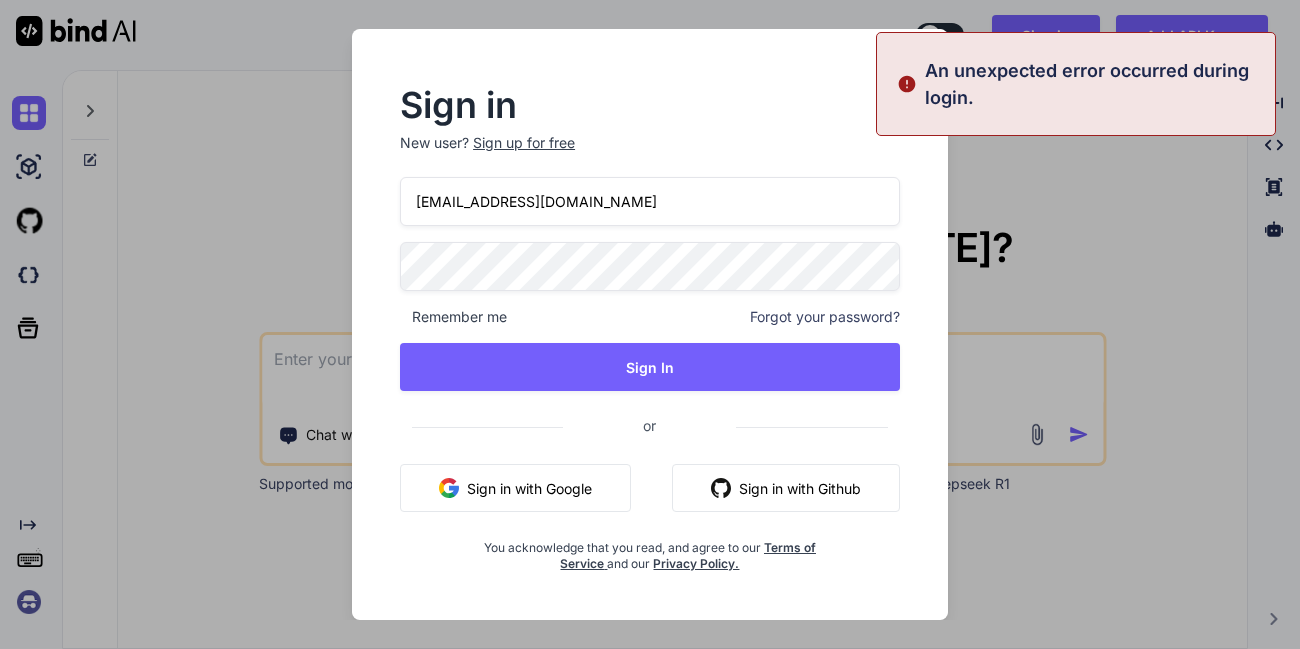 click on "[EMAIL_ADDRESS][DOMAIN_NAME]" at bounding box center (650, 201) 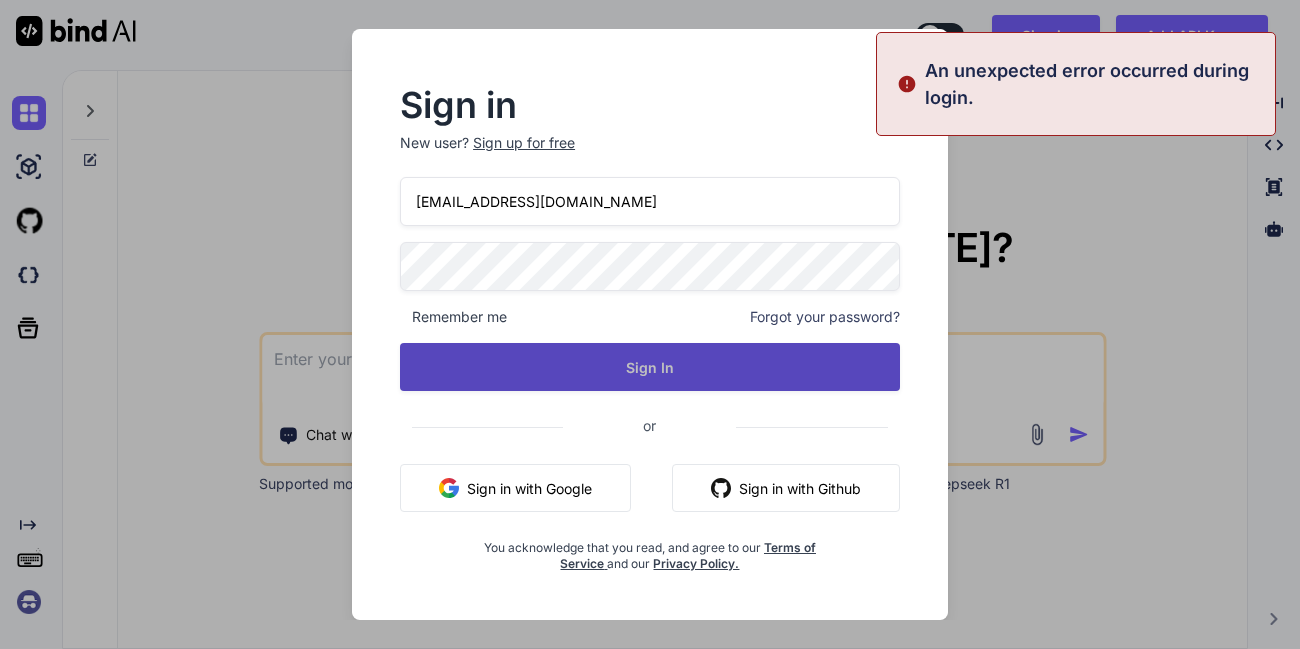 click on "Sign In" at bounding box center [650, 367] 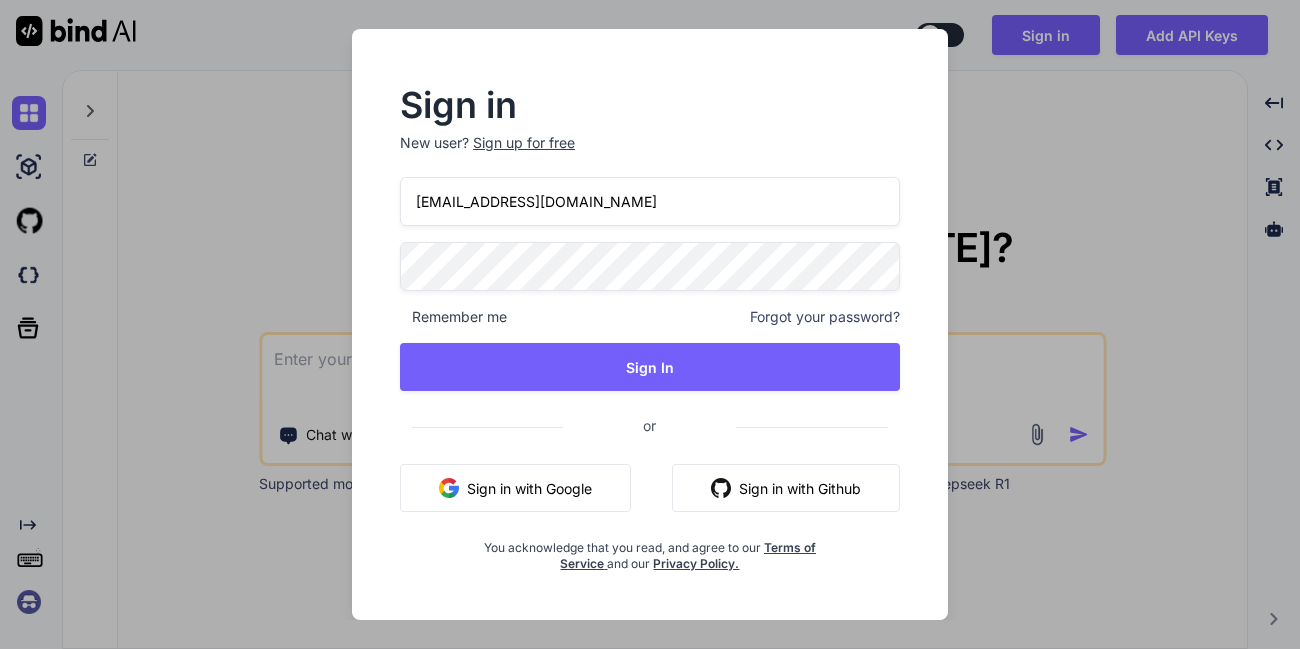 click on "[EMAIL_ADDRESS][DOMAIN_NAME]" at bounding box center (650, 201) 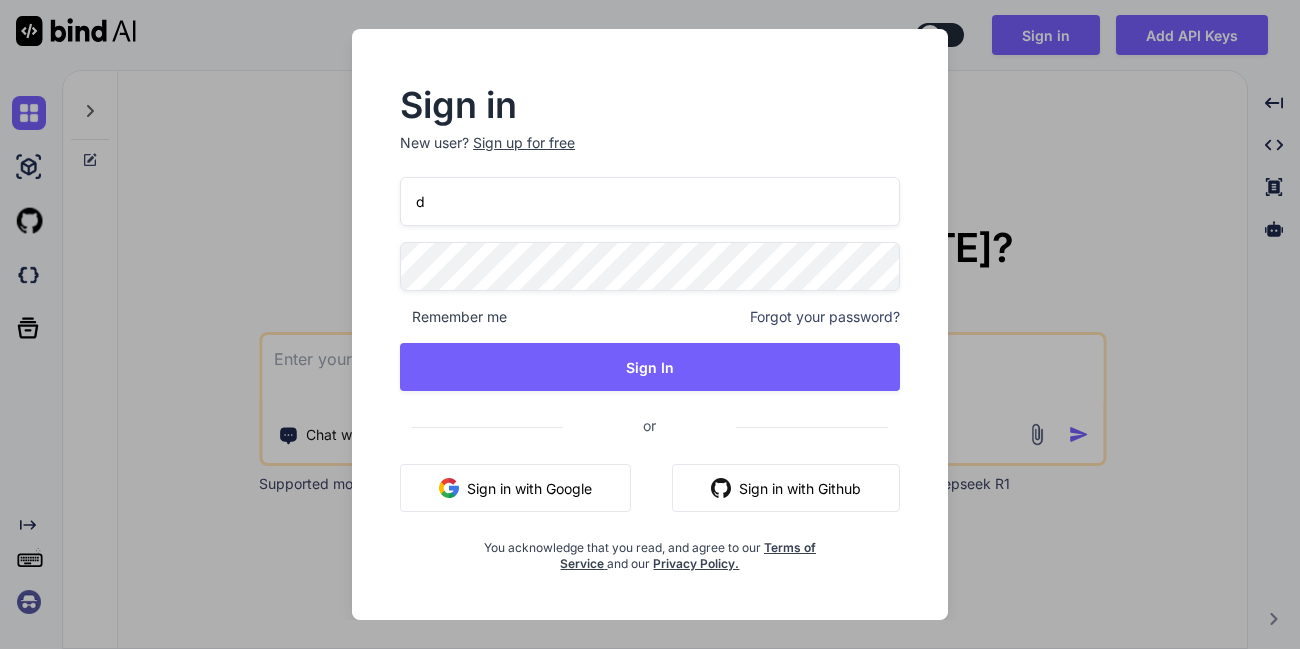 paste on "[EMAIL_ADDRESS][DOMAIN_NAME]" 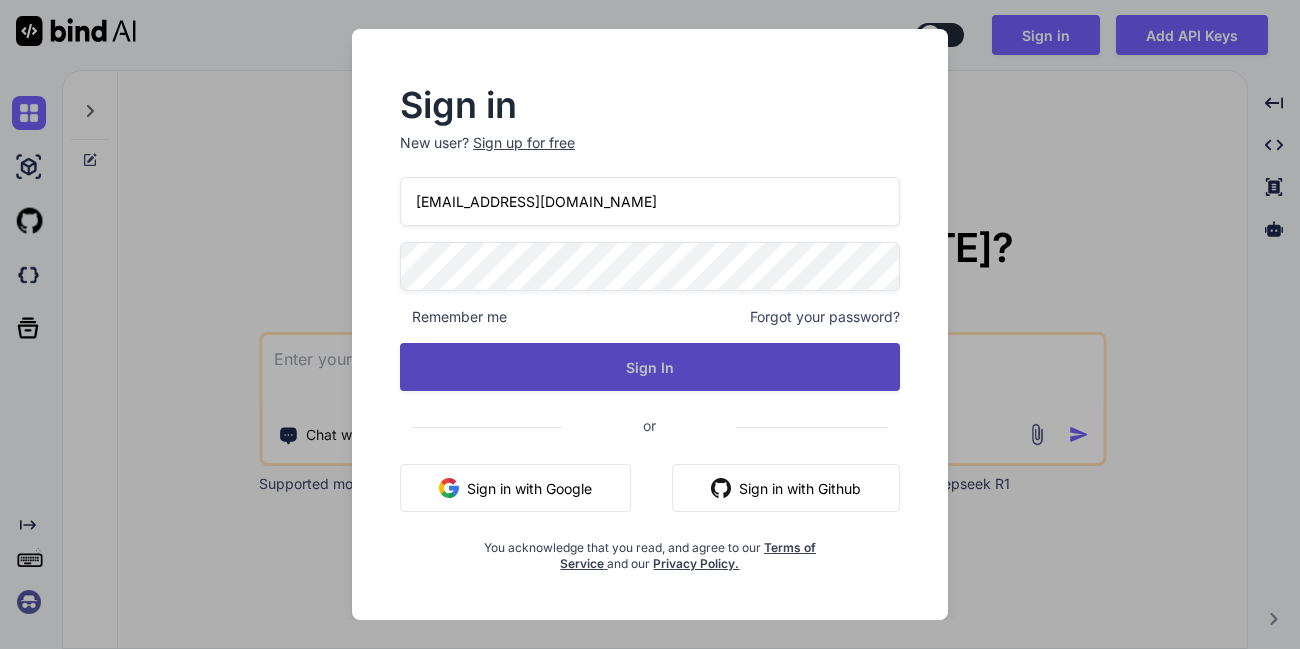 click on "Sign In" at bounding box center [650, 367] 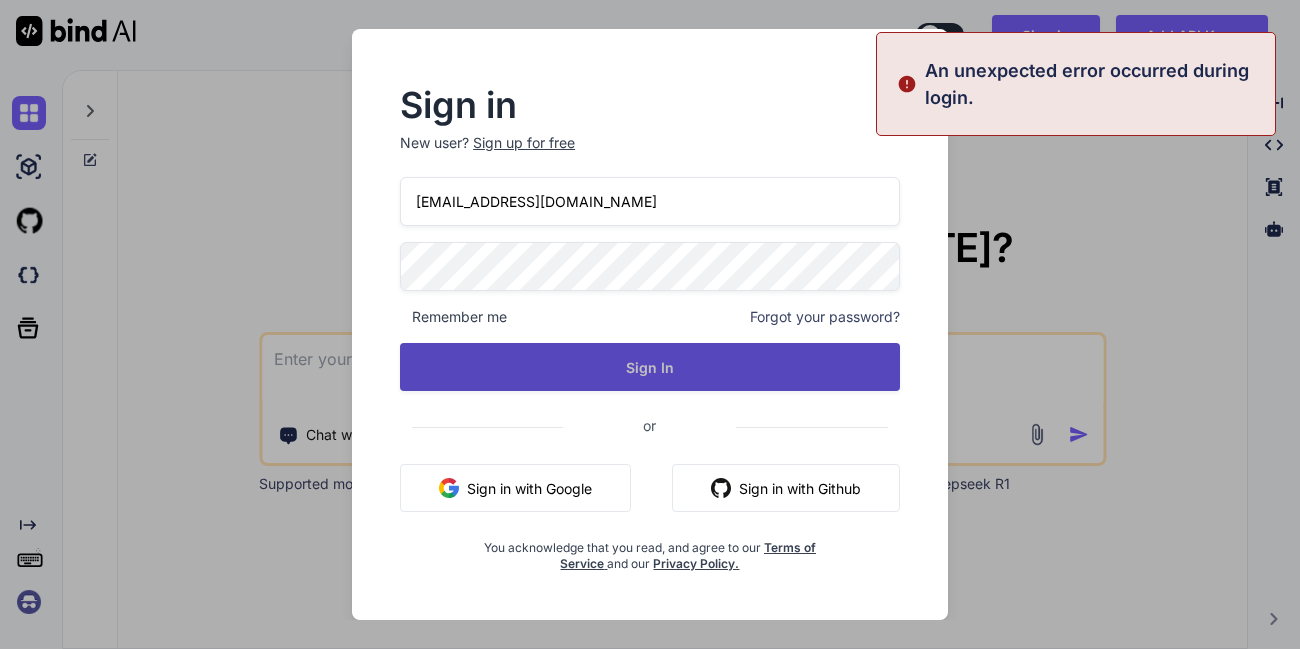 click on "Sign In" at bounding box center (650, 367) 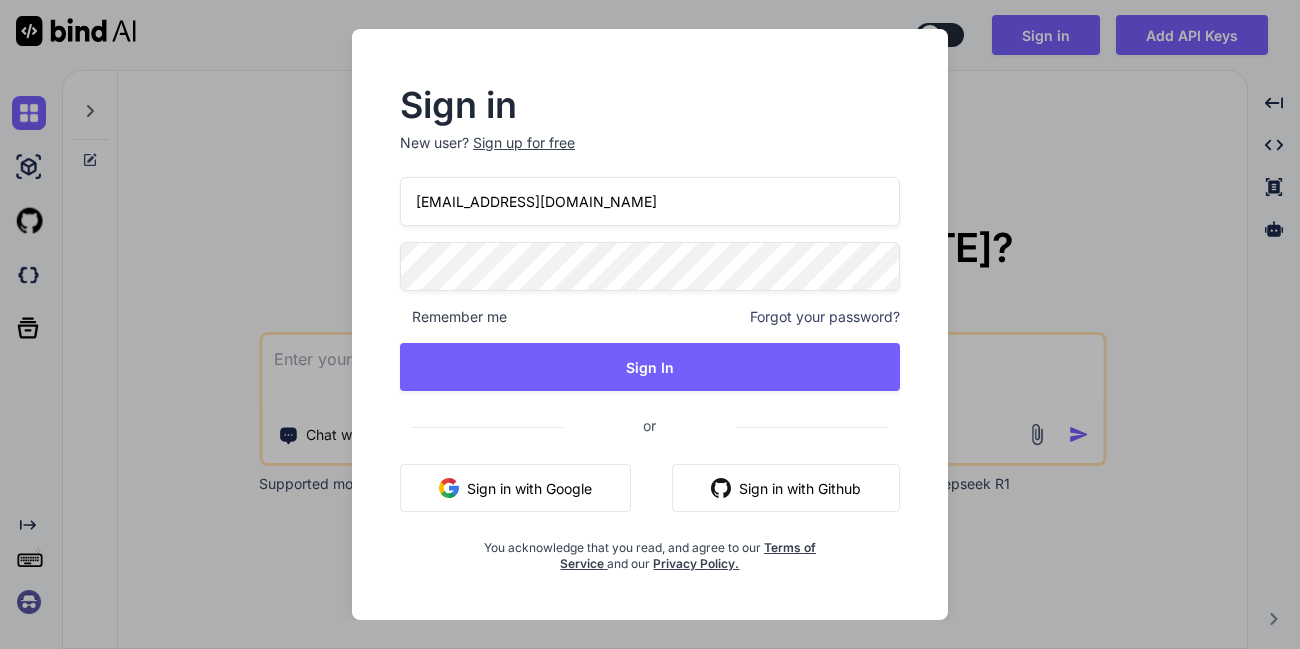 click on "[EMAIL_ADDRESS][DOMAIN_NAME]" at bounding box center [650, 201] 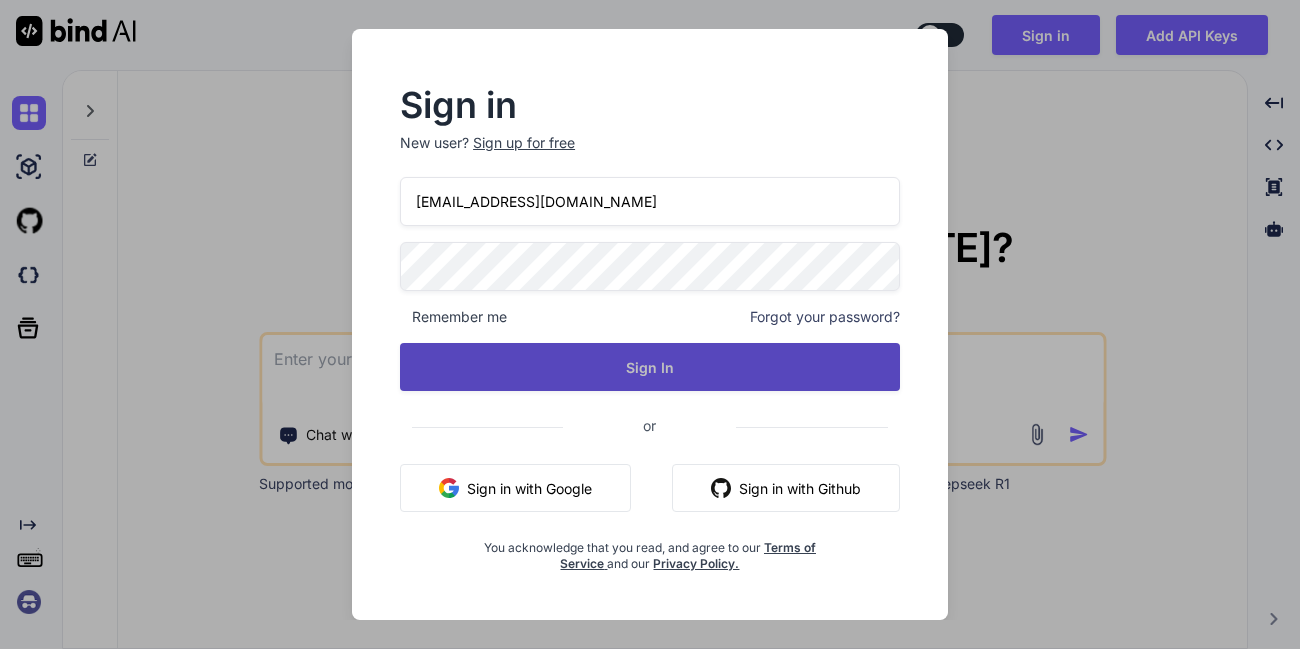 click on "Sign In" at bounding box center (650, 367) 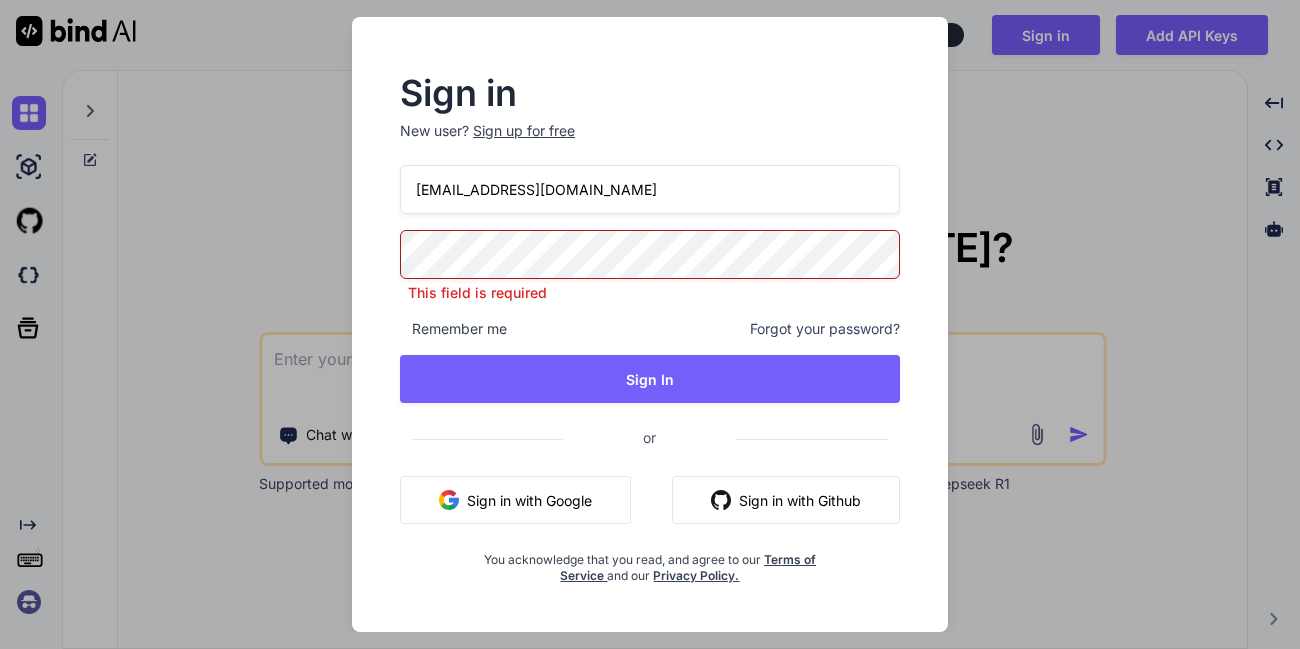 click on "[EMAIL_ADDRESS][DOMAIN_NAME]" at bounding box center (650, 189) 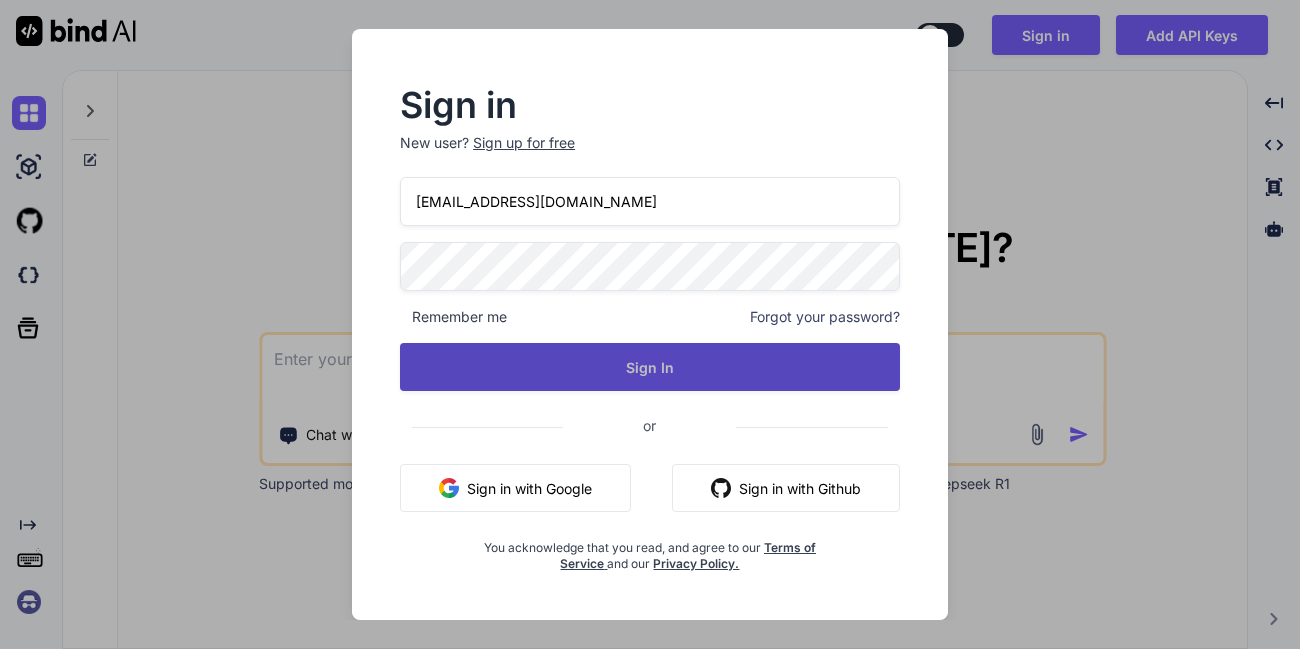 click on "Sign In" at bounding box center (650, 367) 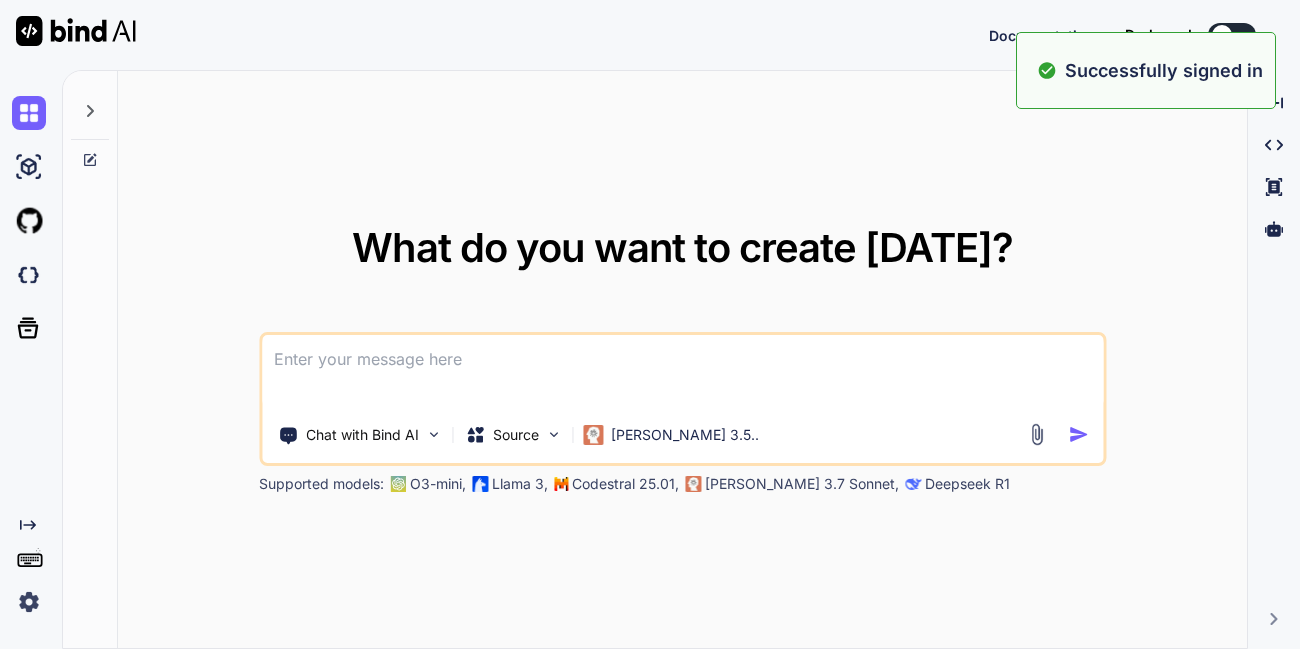 click at bounding box center [29, 602] 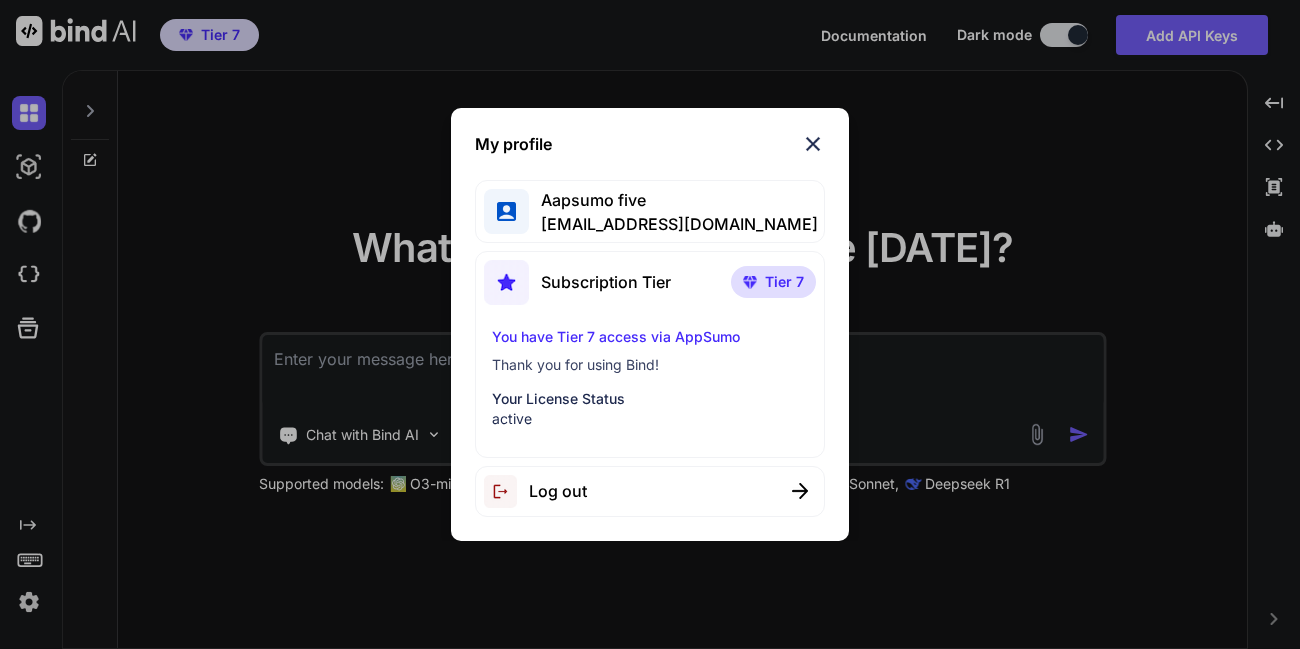 click at bounding box center [813, 144] 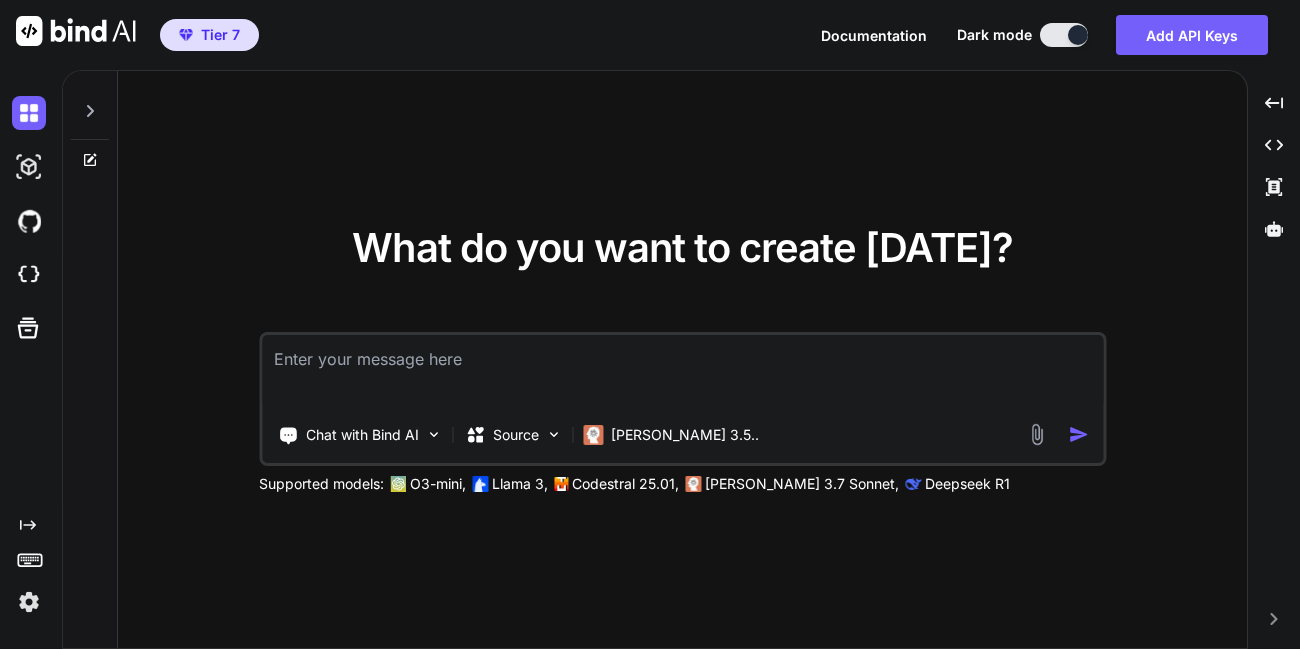 click at bounding box center [1036, 434] 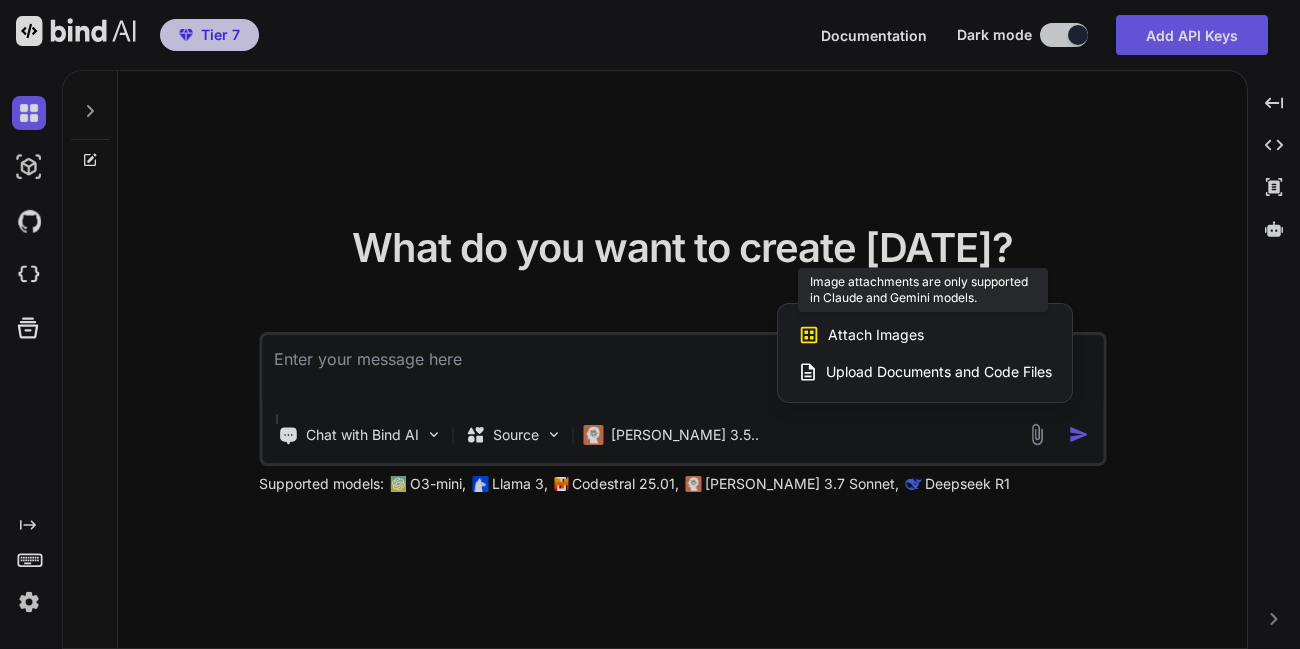 click on "Attach Images" at bounding box center (876, 335) 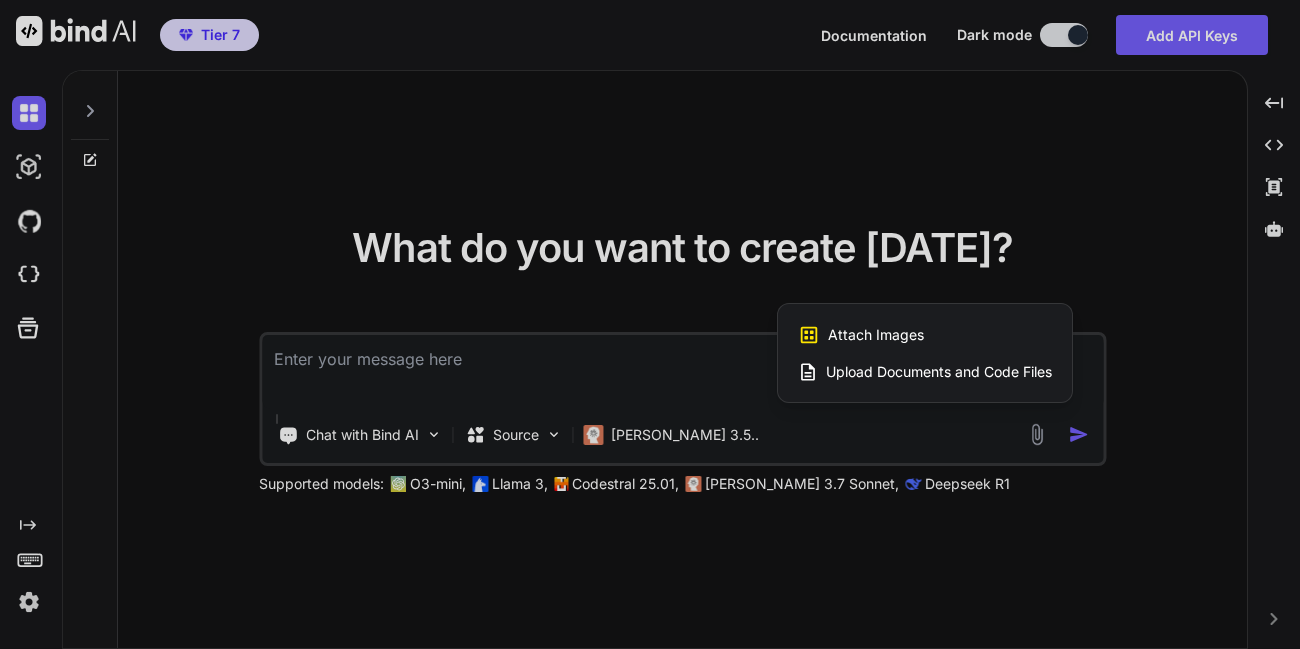 click at bounding box center [650, 324] 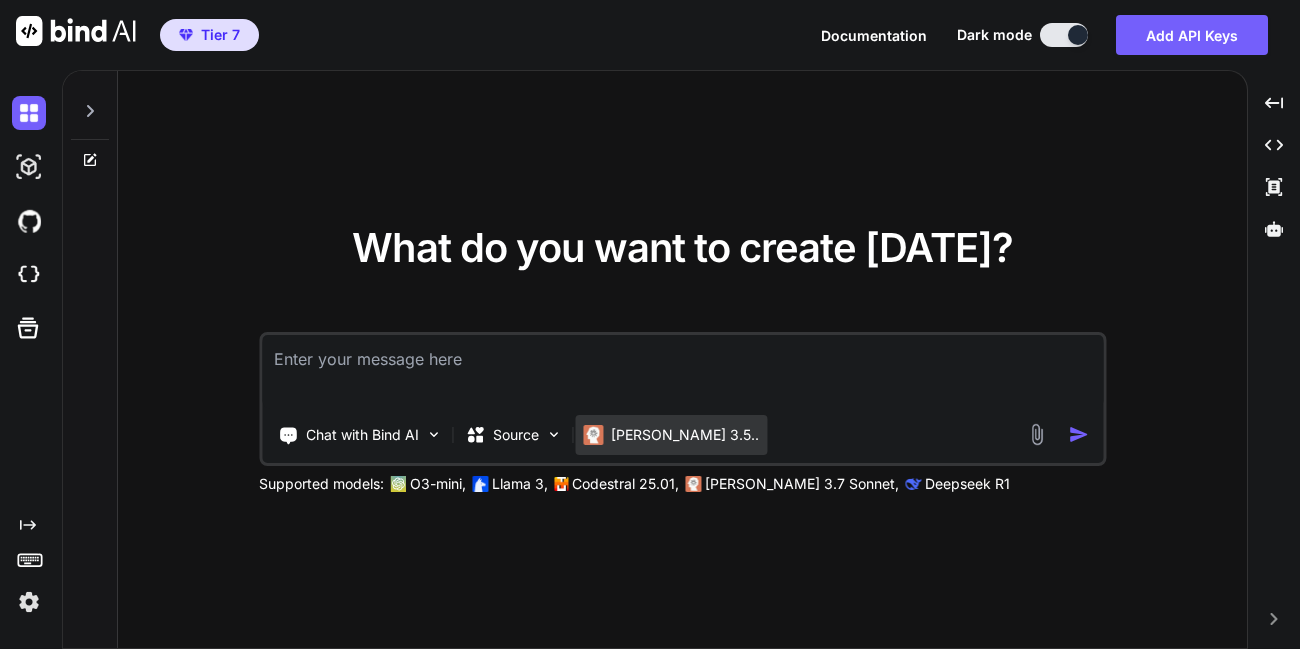 click on "[PERSON_NAME] 3.5.." at bounding box center [685, 435] 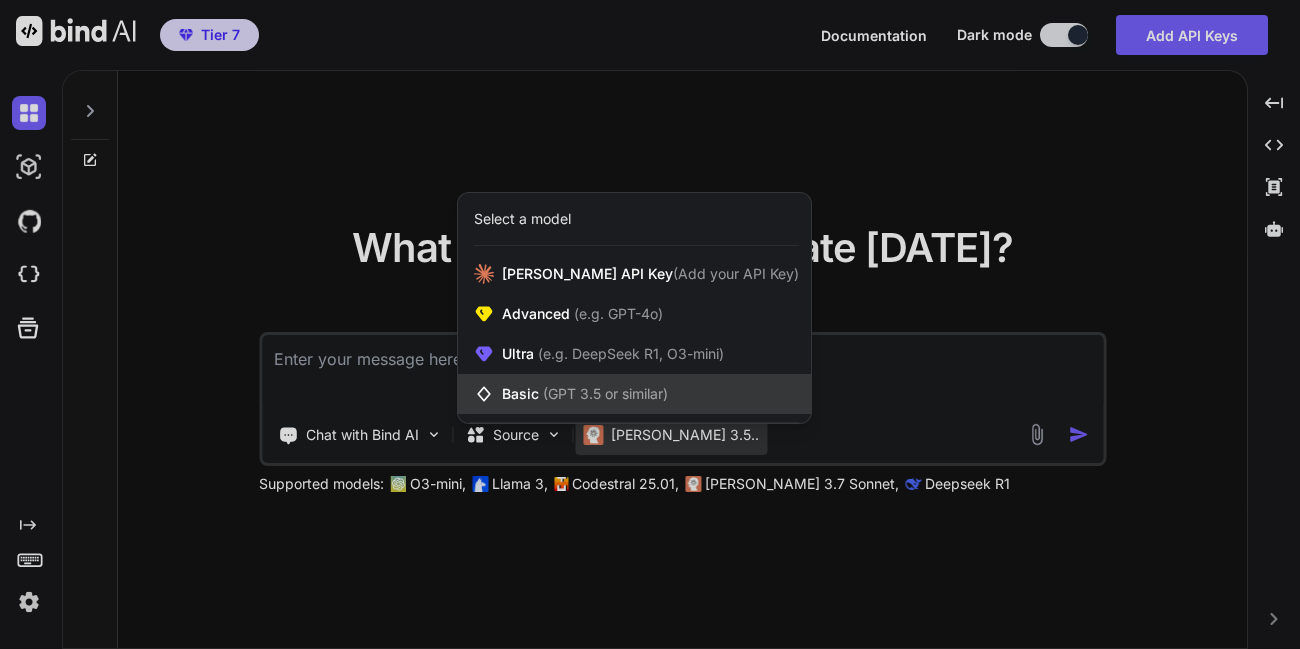 click on "Basic        (GPT 3.5 or similar)" at bounding box center (634, 394) 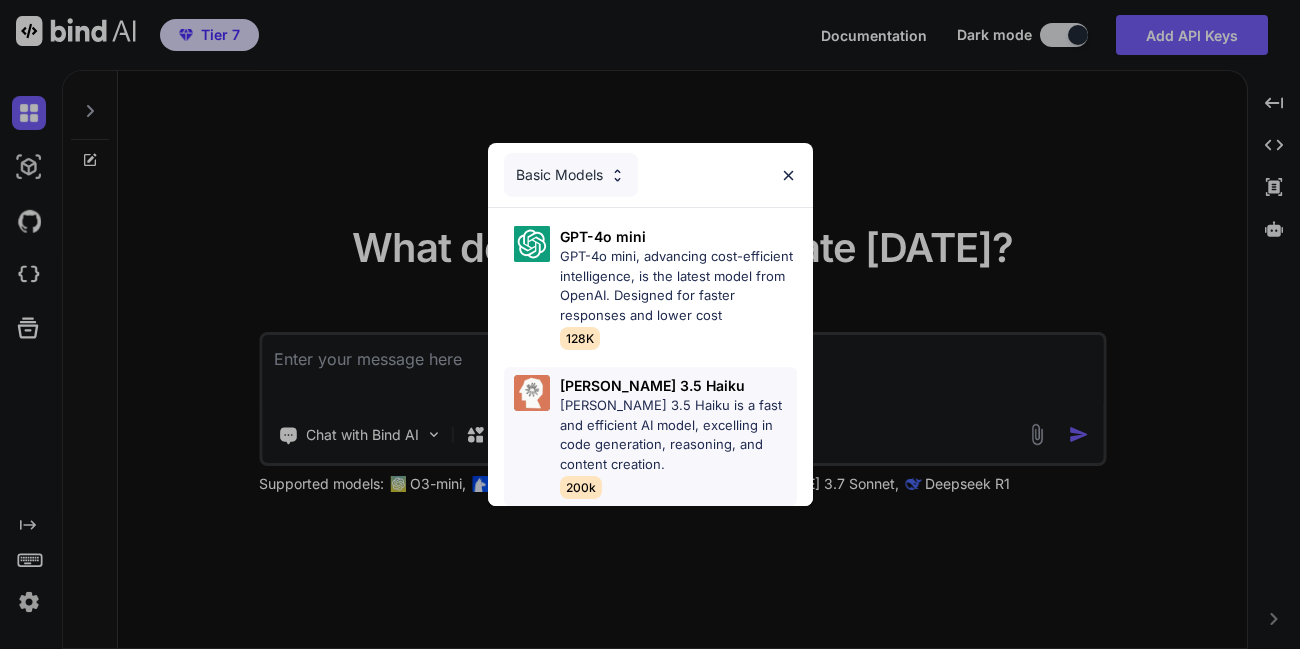 click on "[PERSON_NAME] 3.5 Haiku is a fast and efficient AI model, excelling in code generation, reasoning, and content creation." at bounding box center (678, 435) 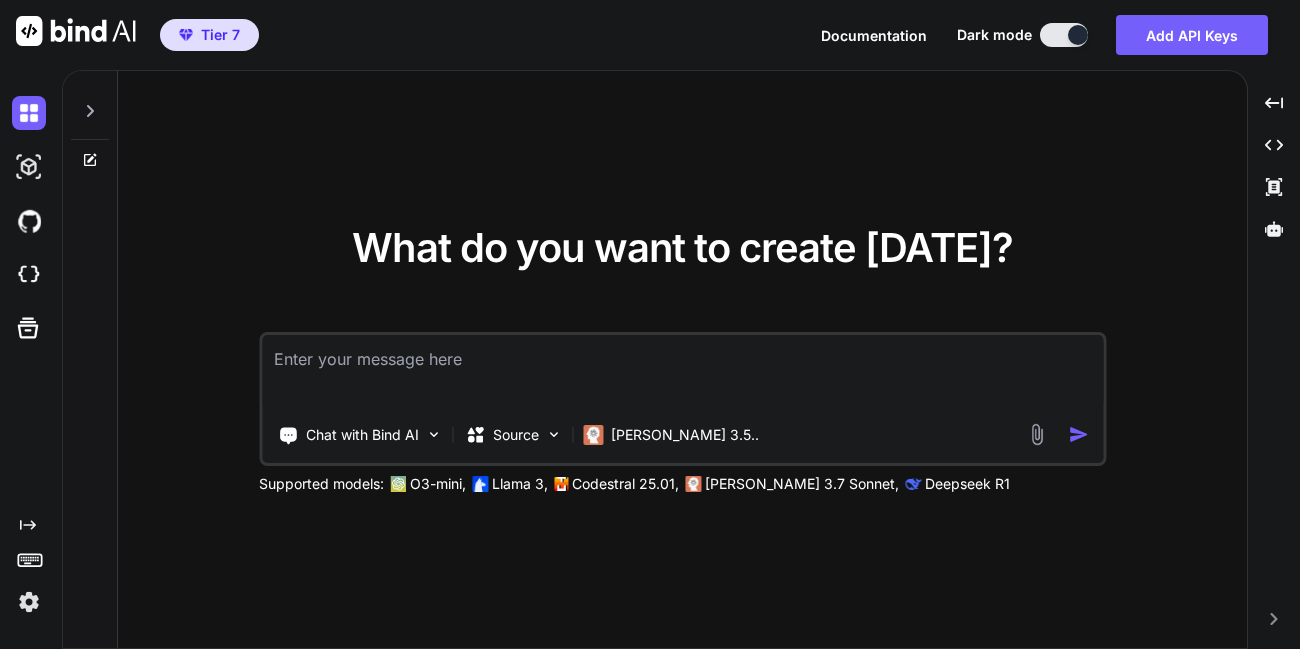 click at bounding box center [1036, 434] 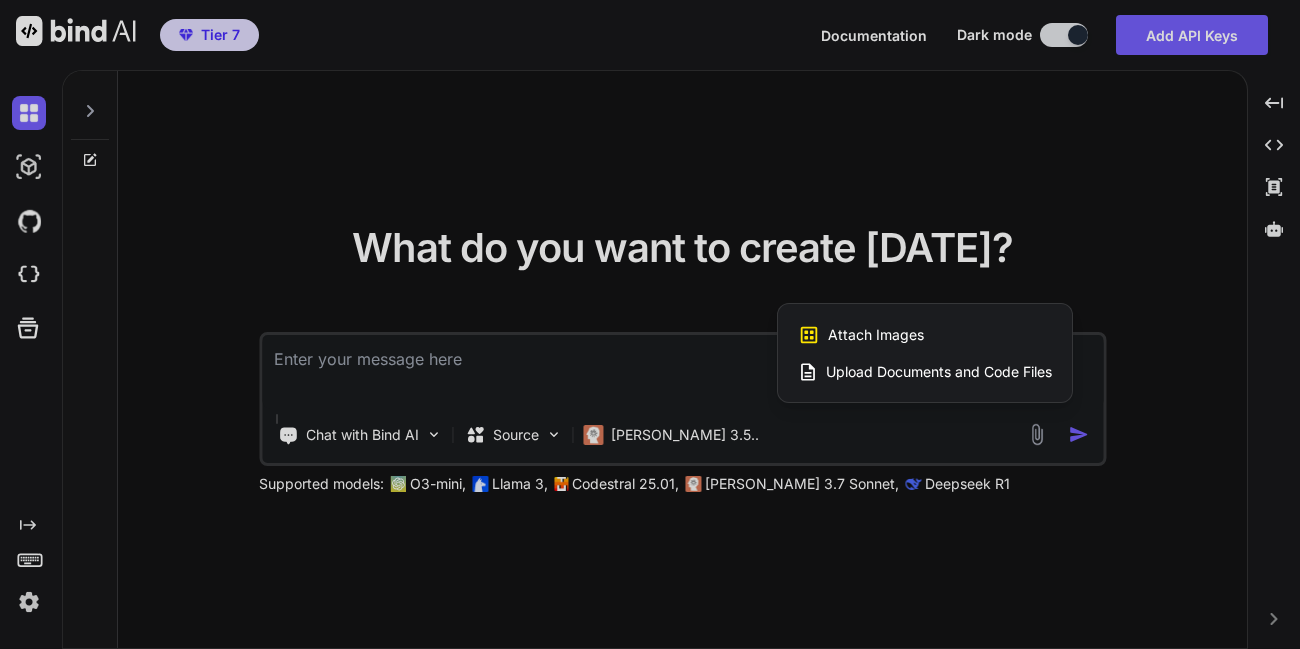 click on "Attach Images" at bounding box center (876, 335) 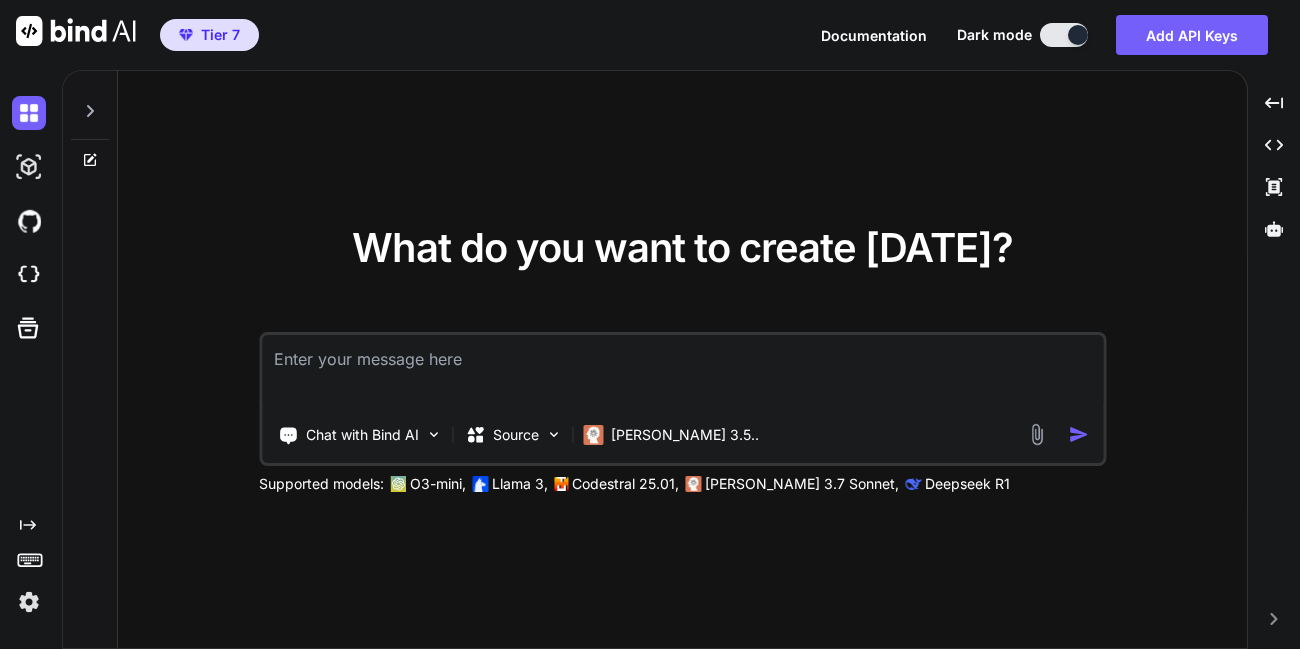 type on "C:\fakepath\Screenshot from [DATE] [DATE].png" 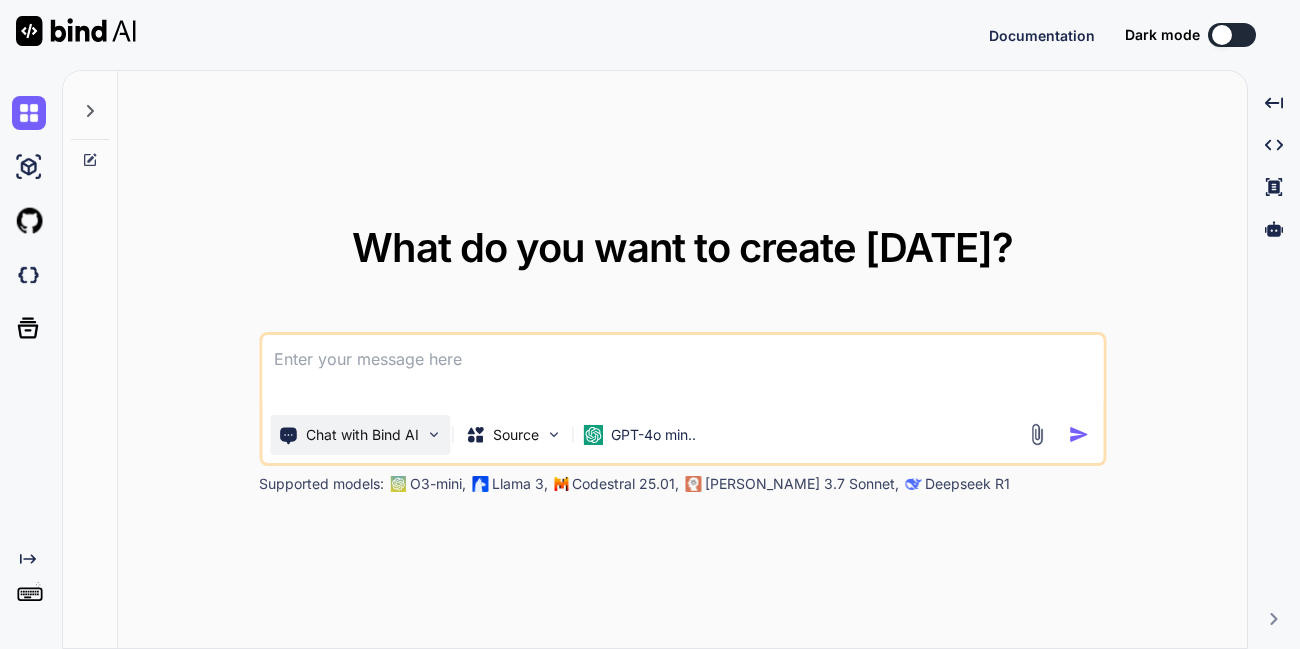 scroll, scrollTop: 0, scrollLeft: 0, axis: both 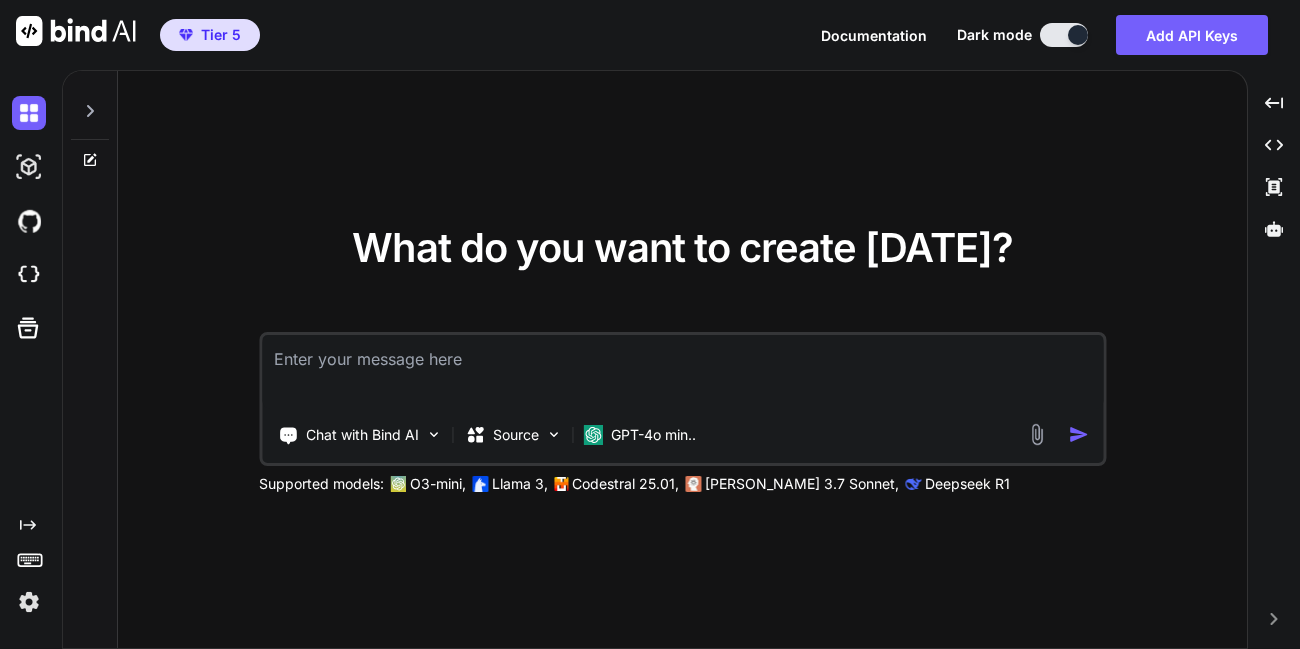 click at bounding box center [29, 602] 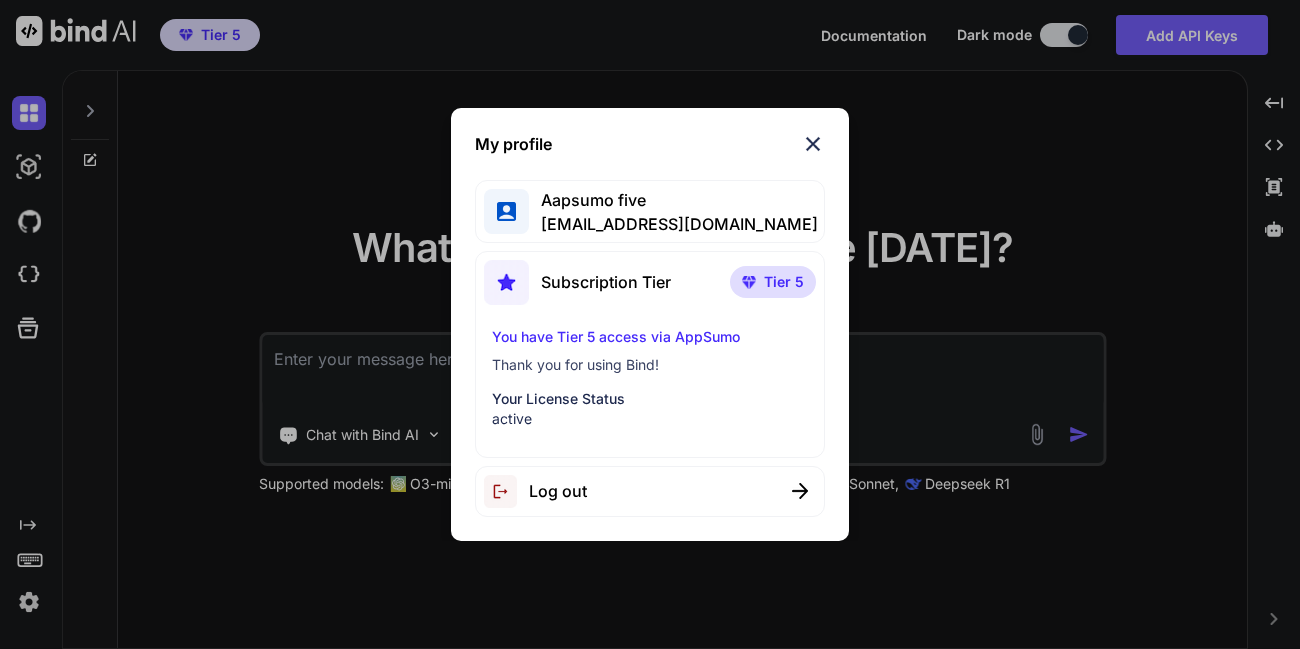 click on "My profile Aapsumo five appsumo_5@yopmail.com Subscription Tier  Tier 5 You have Tier 5 access via AppSumo Thank you for using Bind! Your License Status active Log out" at bounding box center (650, 324) 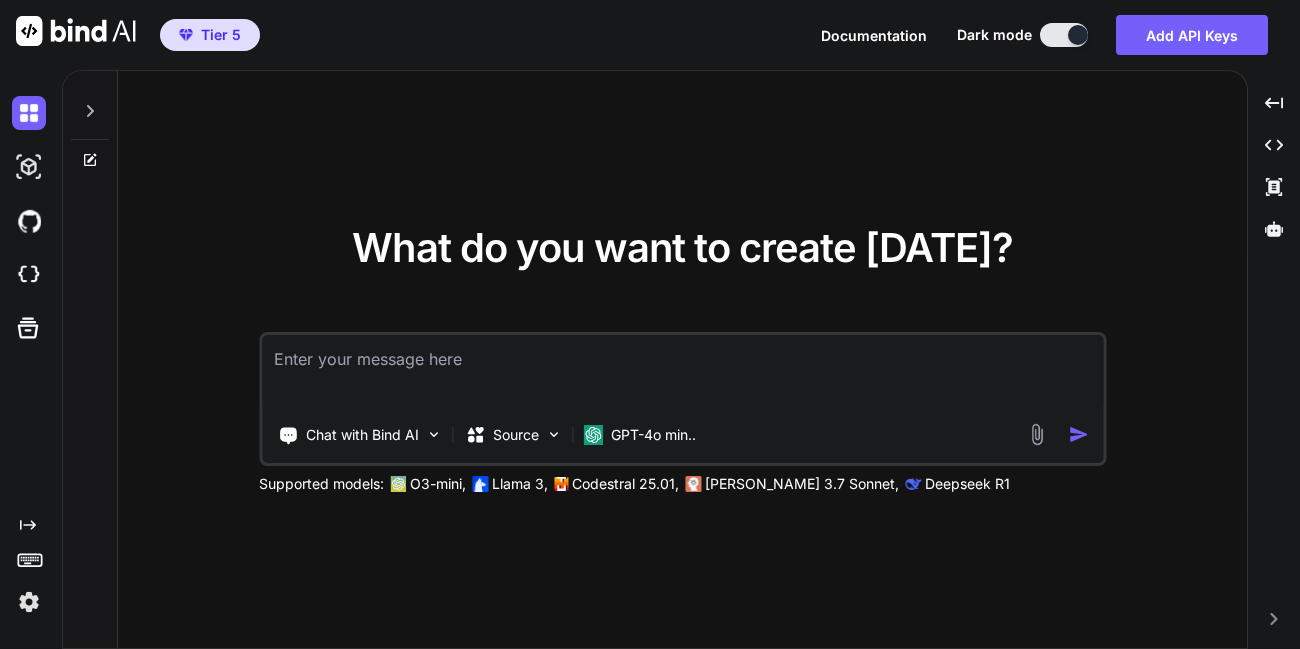 click at bounding box center [29, 602] 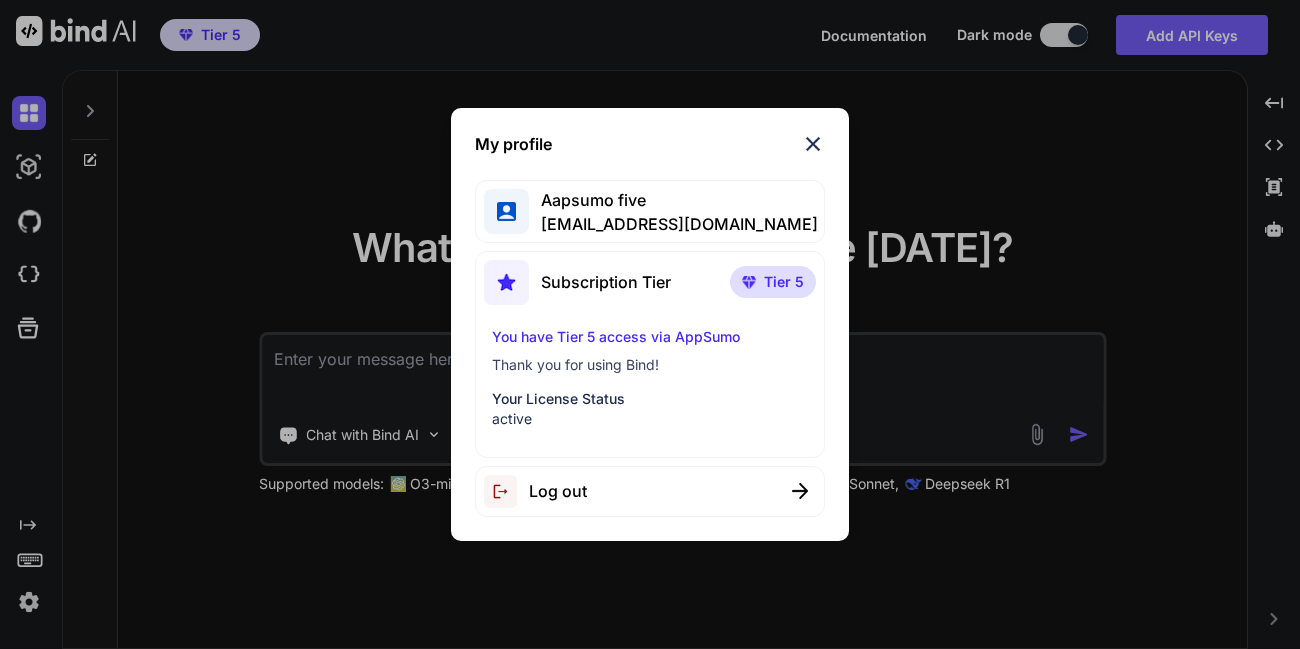 click at bounding box center (813, 144) 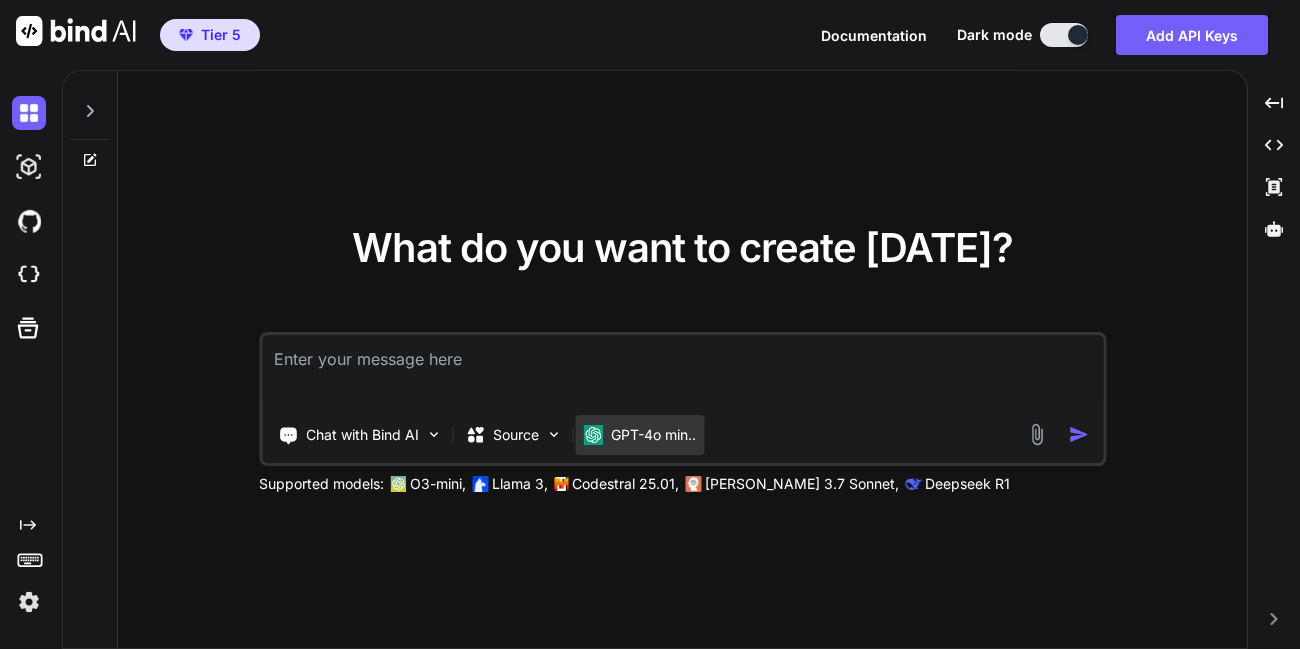 click on "GPT-4o min.." at bounding box center (639, 435) 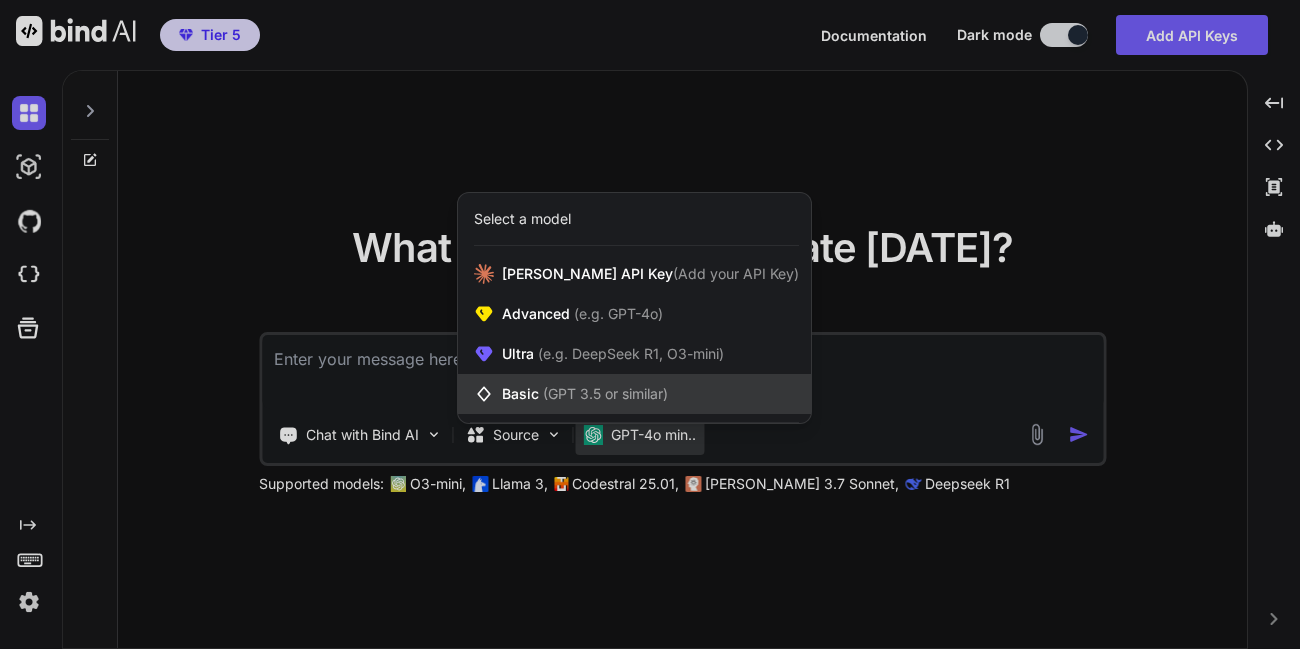 click on "(GPT 3.5 or similar)" at bounding box center [605, 393] 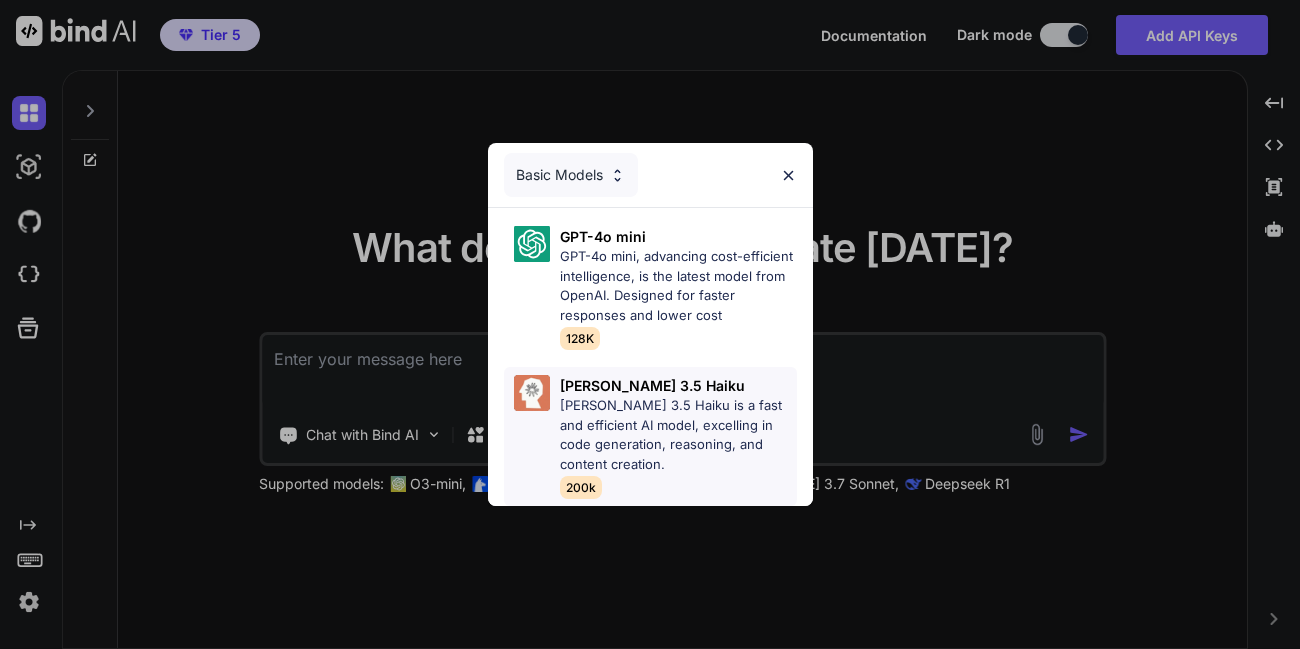 click on "[PERSON_NAME] 3.5 Haiku" at bounding box center (652, 385) 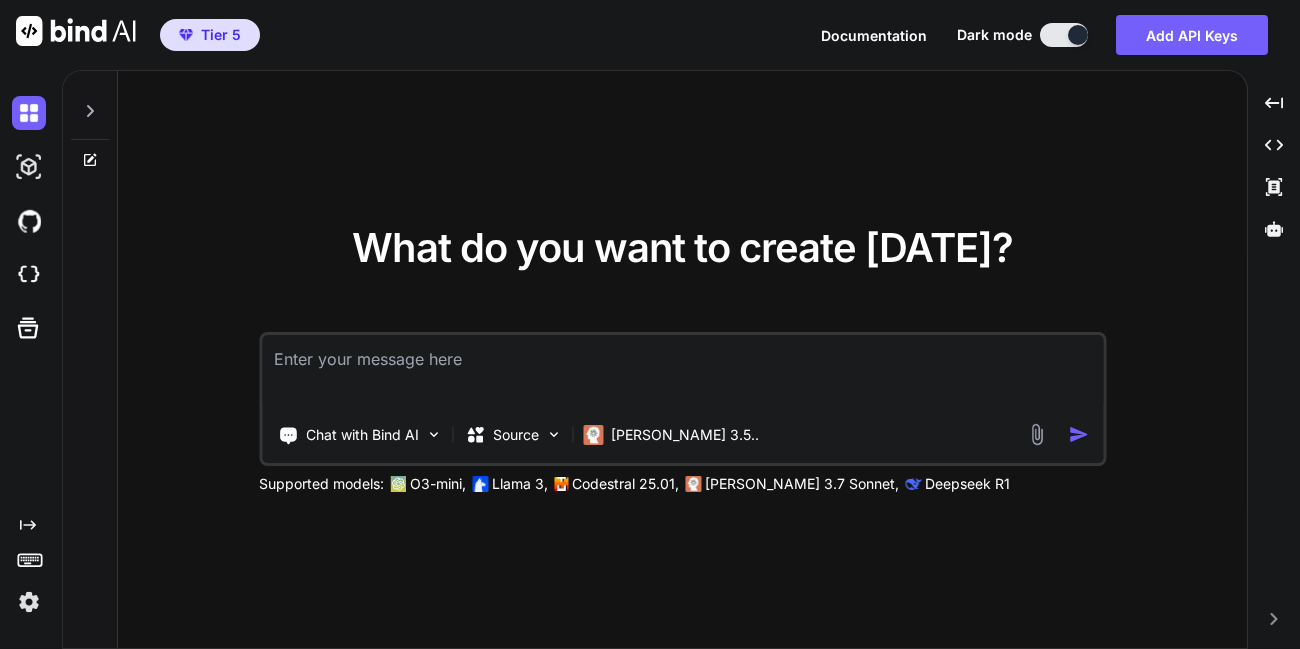 click at bounding box center (1036, 434) 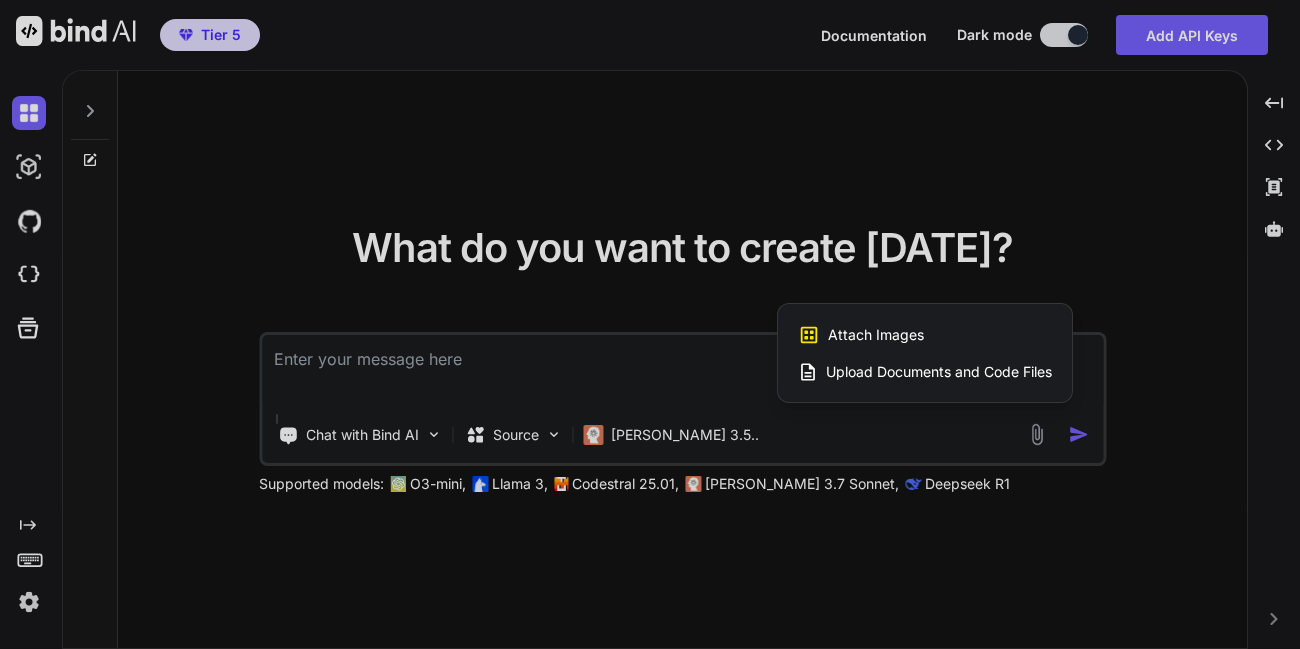 click on "Attach Images" at bounding box center [876, 335] 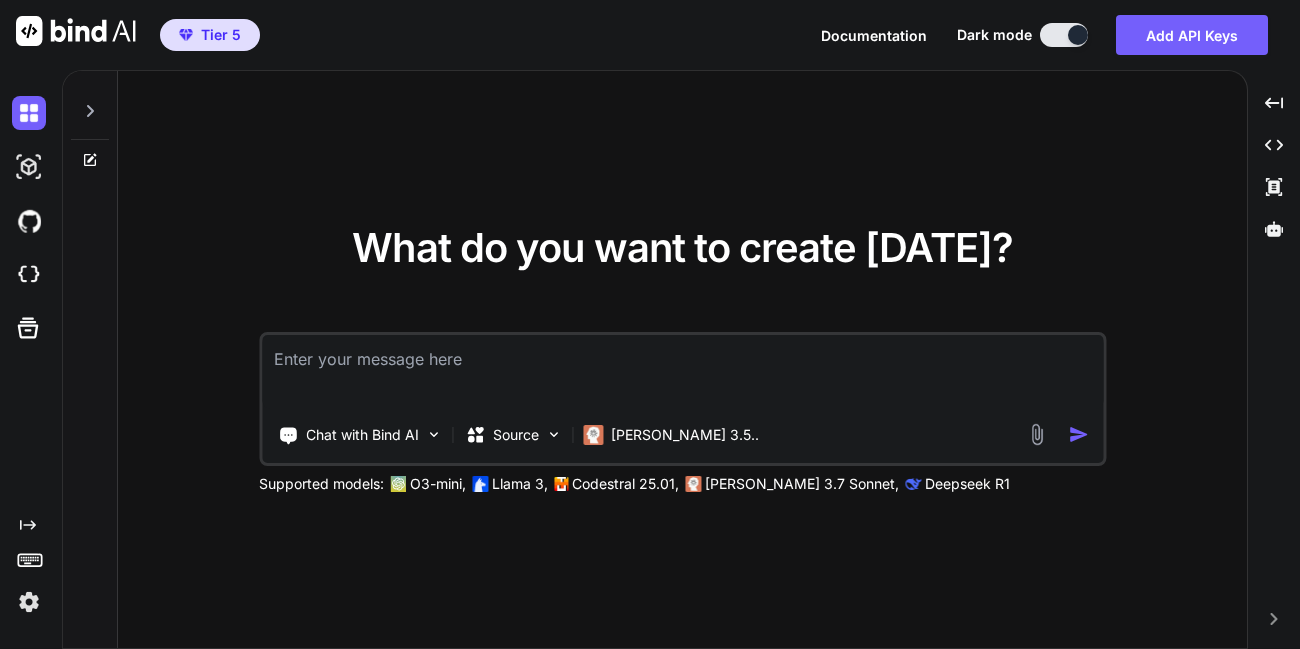 type on "C:\fakepath\Screenshot from [DATE] [DATE].png" 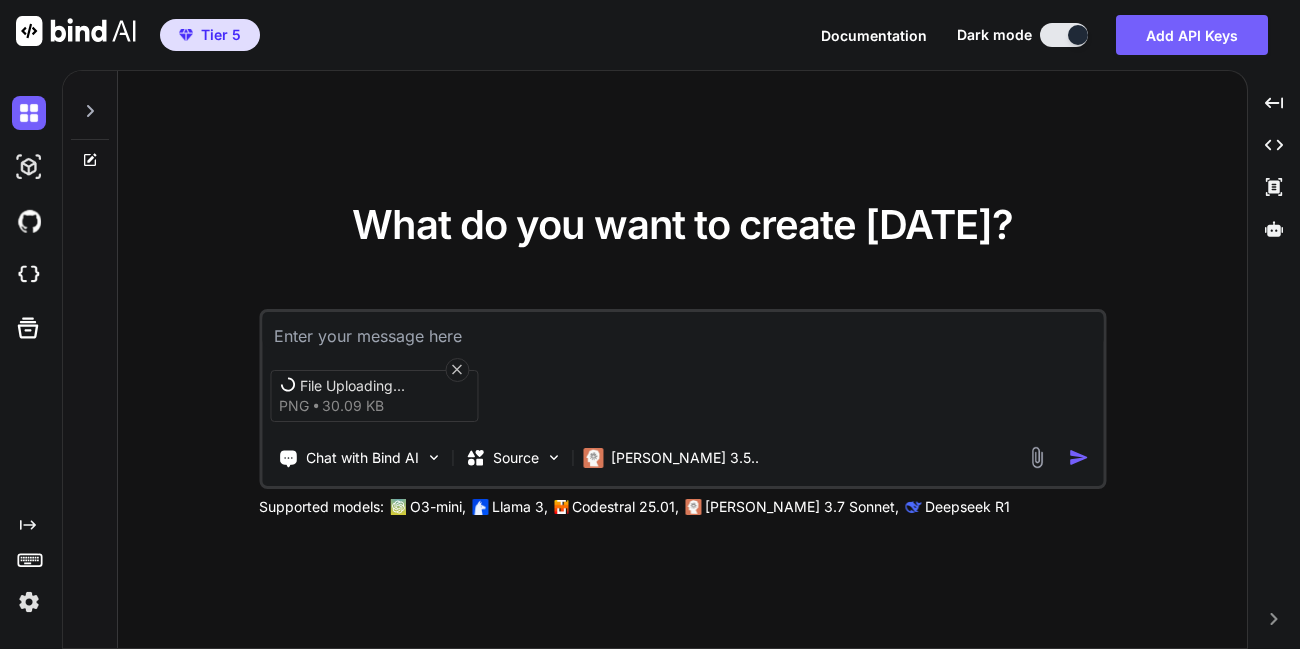 click 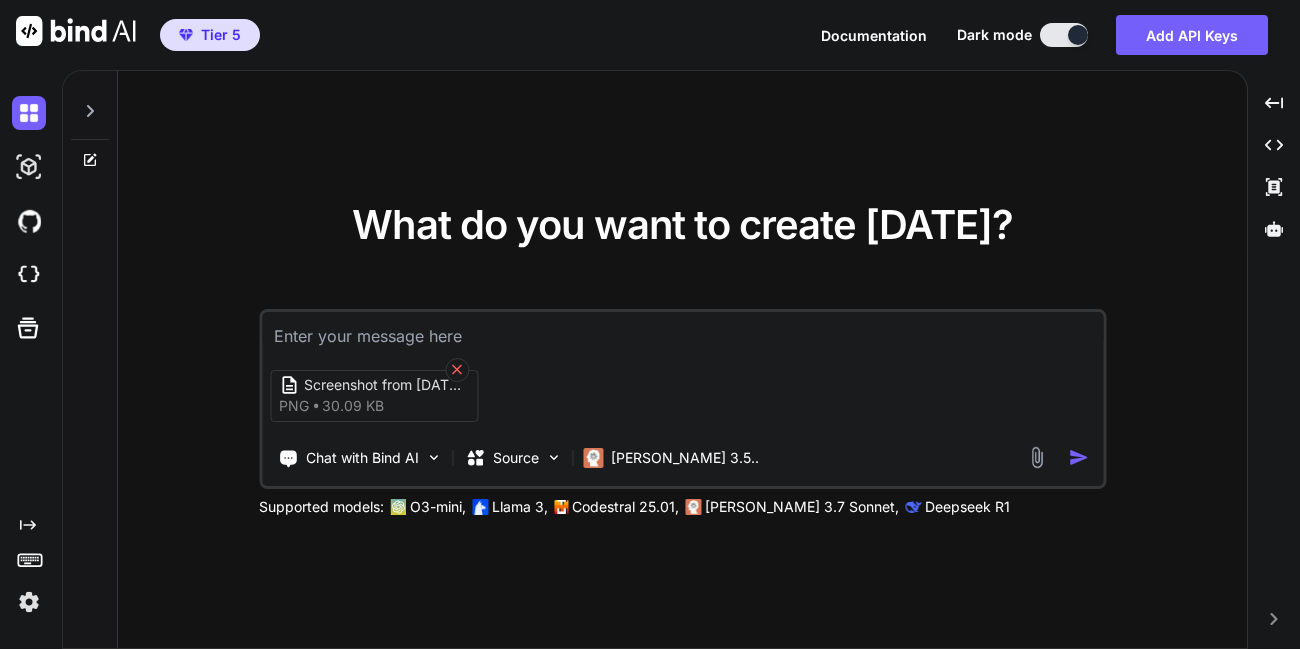click 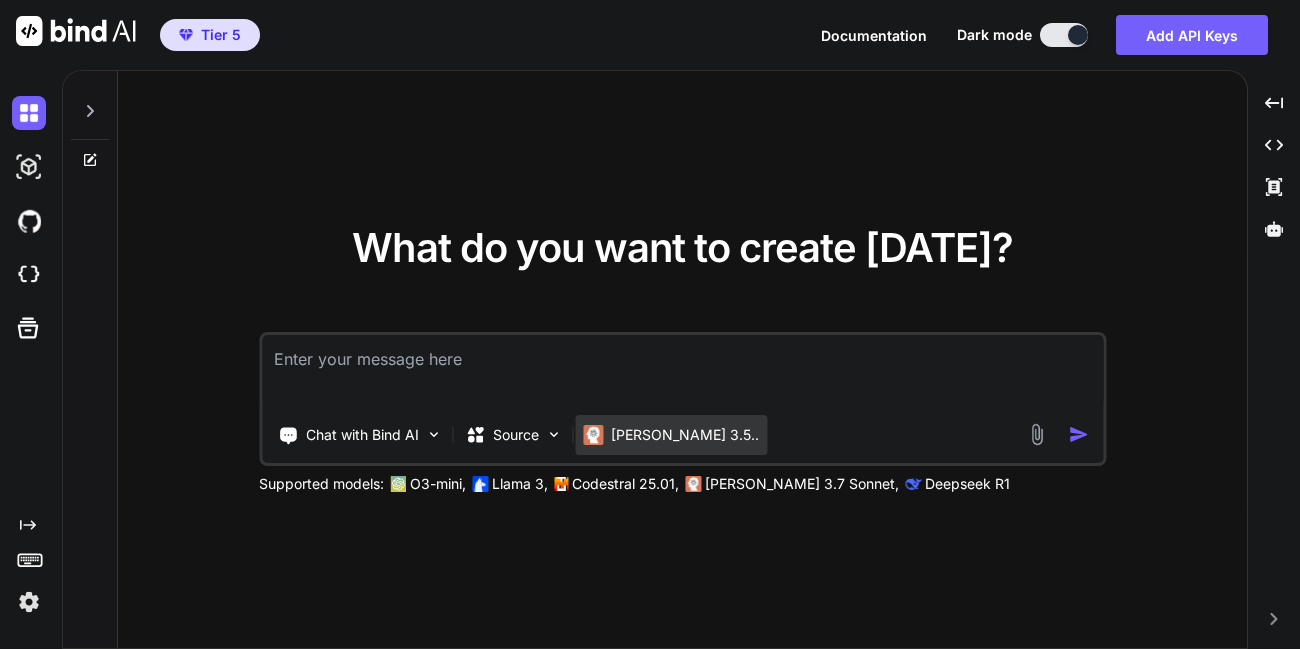 click on "[PERSON_NAME] 3.5.." at bounding box center [685, 435] 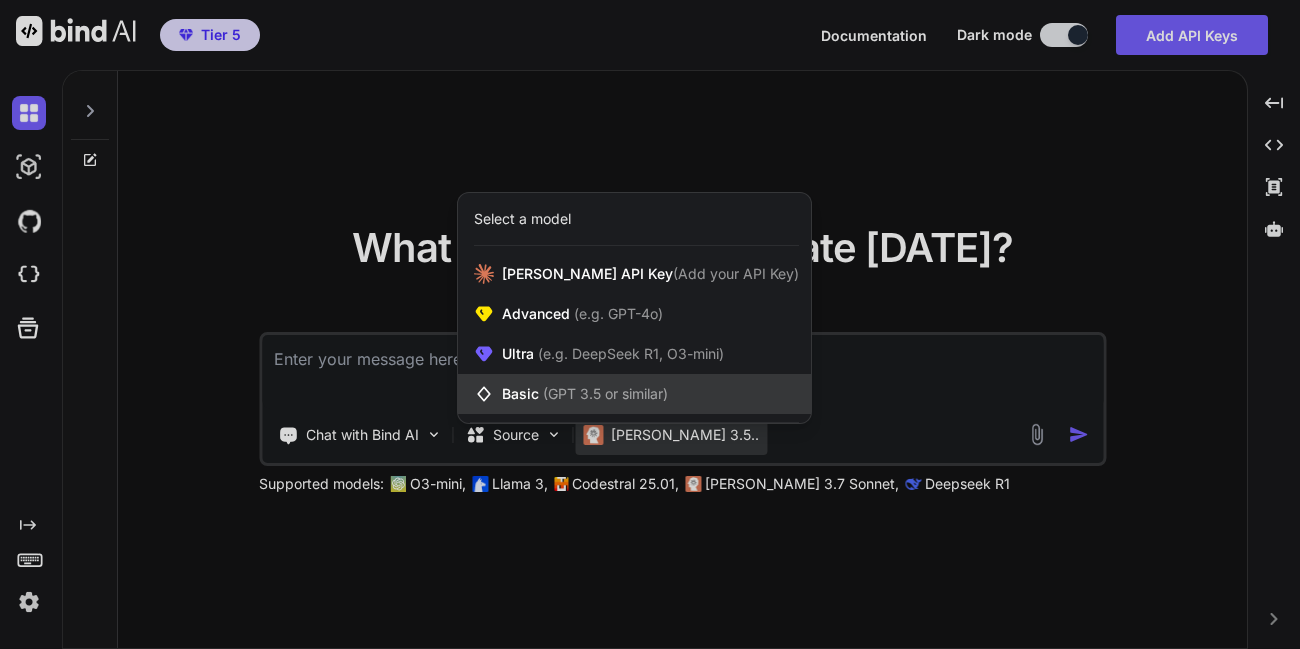 click on "Basic        (GPT 3.5 or similar)" at bounding box center (585, 394) 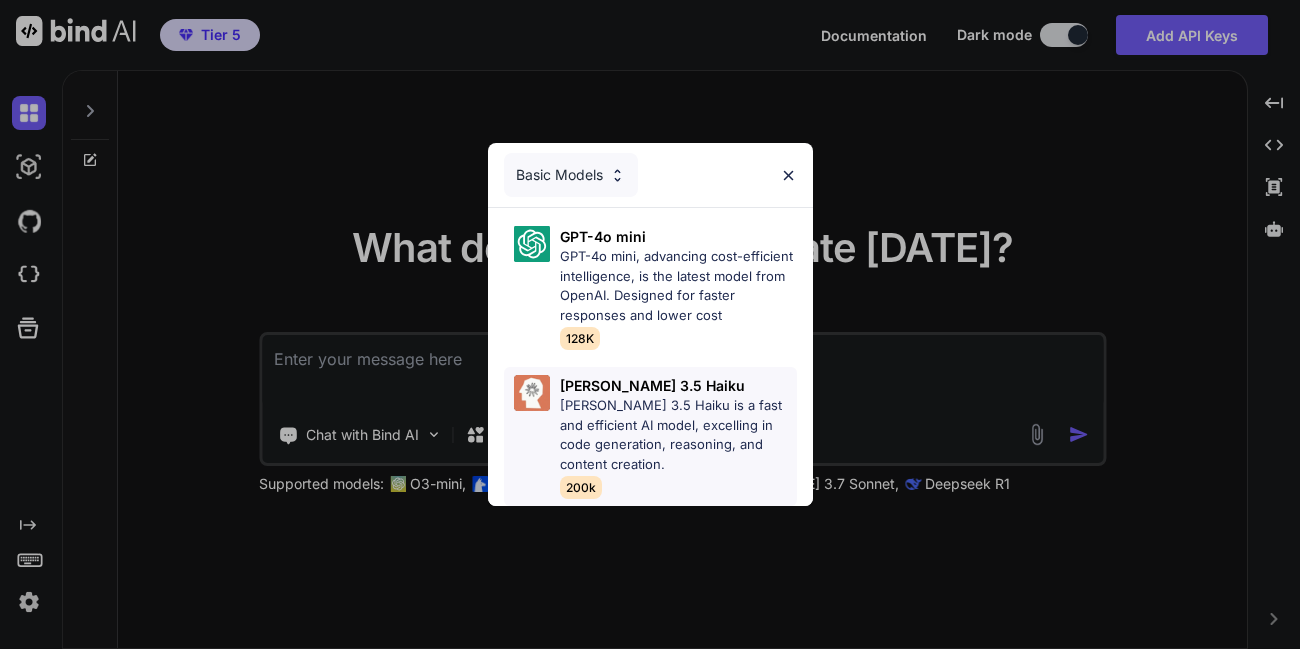 click on "[PERSON_NAME] 3.5 Haiku" at bounding box center (652, 385) 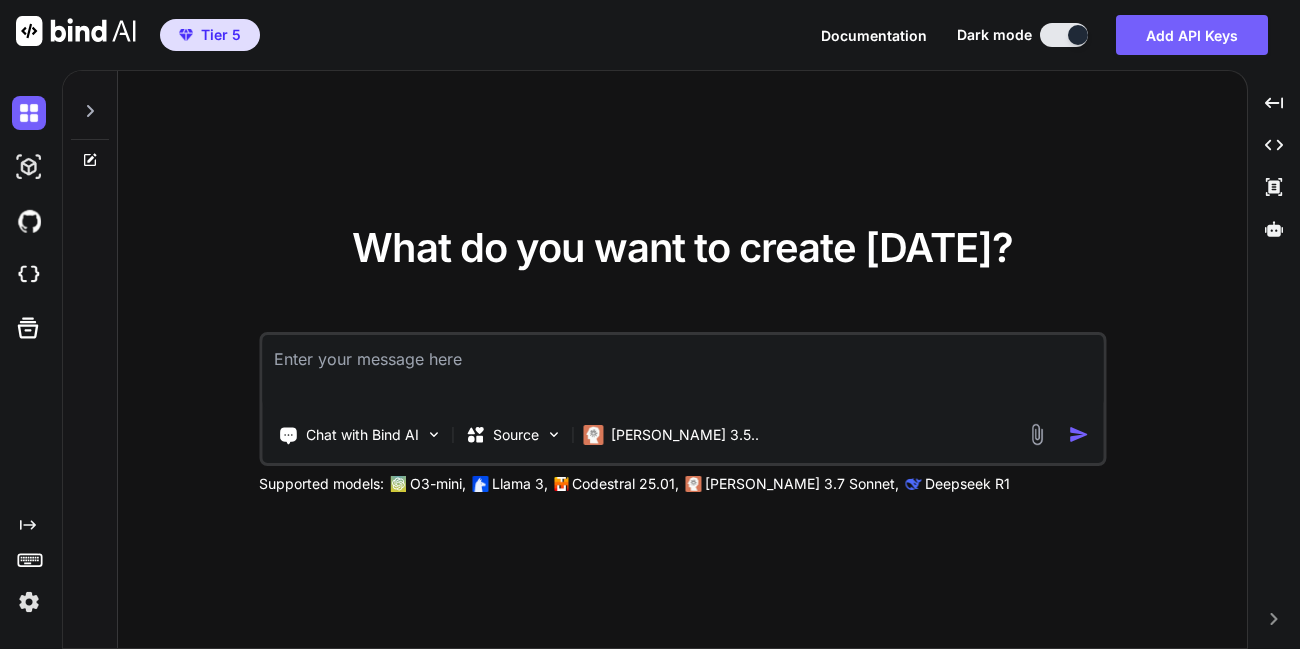 click at bounding box center (1036, 434) 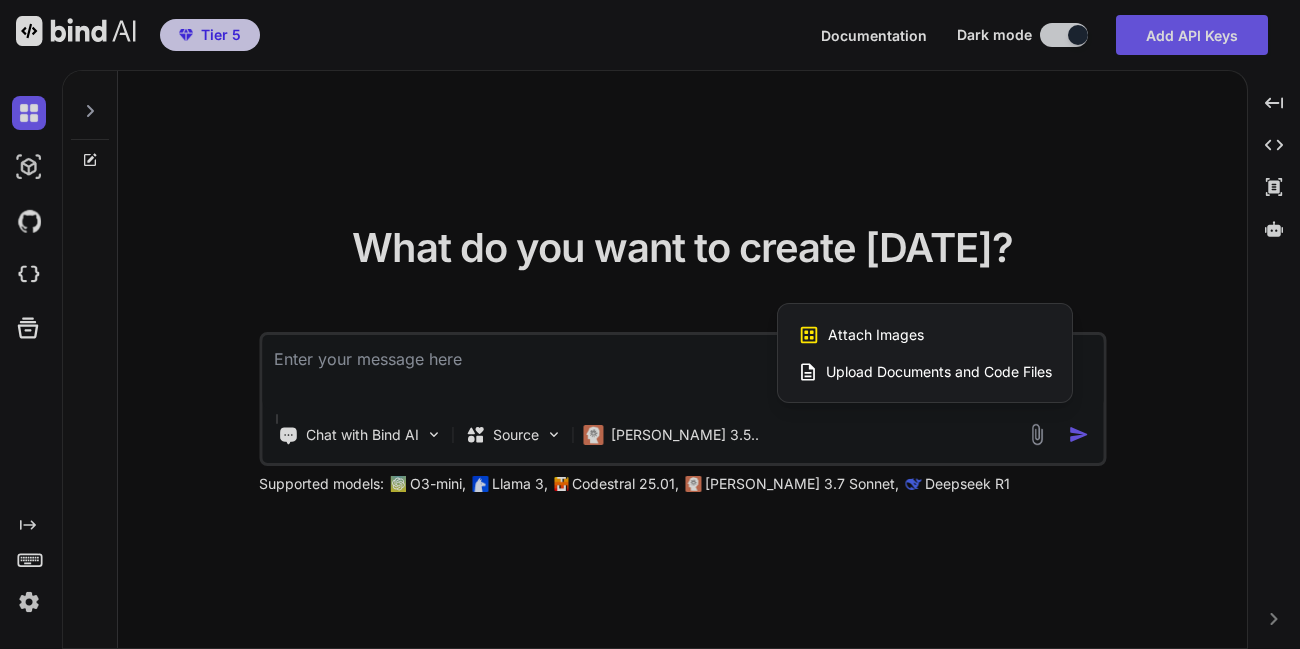 click on "Attach Images" at bounding box center [876, 335] 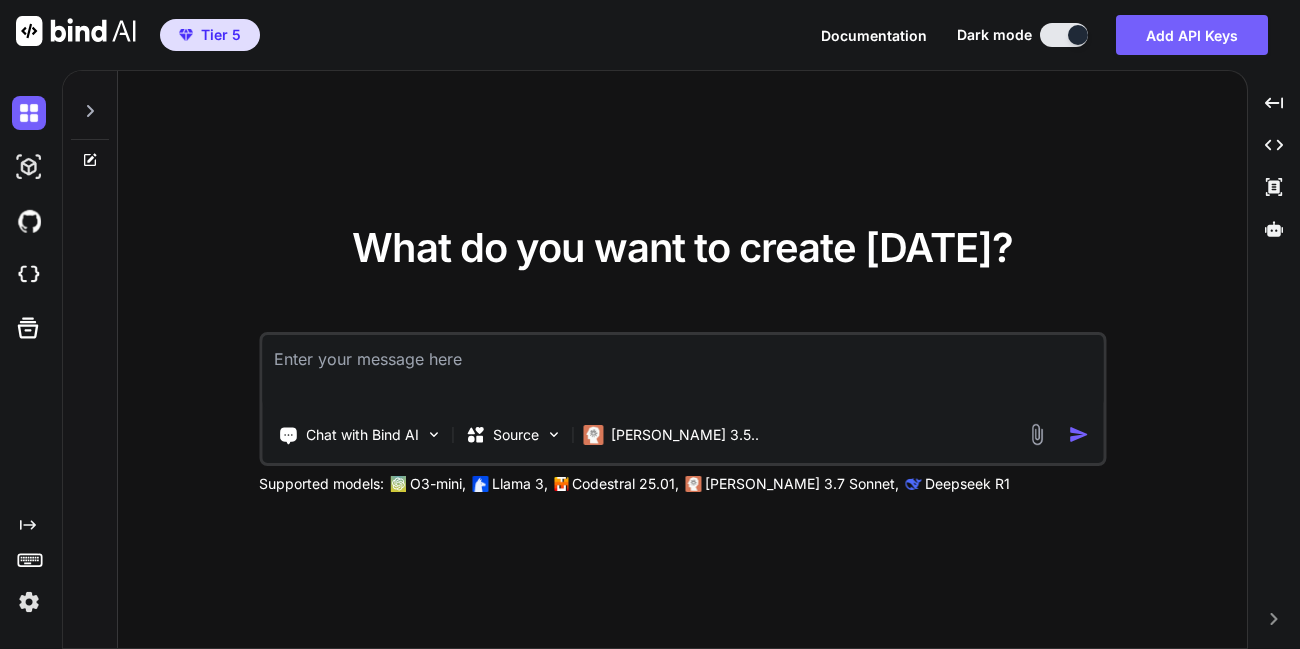 type on "C:\fakepath\Screenshot from 2025-07-21 12-59-07.png" 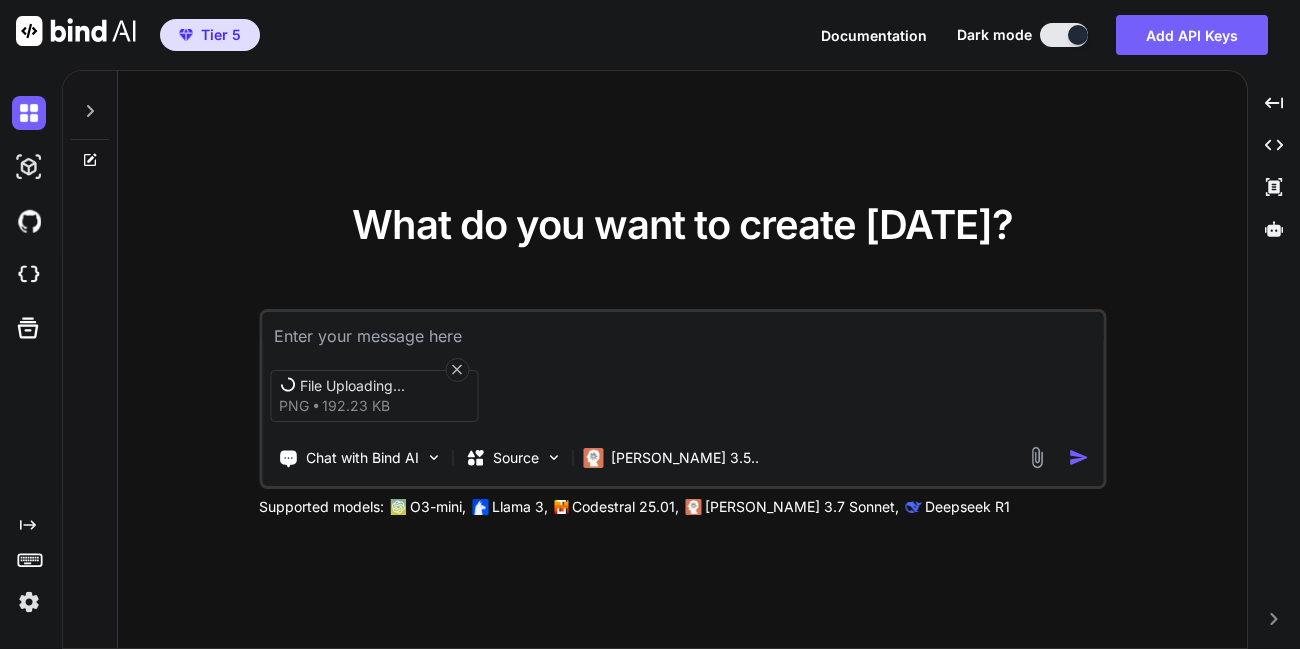 click at bounding box center [682, 330] 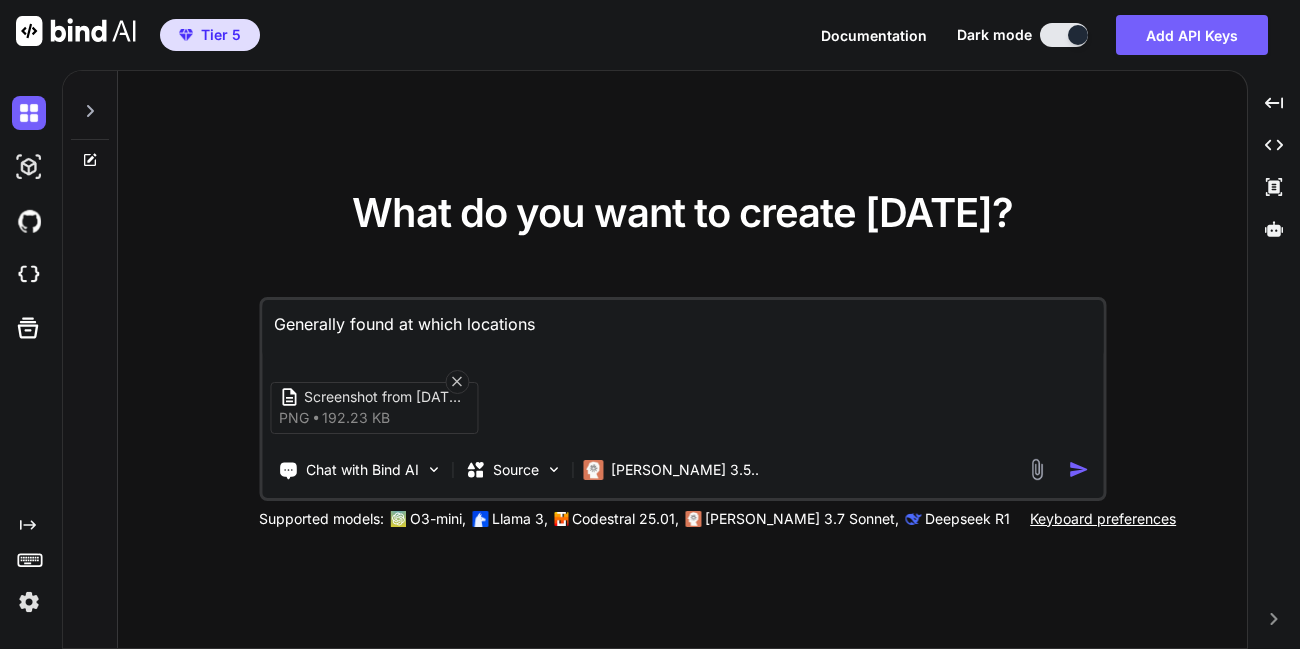 type on "Generally found at which locations" 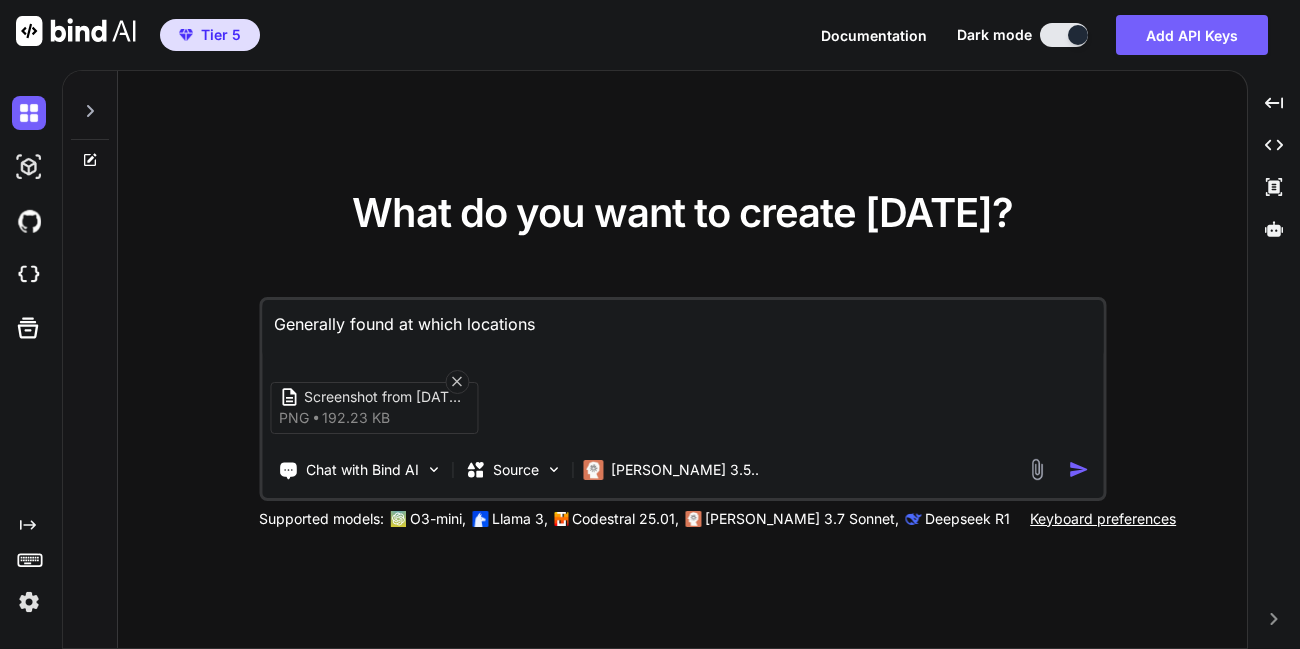 click at bounding box center (1078, 469) 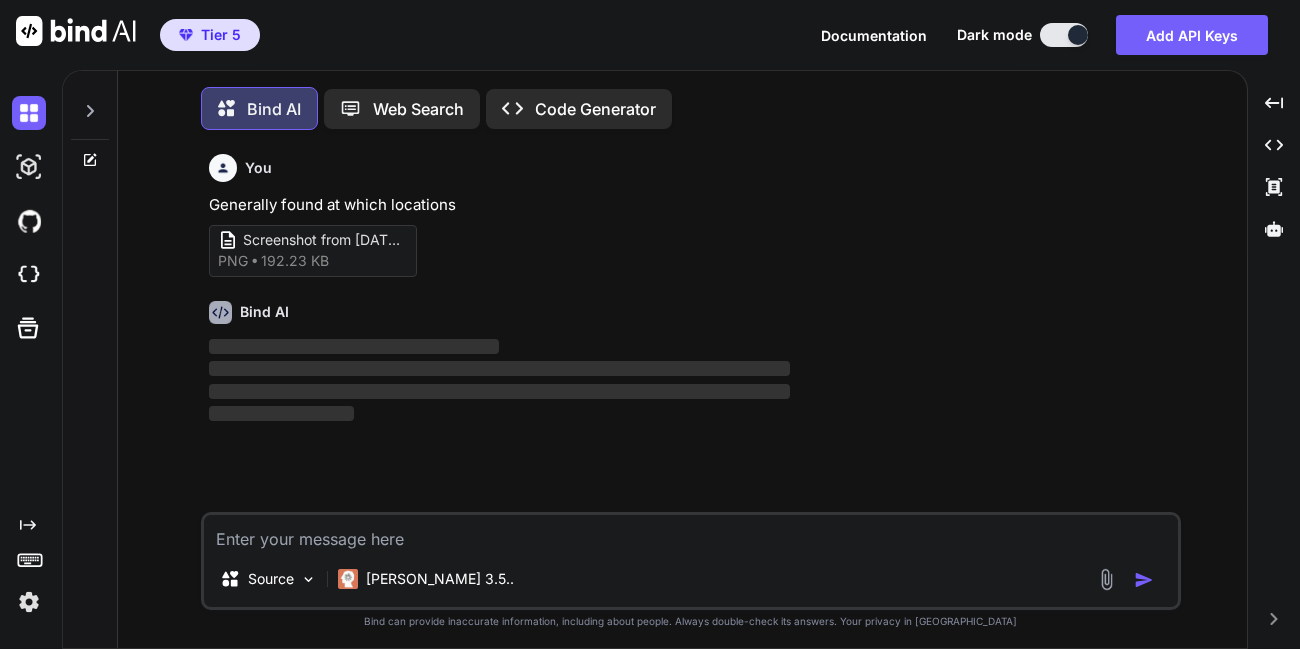 scroll, scrollTop: 10, scrollLeft: 0, axis: vertical 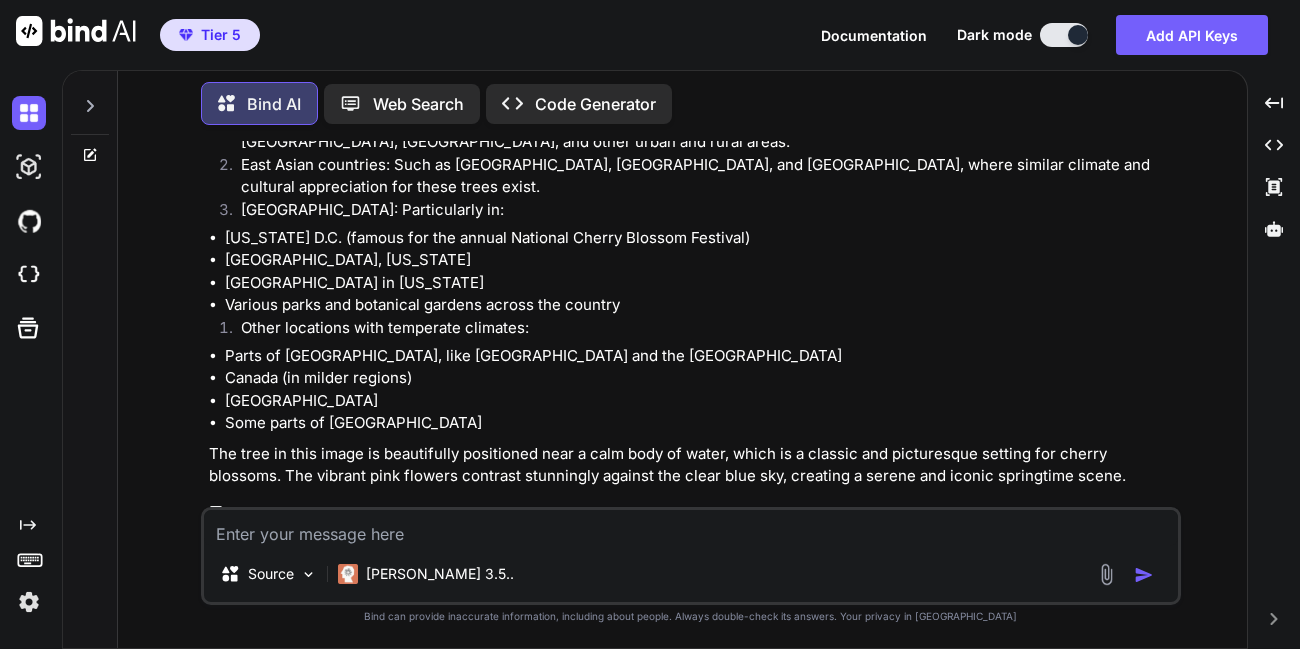 click on "Source   Claude 3.5.." at bounding box center (691, 578) 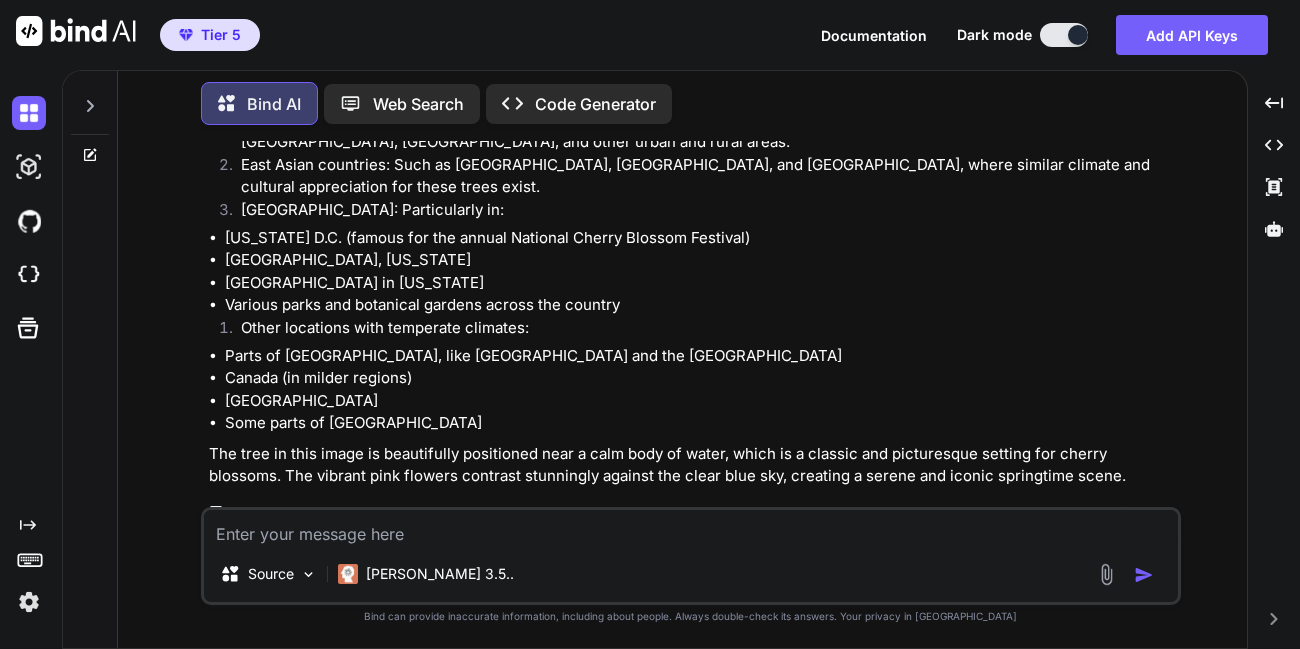 click at bounding box center (1106, 574) 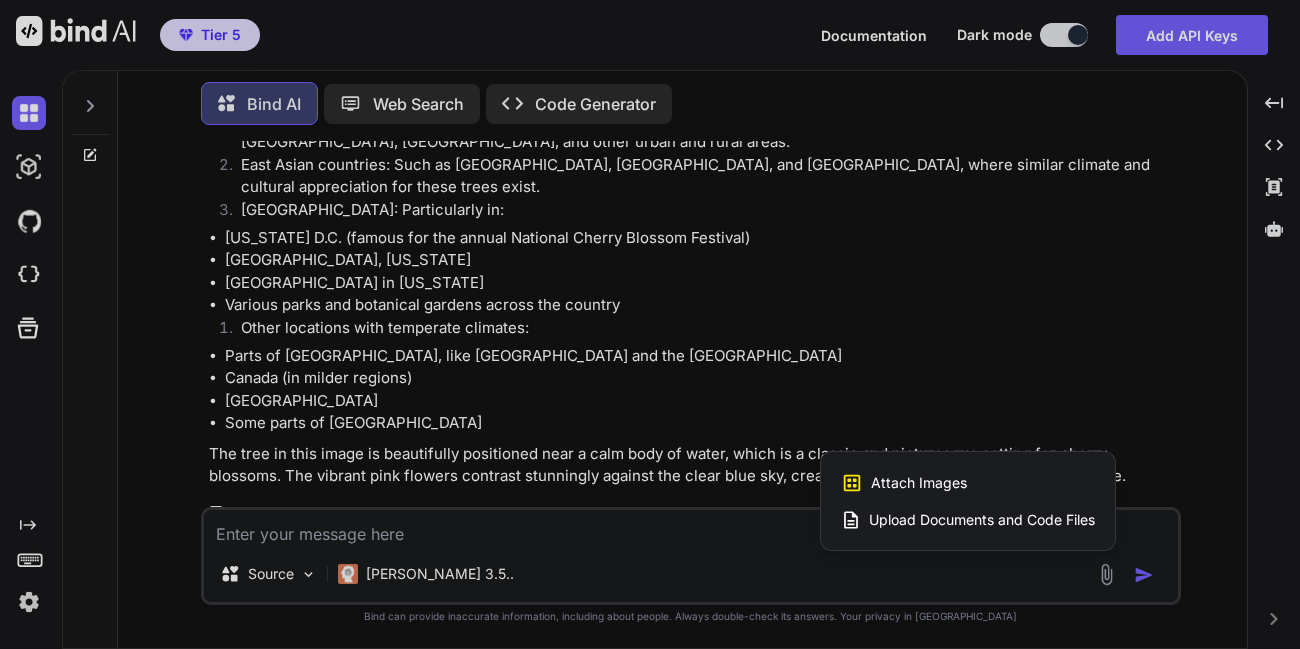 click on "Attach Images" at bounding box center (919, 483) 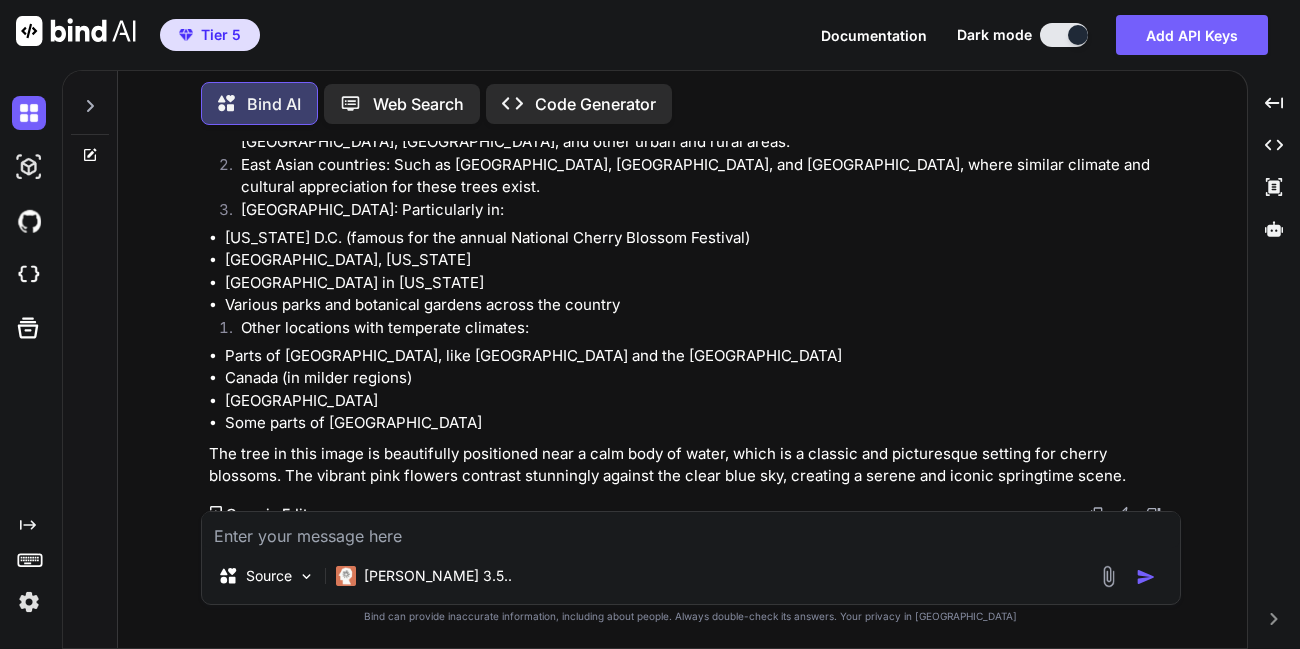 scroll, scrollTop: 267, scrollLeft: 0, axis: vertical 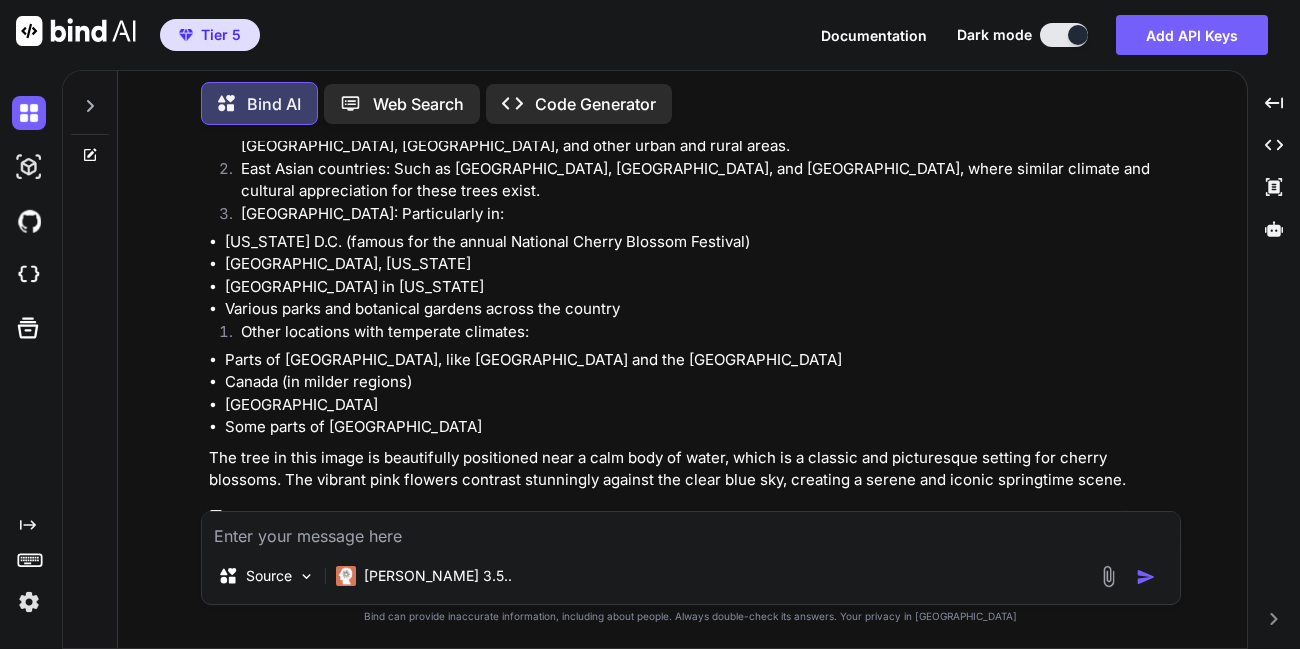 type on "C:\fakepath\Screenshot from [DATE] 12-58-31.png" 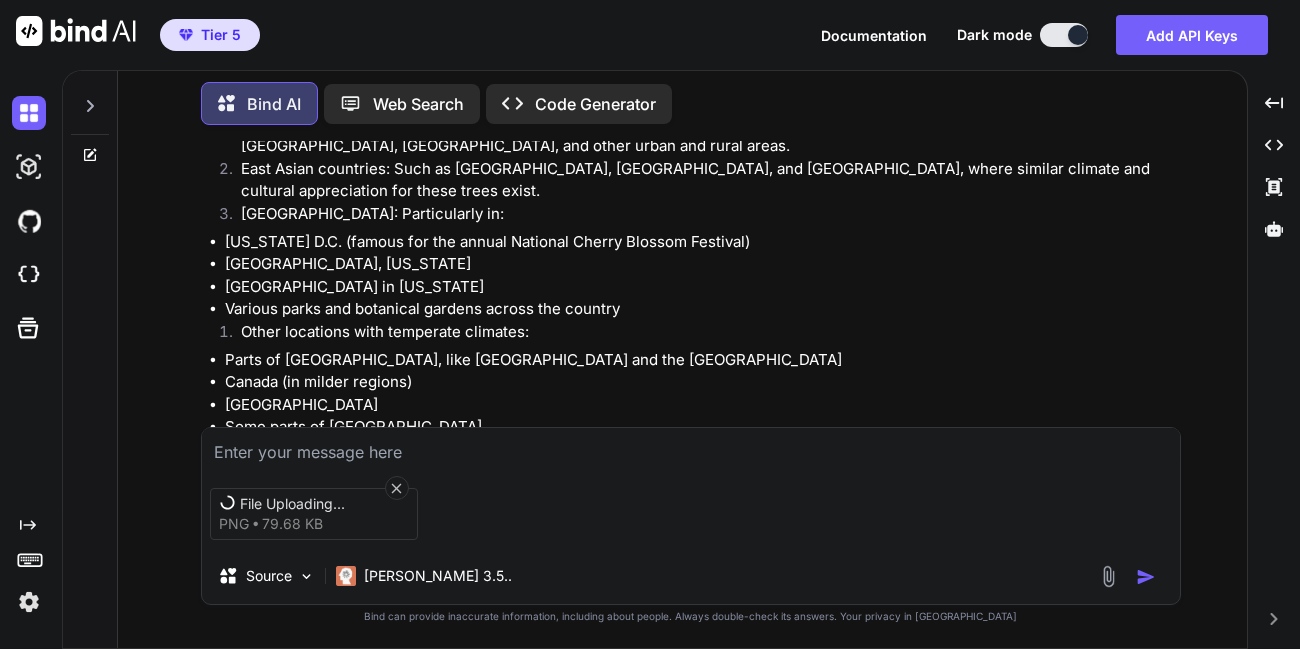 scroll, scrollTop: 341, scrollLeft: 0, axis: vertical 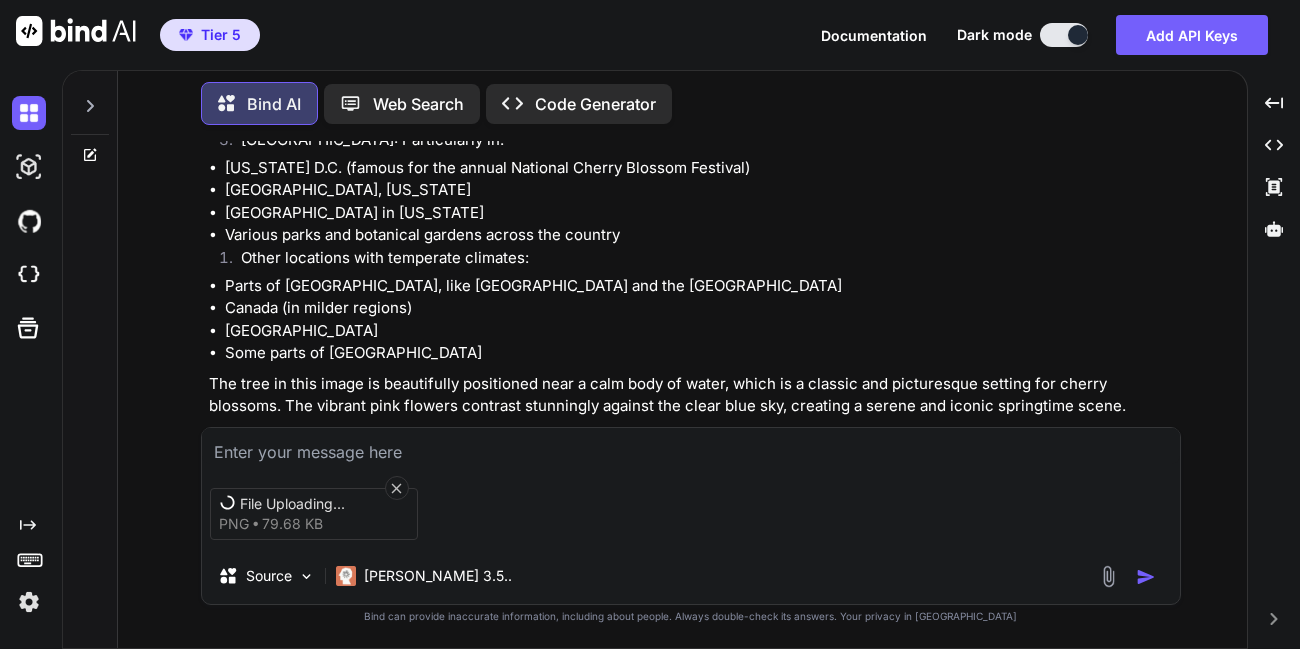 click at bounding box center [691, 446] 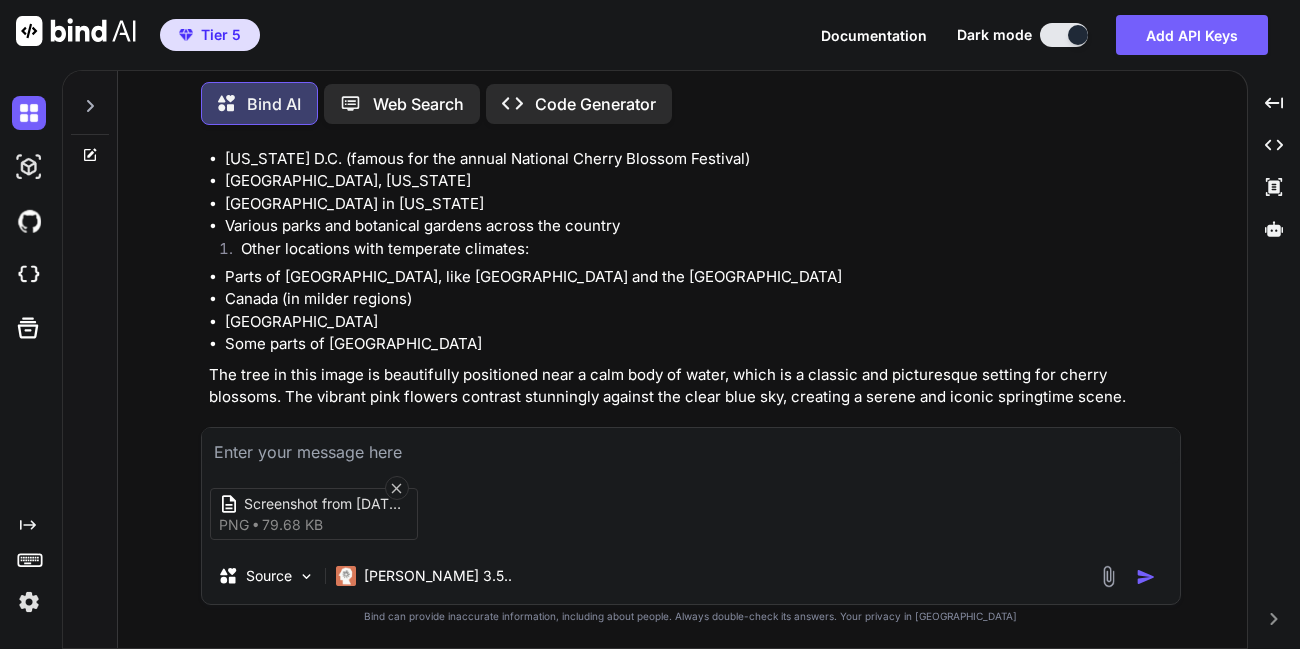 scroll, scrollTop: 355, scrollLeft: 0, axis: vertical 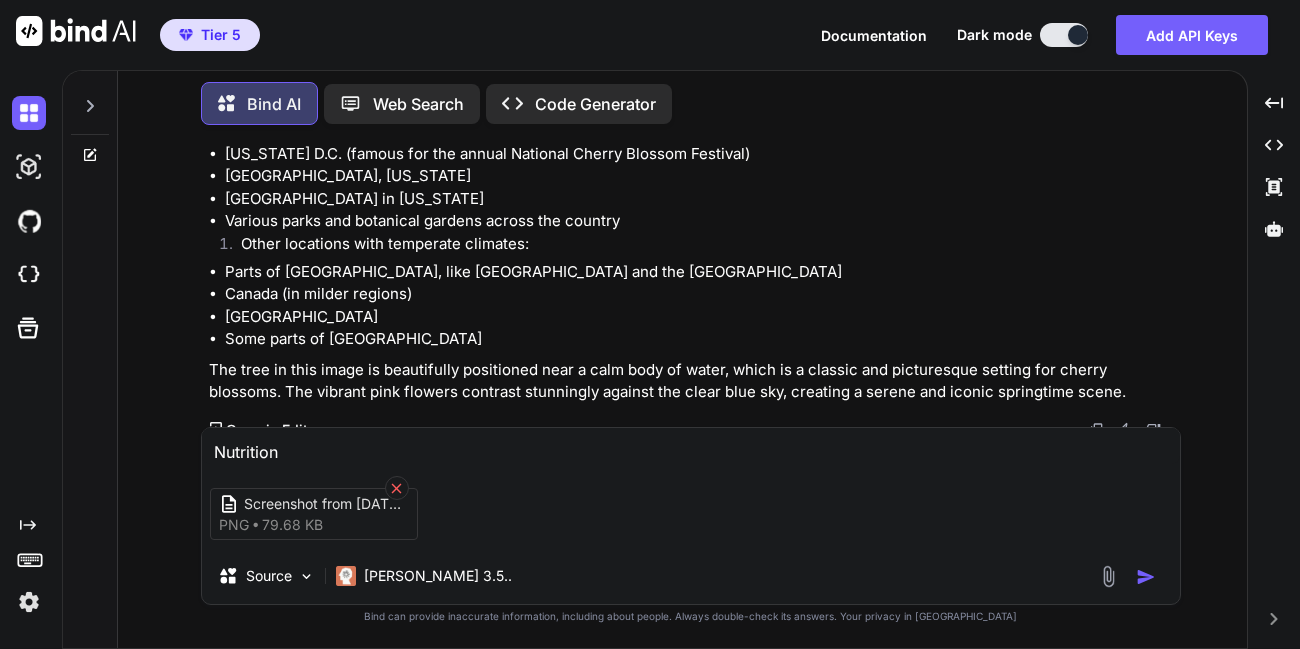 type on "Nutrition" 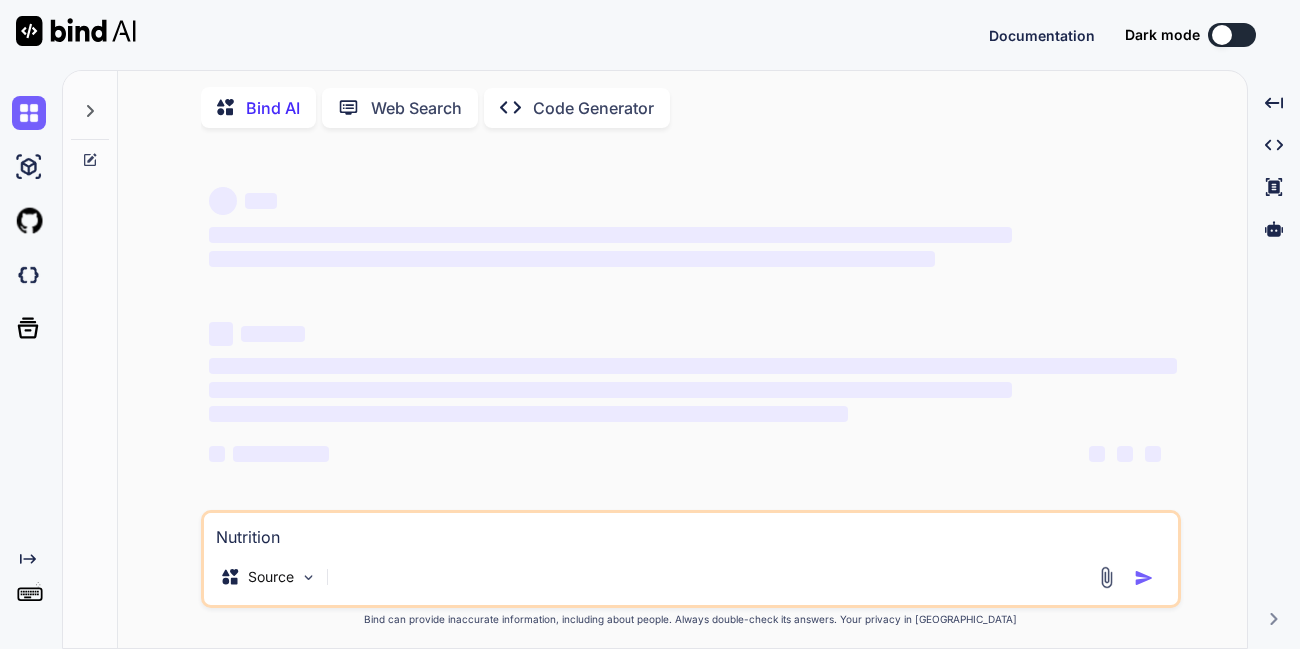 scroll, scrollTop: 0, scrollLeft: 0, axis: both 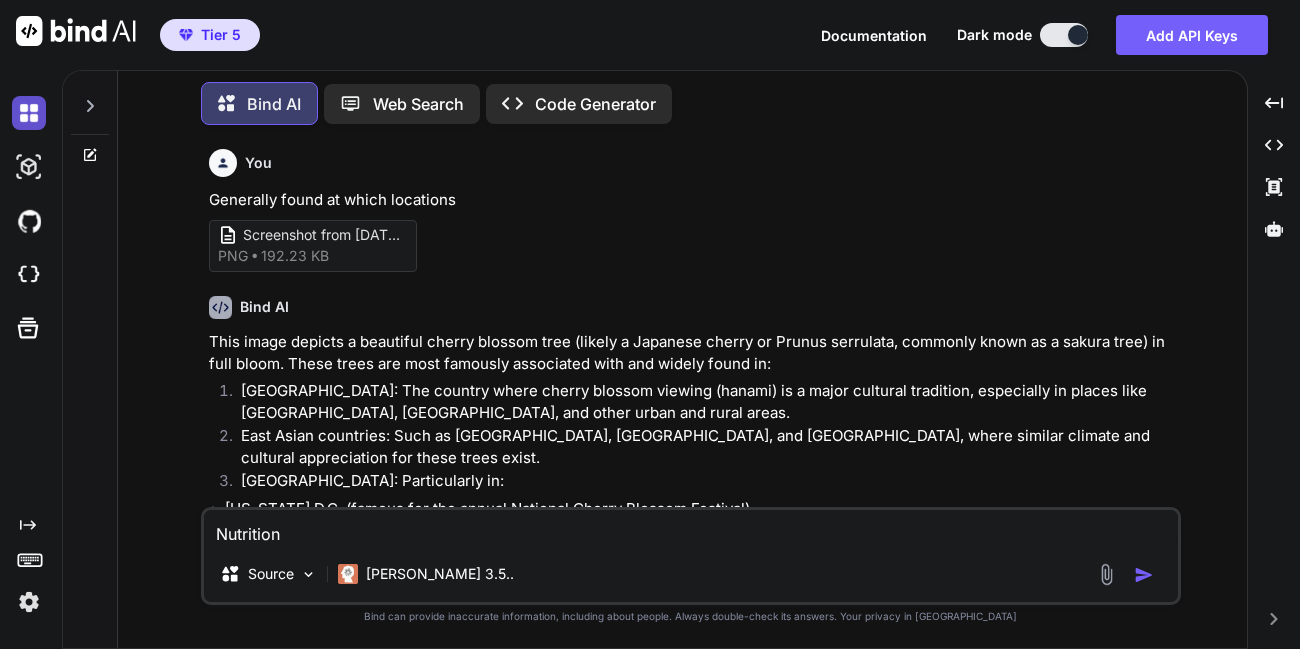 click at bounding box center [29, 113] 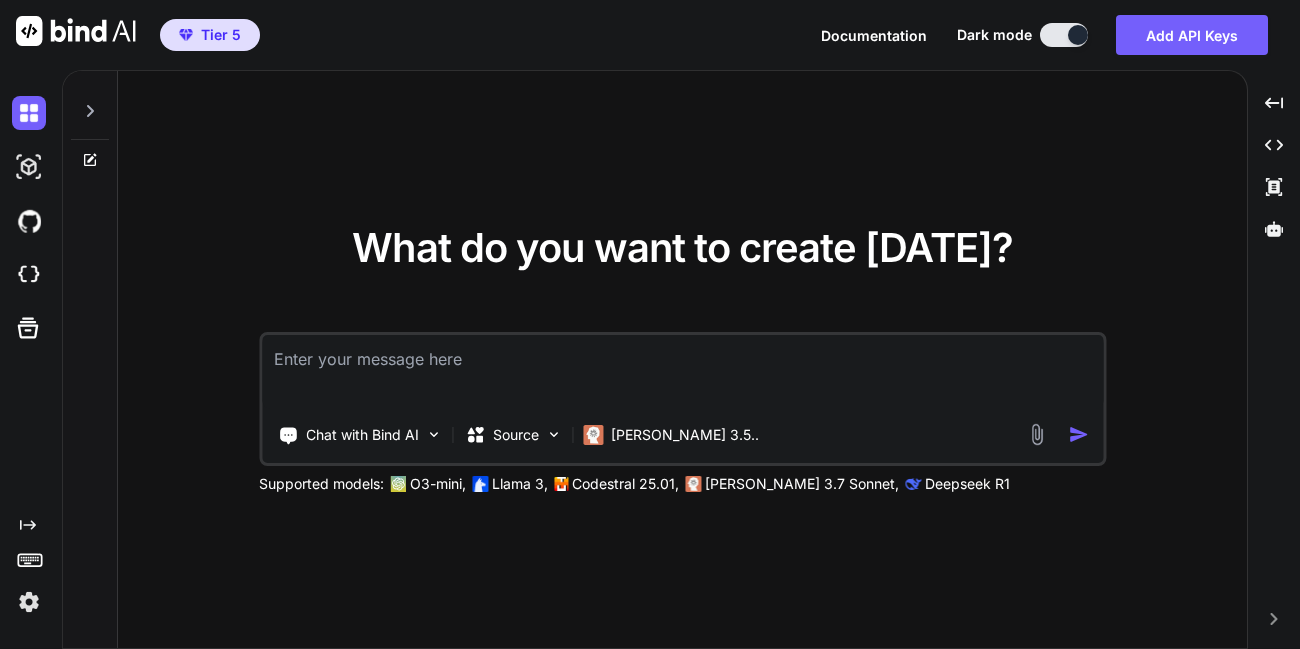 click at bounding box center [29, 602] 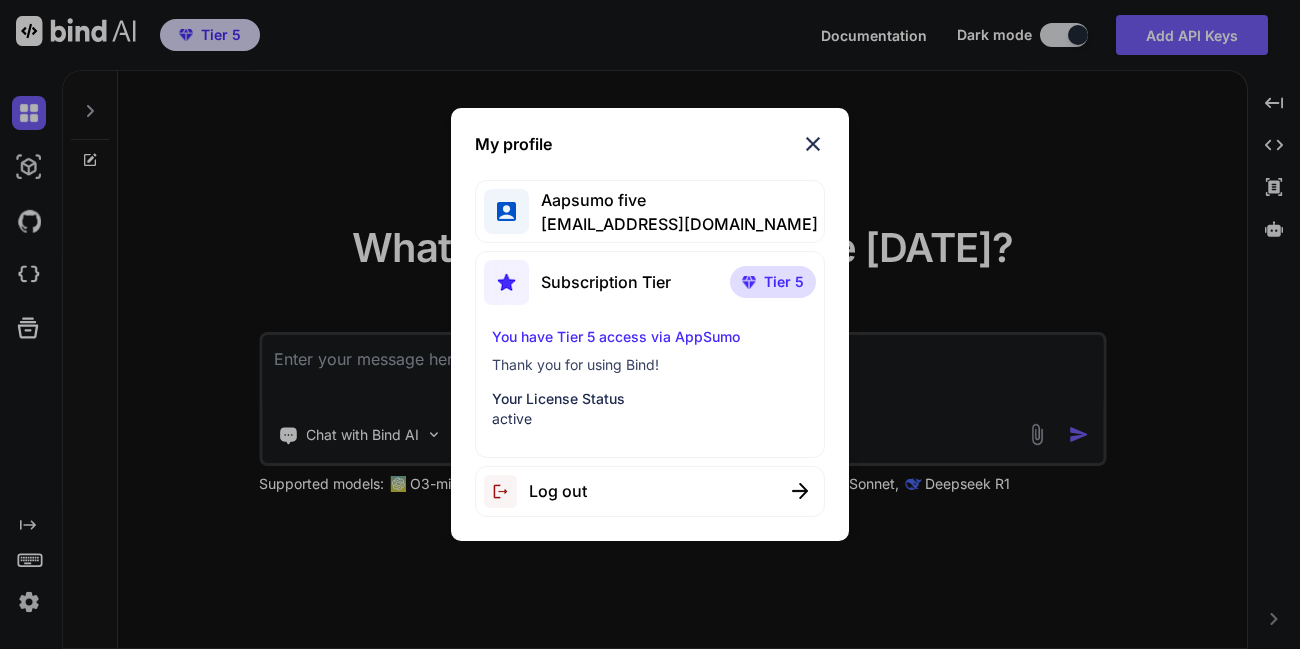 click at bounding box center [813, 144] 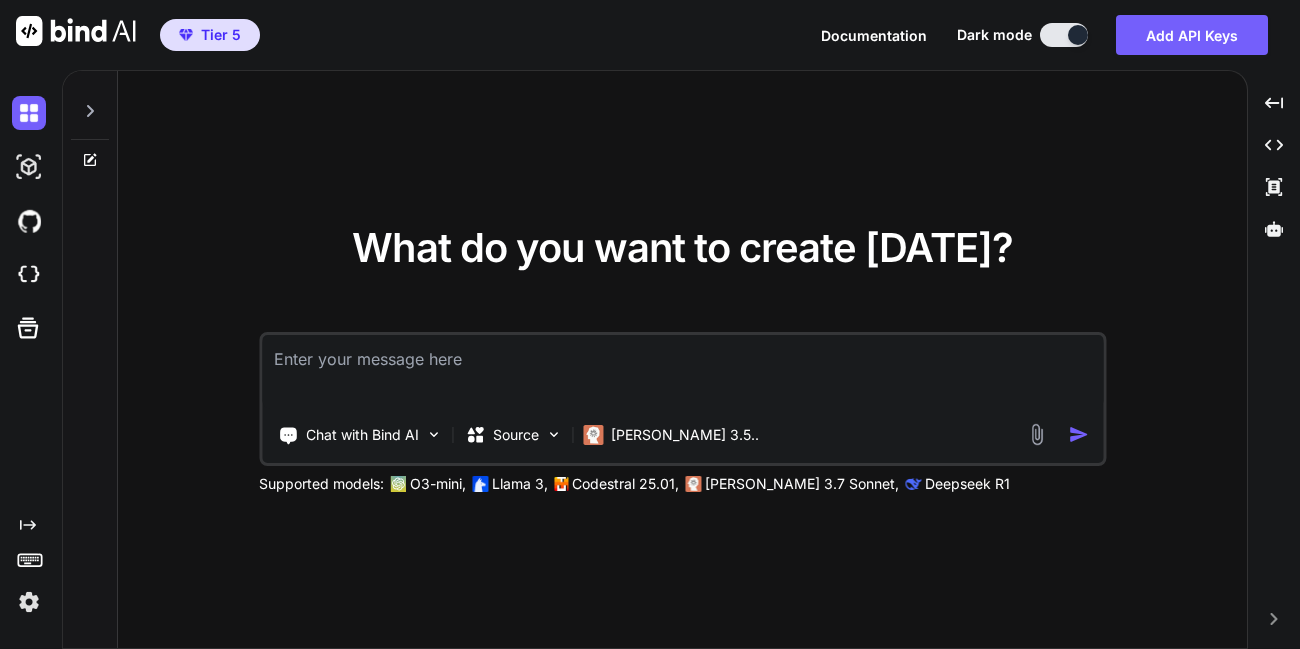 click at bounding box center (1036, 434) 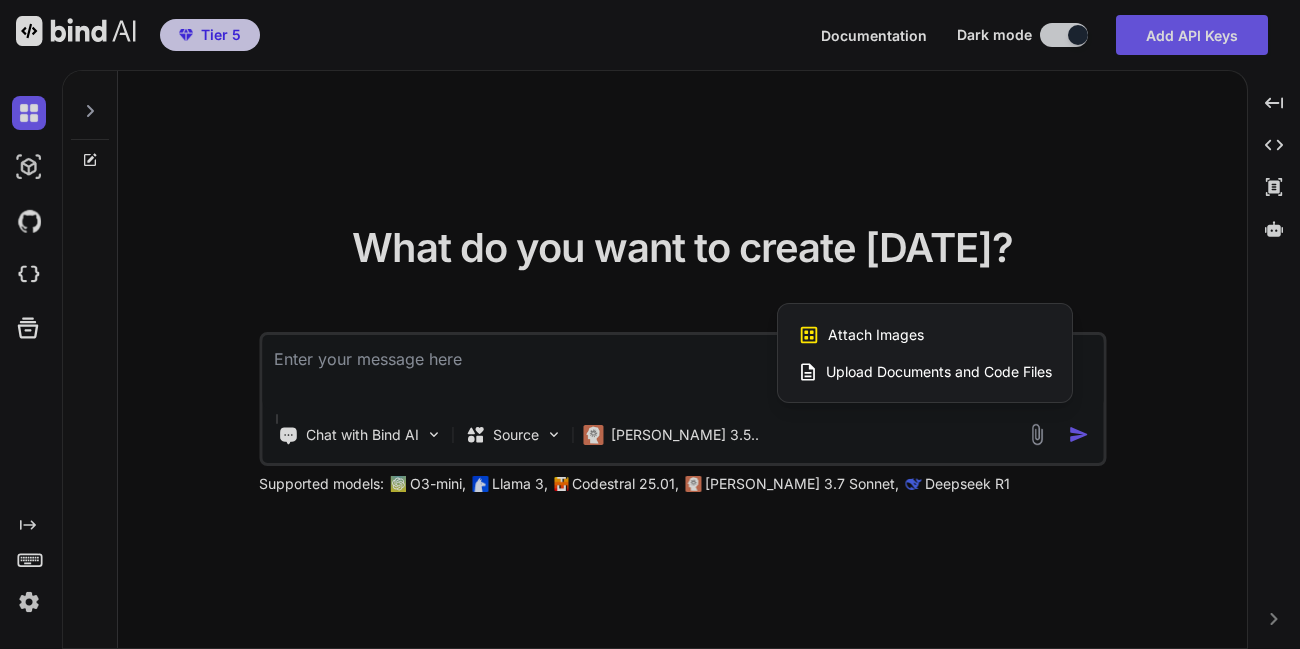 click on "Attach Images" at bounding box center (876, 335) 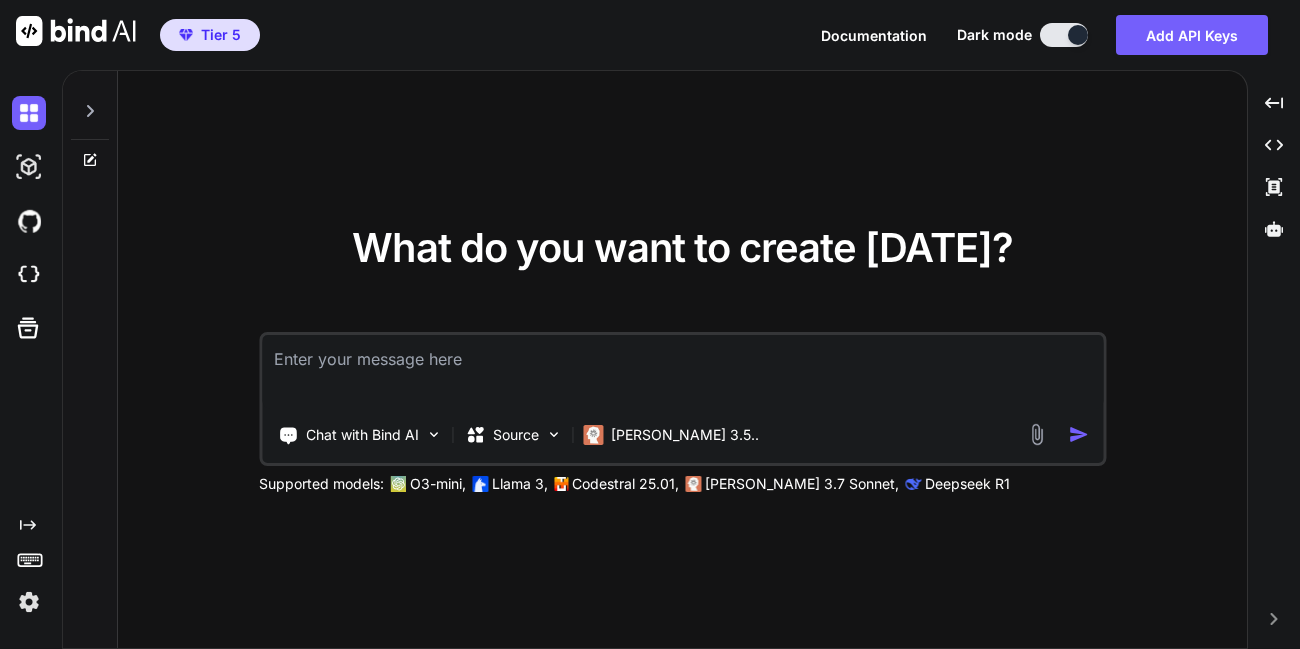 type on "C:\fakepath\Screenshot from 2025-07-21 12-59-07.png" 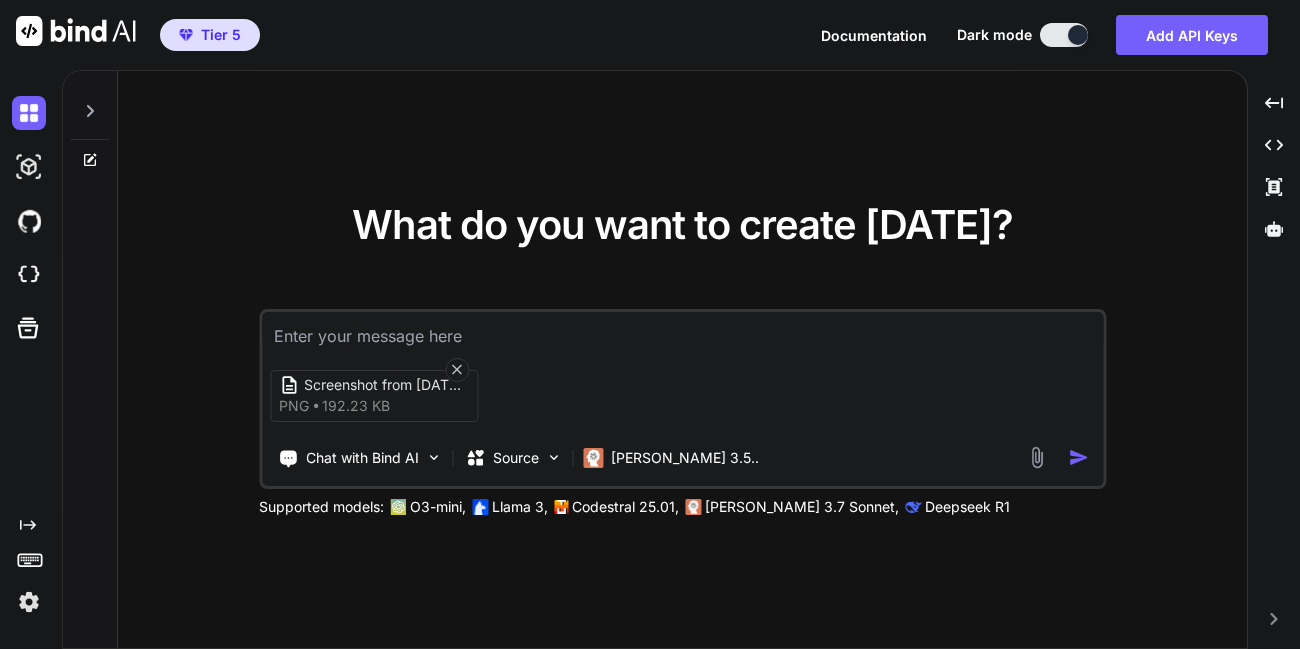 click at bounding box center (682, 330) 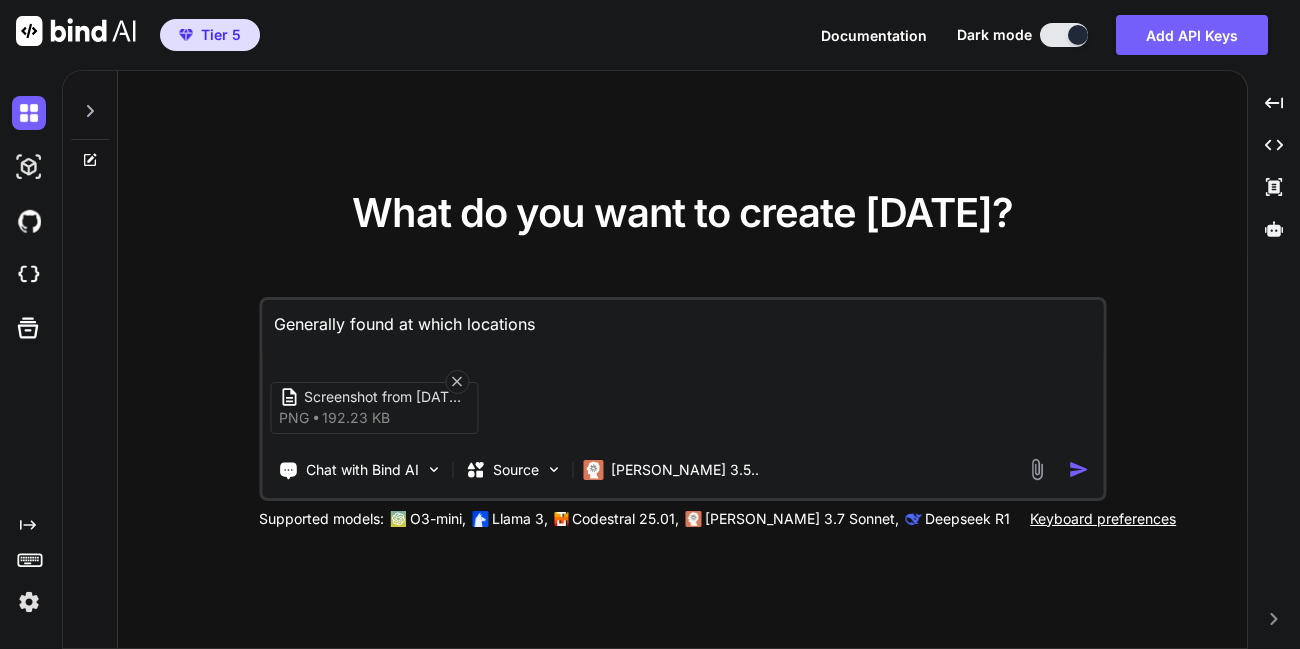 type on "Generally found at which locations" 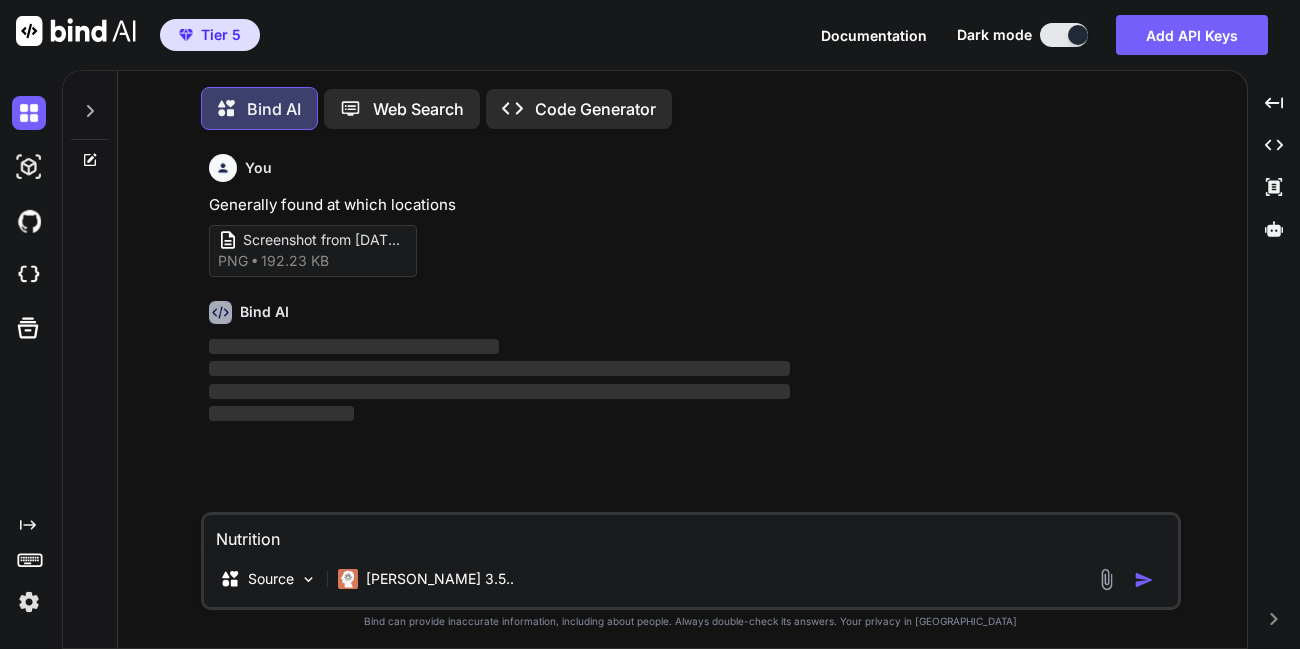 scroll, scrollTop: 10, scrollLeft: 0, axis: vertical 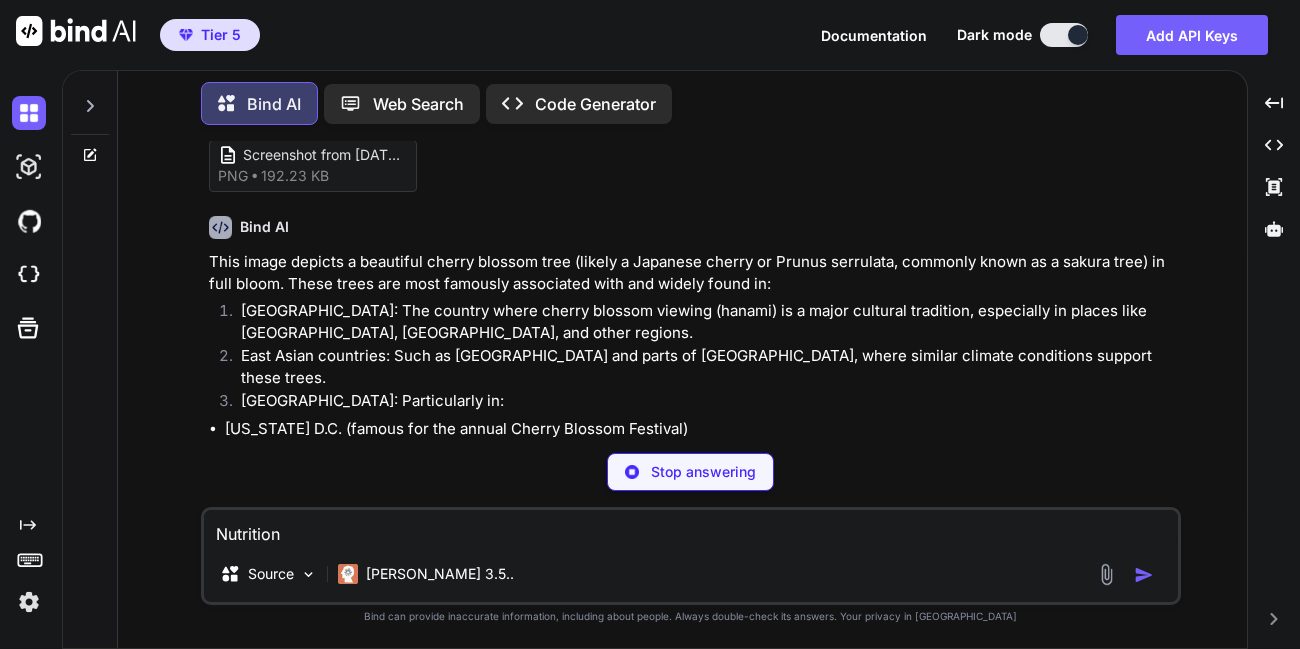 click at bounding box center (1106, 574) 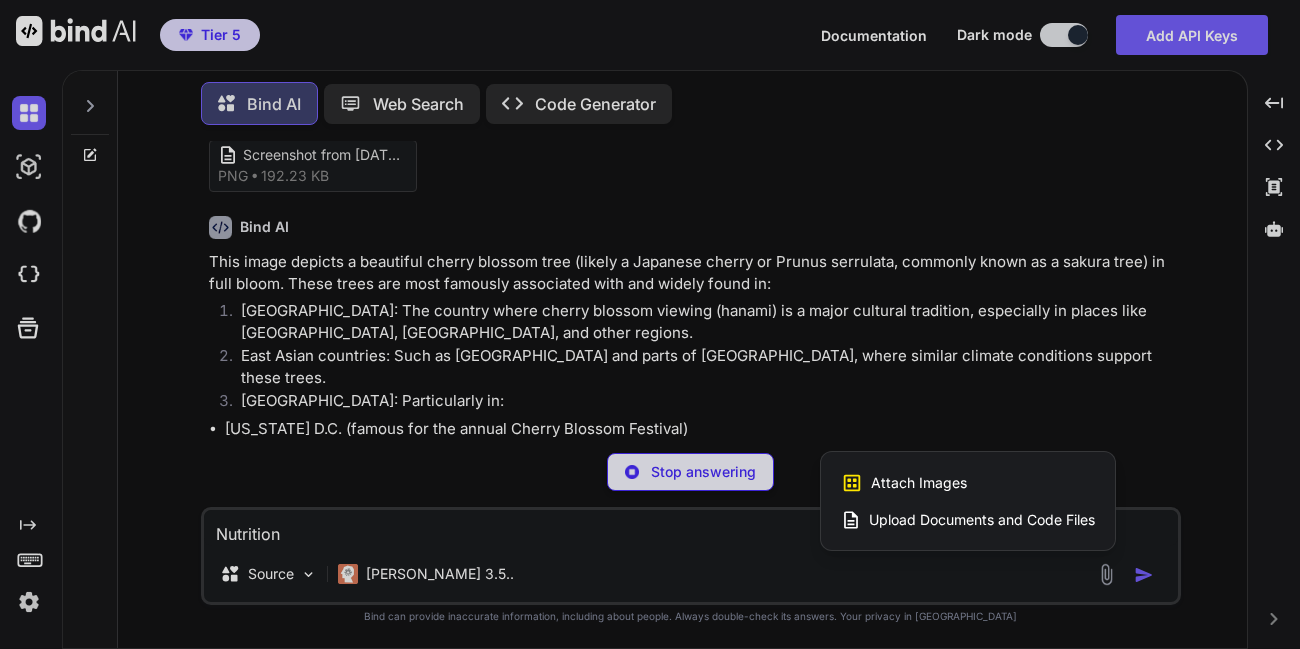 click on "Attach Images" at bounding box center (919, 483) 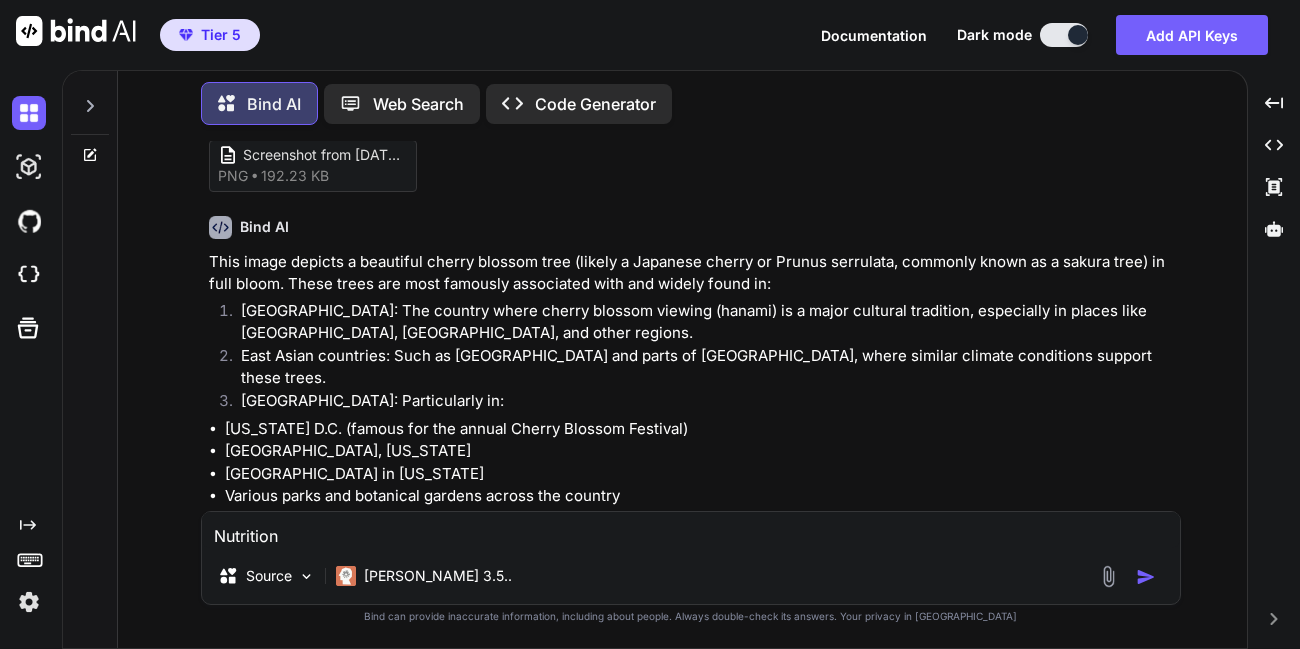 type on "C:\fakepath\Screenshot from [DATE] 12-58-31.png" 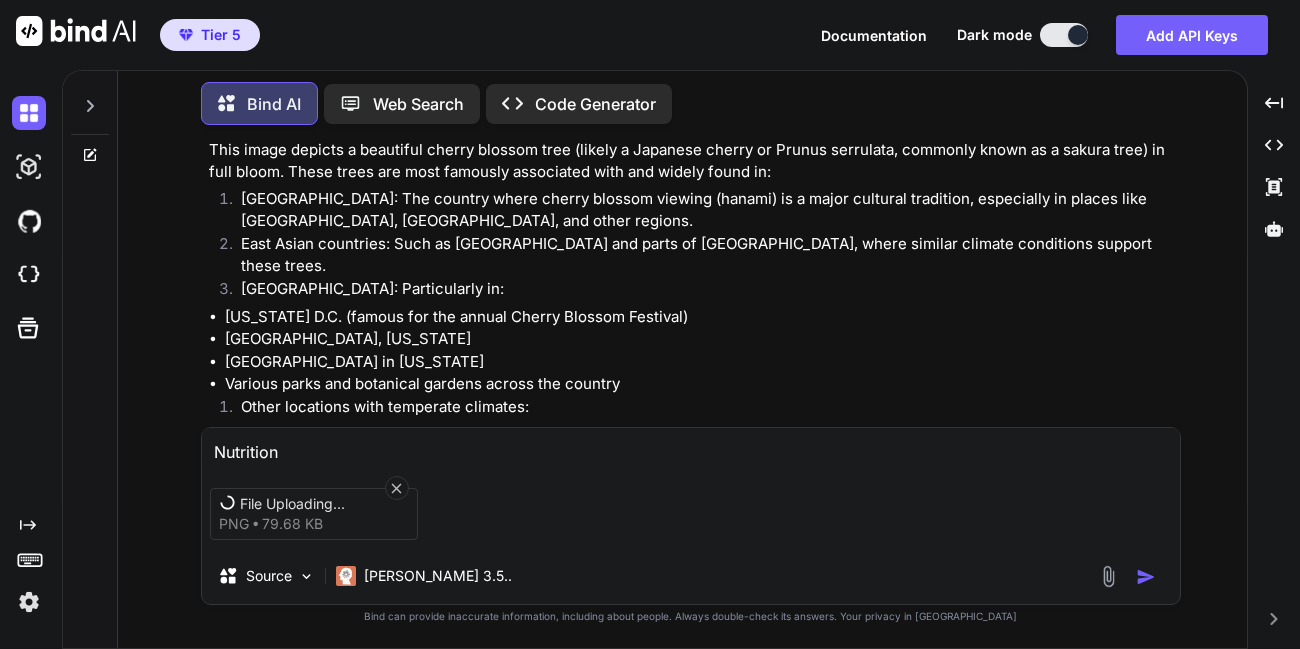 scroll, scrollTop: 377, scrollLeft: 0, axis: vertical 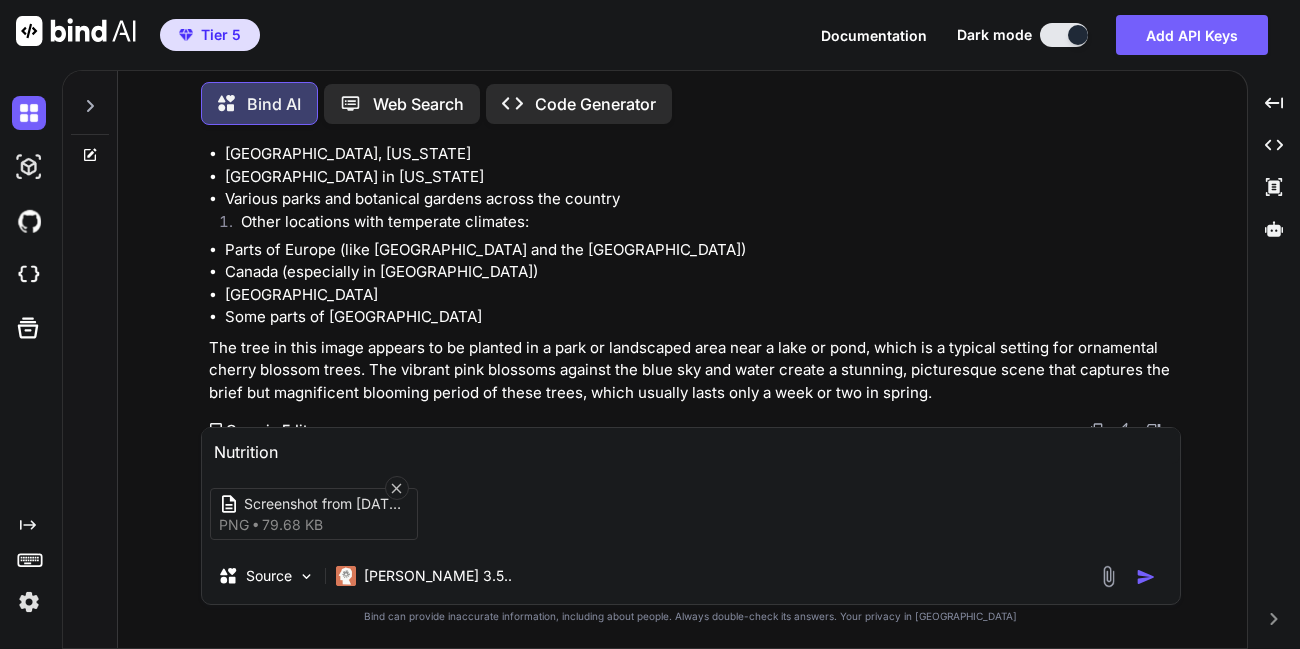 click on "Nutrition" at bounding box center (691, 446) 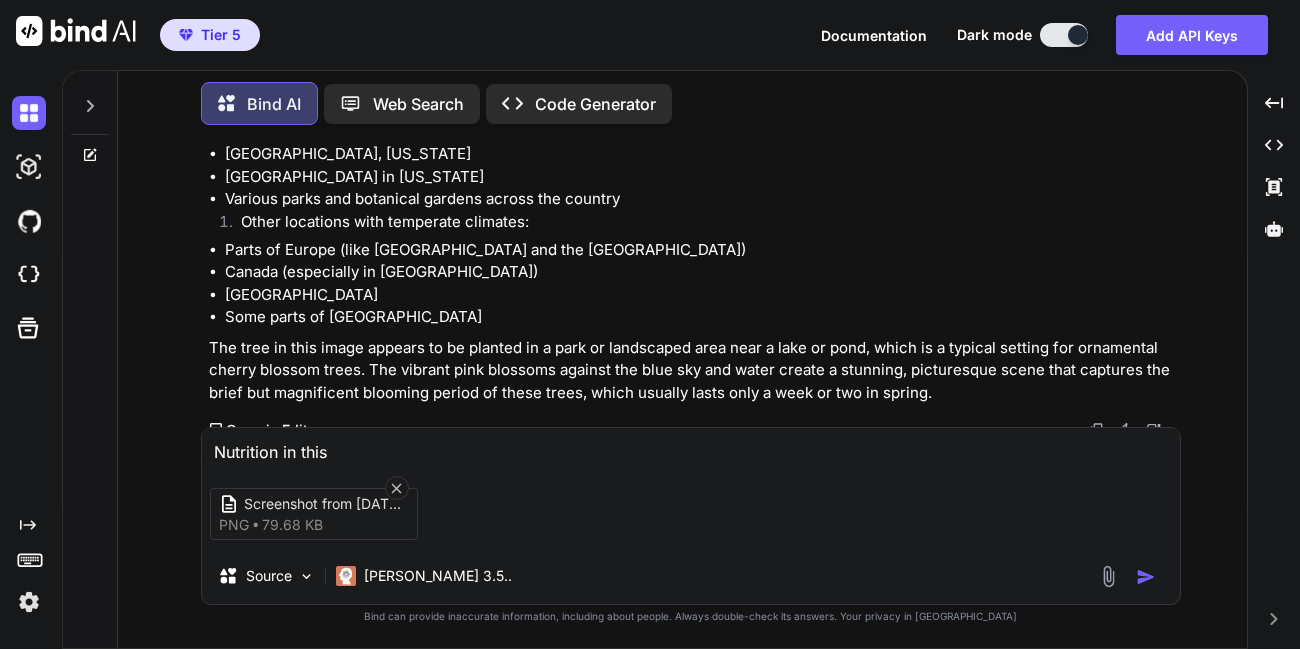 type on "Nutrition in this" 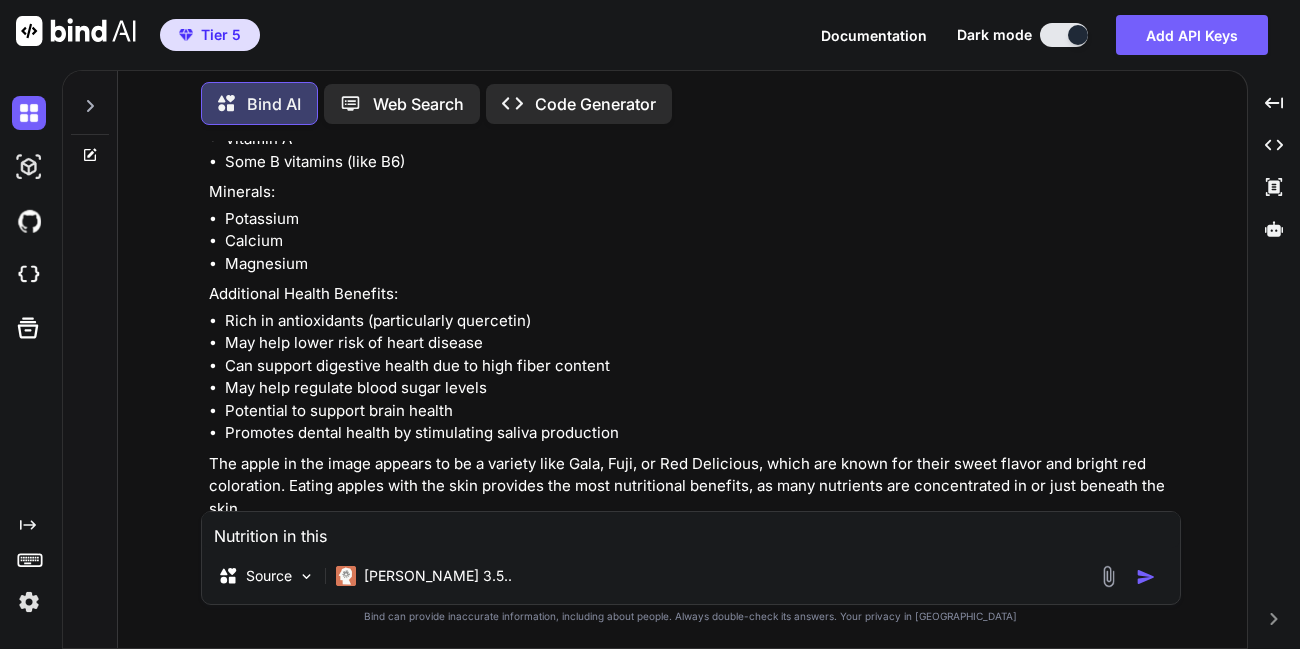 scroll, scrollTop: 1119, scrollLeft: 0, axis: vertical 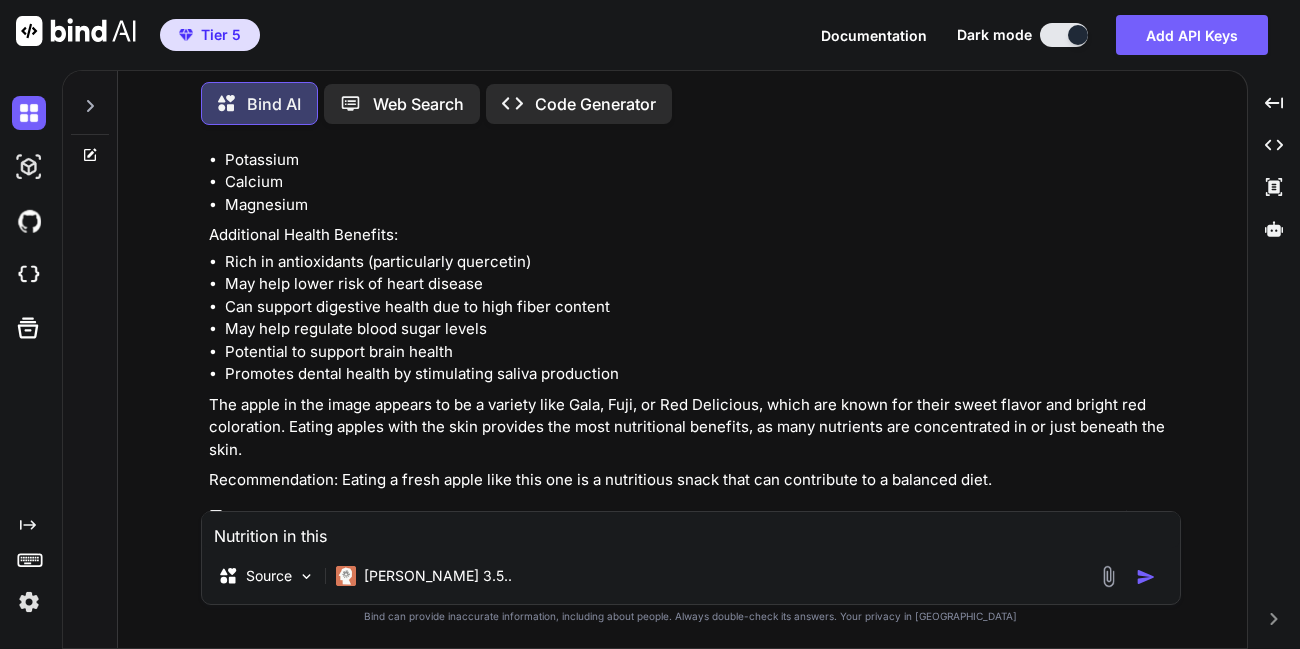 click on "Rich in antioxidants (particularly quercetin)" at bounding box center (701, 262) 